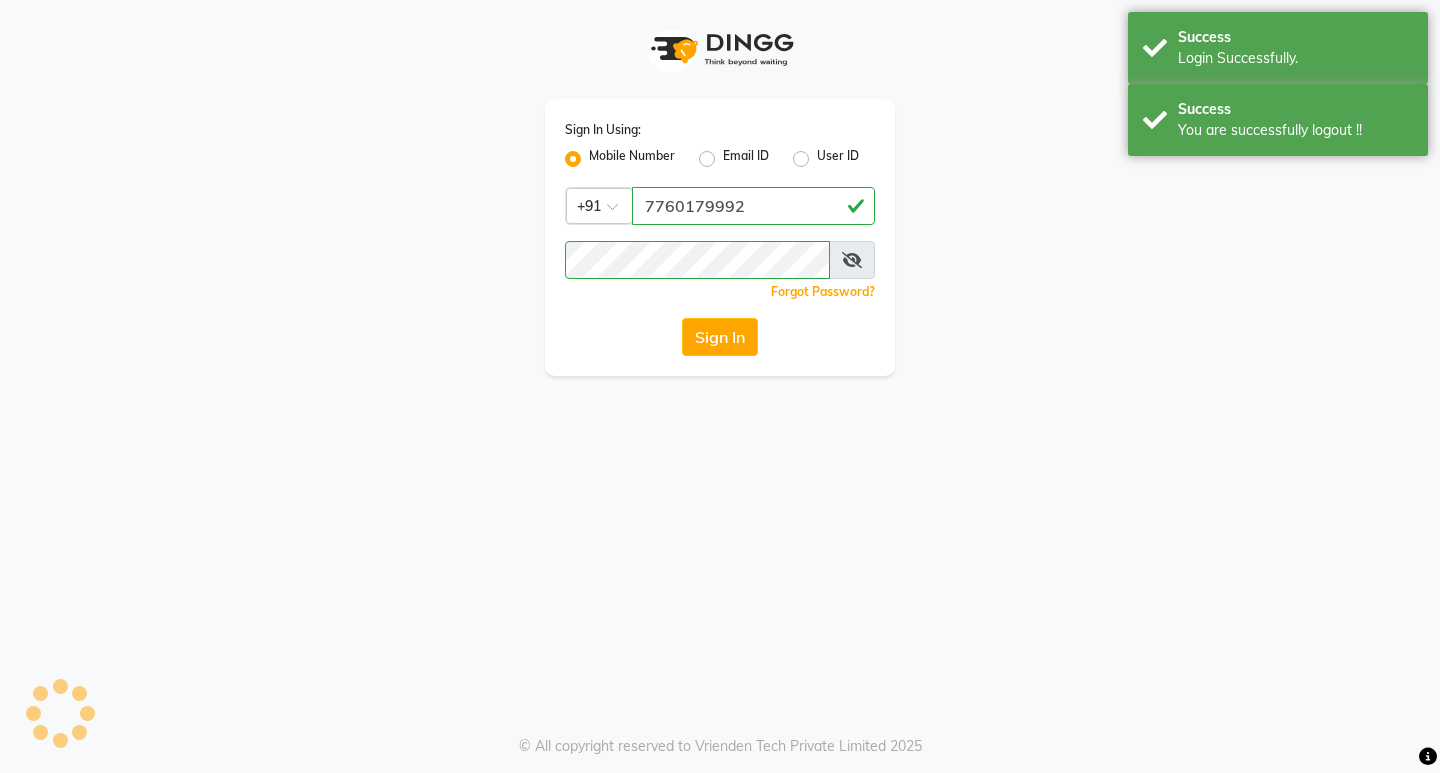 scroll, scrollTop: 0, scrollLeft: 0, axis: both 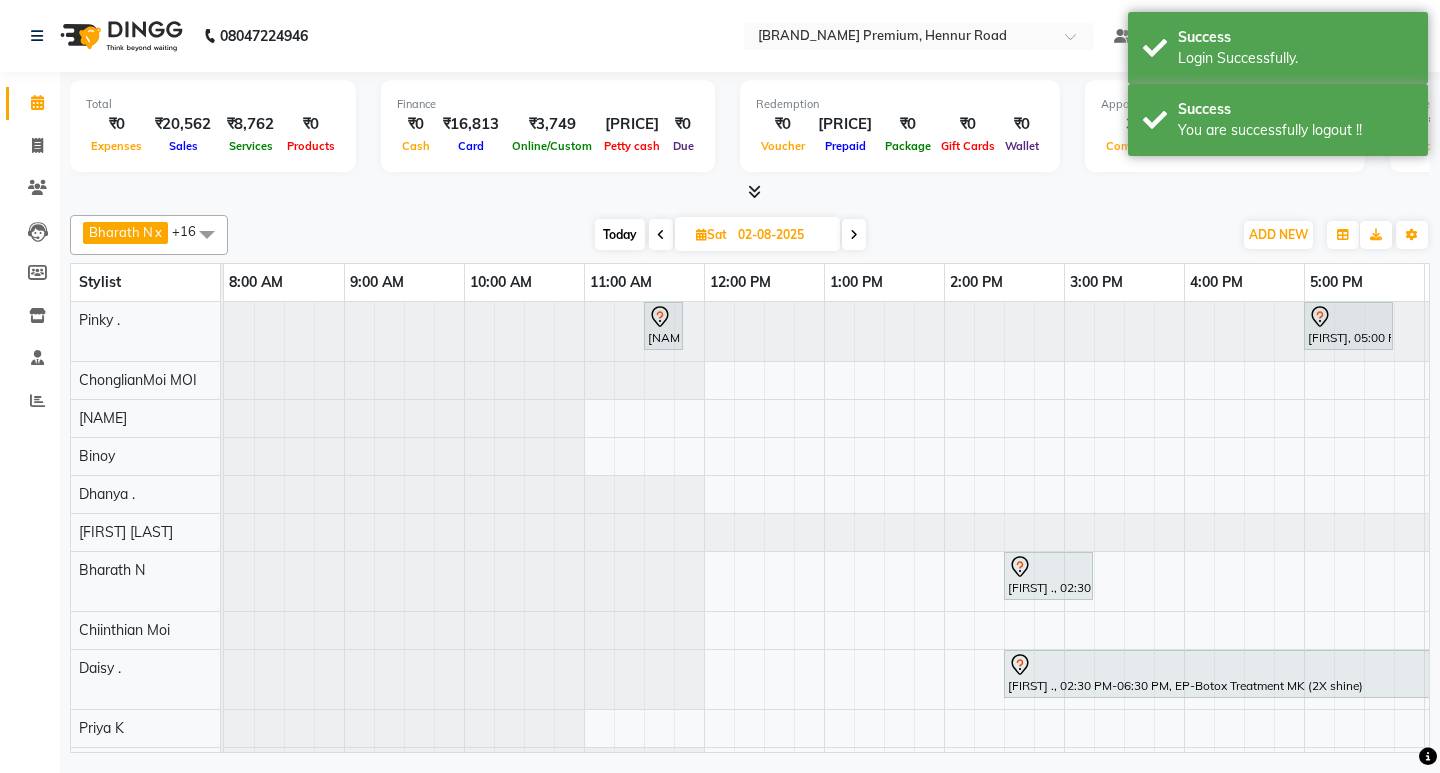 click on "Today" at bounding box center [620, 234] 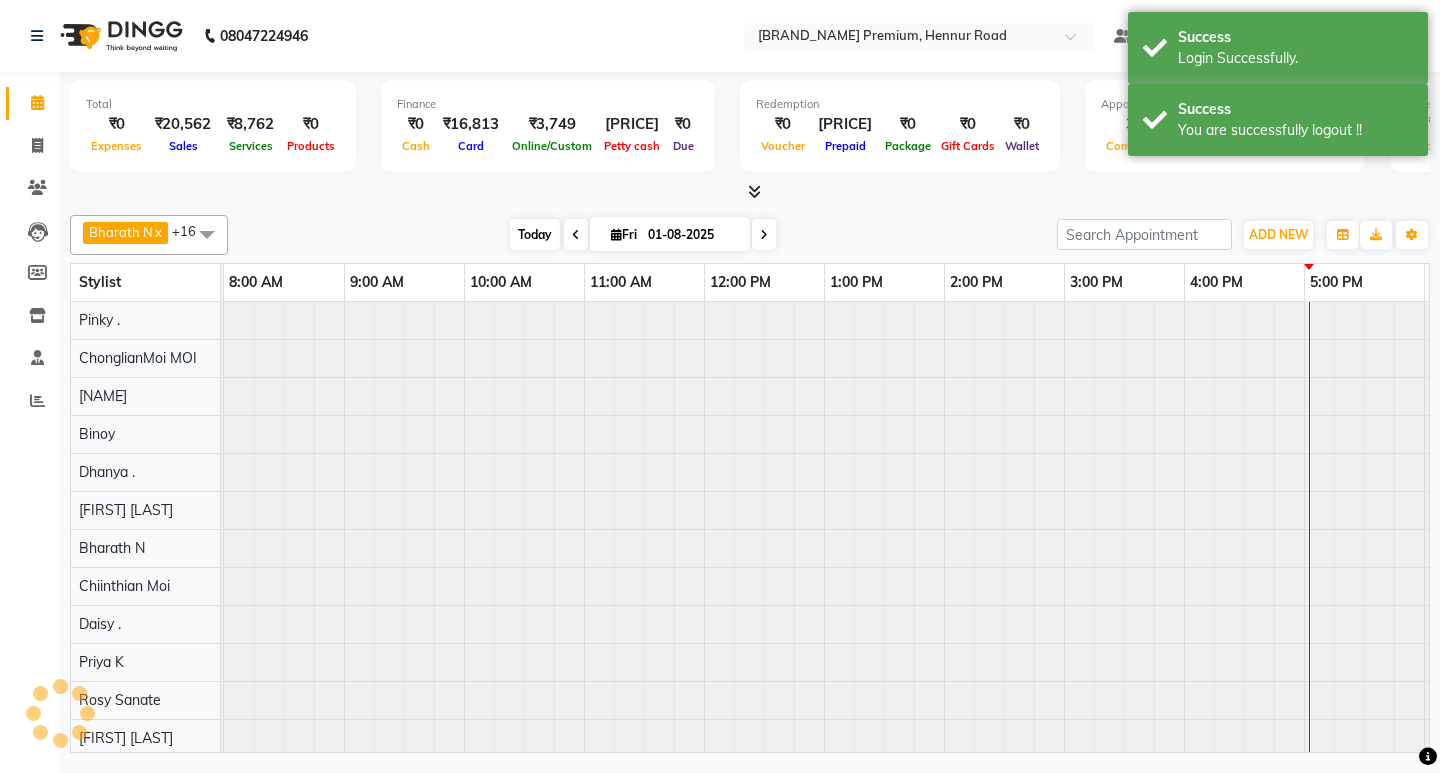 scroll, scrollTop: 0, scrollLeft: 475, axis: horizontal 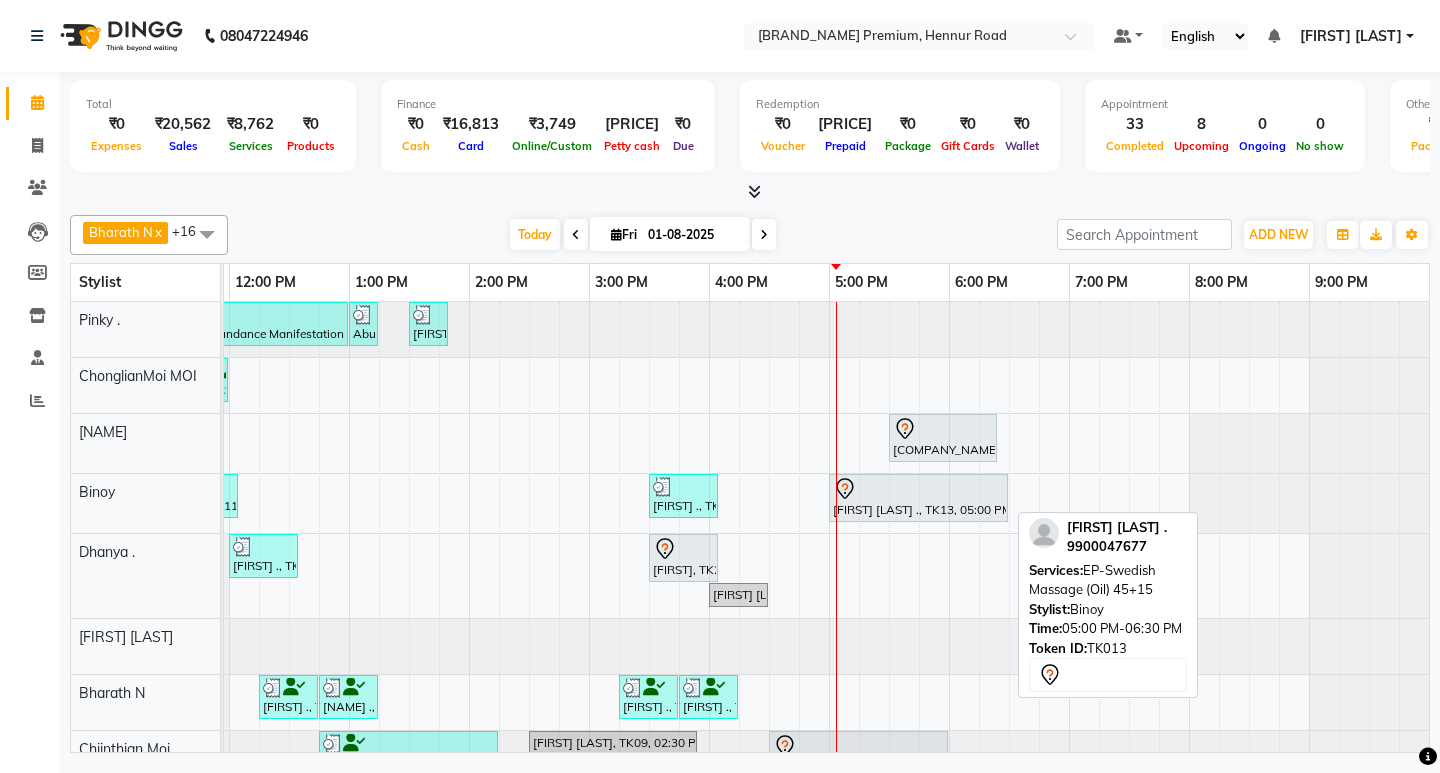 click on "[FIRST] [LAST] ., TK13, 05:00 PM-06:30 PM, EP-Swedish Massage (Oil) 45+15" at bounding box center (918, 498) 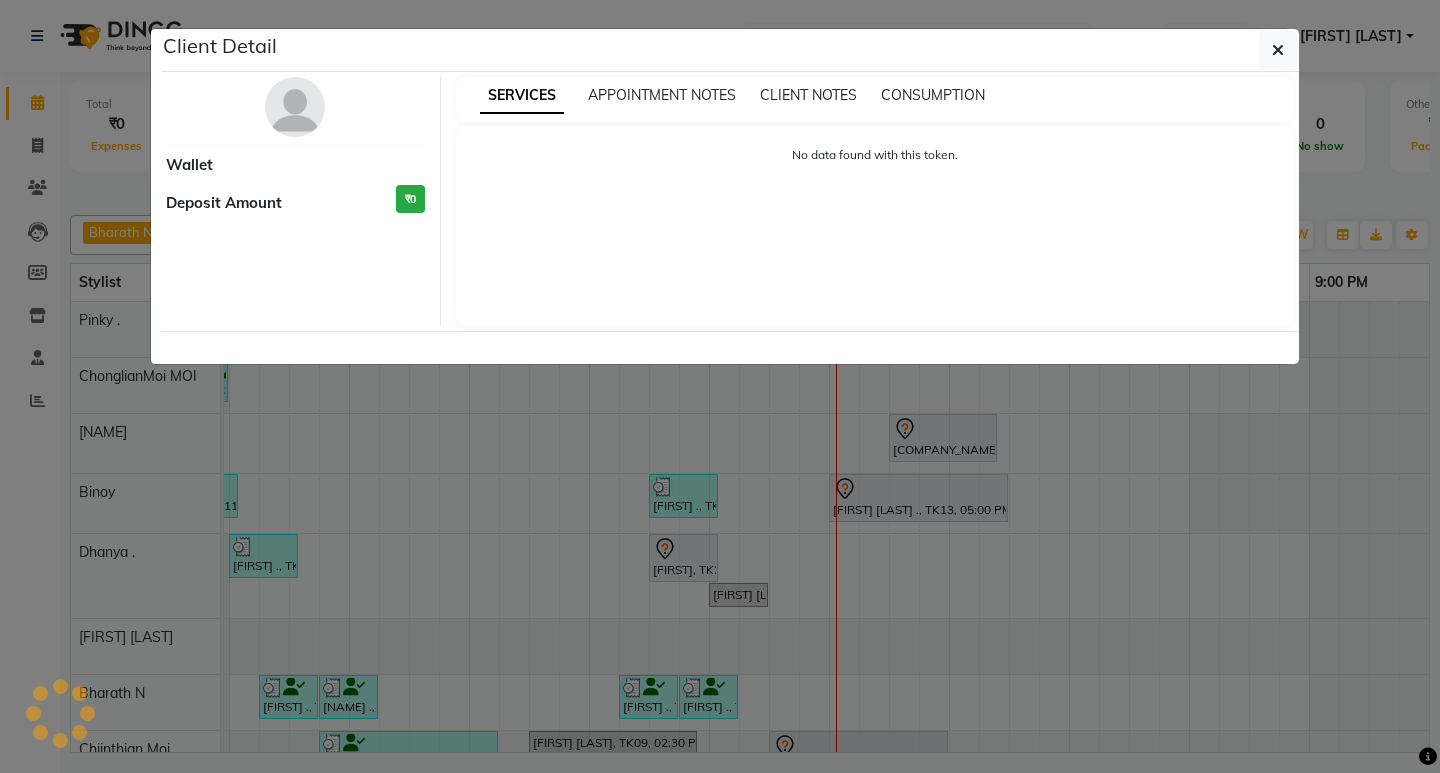 select on "7" 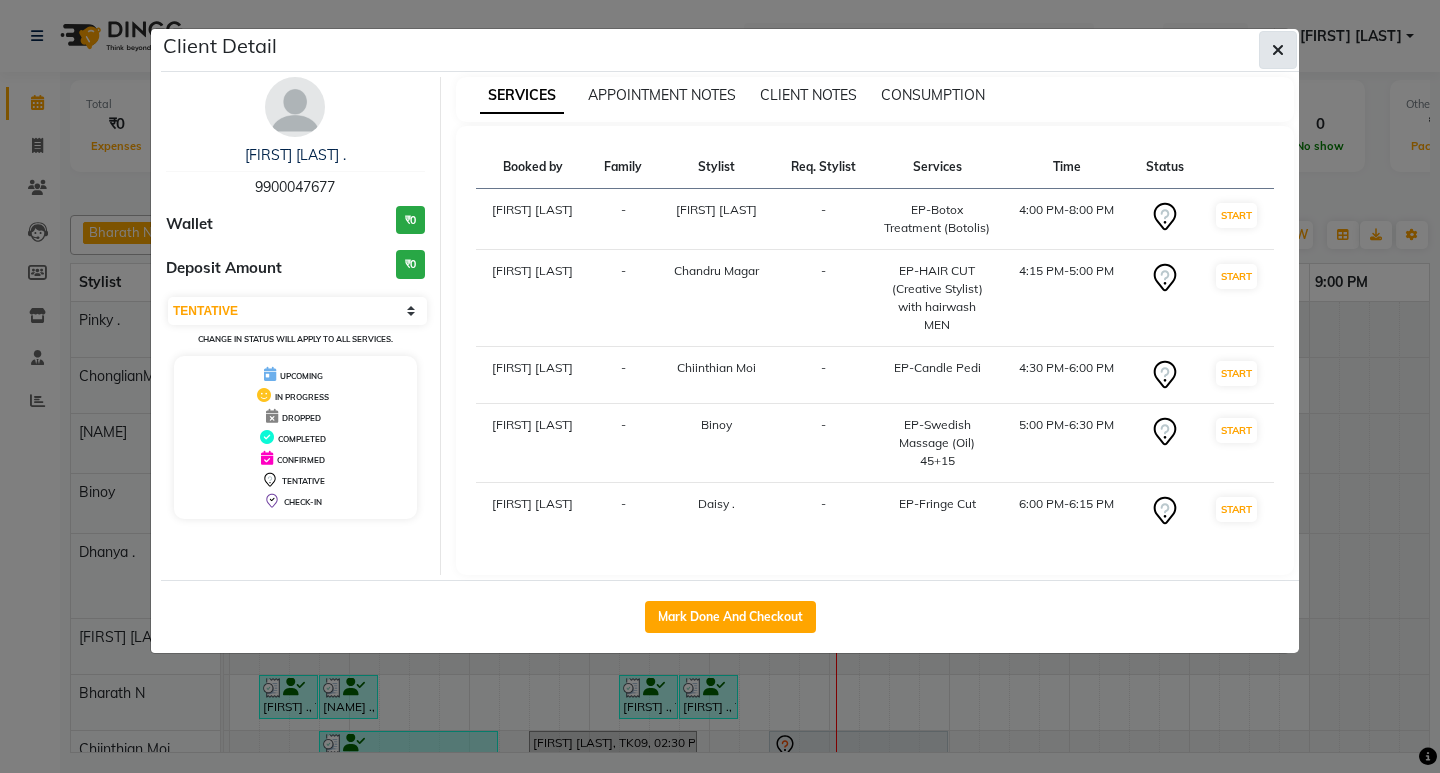 click 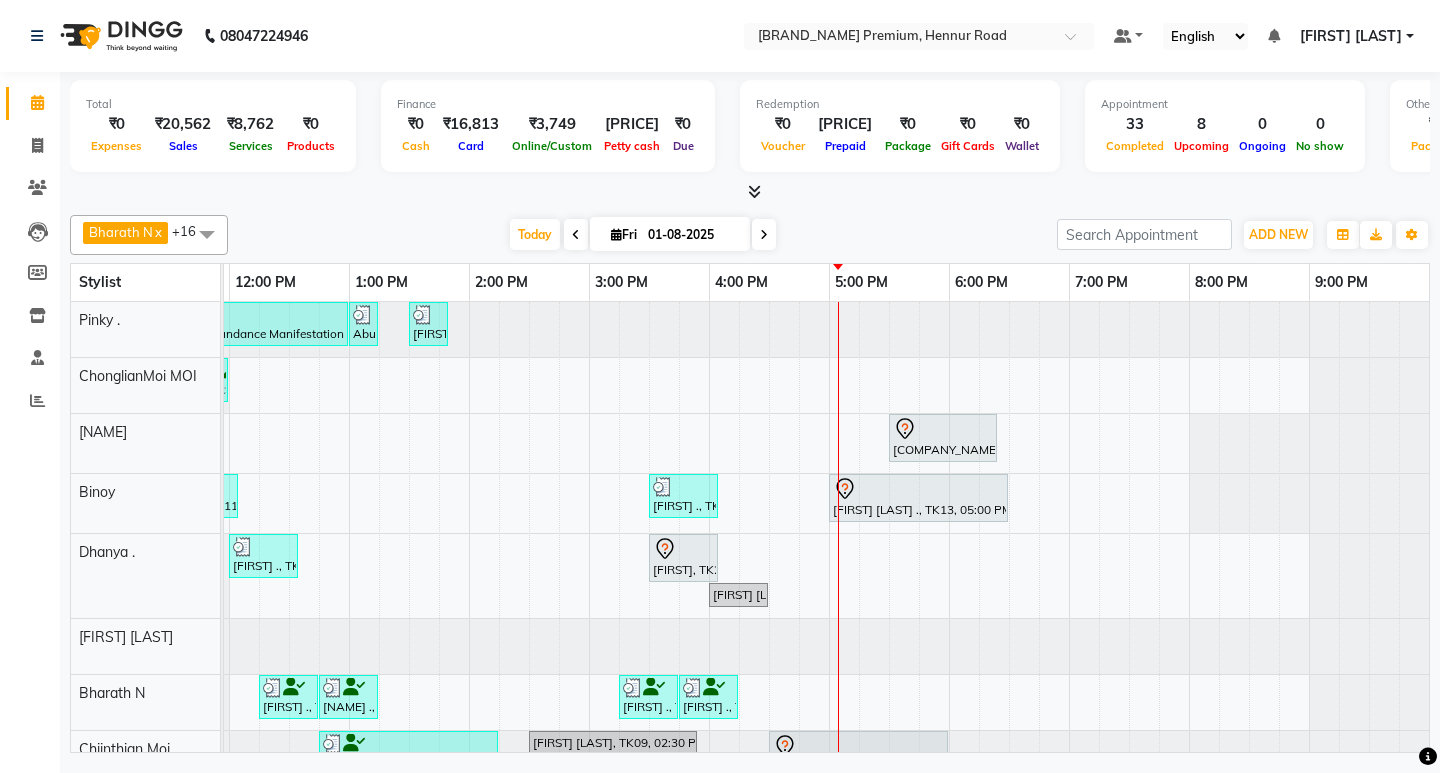 scroll, scrollTop: 300, scrollLeft: 475, axis: both 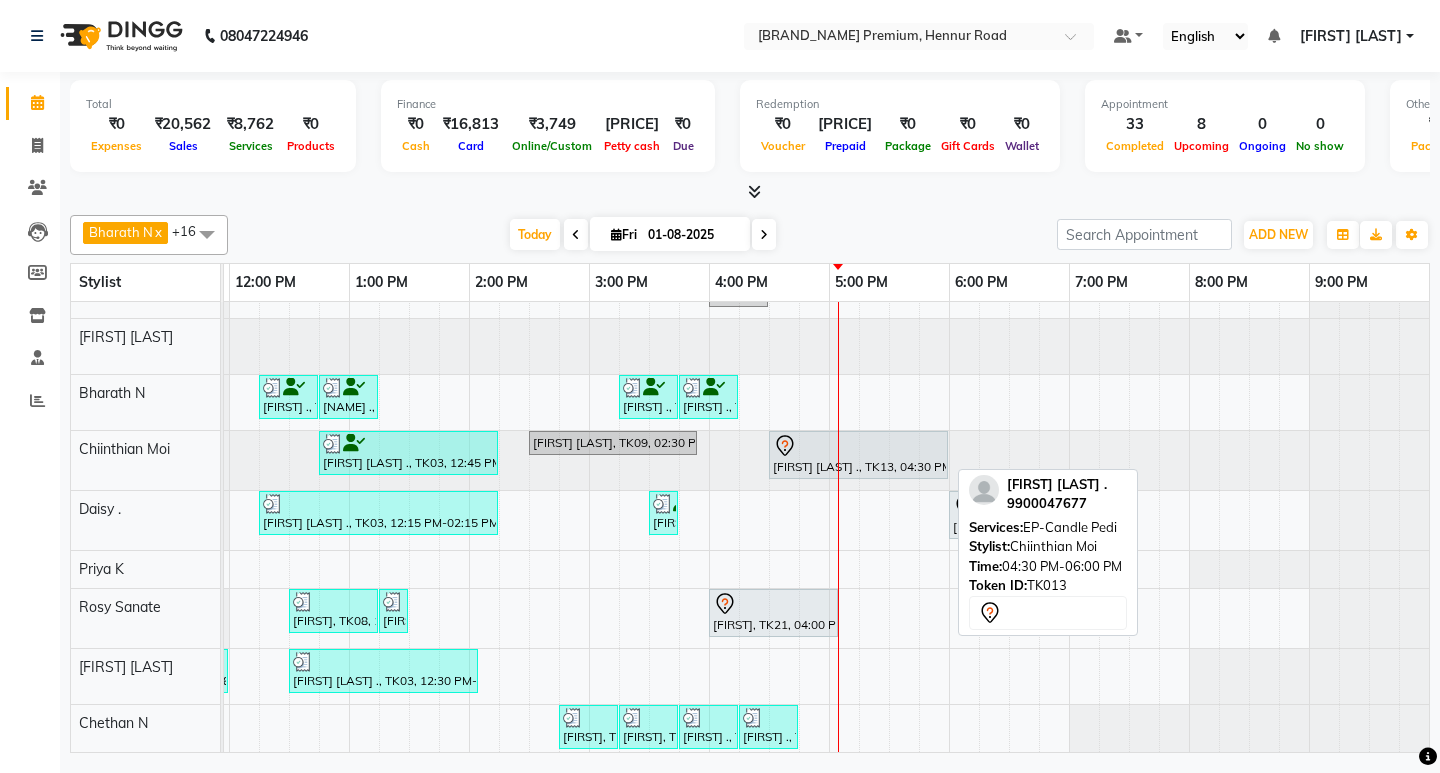click at bounding box center [858, 446] 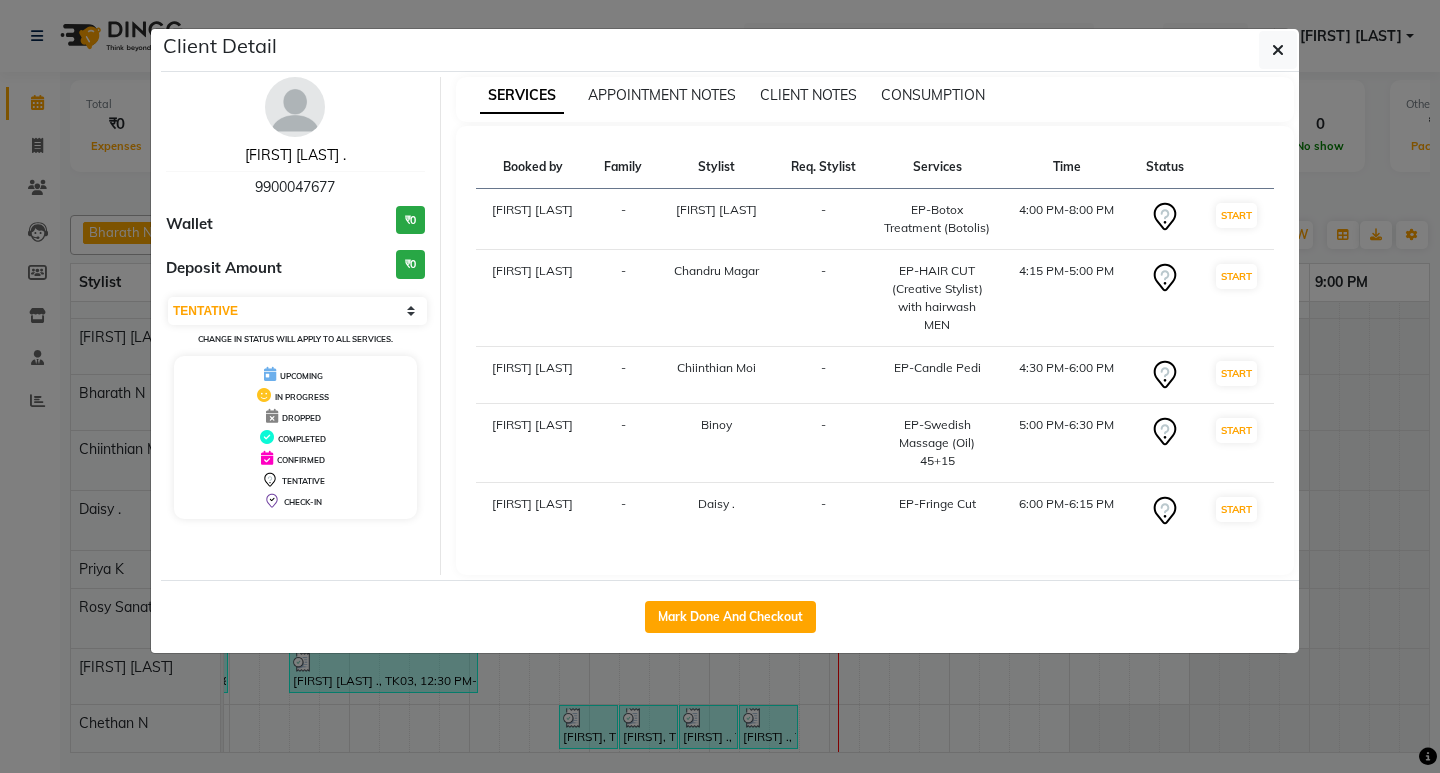 click on "[FIRST] [LAST] ." at bounding box center (295, 155) 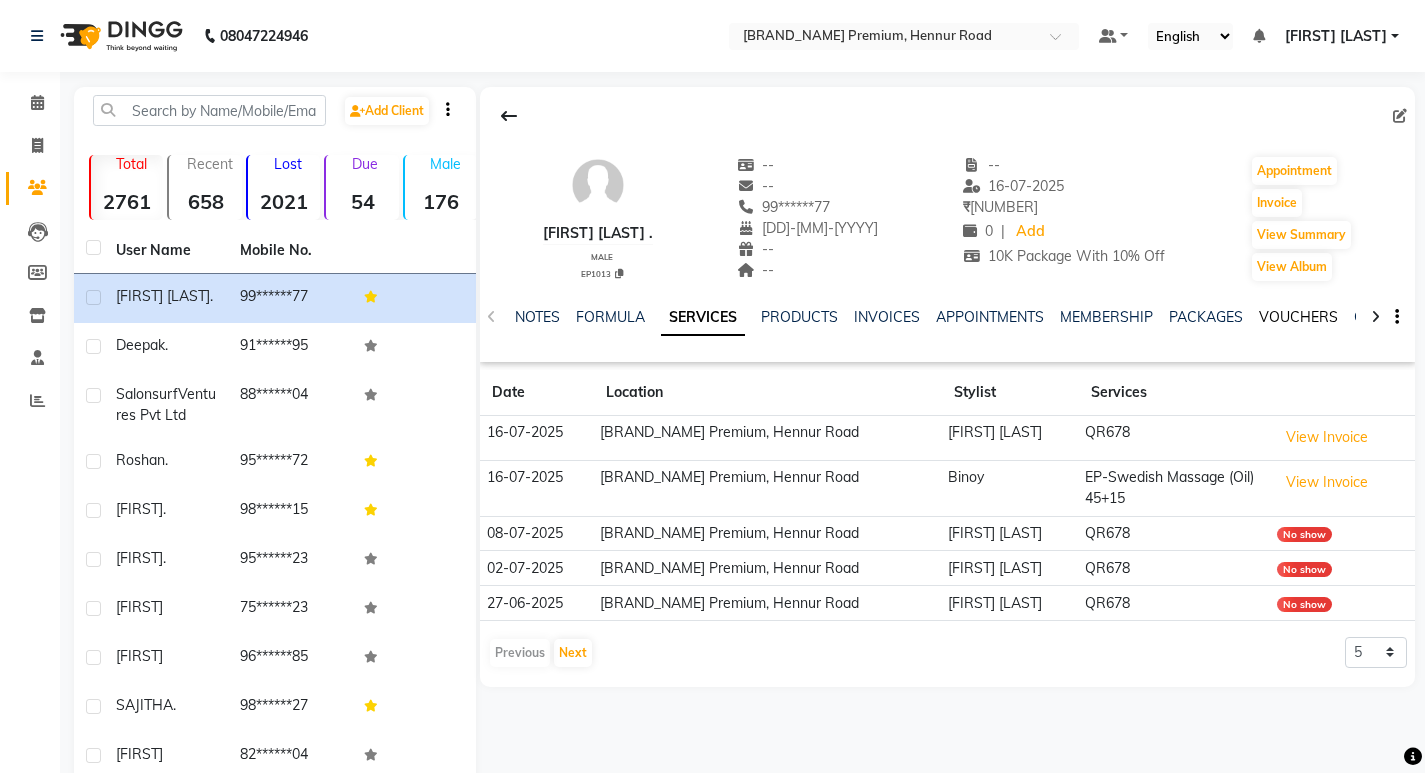 click on "VOUCHERS" 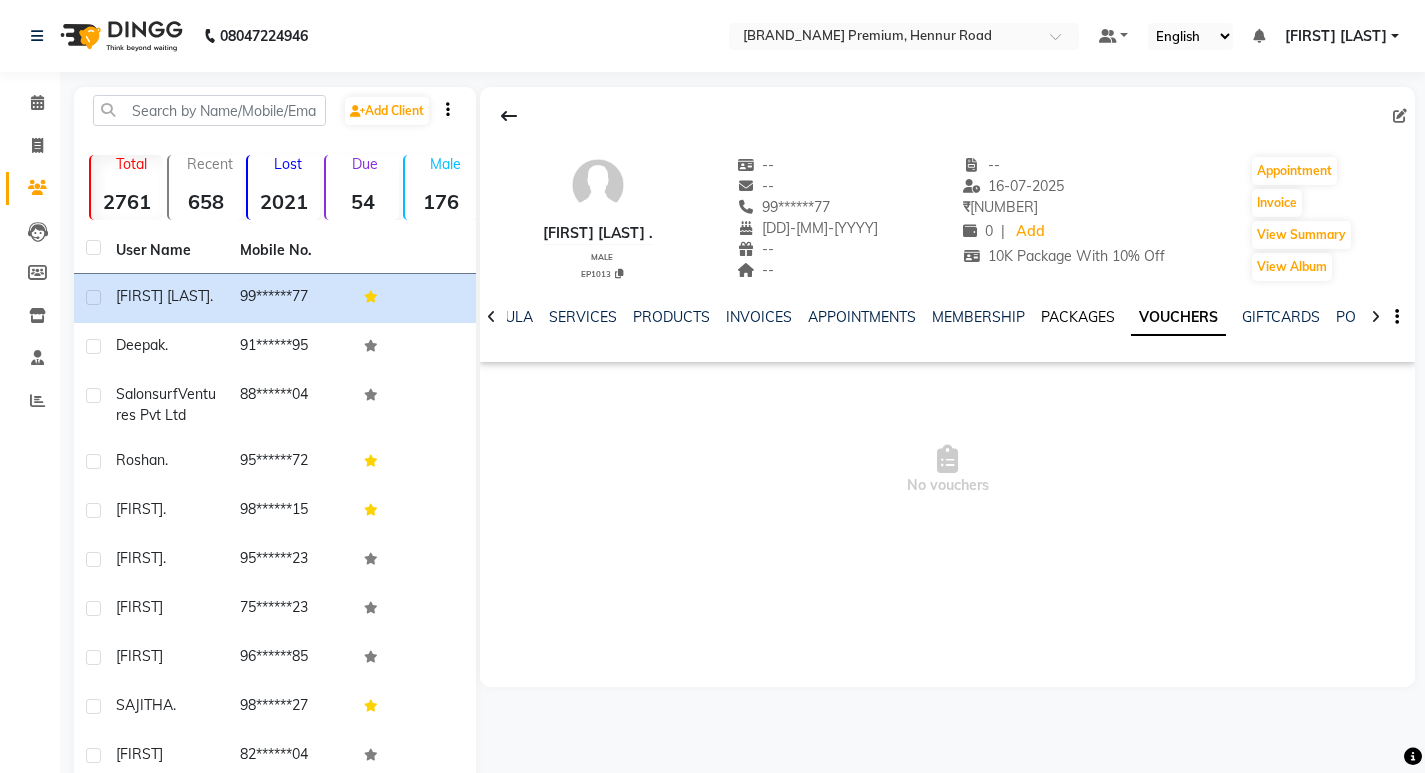 click on "PACKAGES" 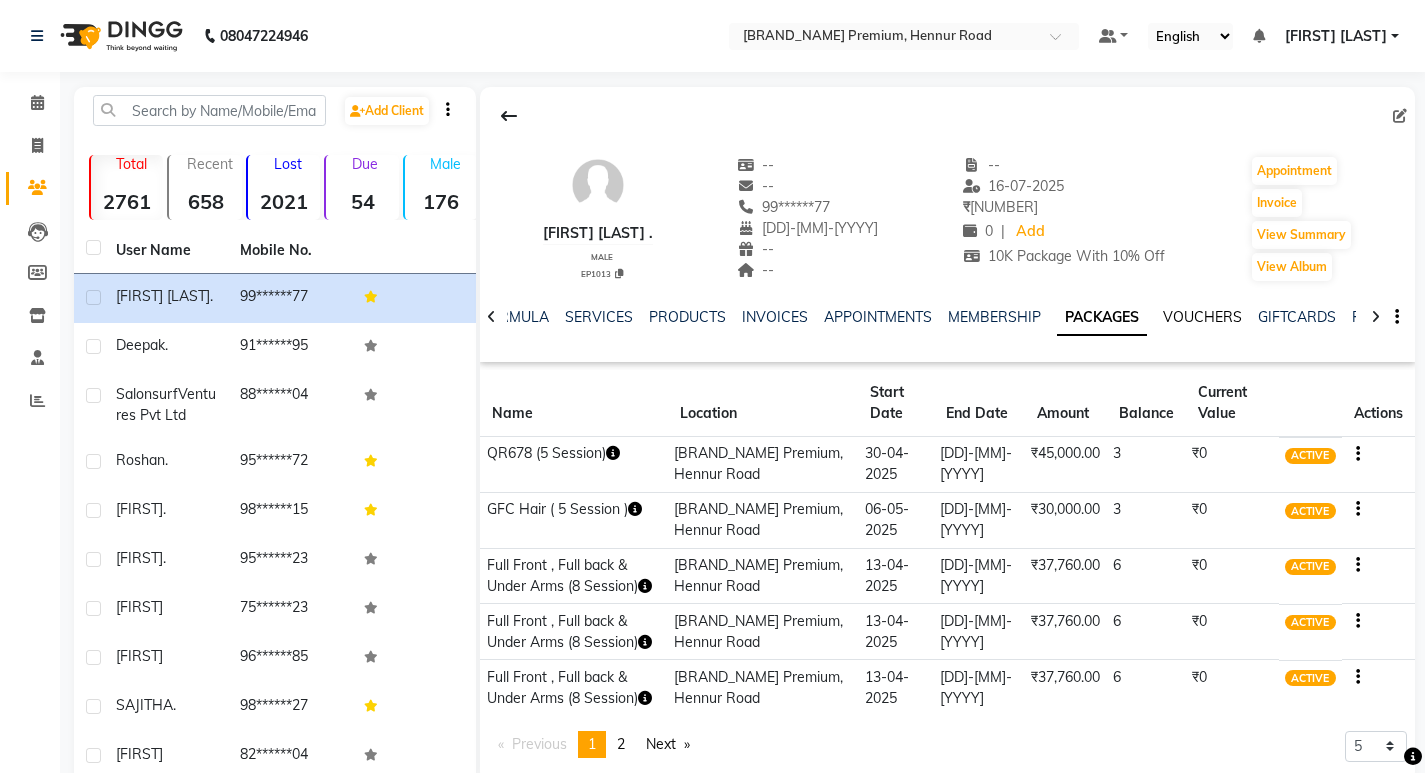 click on "VOUCHERS" 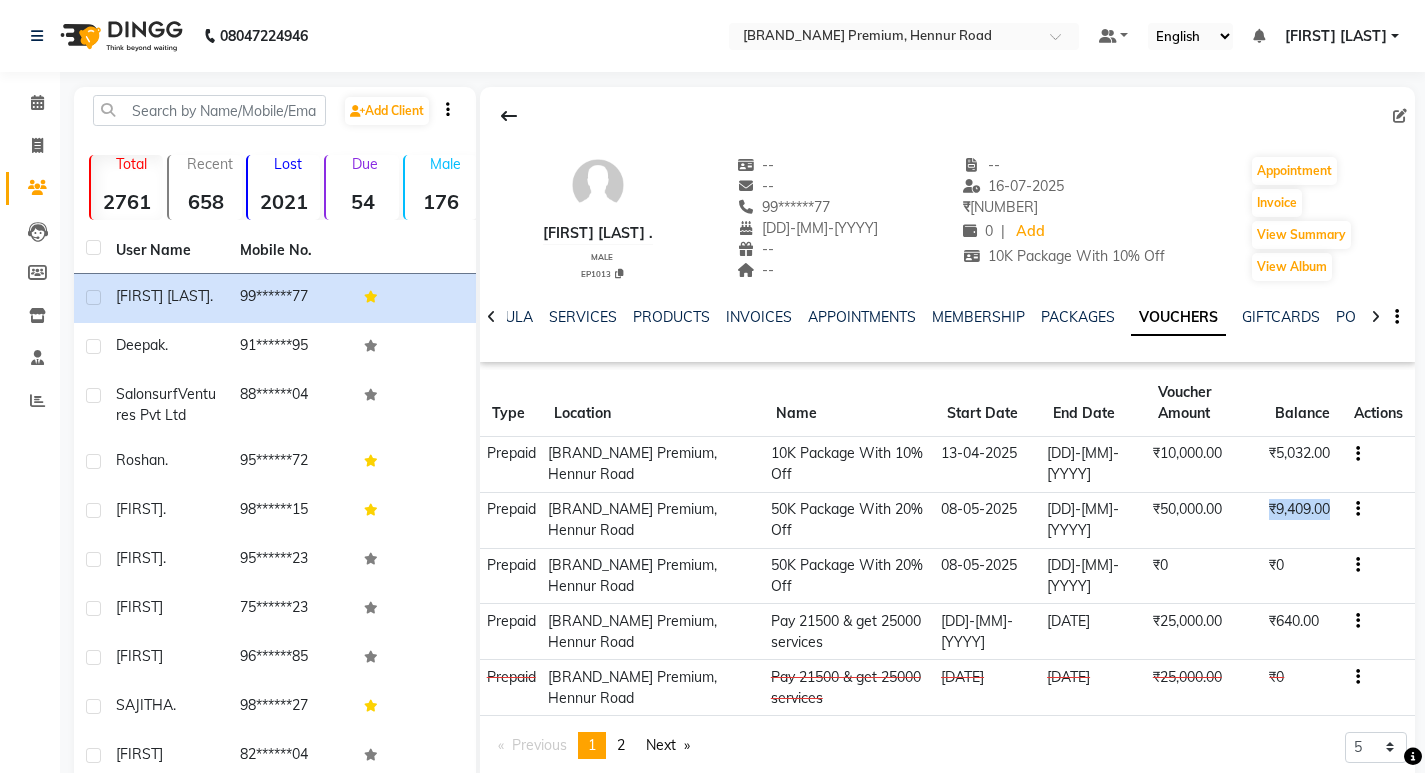 drag, startPoint x: 1334, startPoint y: 510, endPoint x: 1273, endPoint y: 513, distance: 61.073727 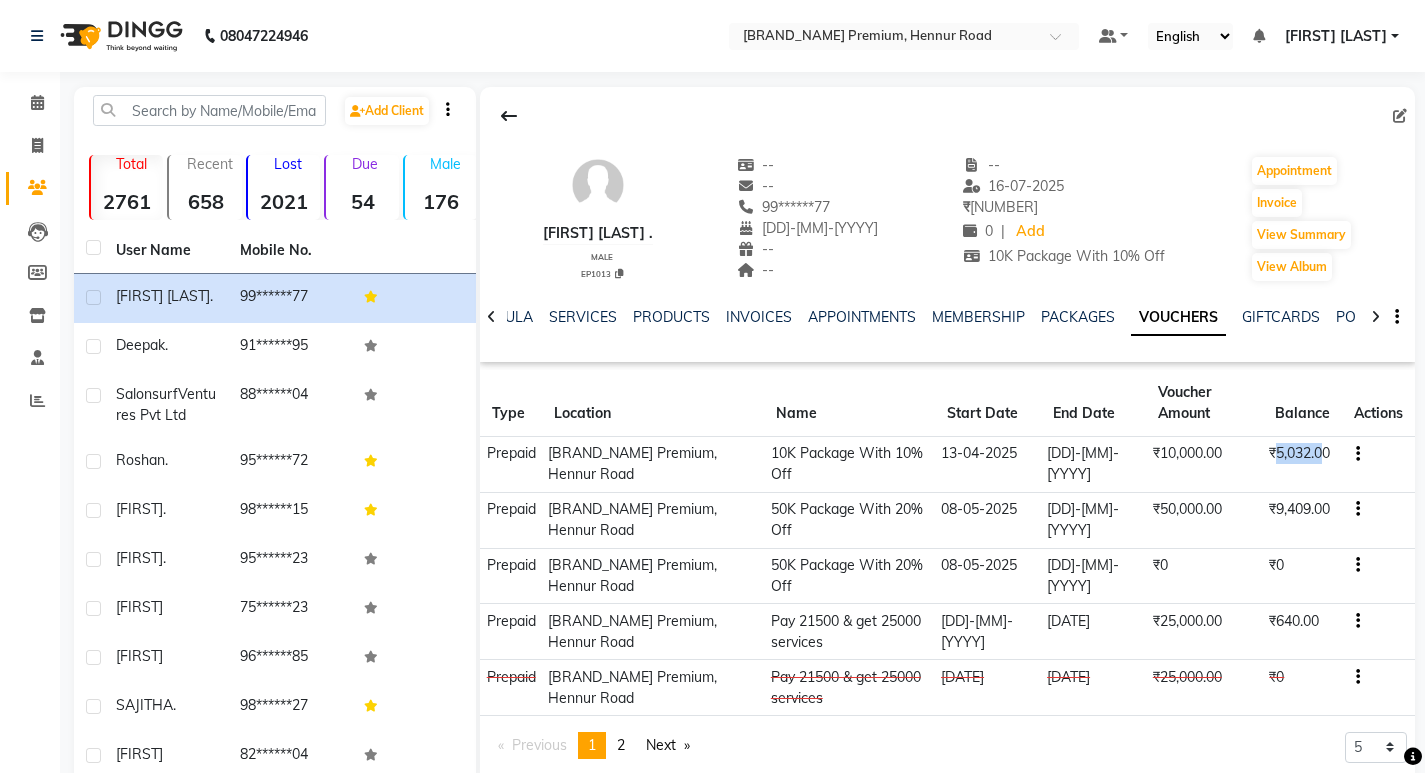 drag, startPoint x: 1279, startPoint y: 453, endPoint x: 1330, endPoint y: 443, distance: 51.971146 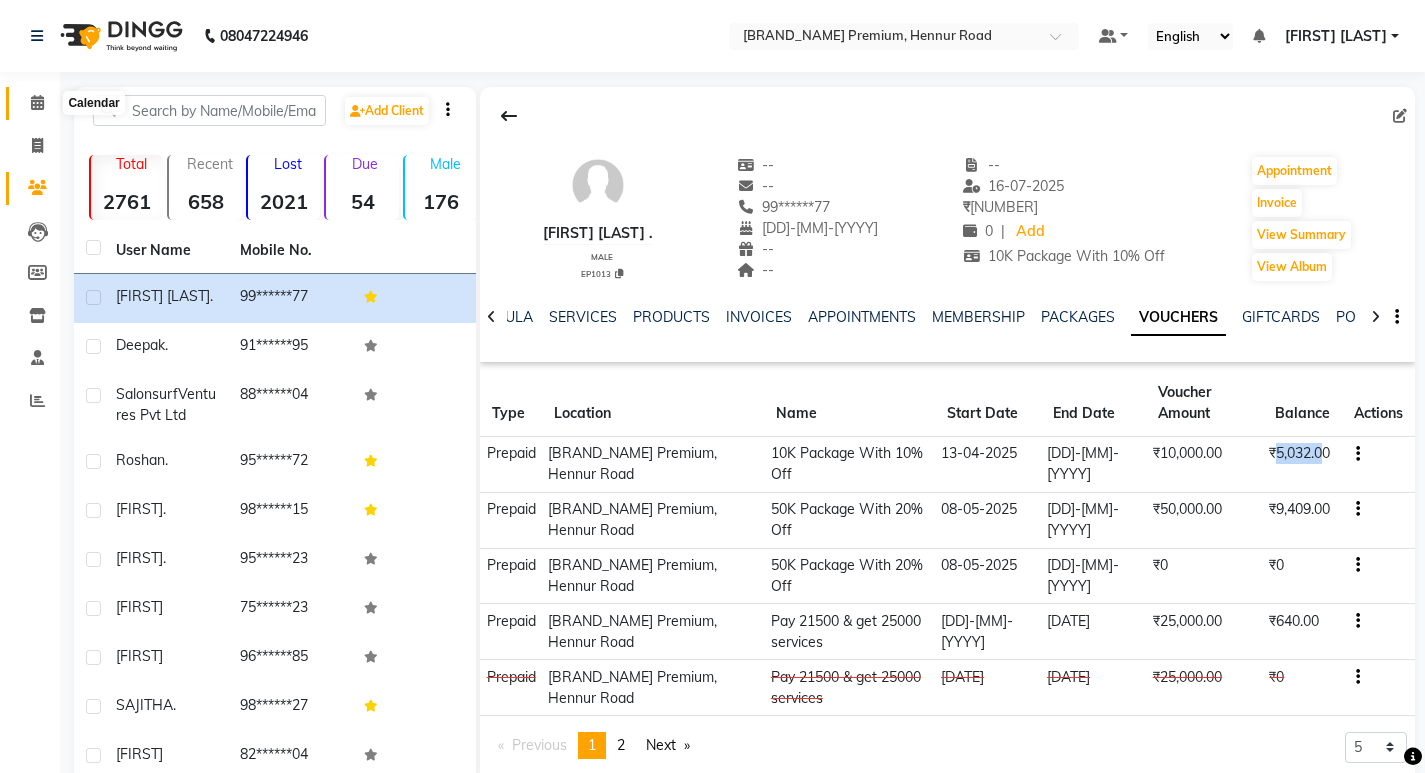 click 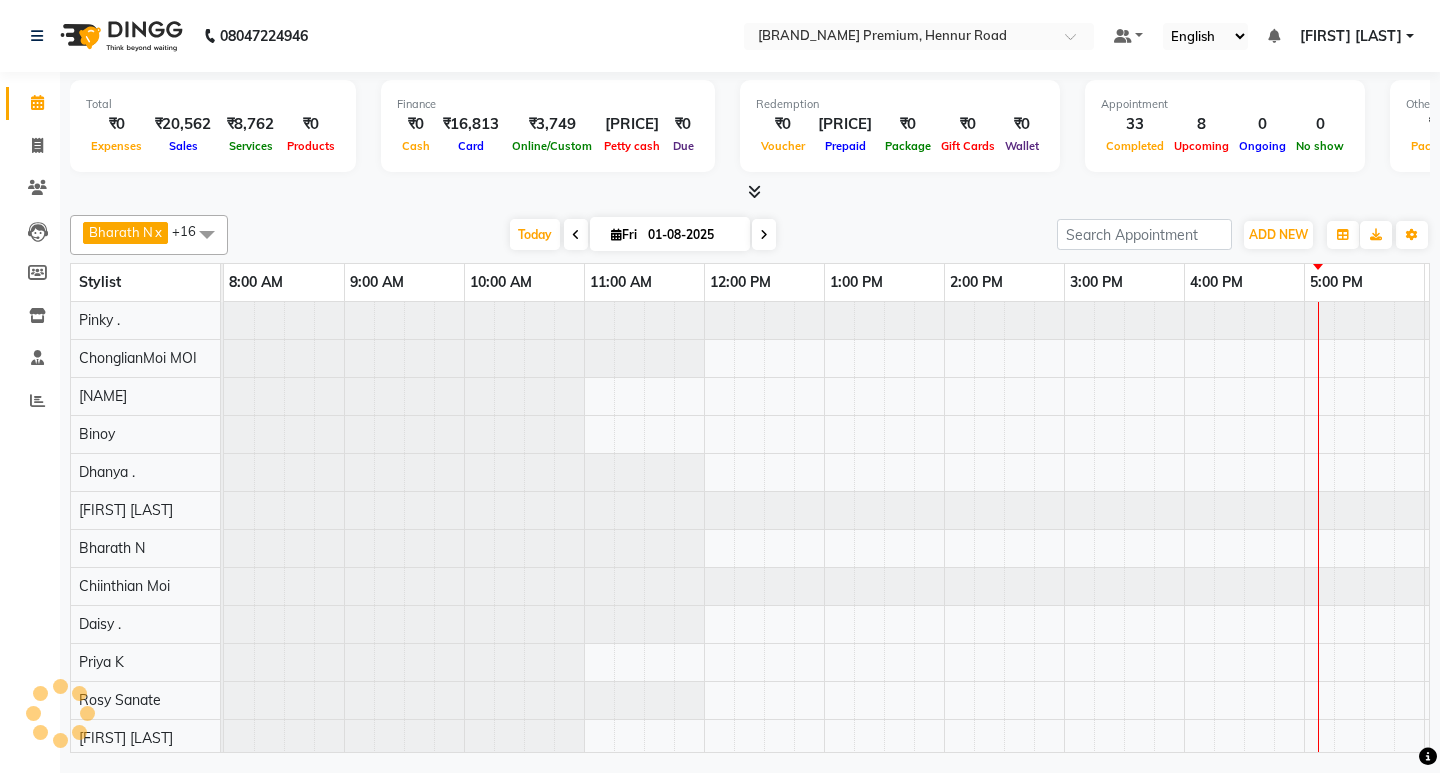 scroll, scrollTop: 0, scrollLeft: 0, axis: both 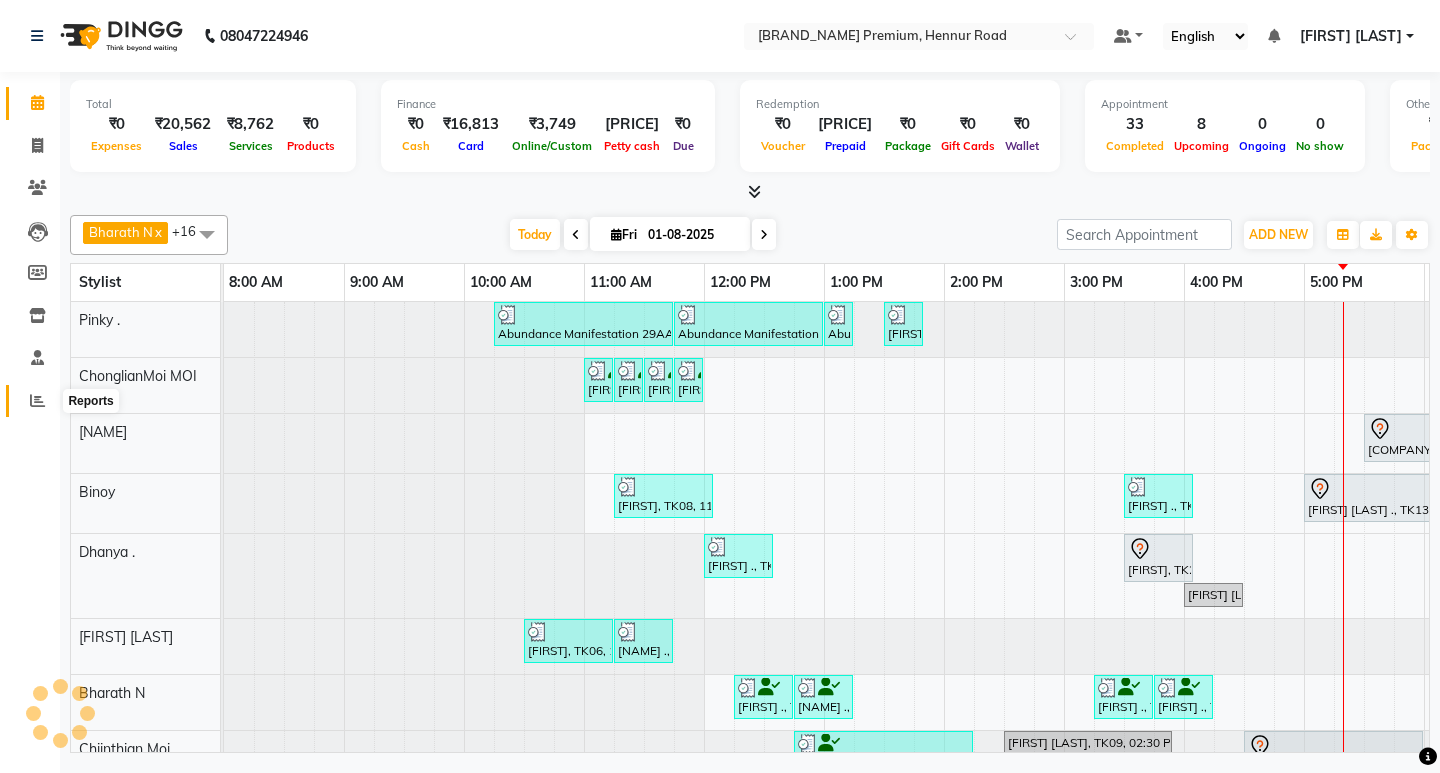 click 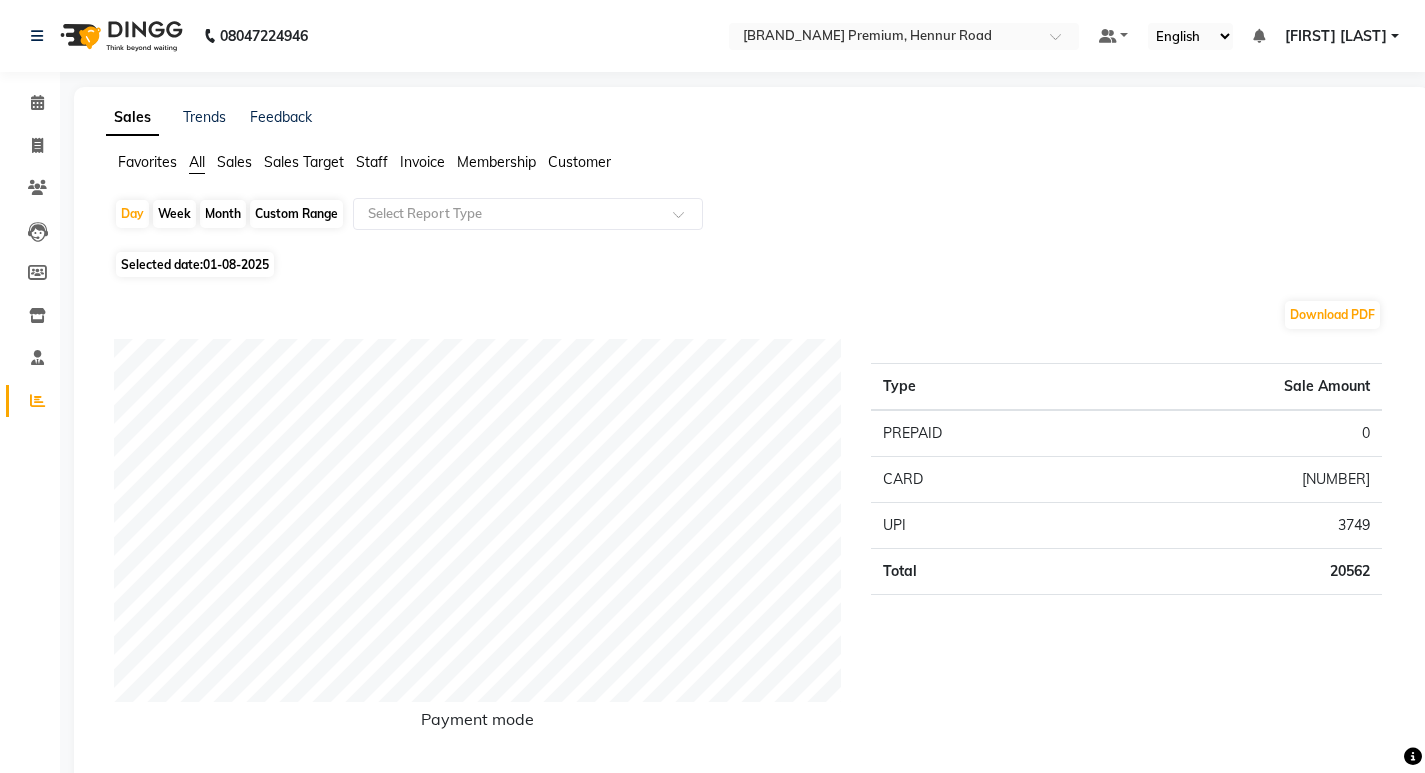 click on "Sales" 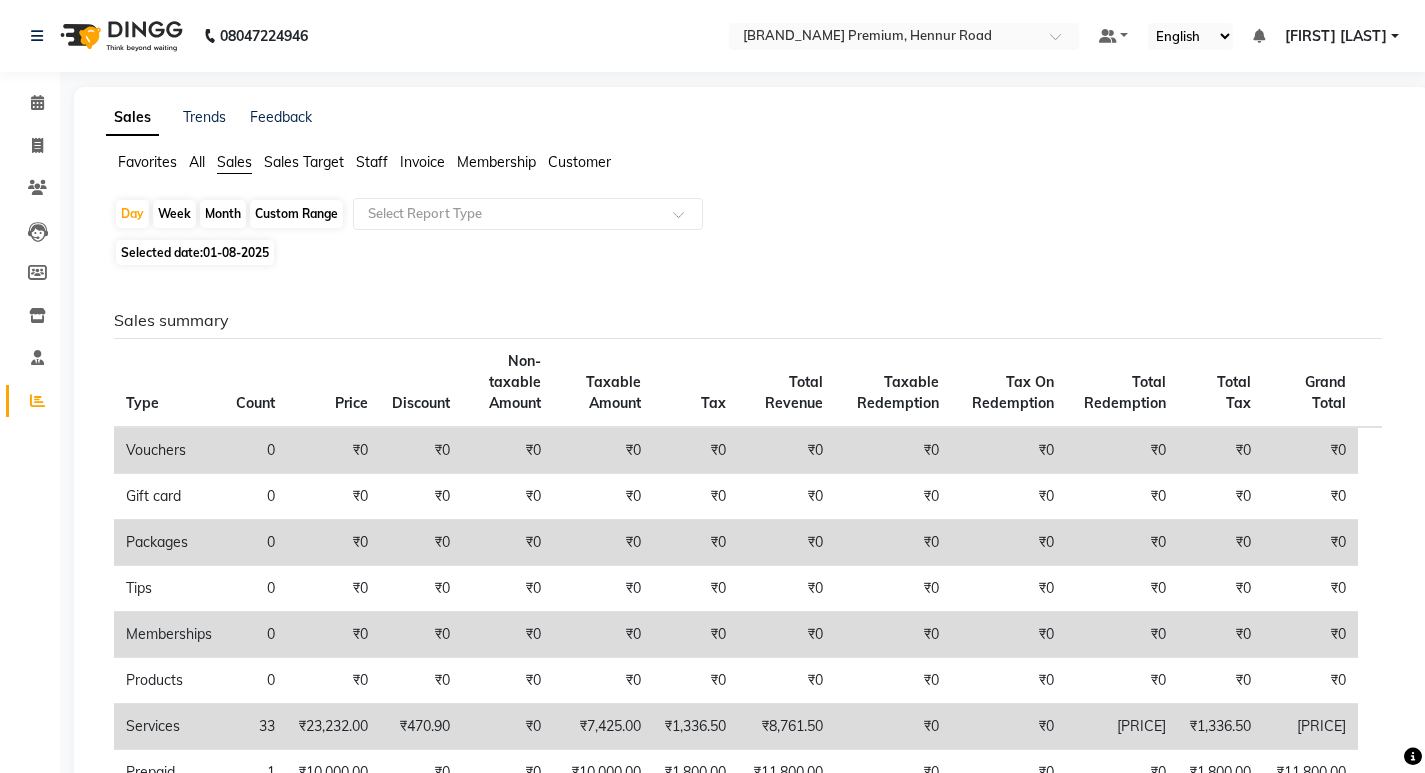 click on "Custom Range" 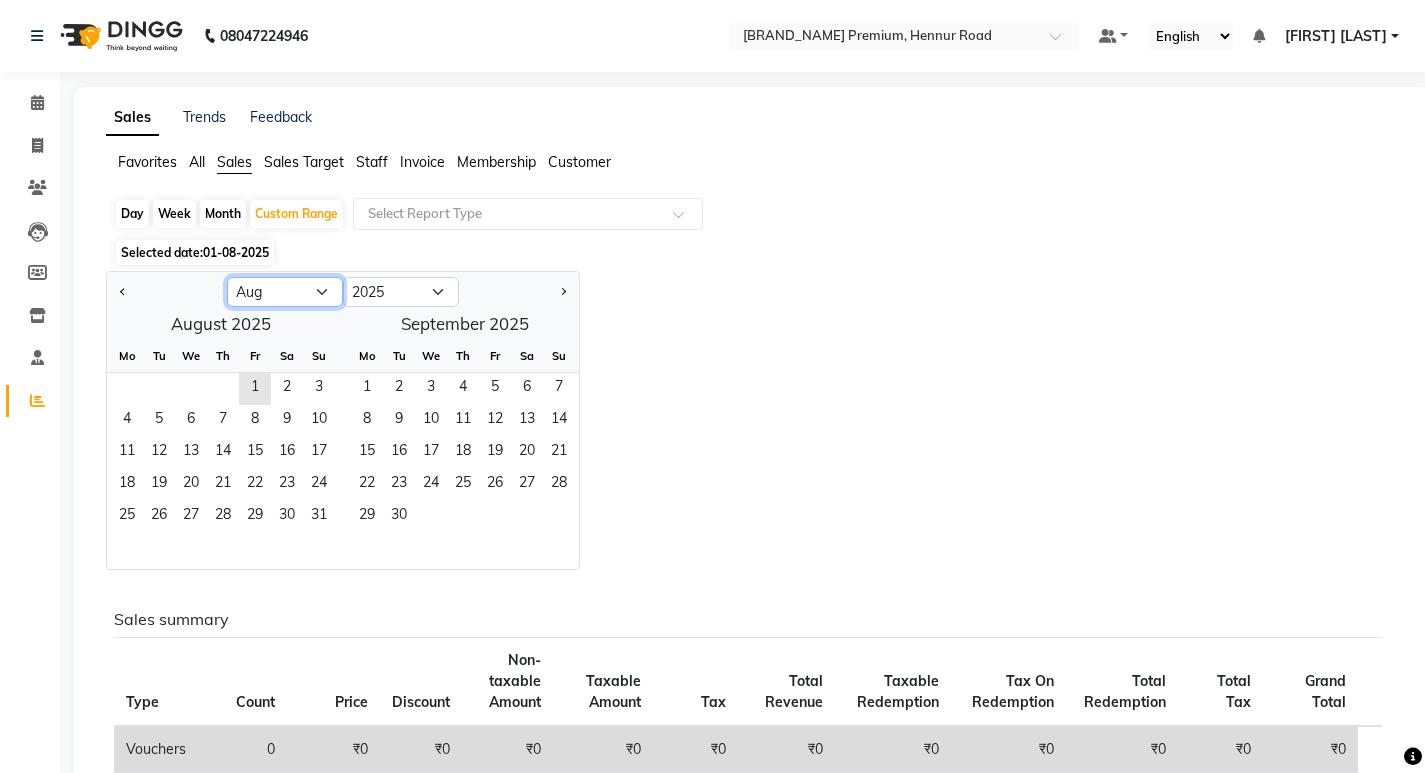 drag, startPoint x: 310, startPoint y: 294, endPoint x: 303, endPoint y: 305, distance: 13.038404 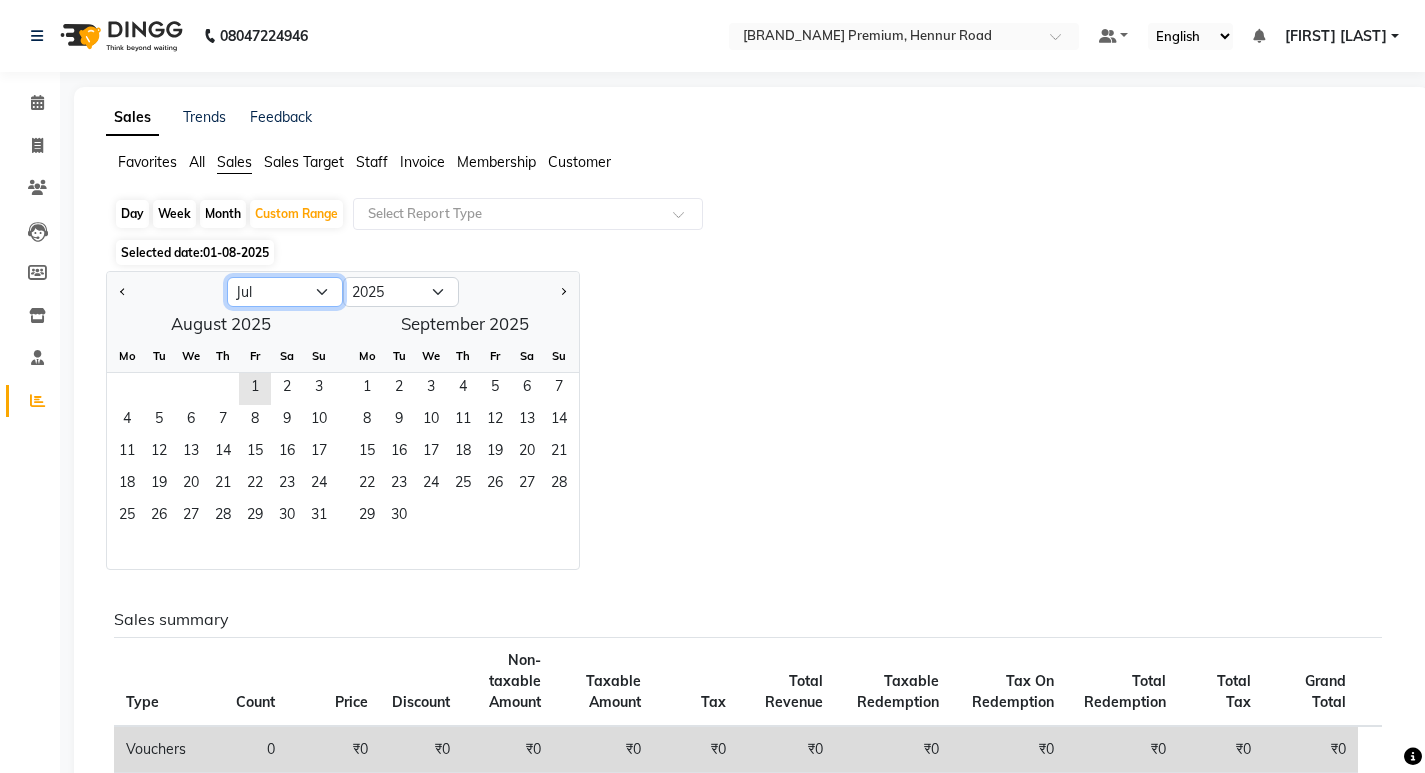 click on "Jan Feb Mar Apr May Jun Jul Aug Sep Oct Nov Dec" 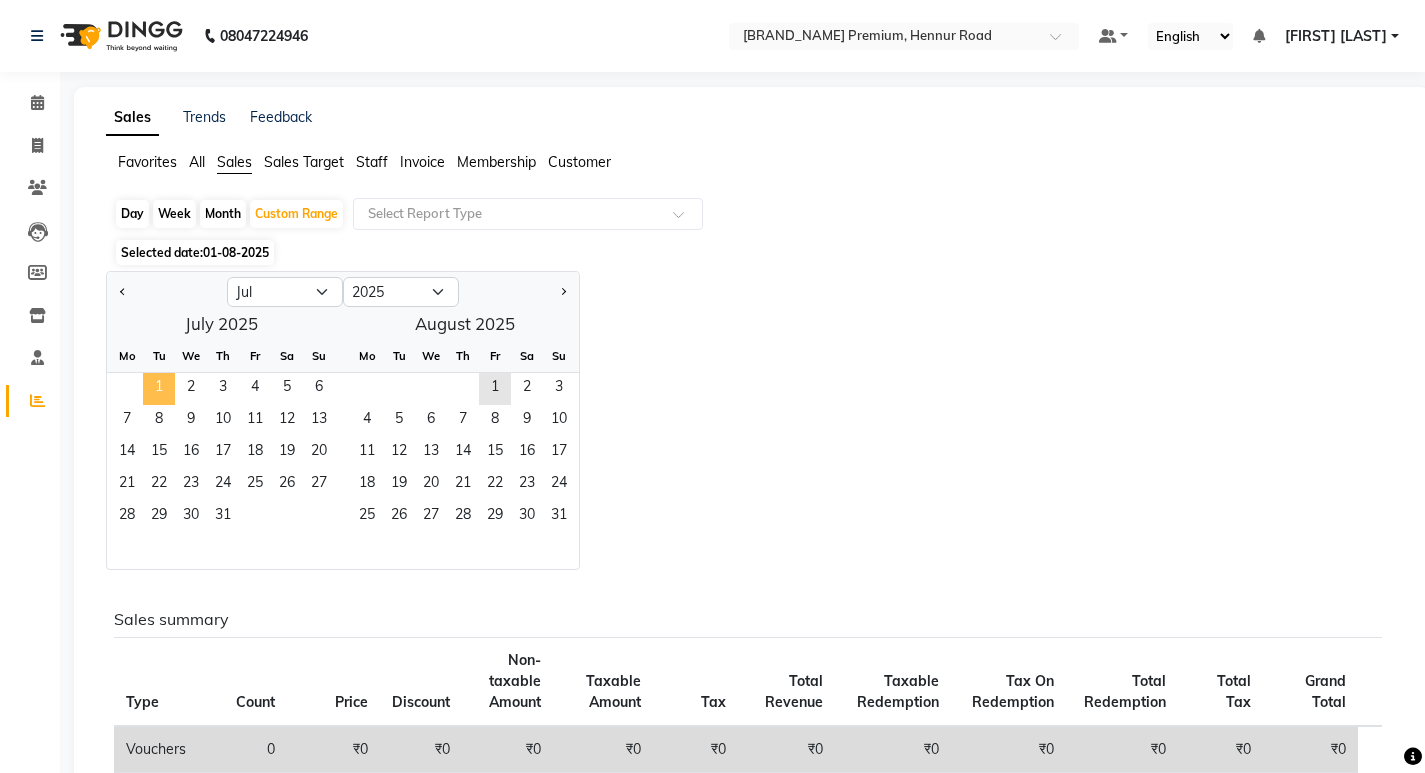 click on "1" 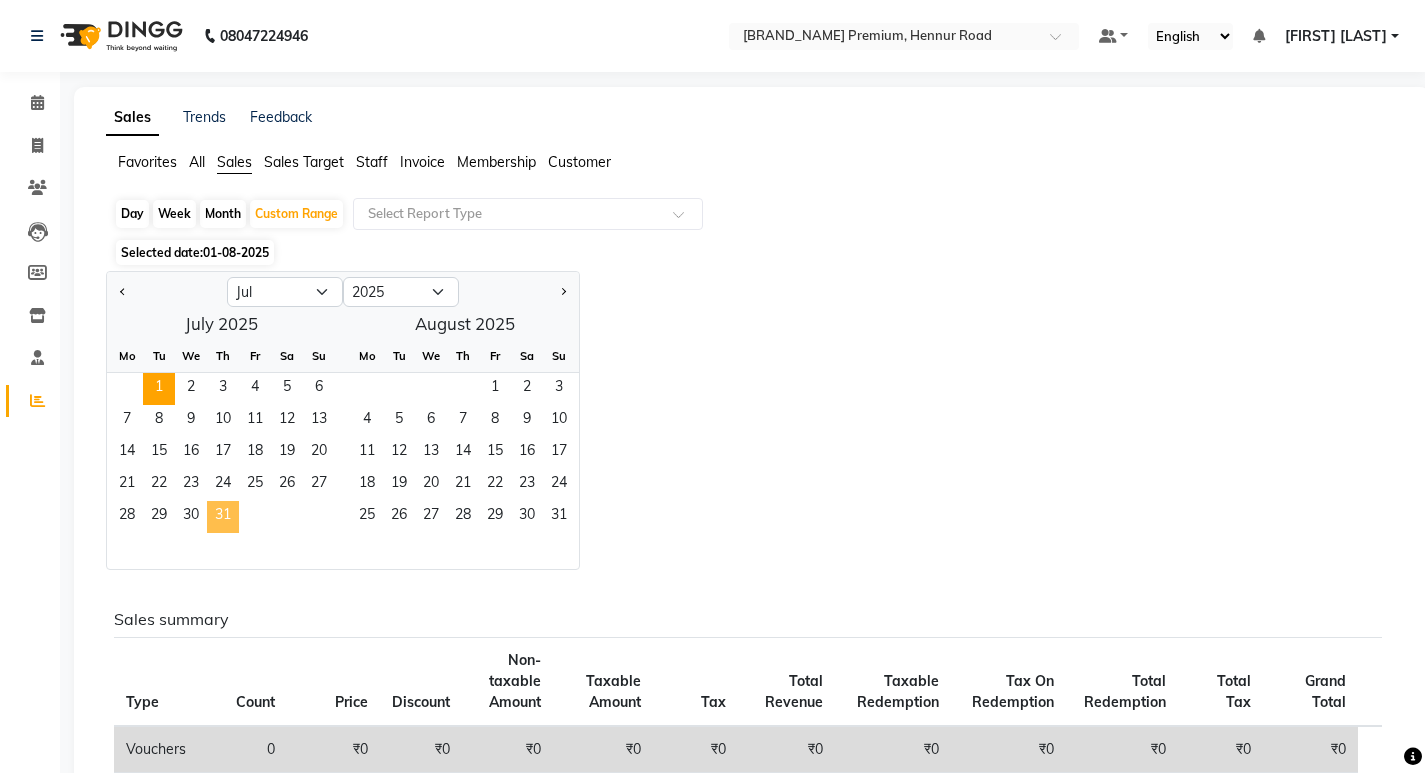 click on "31" 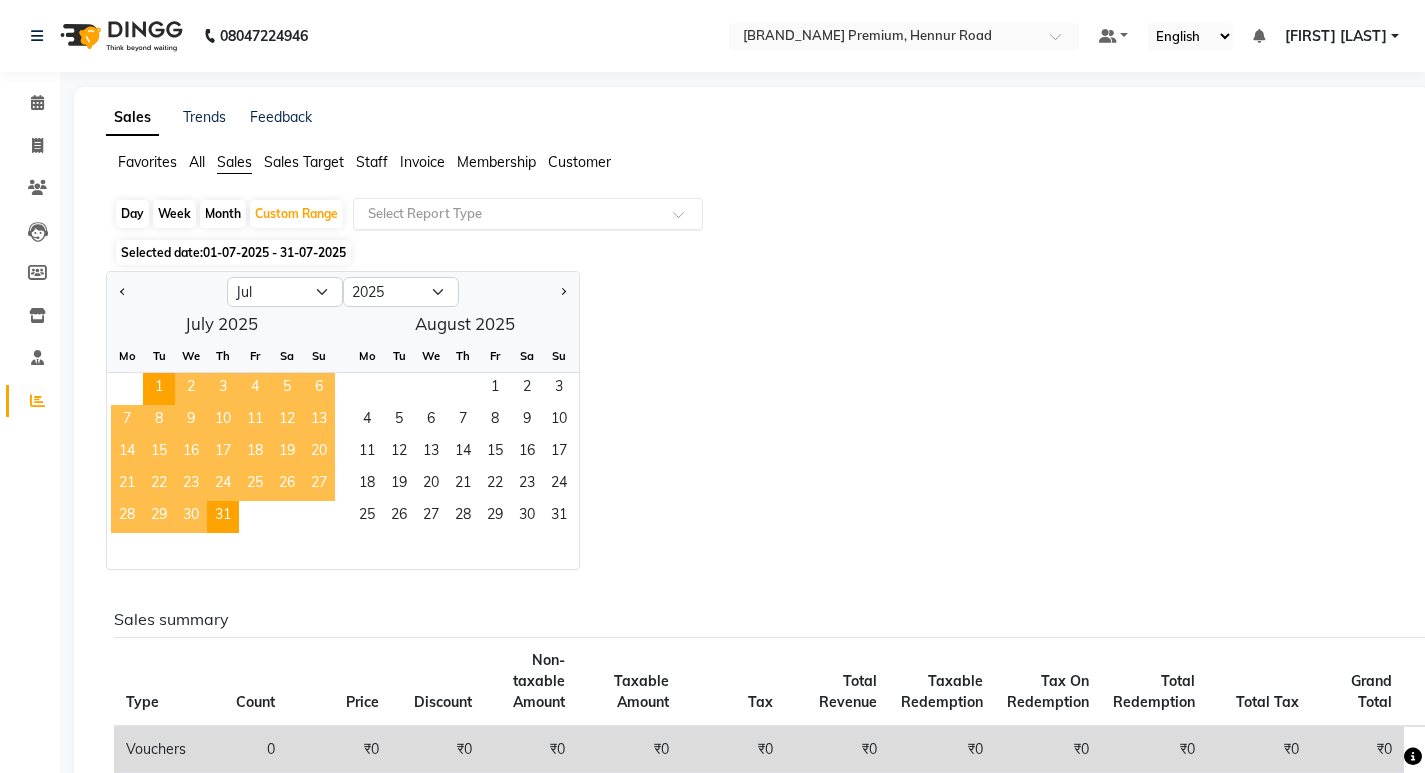 click 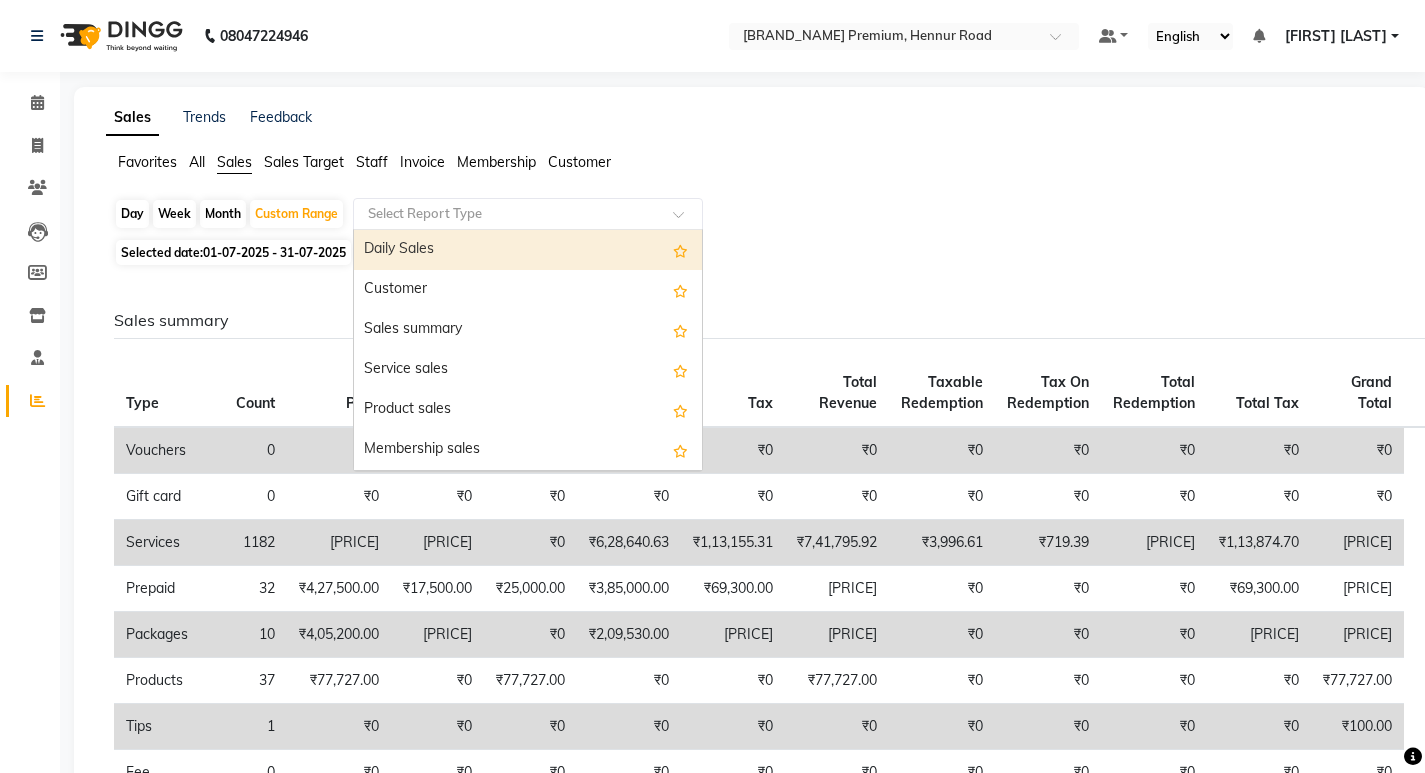 click on "Daily Sales" at bounding box center (528, 250) 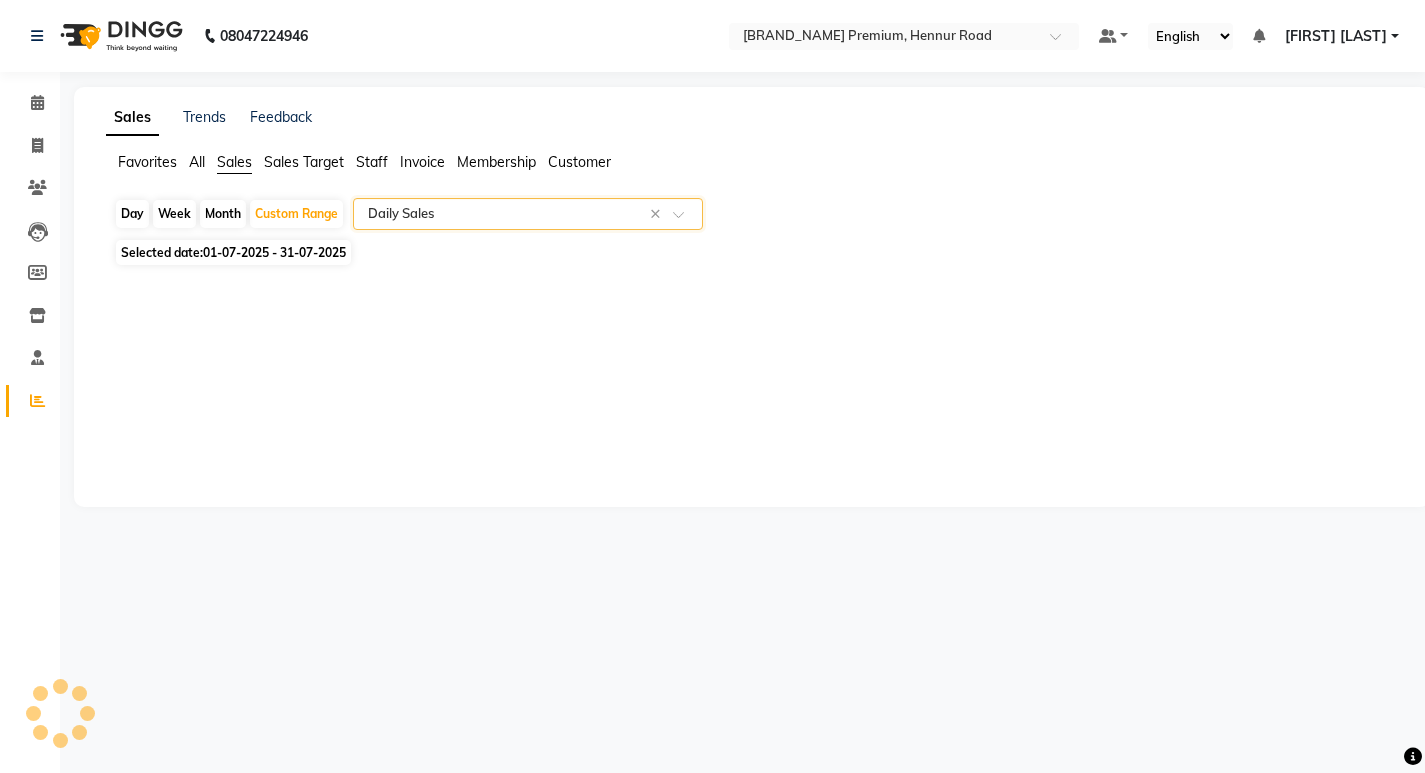 select on "full_report" 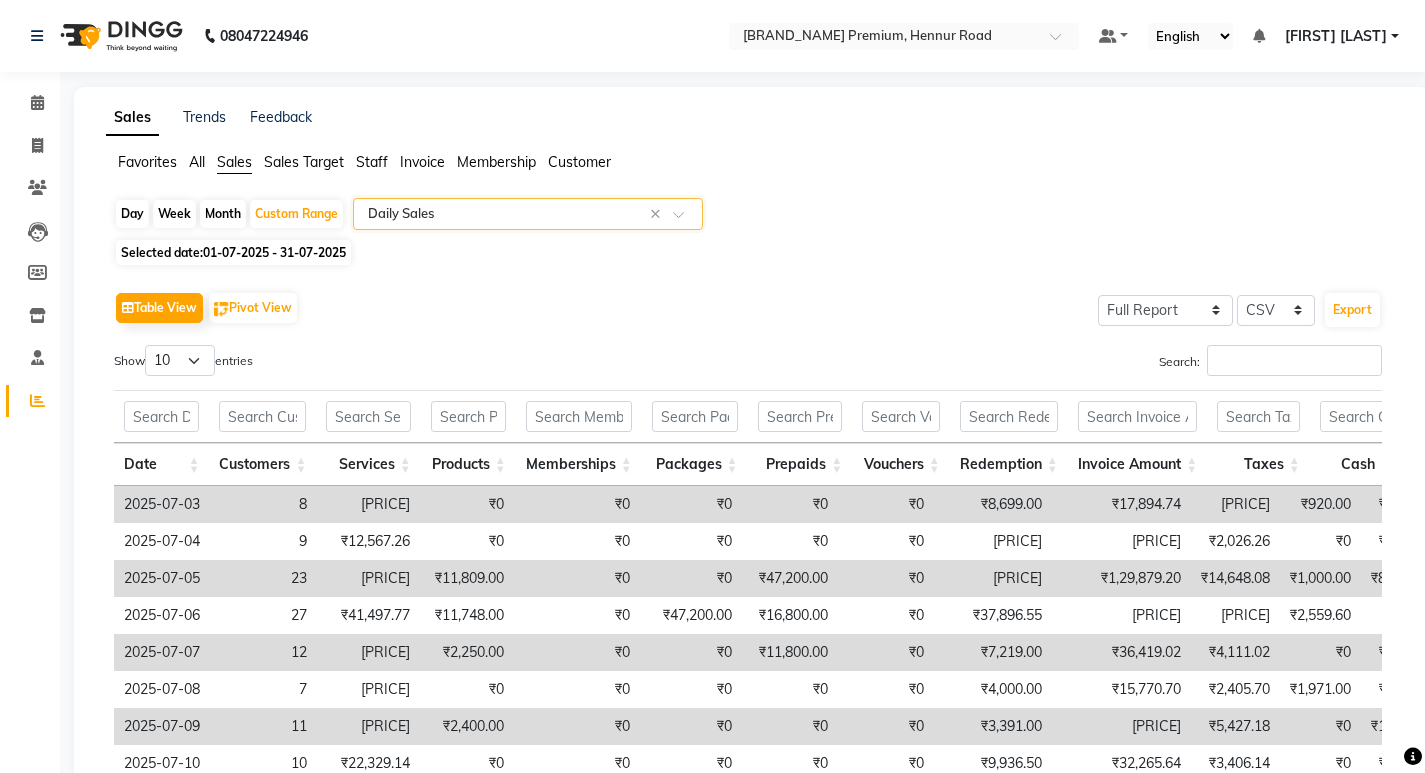 click 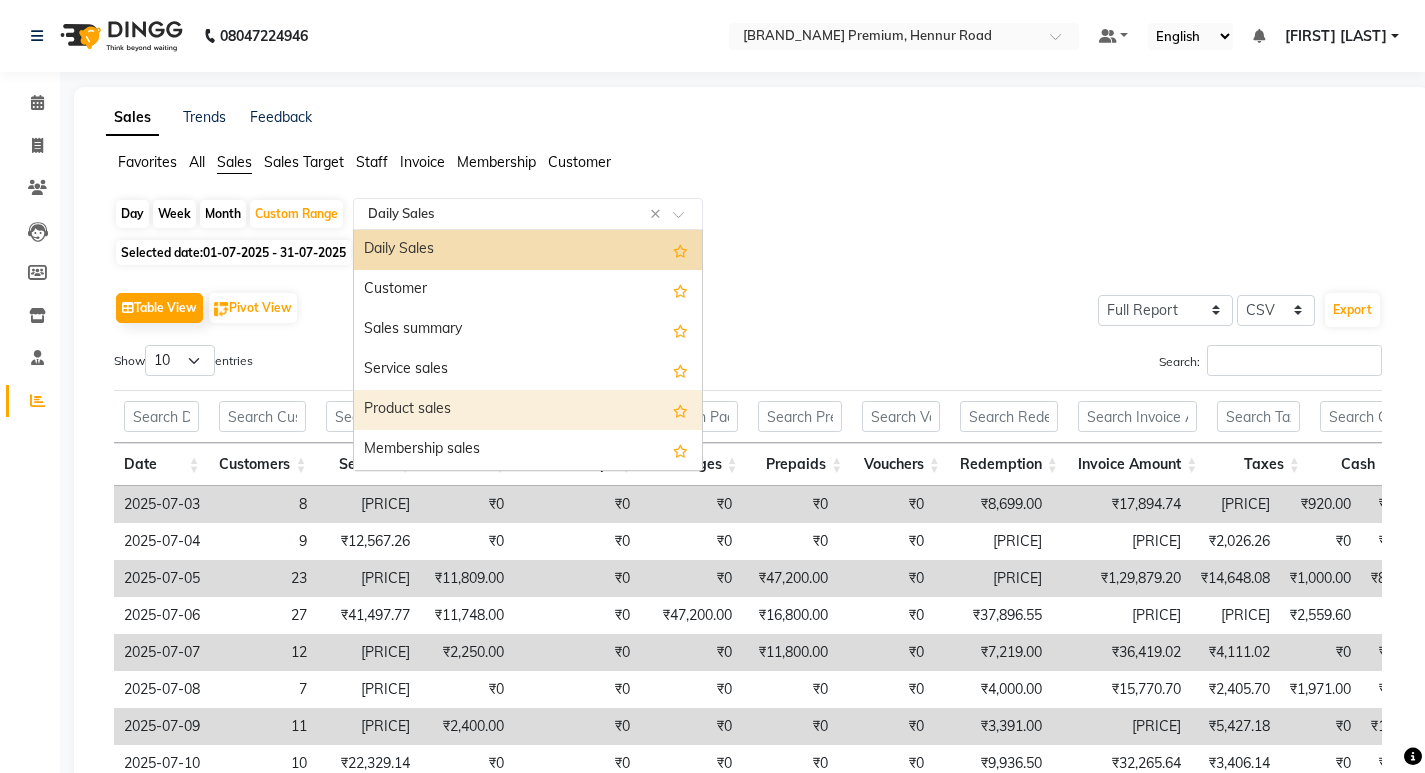 click on "Product sales" at bounding box center (528, 410) 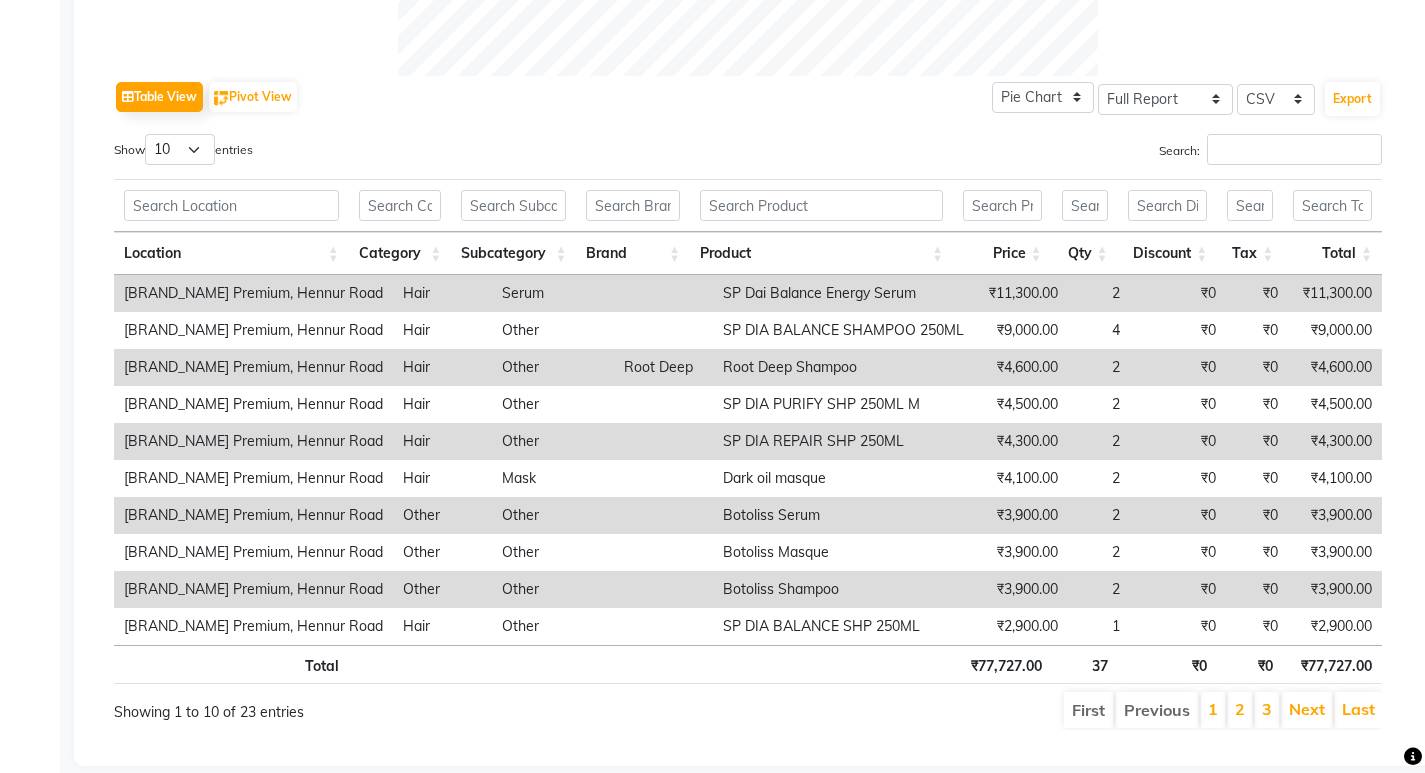 scroll, scrollTop: 973, scrollLeft: 0, axis: vertical 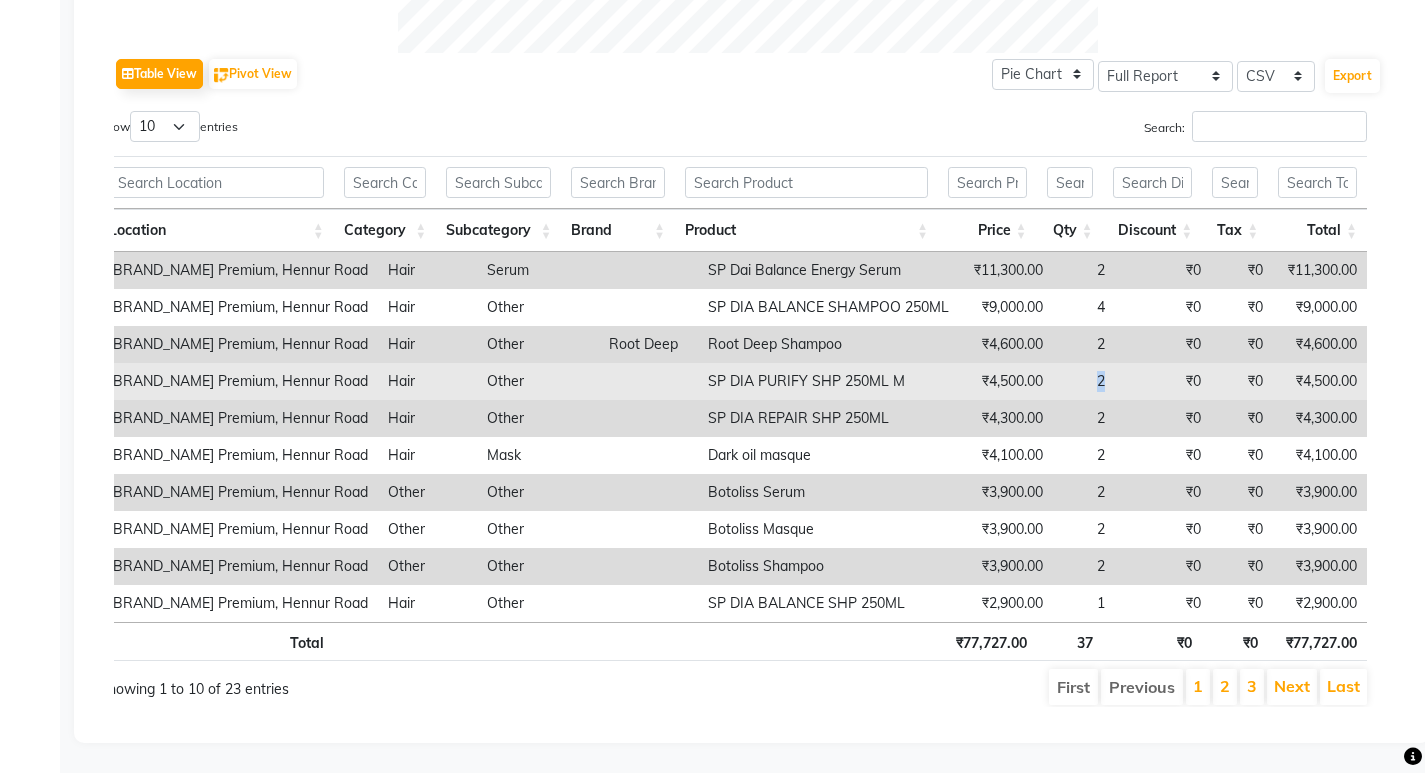 drag, startPoint x: 1092, startPoint y: 367, endPoint x: 1074, endPoint y: 368, distance: 18.027756 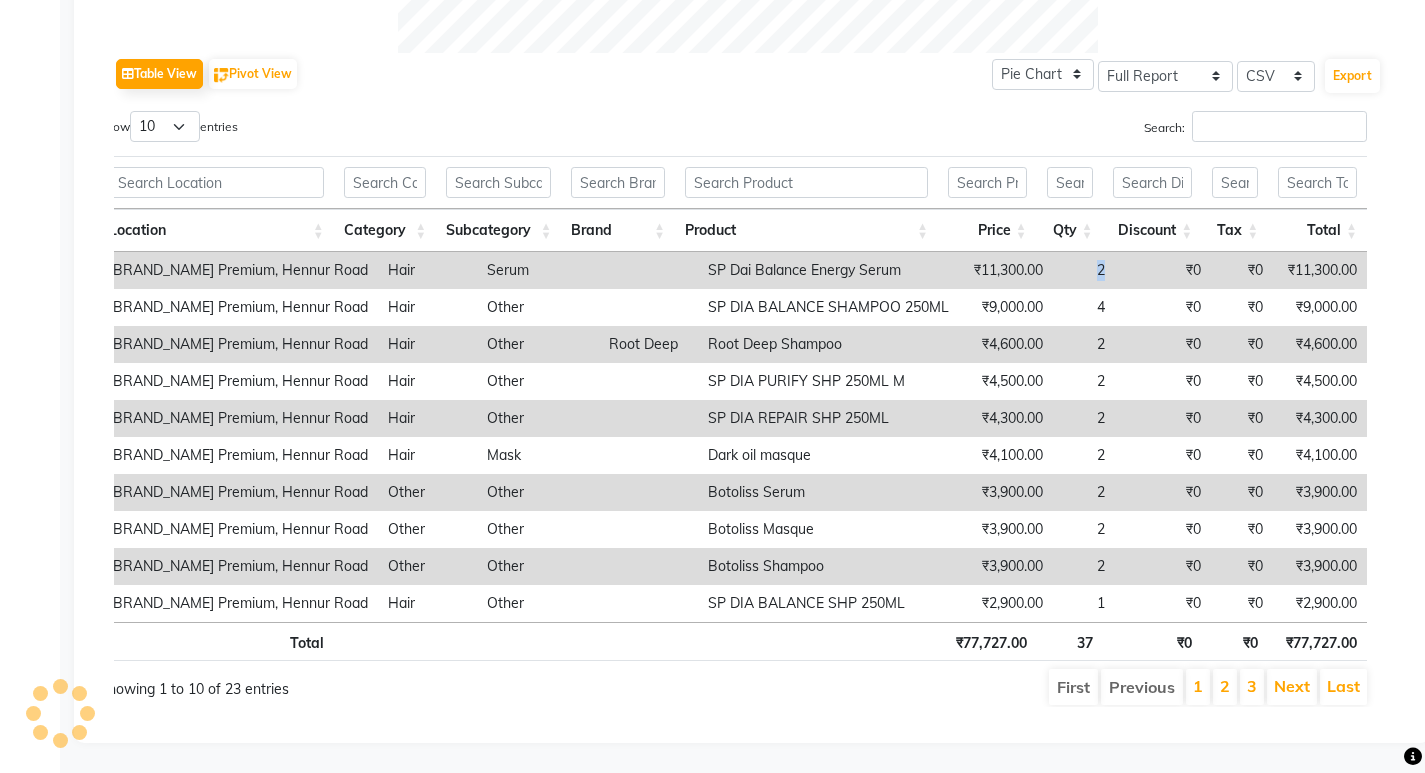 drag, startPoint x: 1096, startPoint y: 247, endPoint x: 1082, endPoint y: 252, distance: 14.866069 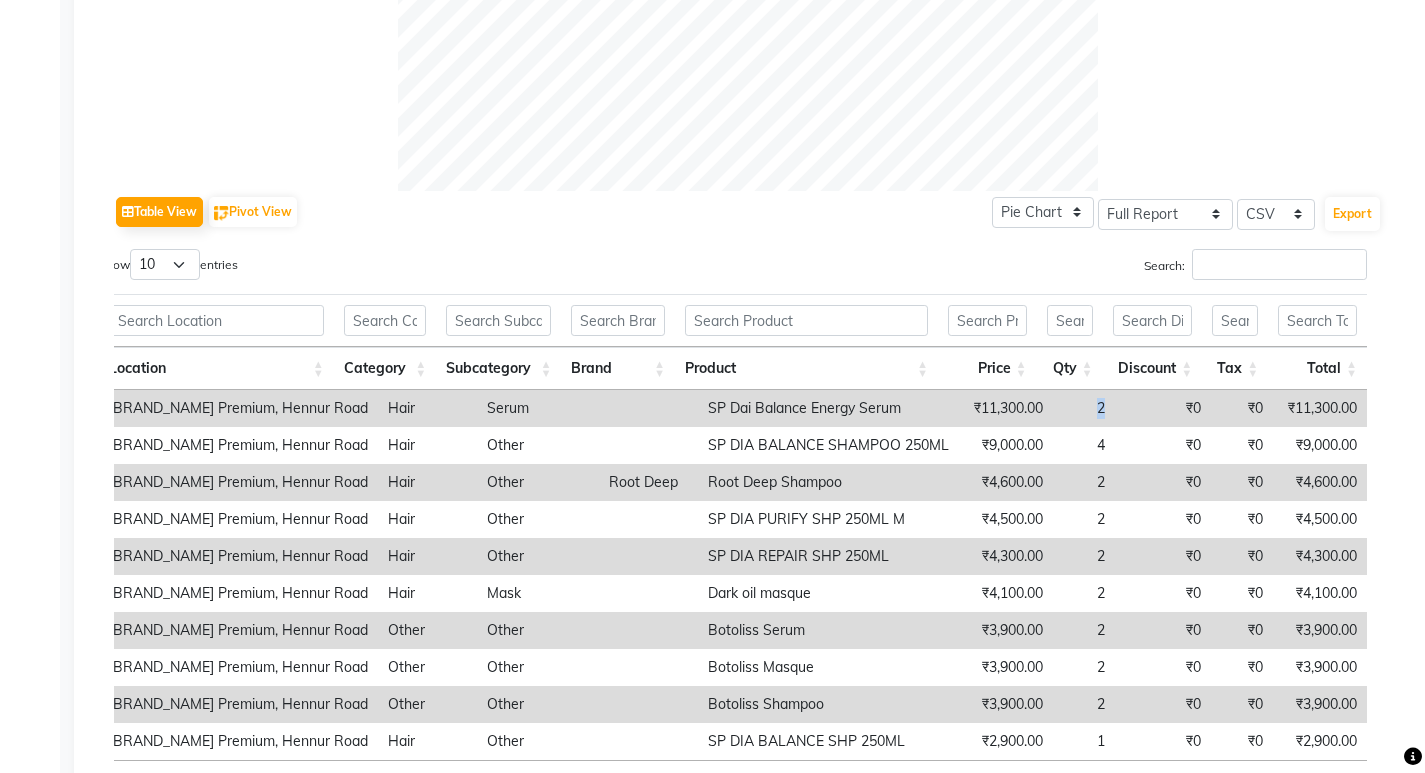 scroll, scrollTop: 873, scrollLeft: 0, axis: vertical 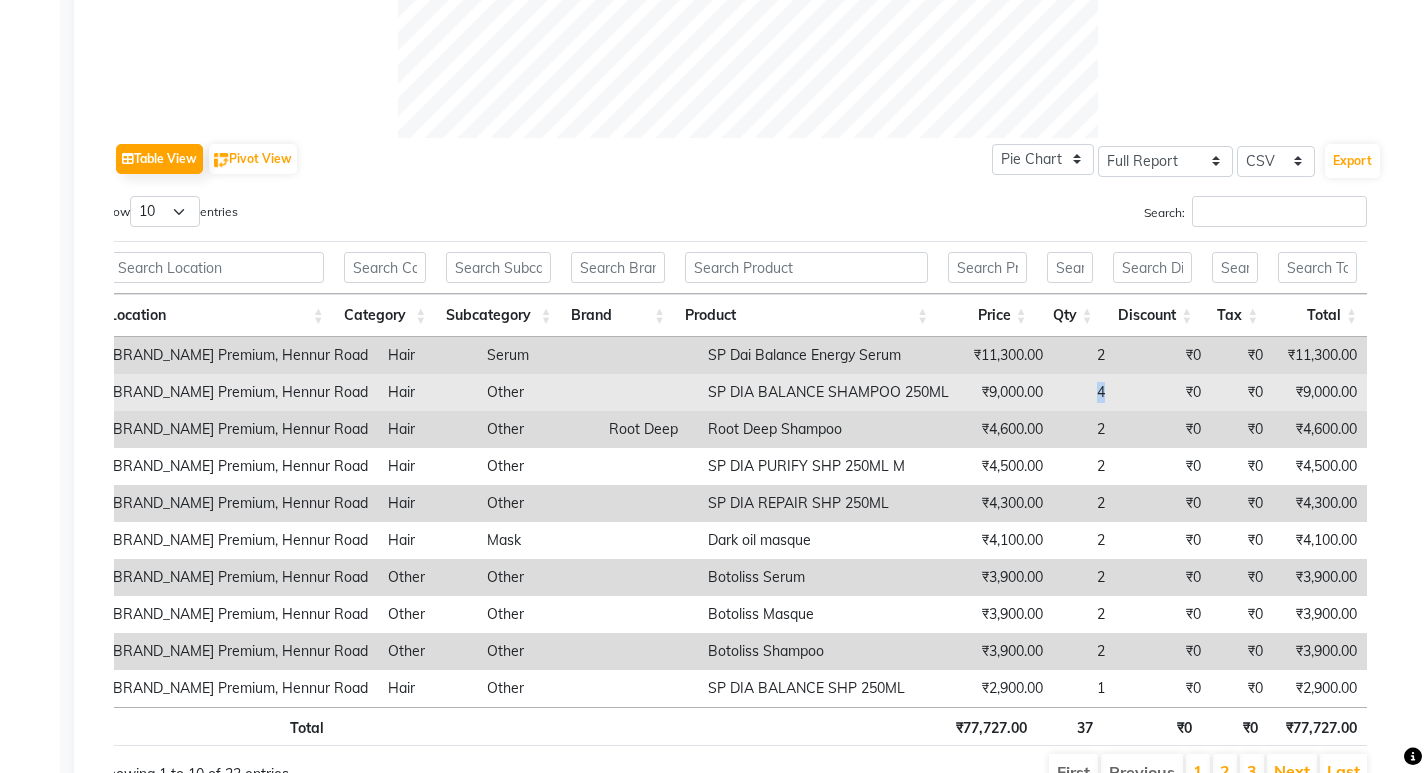 drag, startPoint x: 1092, startPoint y: 386, endPoint x: 1079, endPoint y: 389, distance: 13.341664 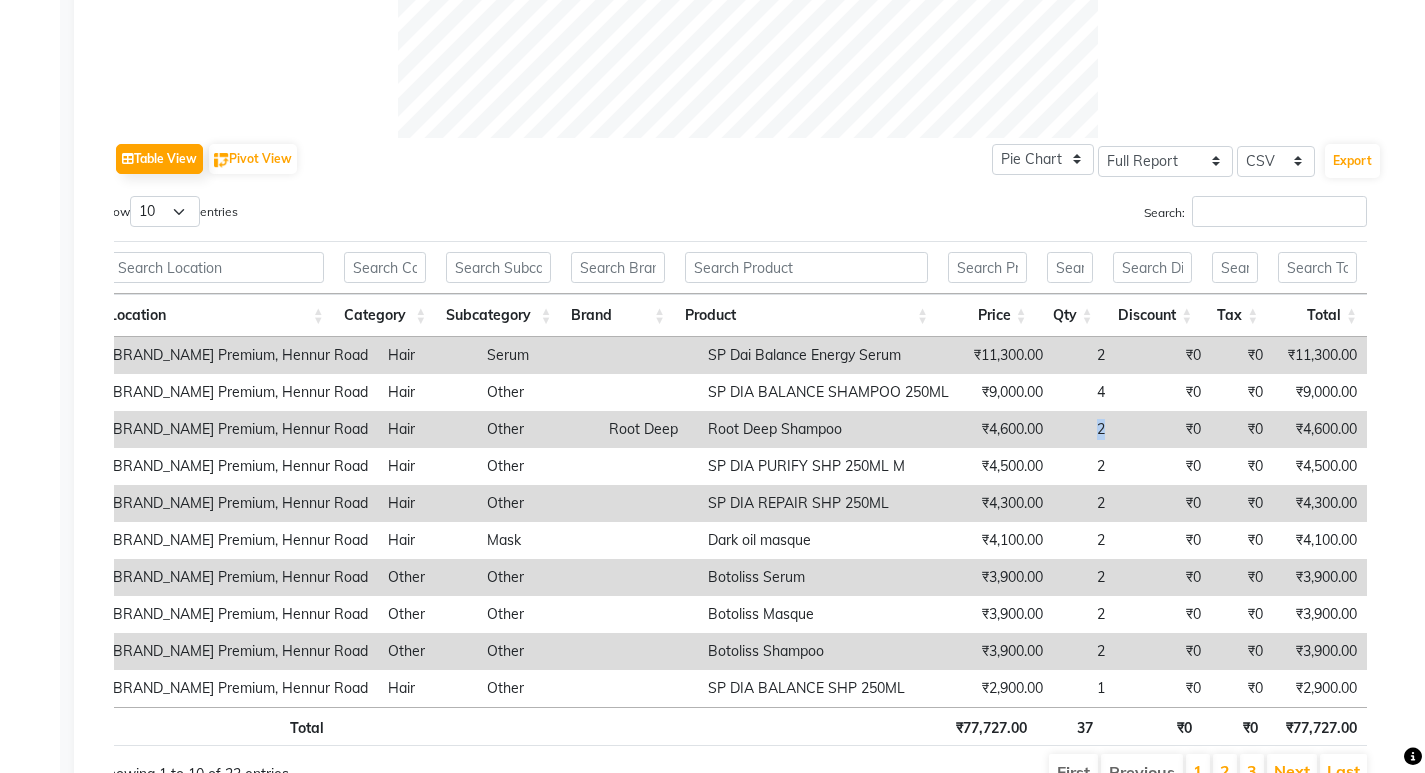 drag, startPoint x: 1096, startPoint y: 429, endPoint x: 1080, endPoint y: 430, distance: 16.03122 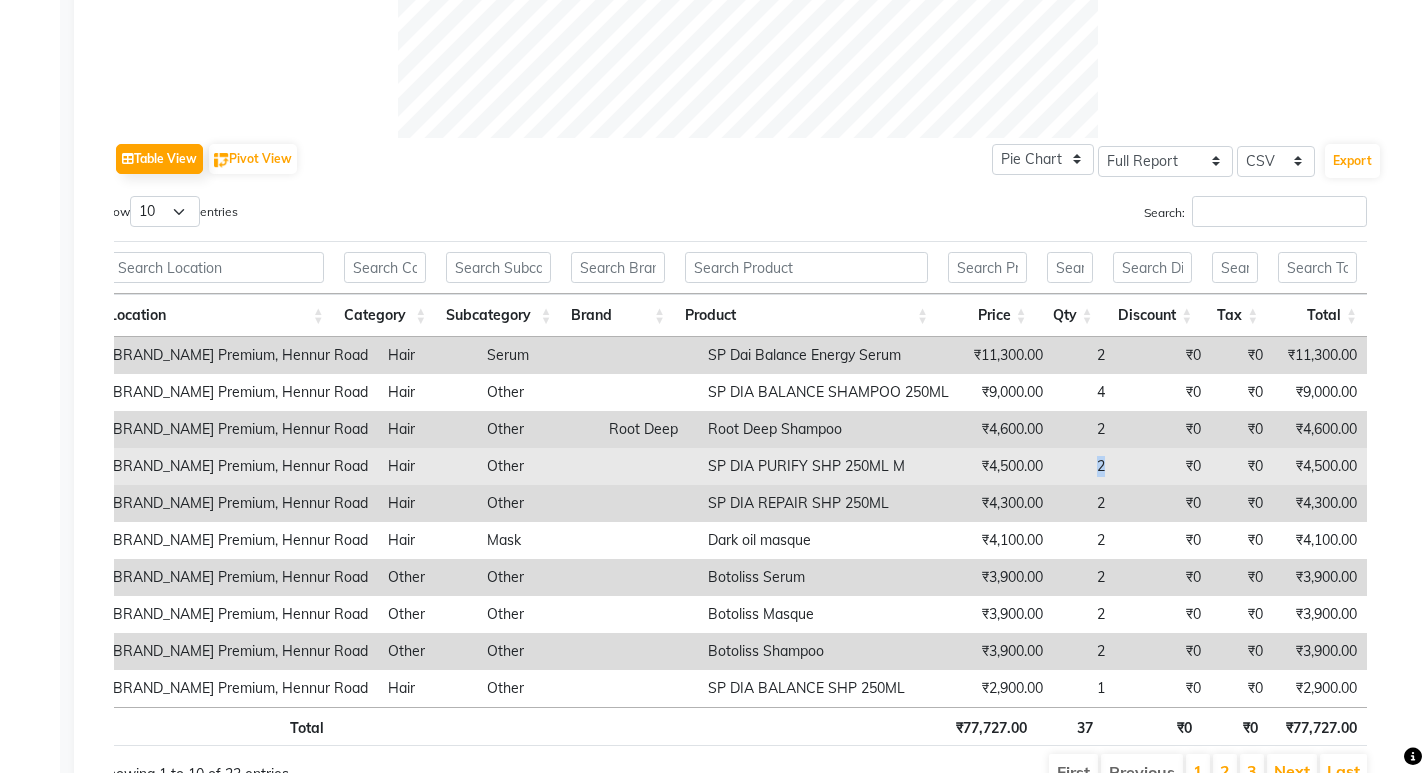 click on "2" at bounding box center [1084, 466] 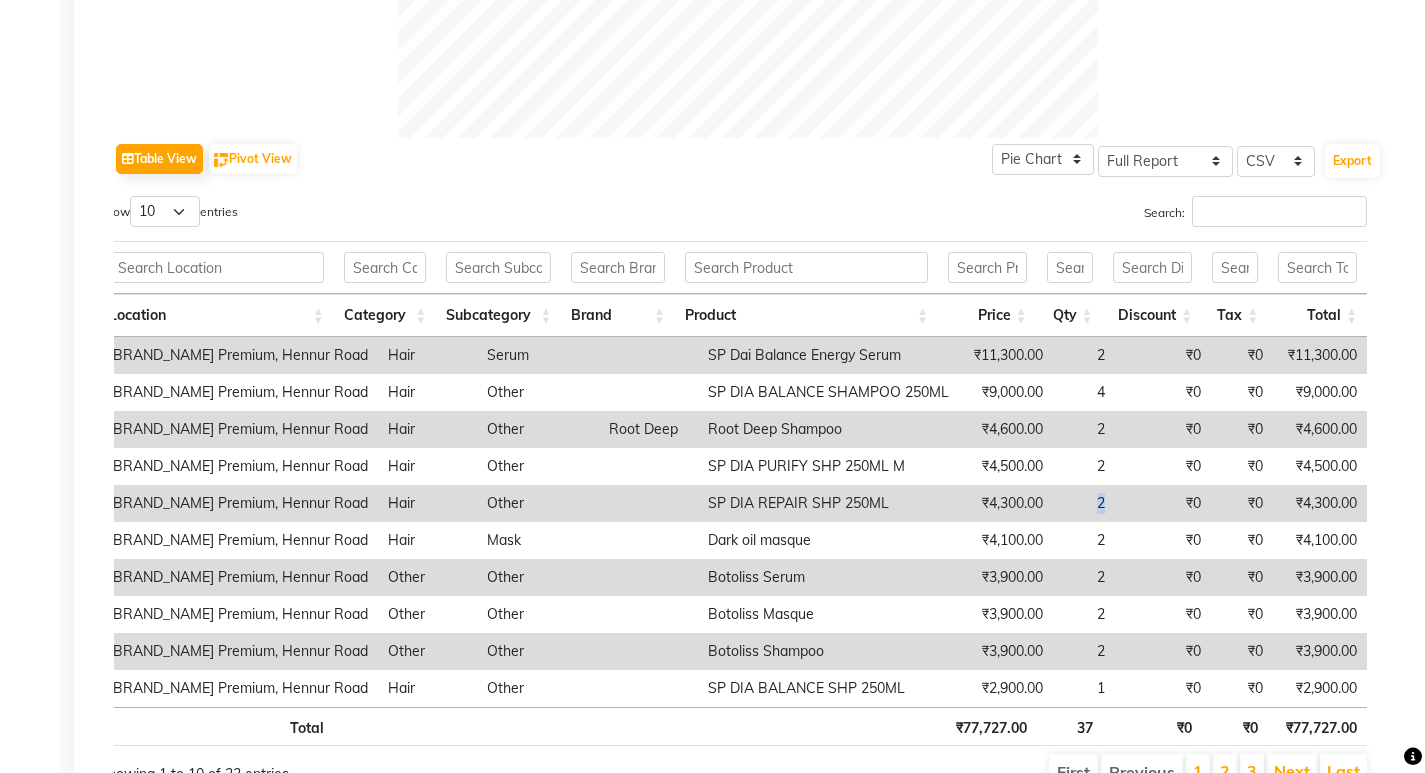 drag, startPoint x: 1089, startPoint y: 499, endPoint x: 1076, endPoint y: 503, distance: 13.601471 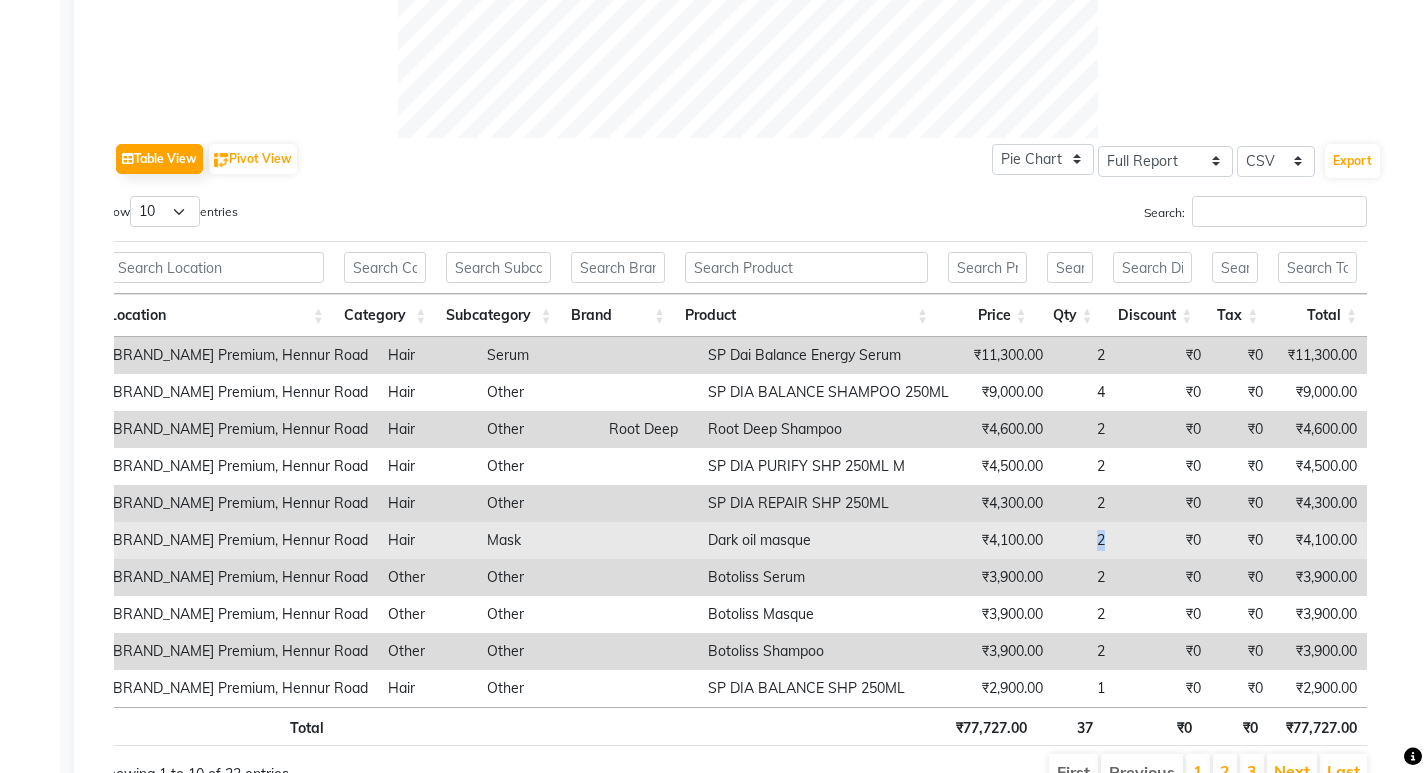 drag, startPoint x: 1099, startPoint y: 535, endPoint x: 1087, endPoint y: 537, distance: 12.165525 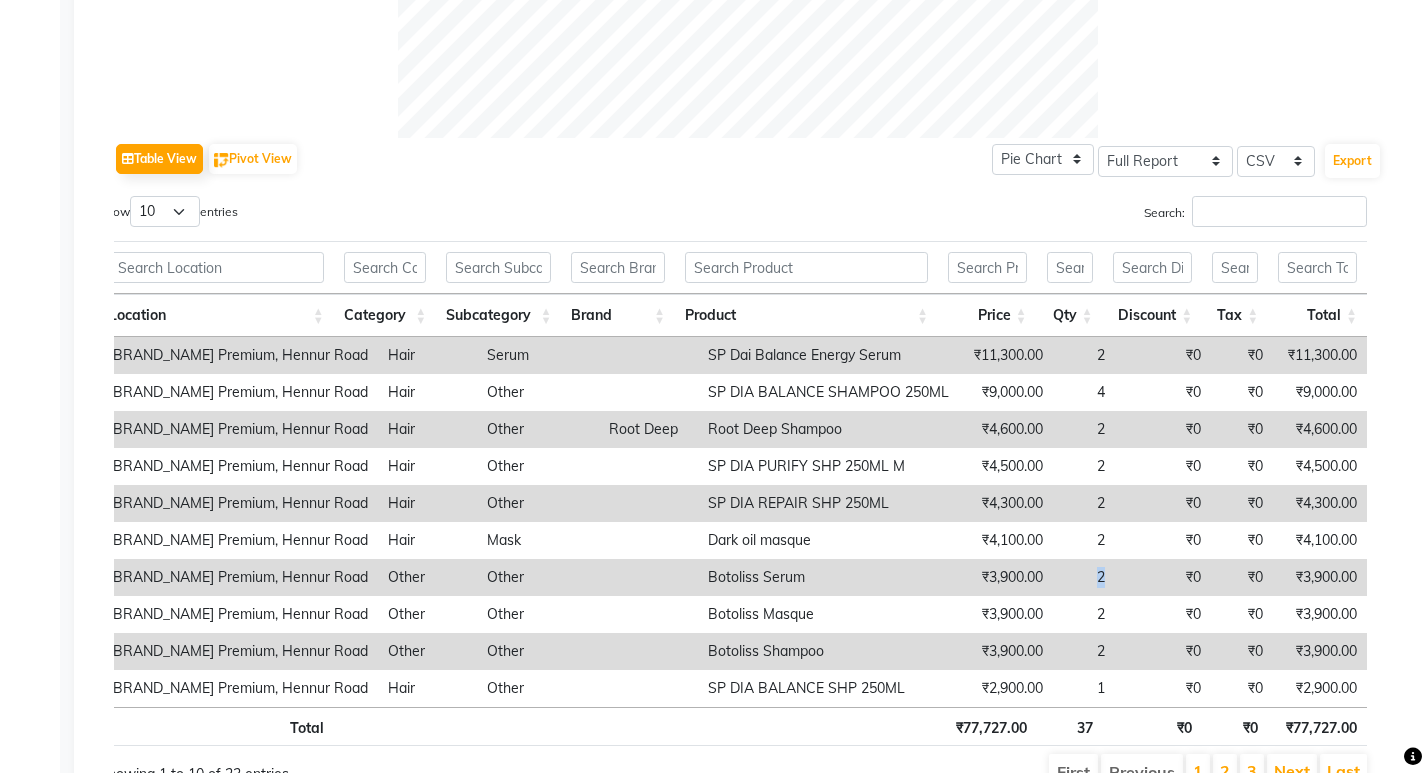 click on "2" at bounding box center (1084, 577) 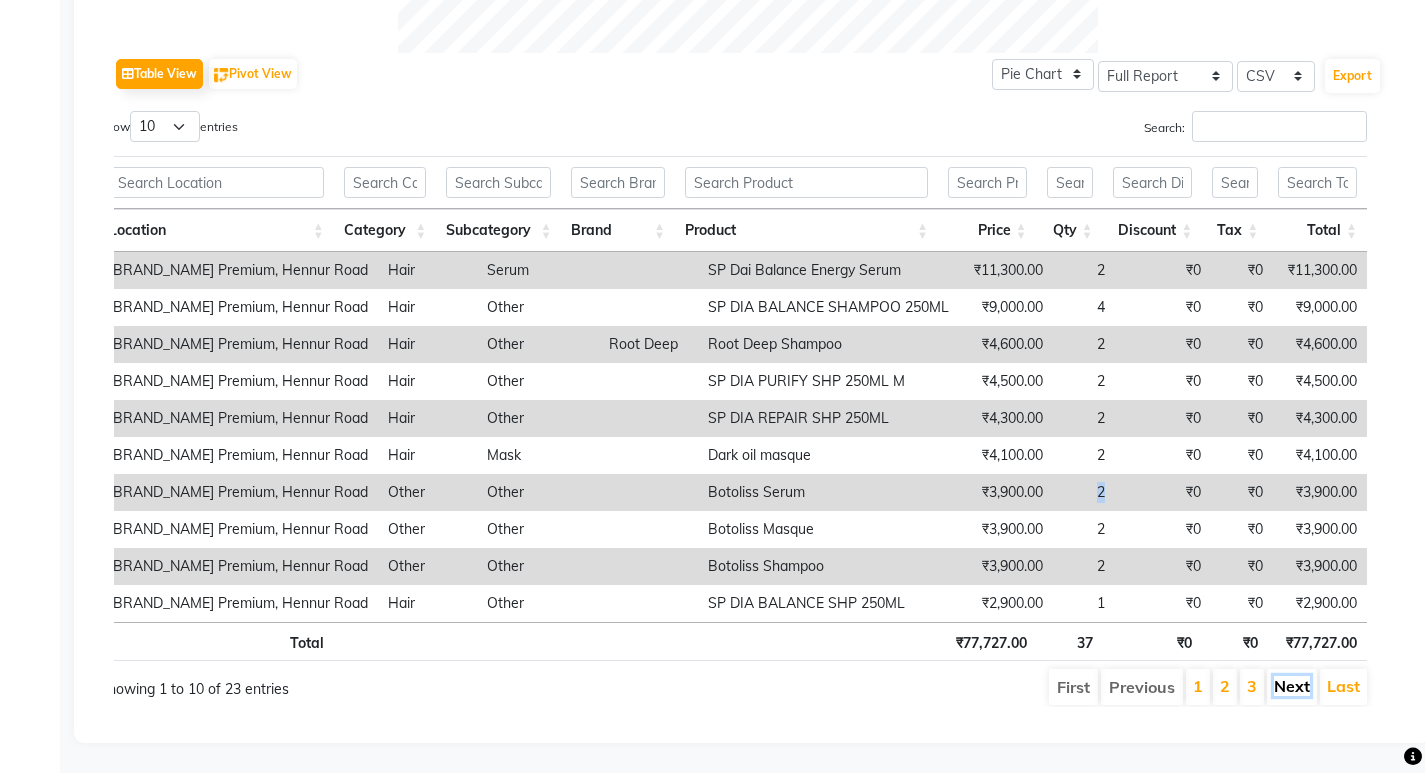 click on "Next" at bounding box center [1292, 686] 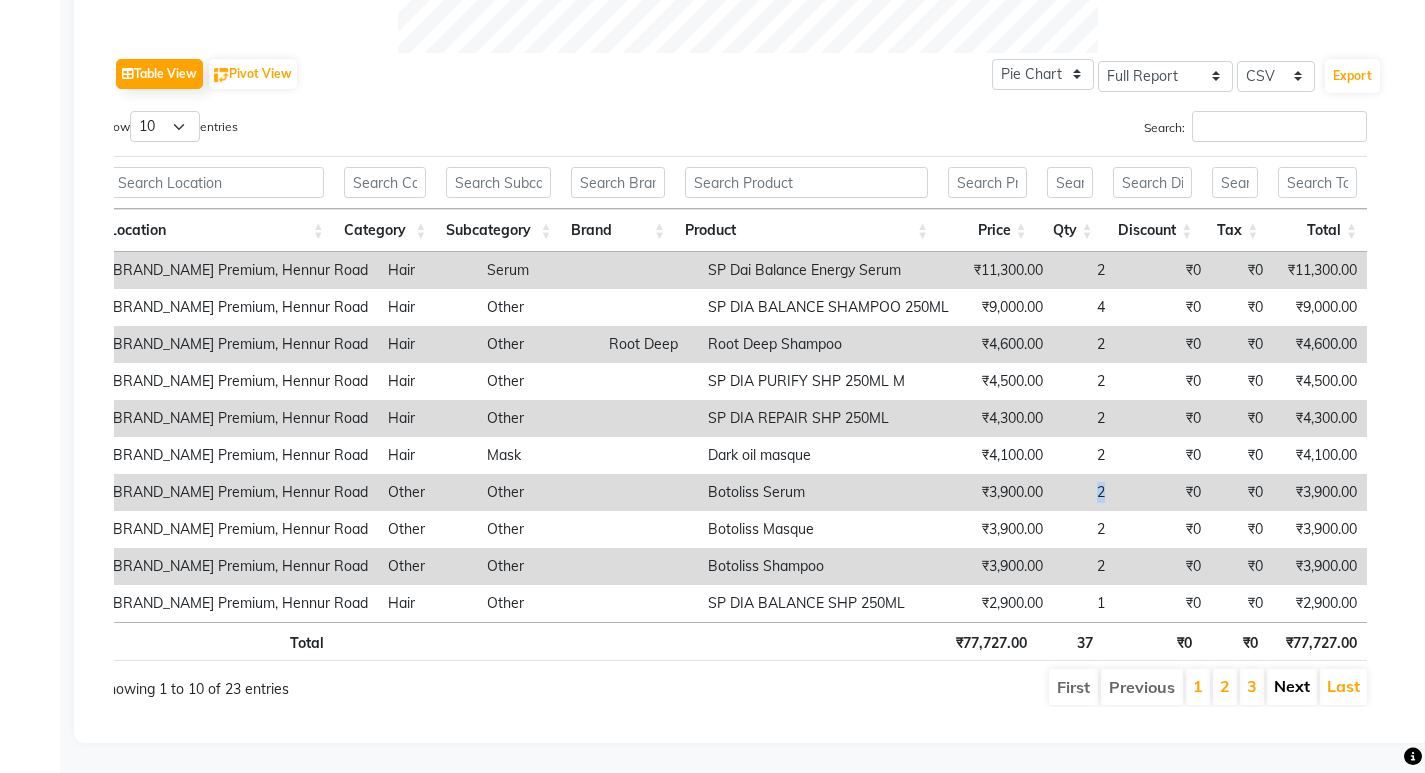 scroll, scrollTop: 971, scrollLeft: 0, axis: vertical 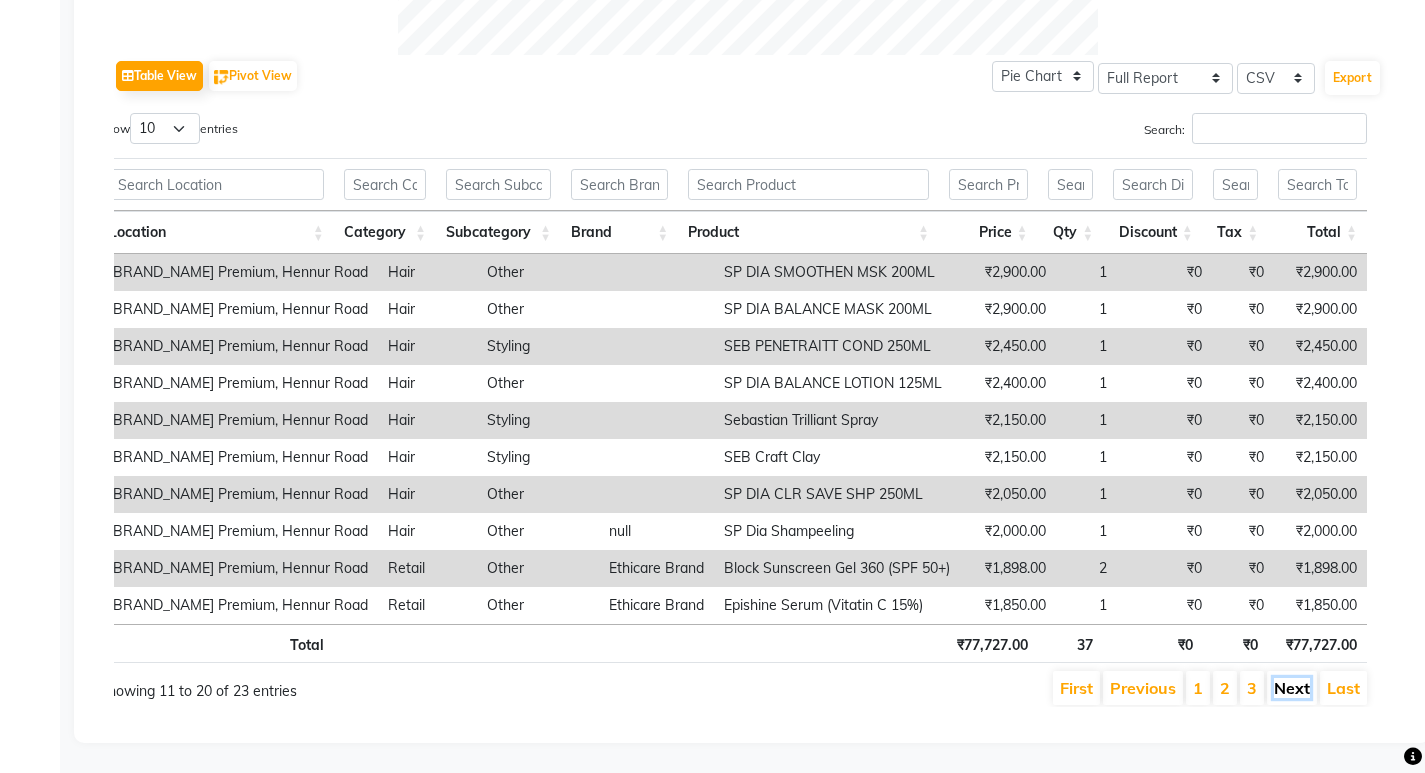 click on "Next" at bounding box center [1292, 688] 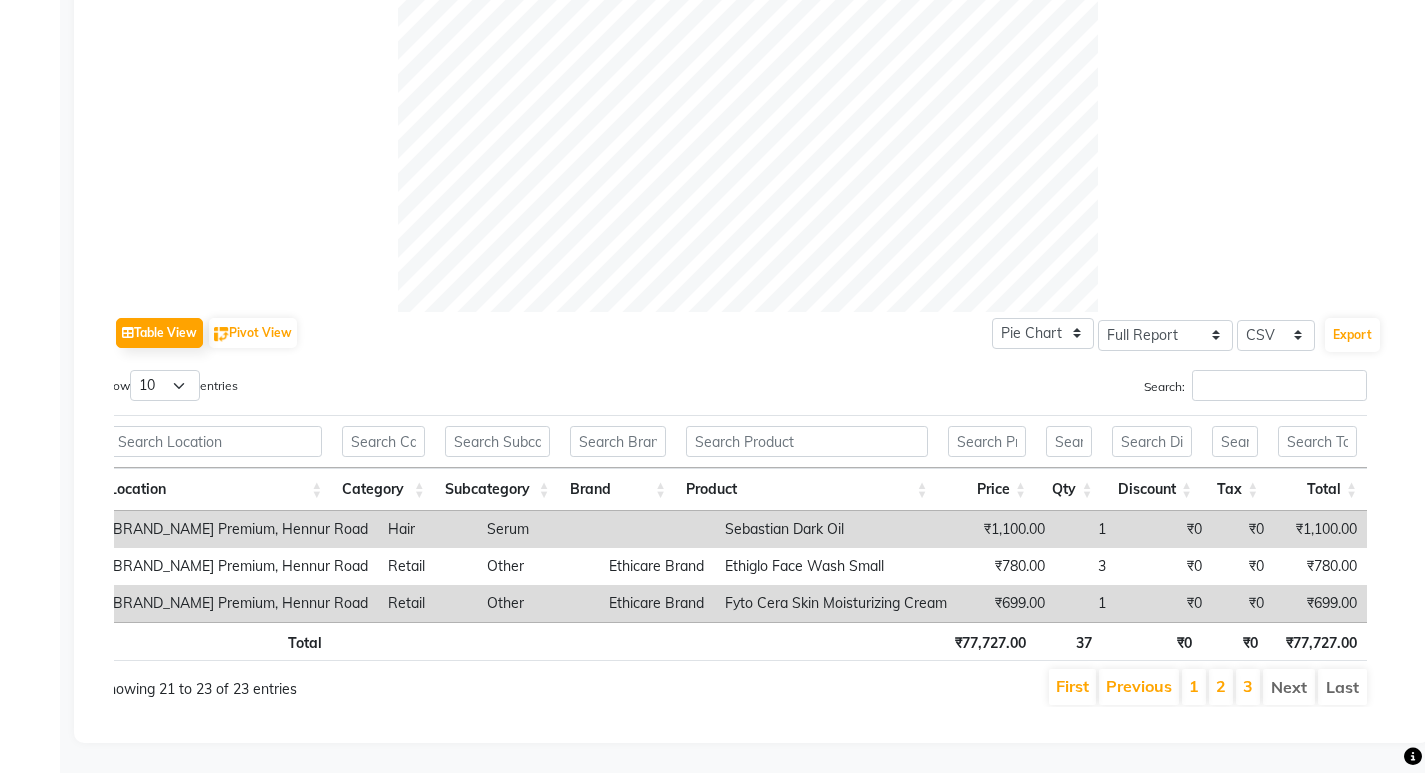 scroll, scrollTop: 714, scrollLeft: 0, axis: vertical 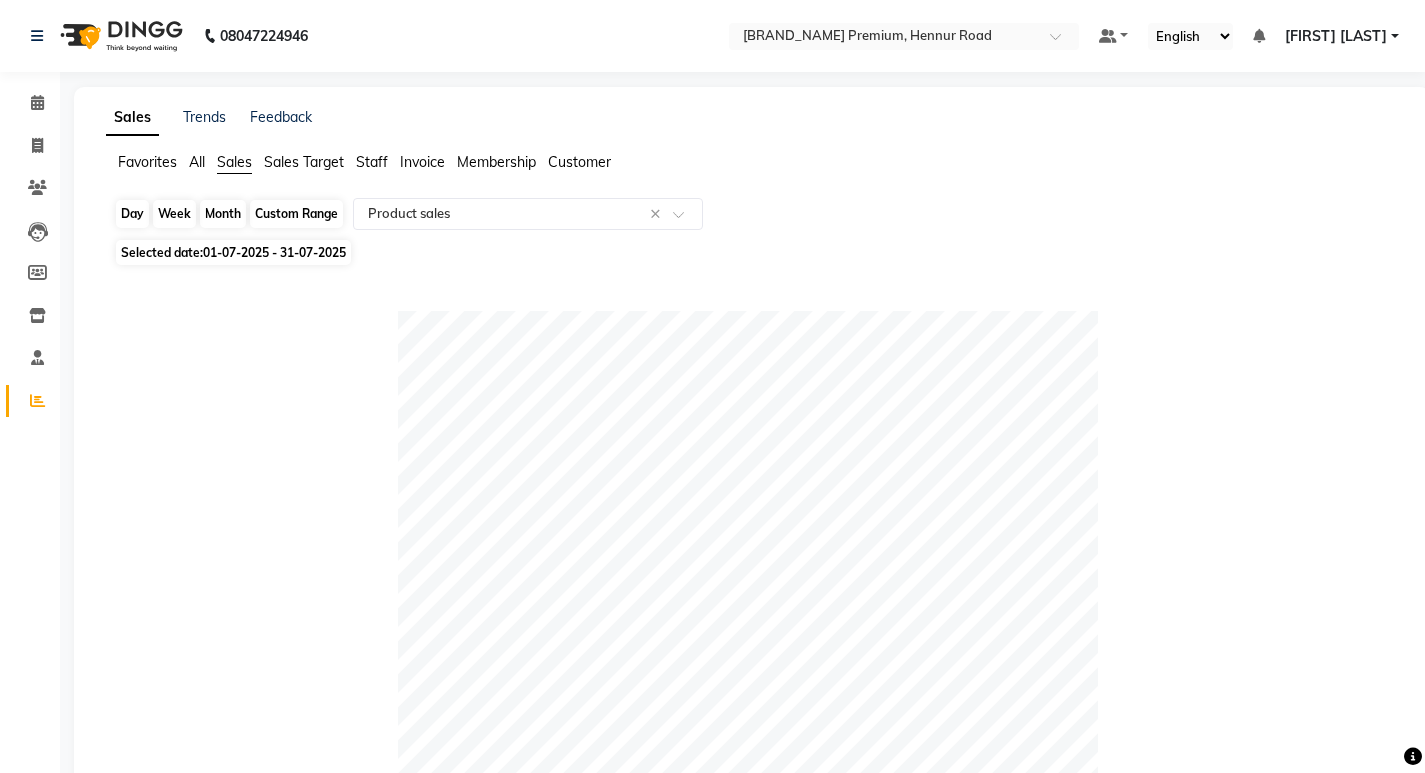 click on "Custom Range" 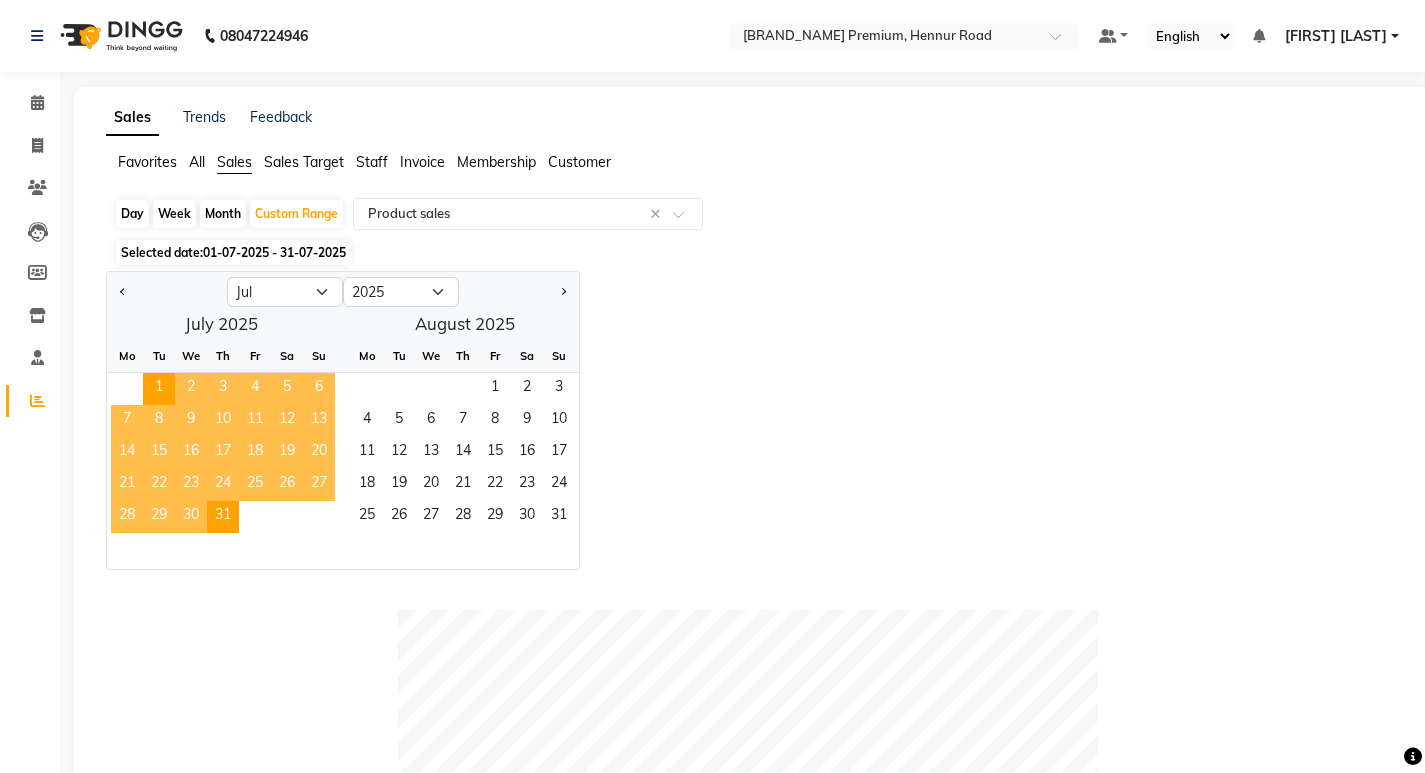 click on "01-07-2025 - 31-07-2025" 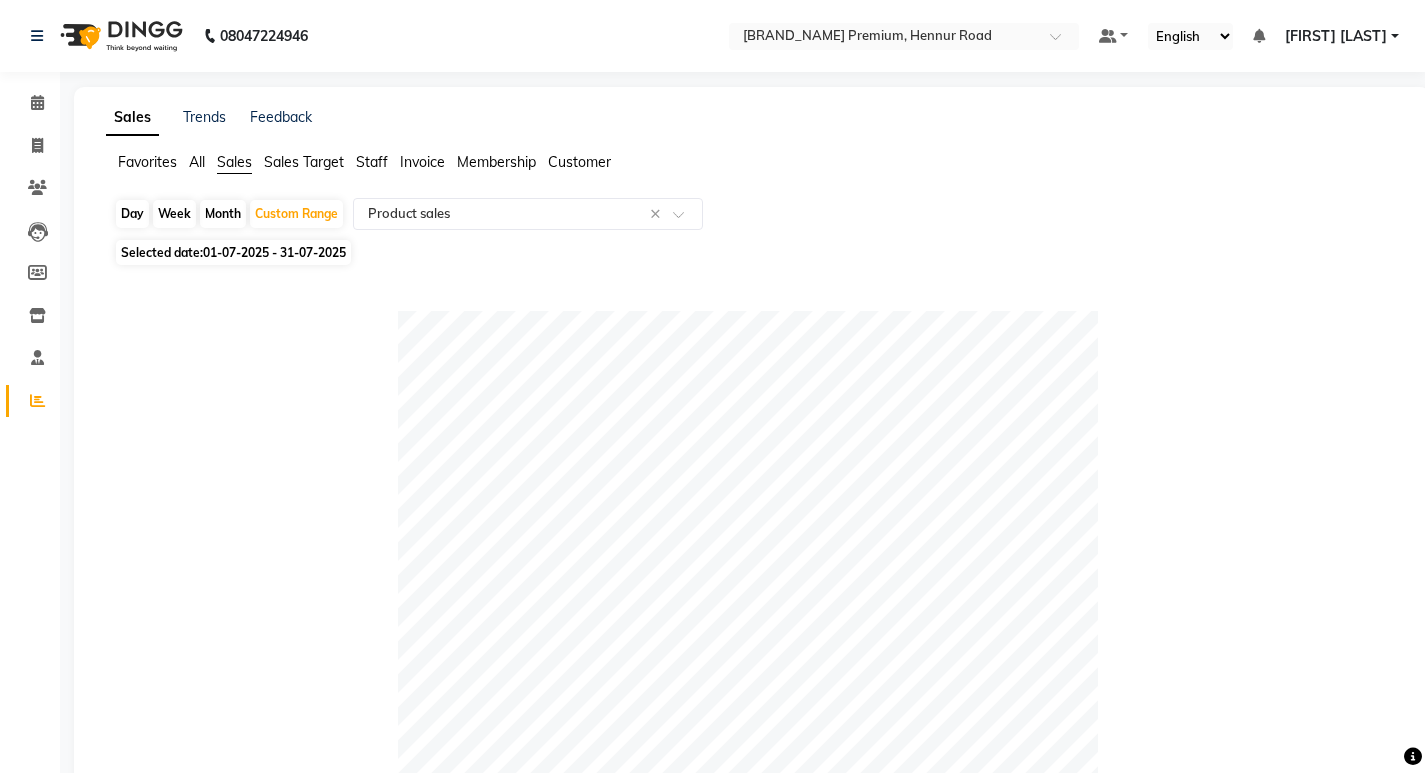 click on "Day" 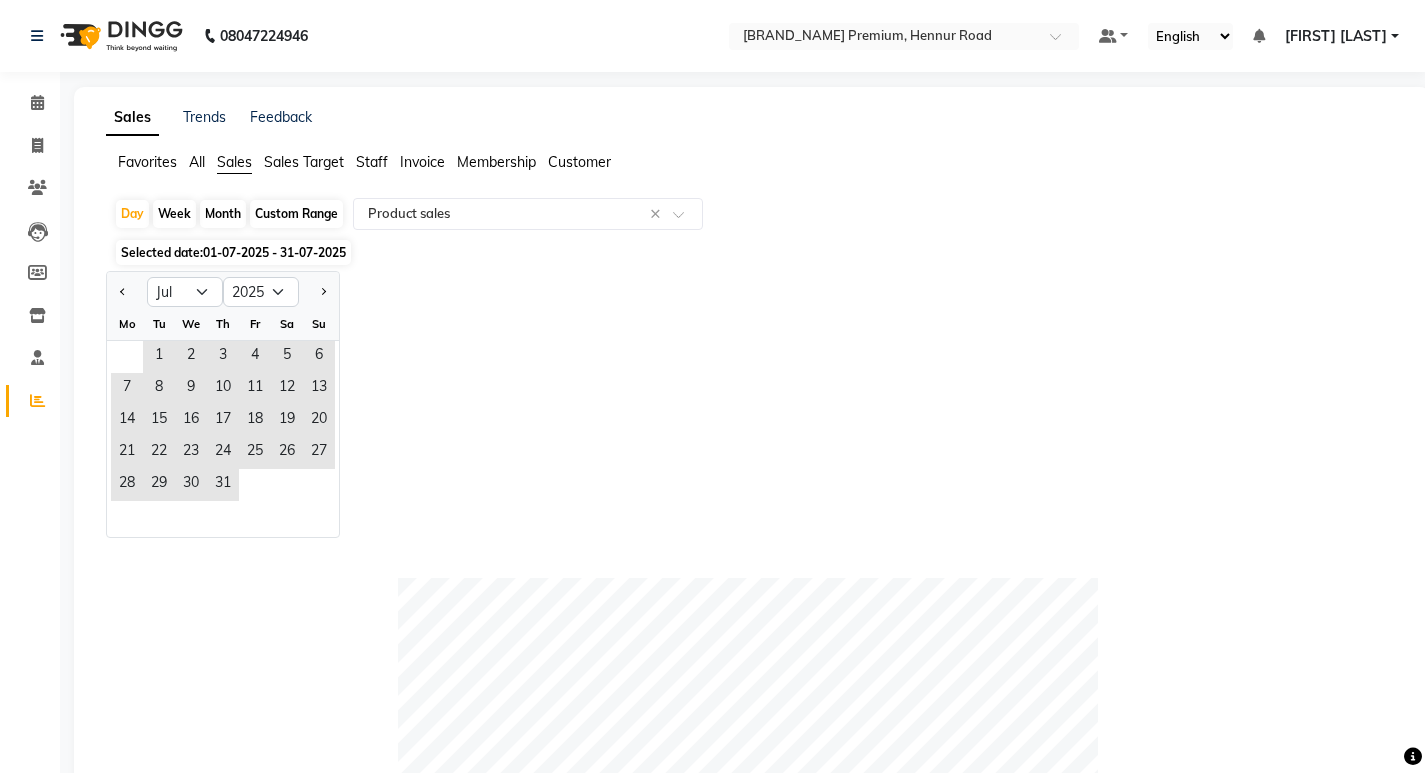 click on "01-07-2025 - 31-07-2025" 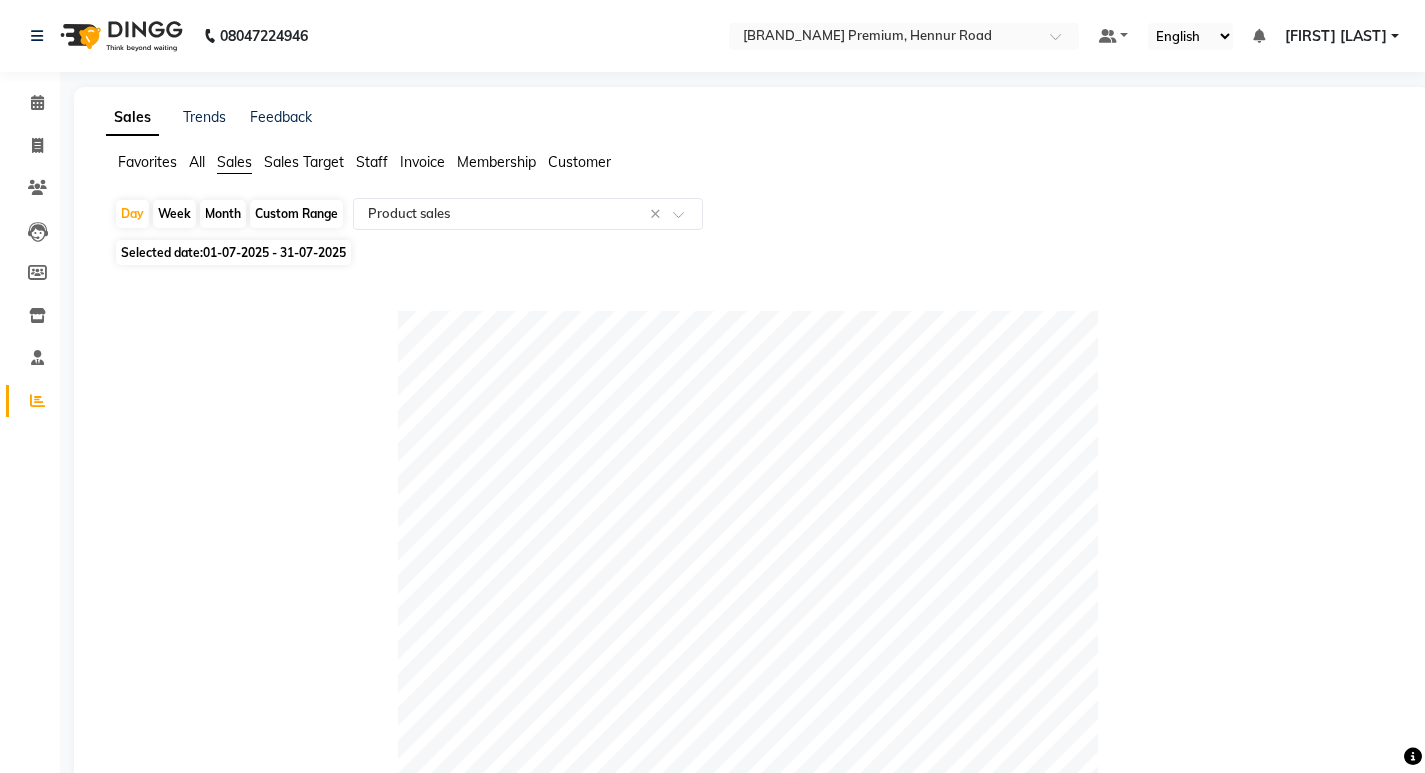 drag, startPoint x: 245, startPoint y: 260, endPoint x: 242, endPoint y: 270, distance: 10.440307 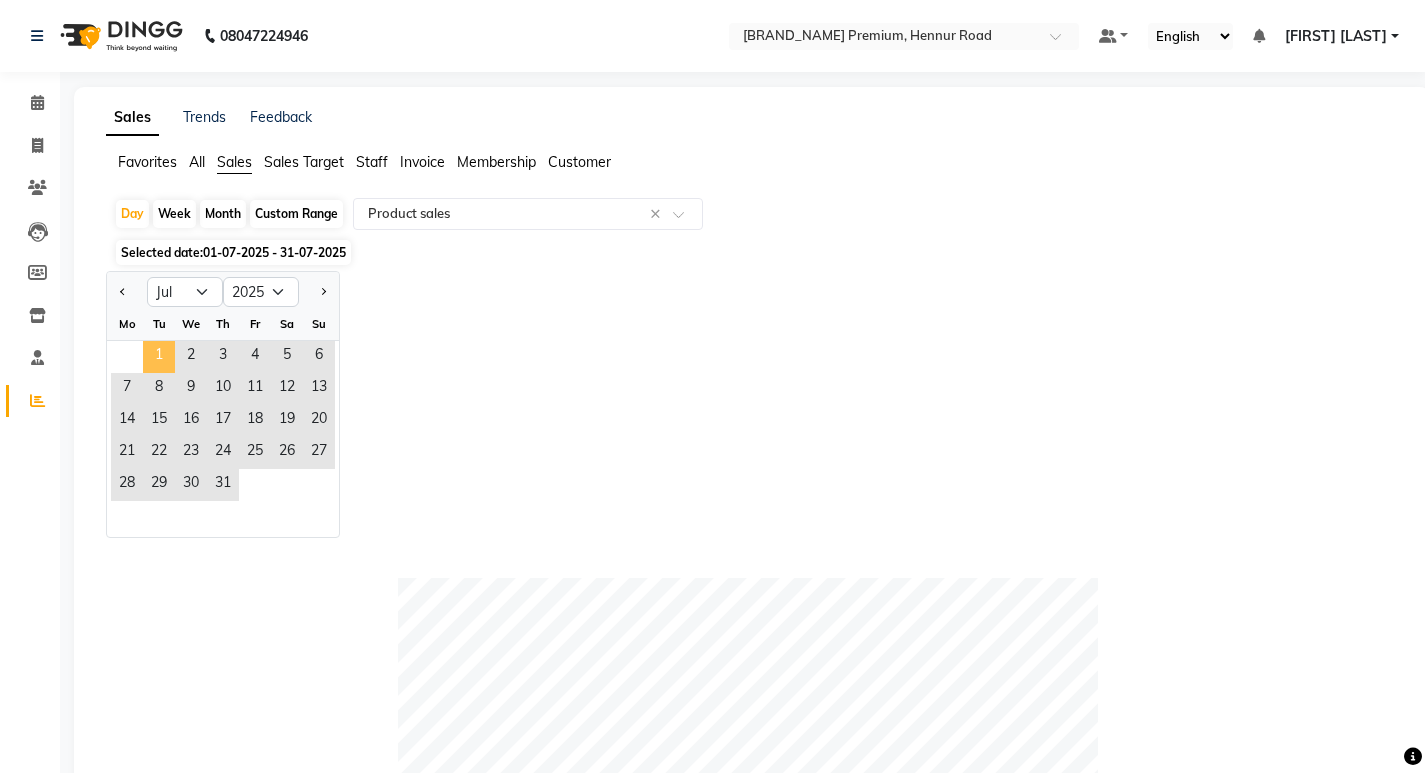 click on "1" 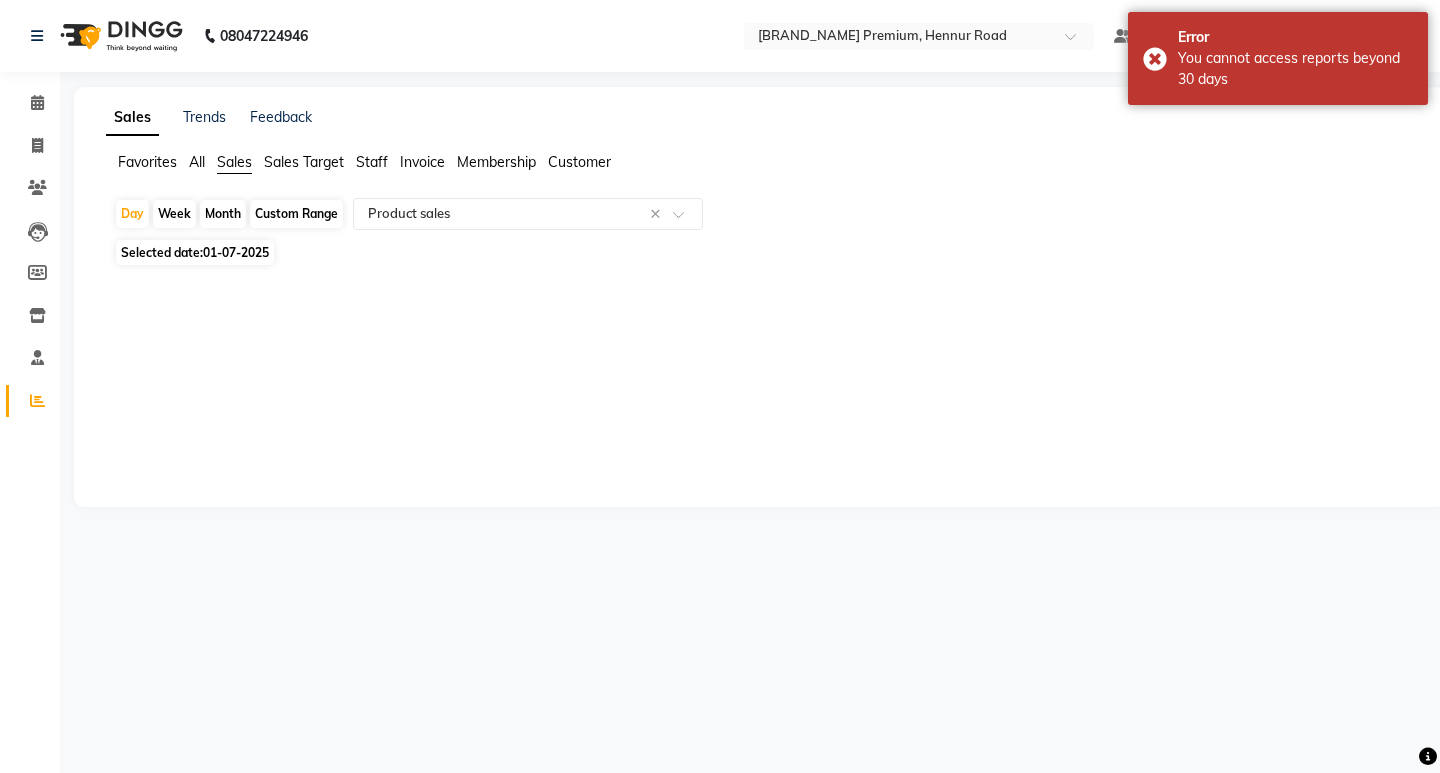 click on "01-07-2025" 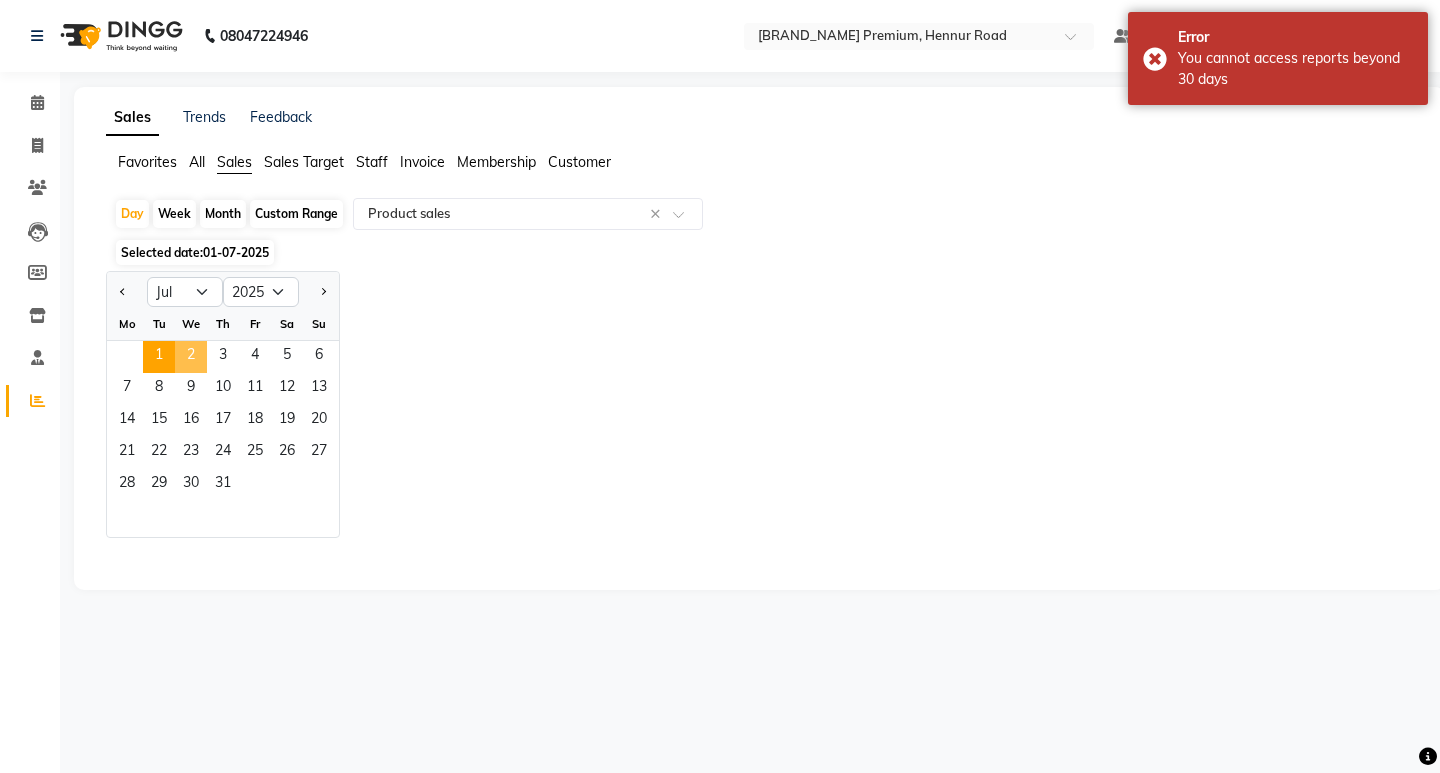 click on "2" 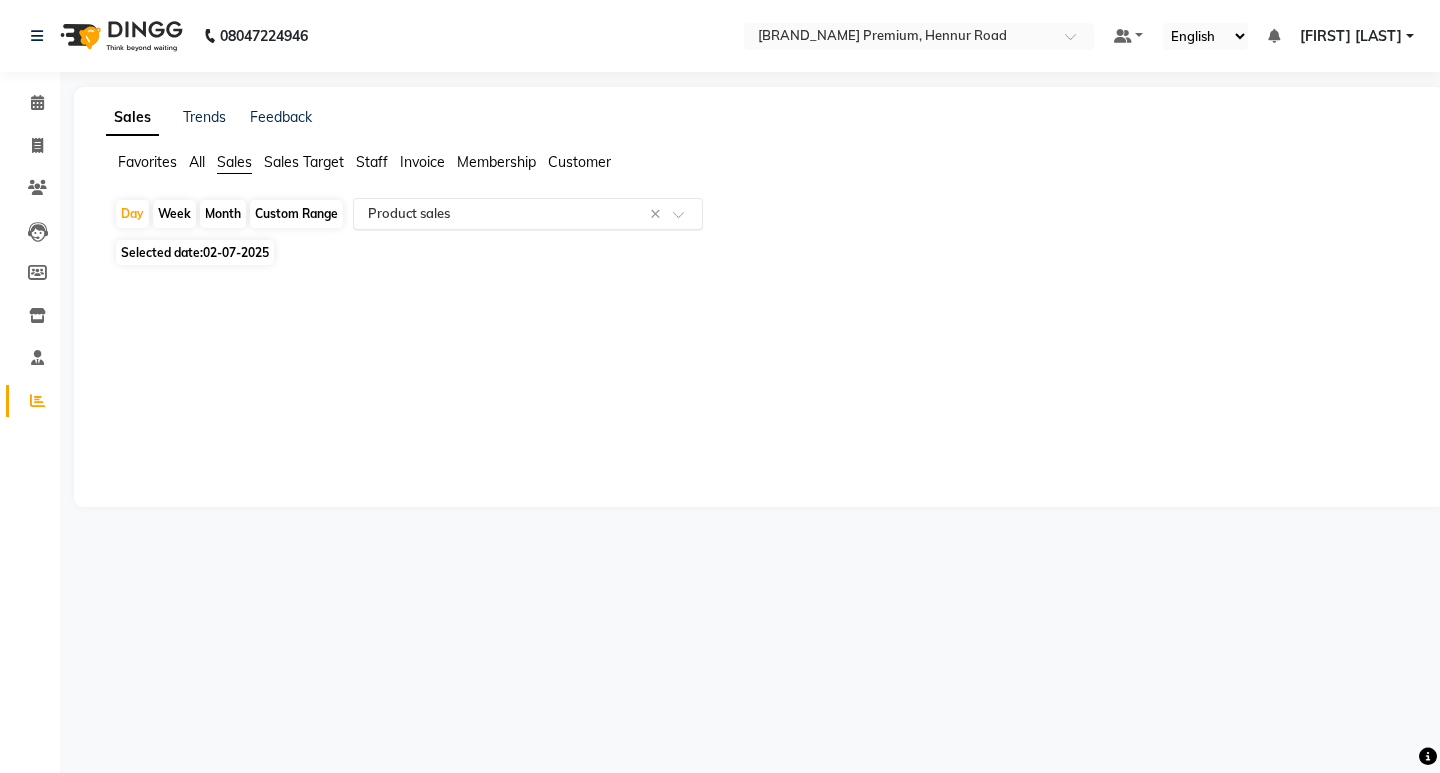 click 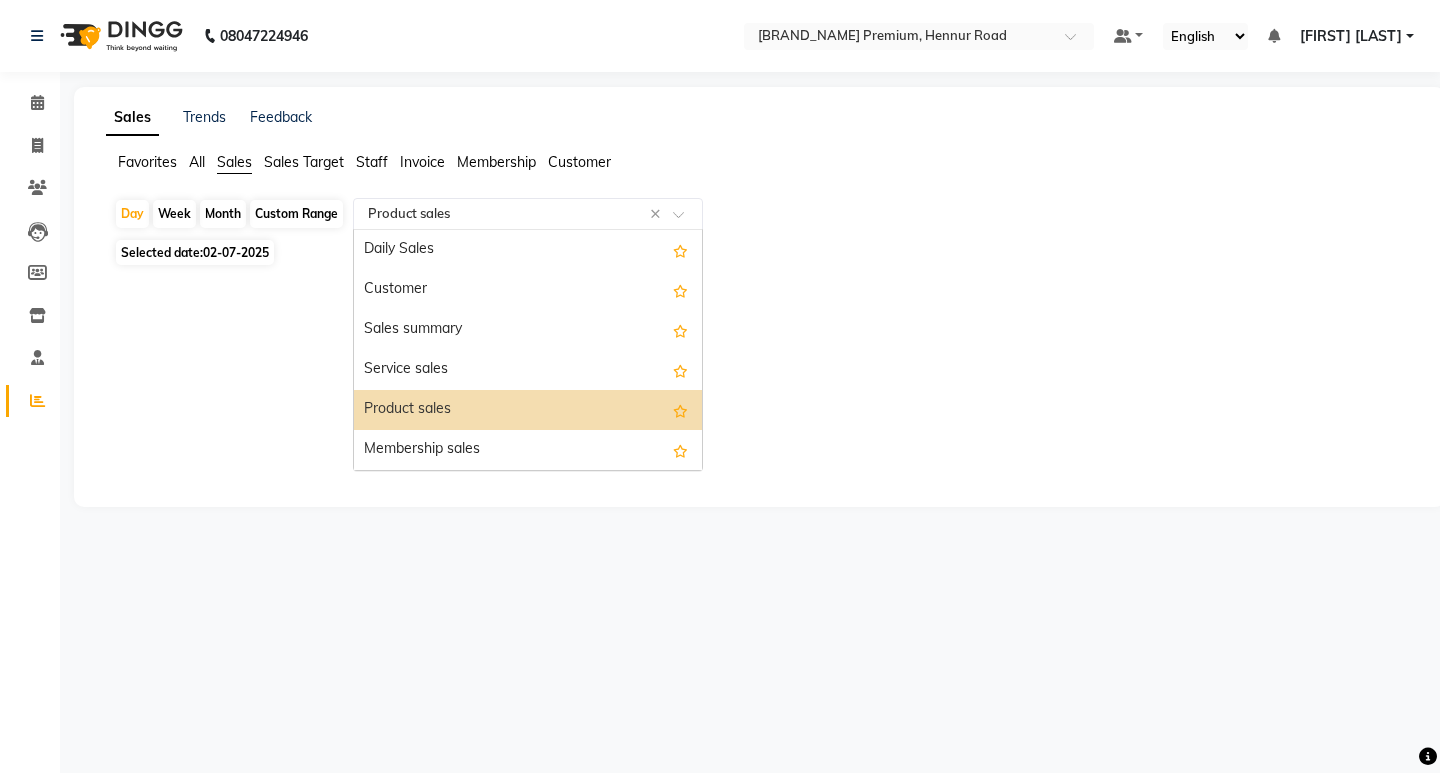 click on "Product sales" at bounding box center [528, 410] 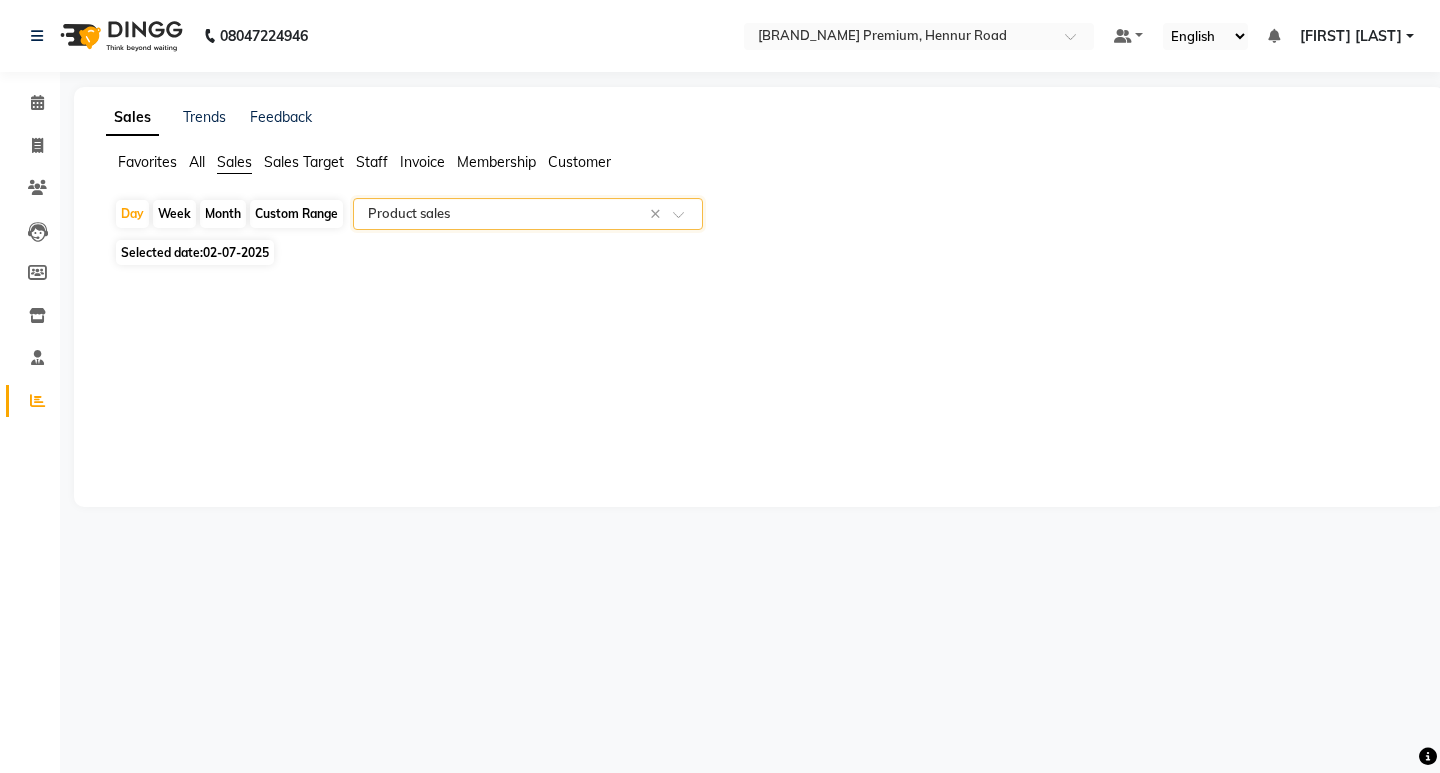 click on "02-07-2025" 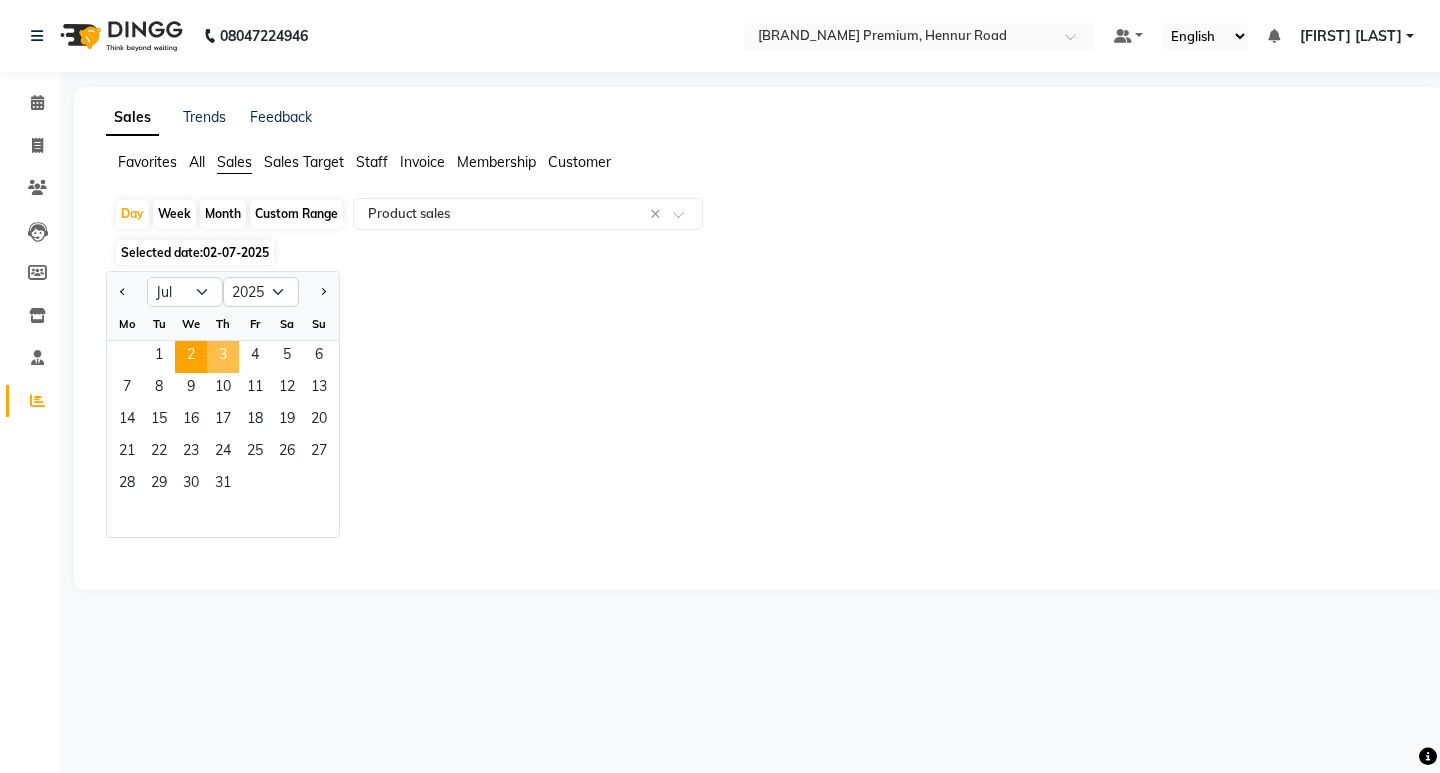 click on "3" 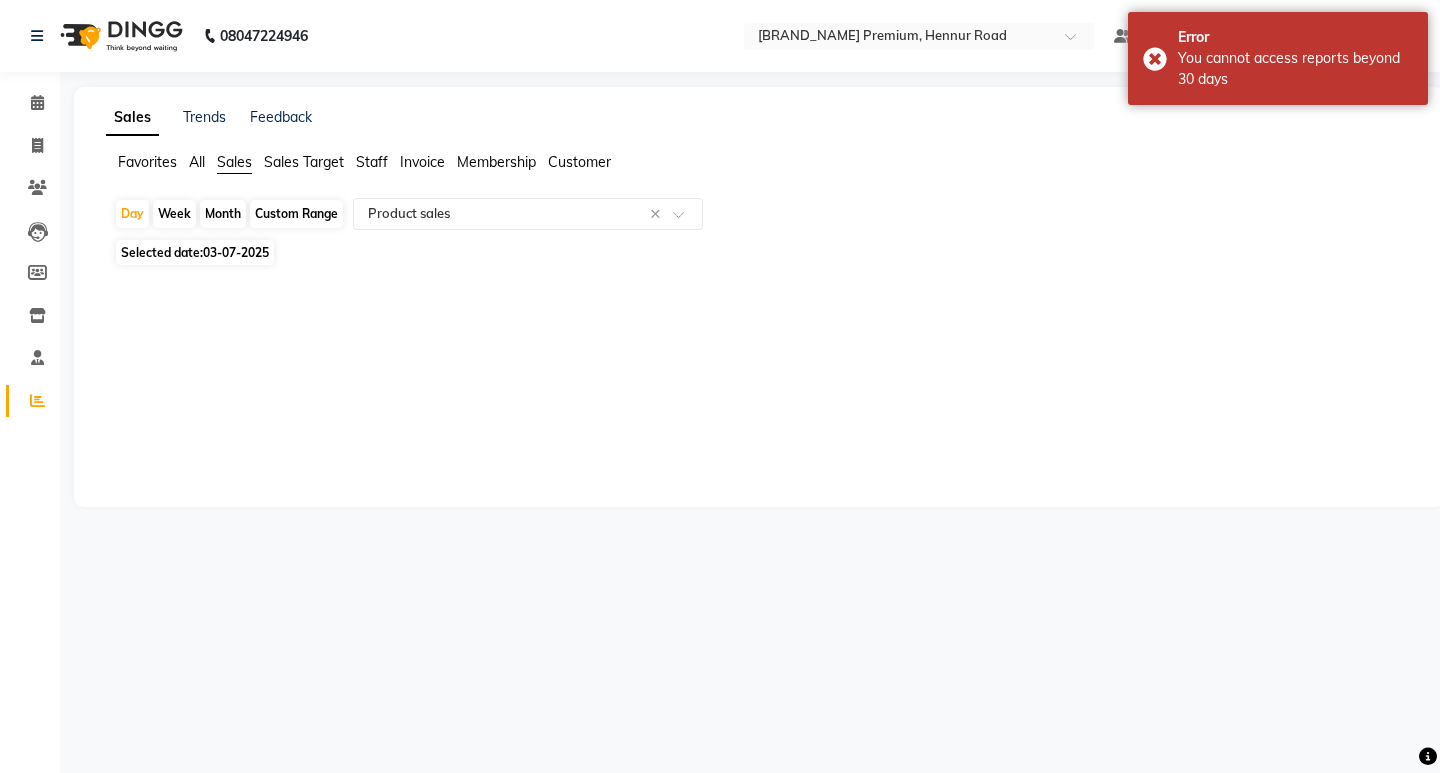 click on "03-07-2025" 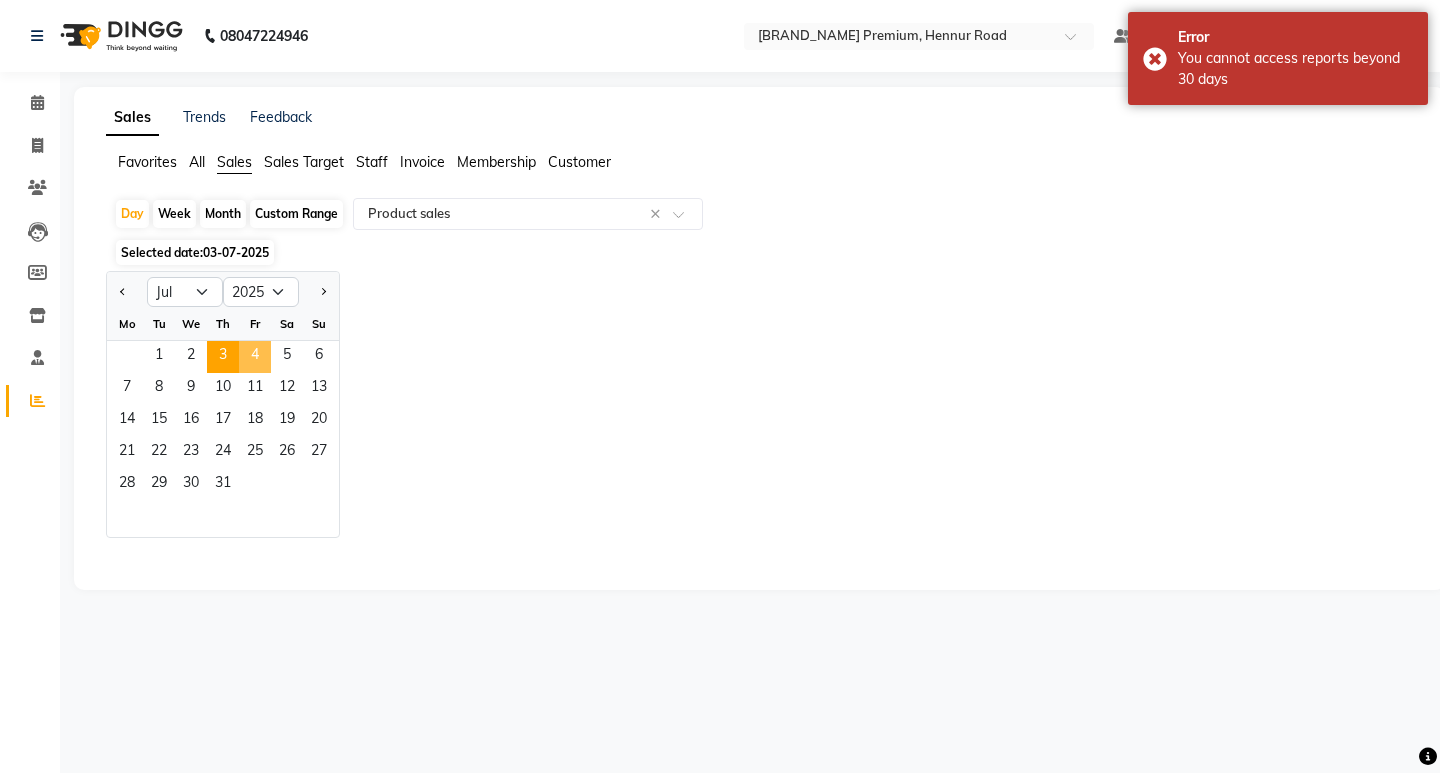 click on "4" 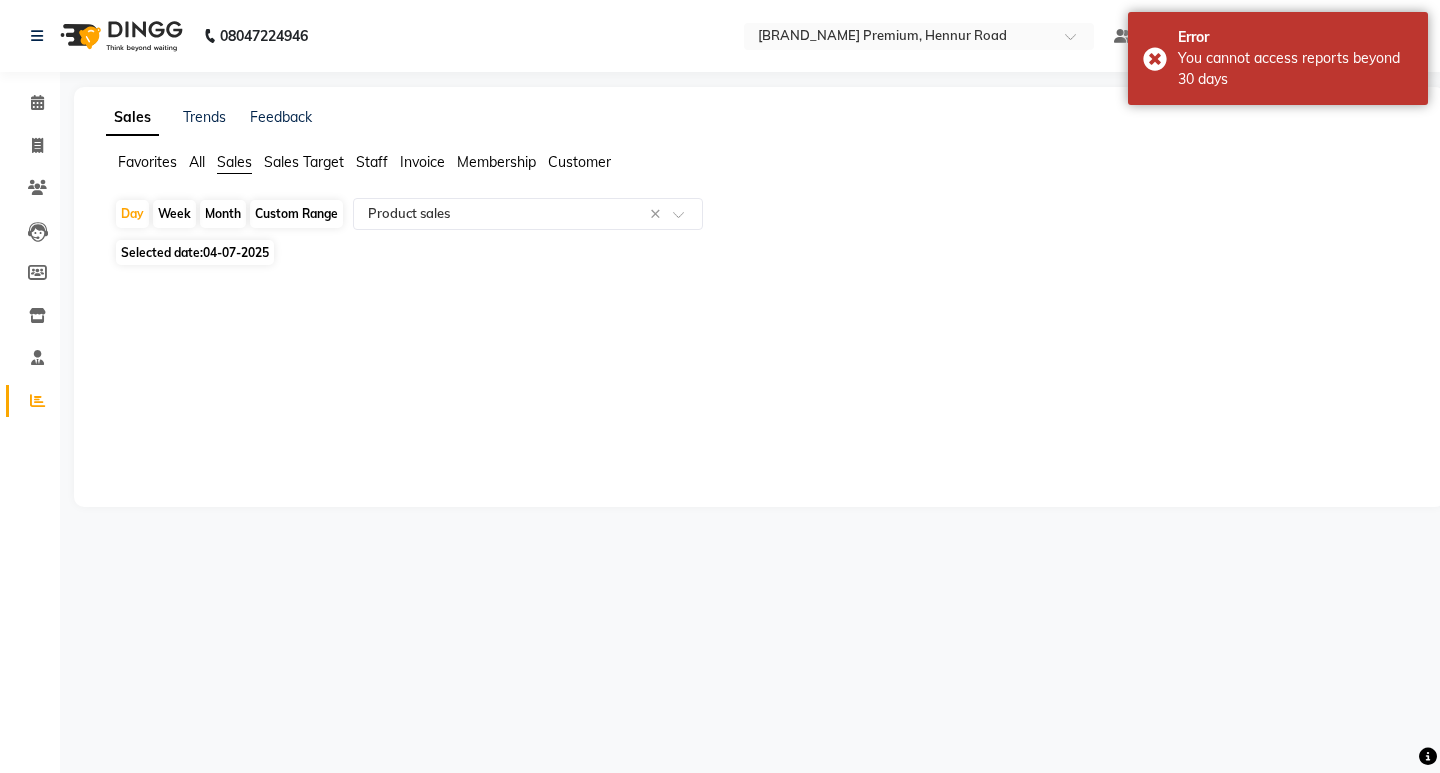 click on "04-07-2025" 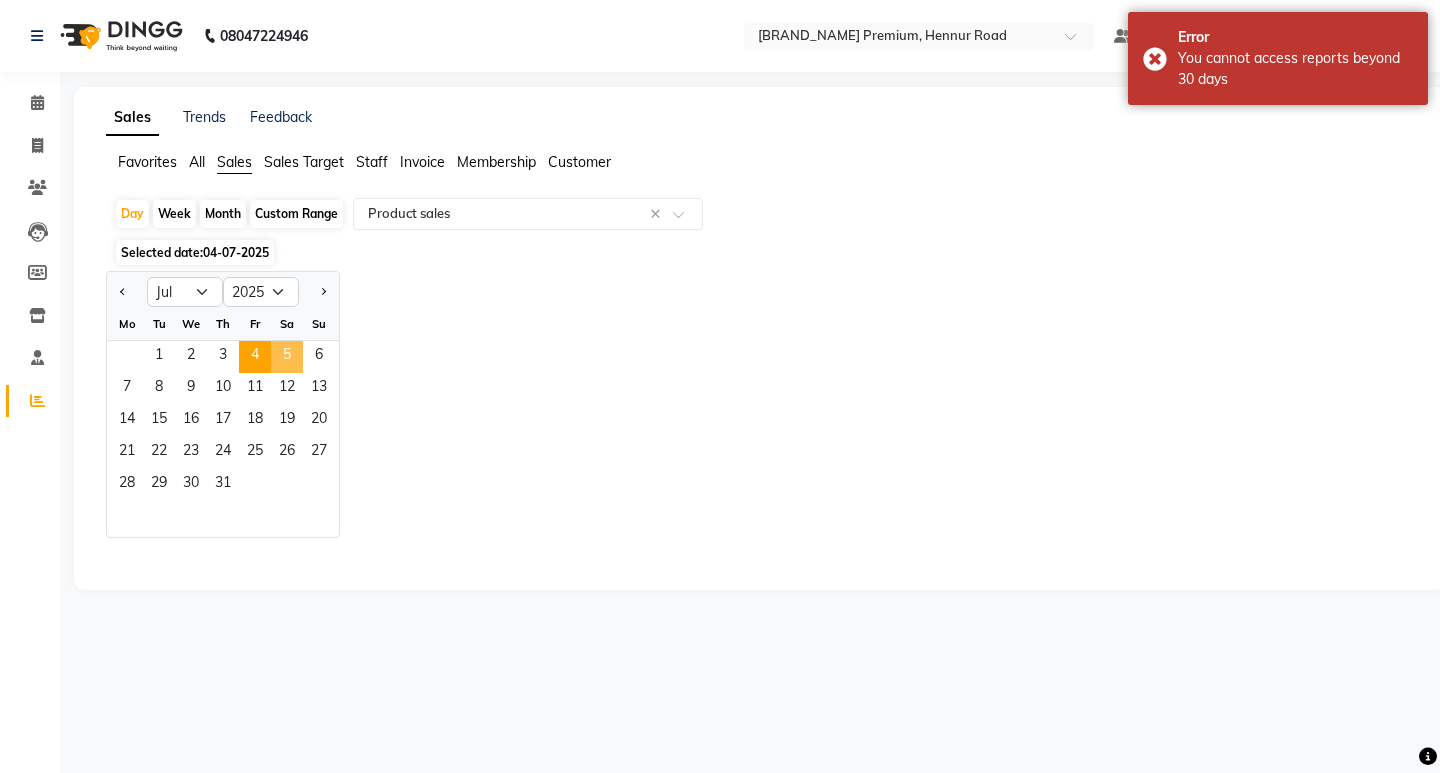 click on "5" 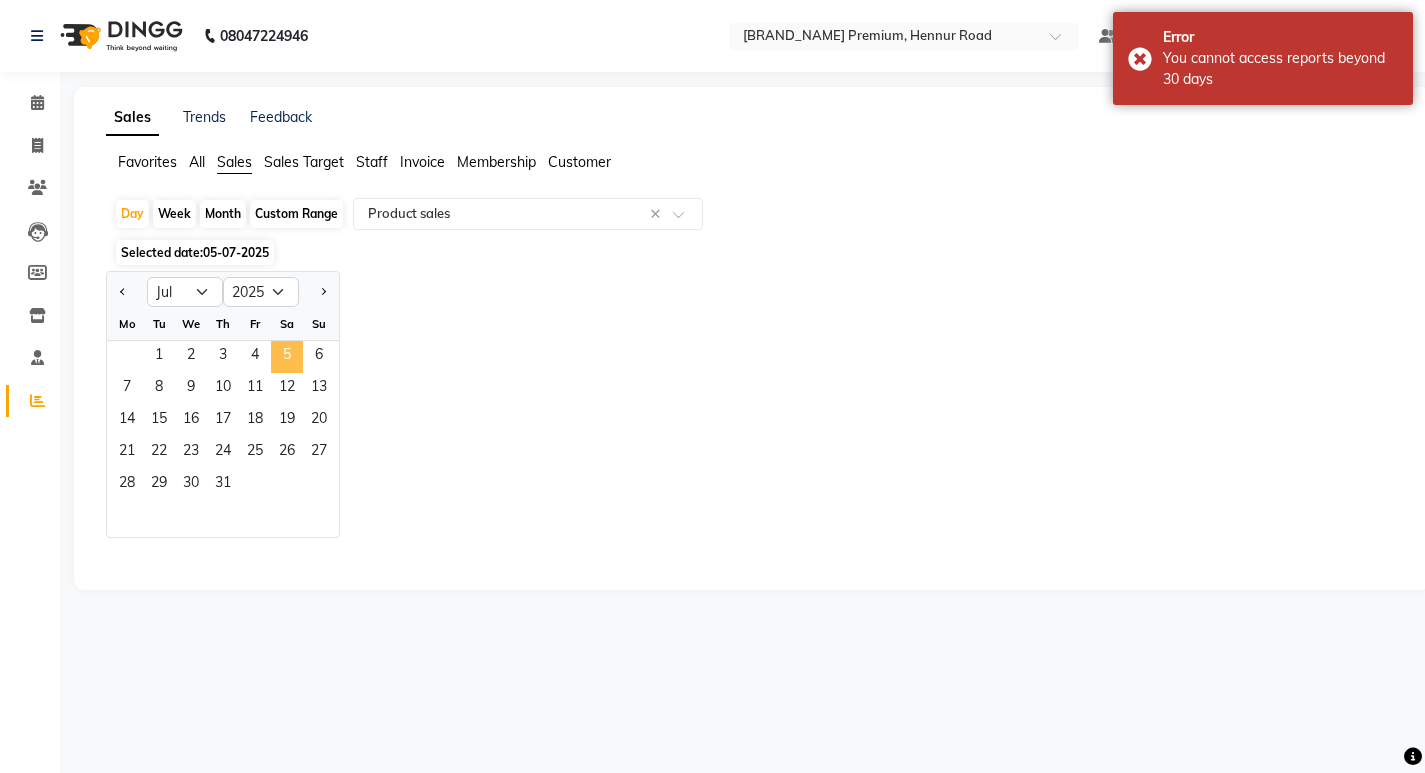 select on "full_report" 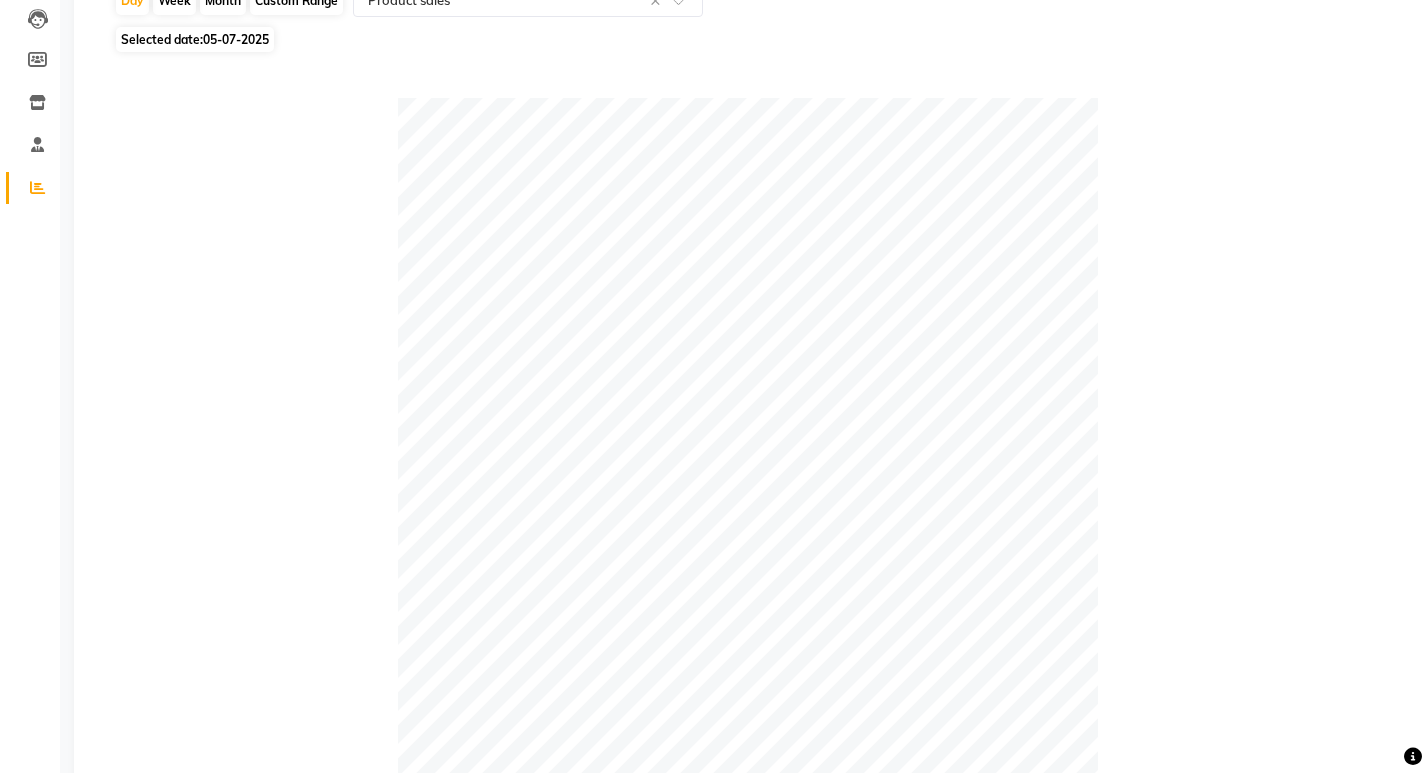 scroll, scrollTop: 25, scrollLeft: 0, axis: vertical 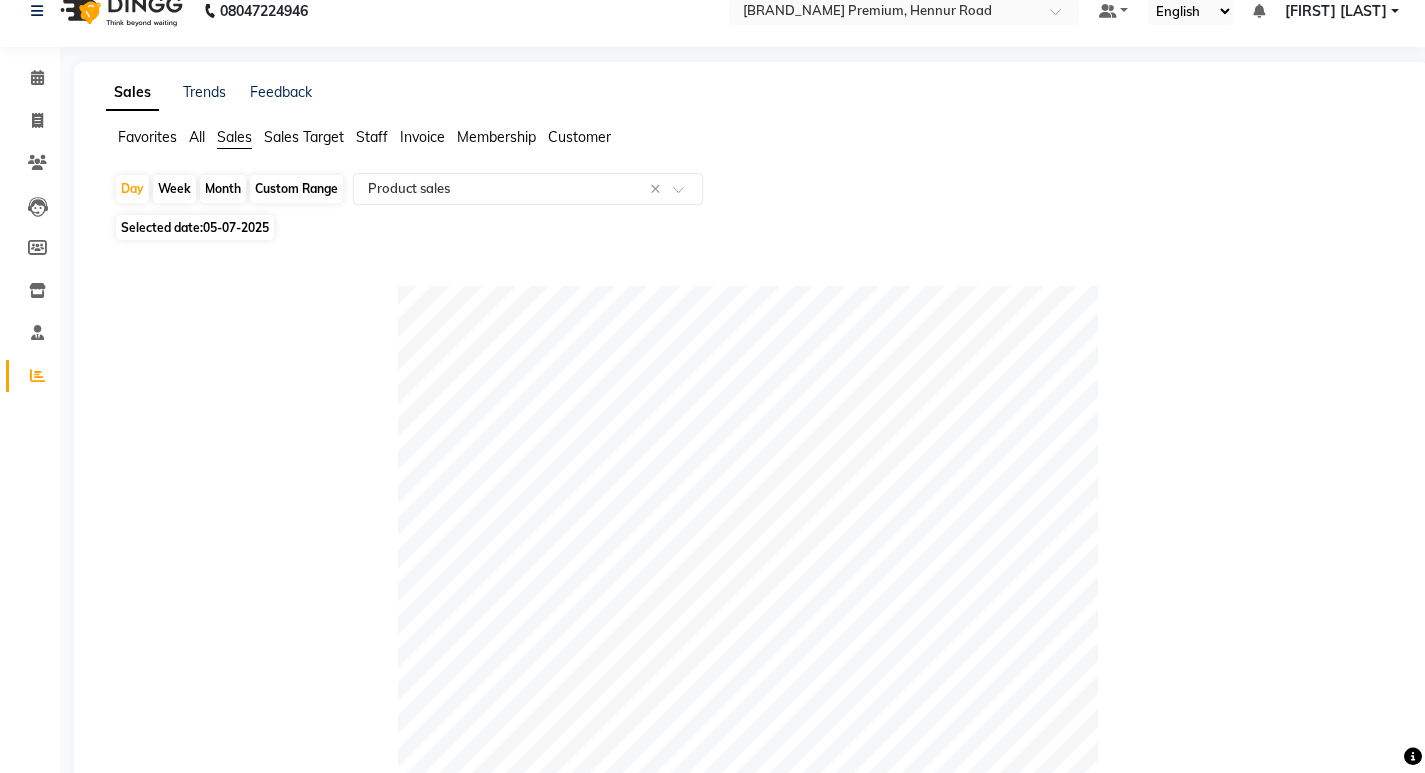 click on "05-07-2025" 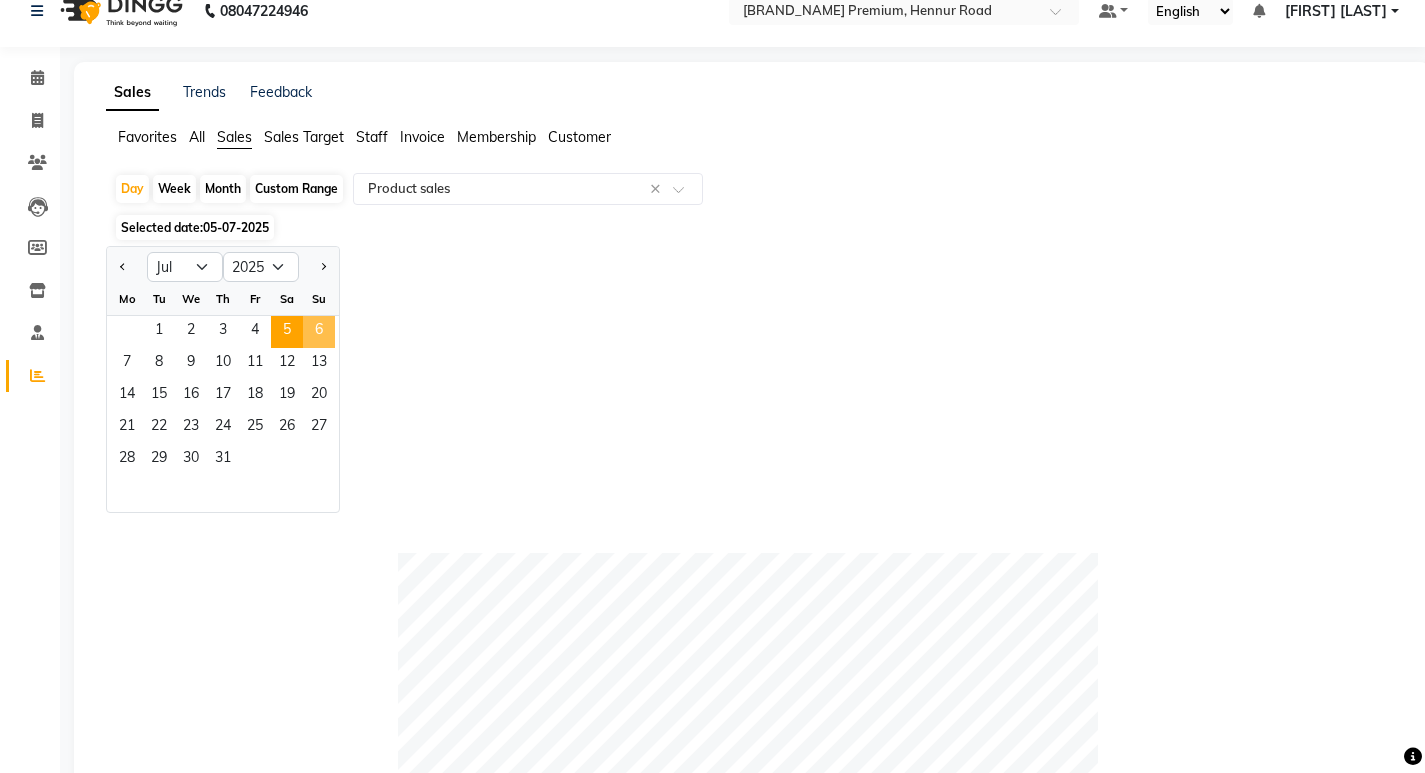 click on "6" 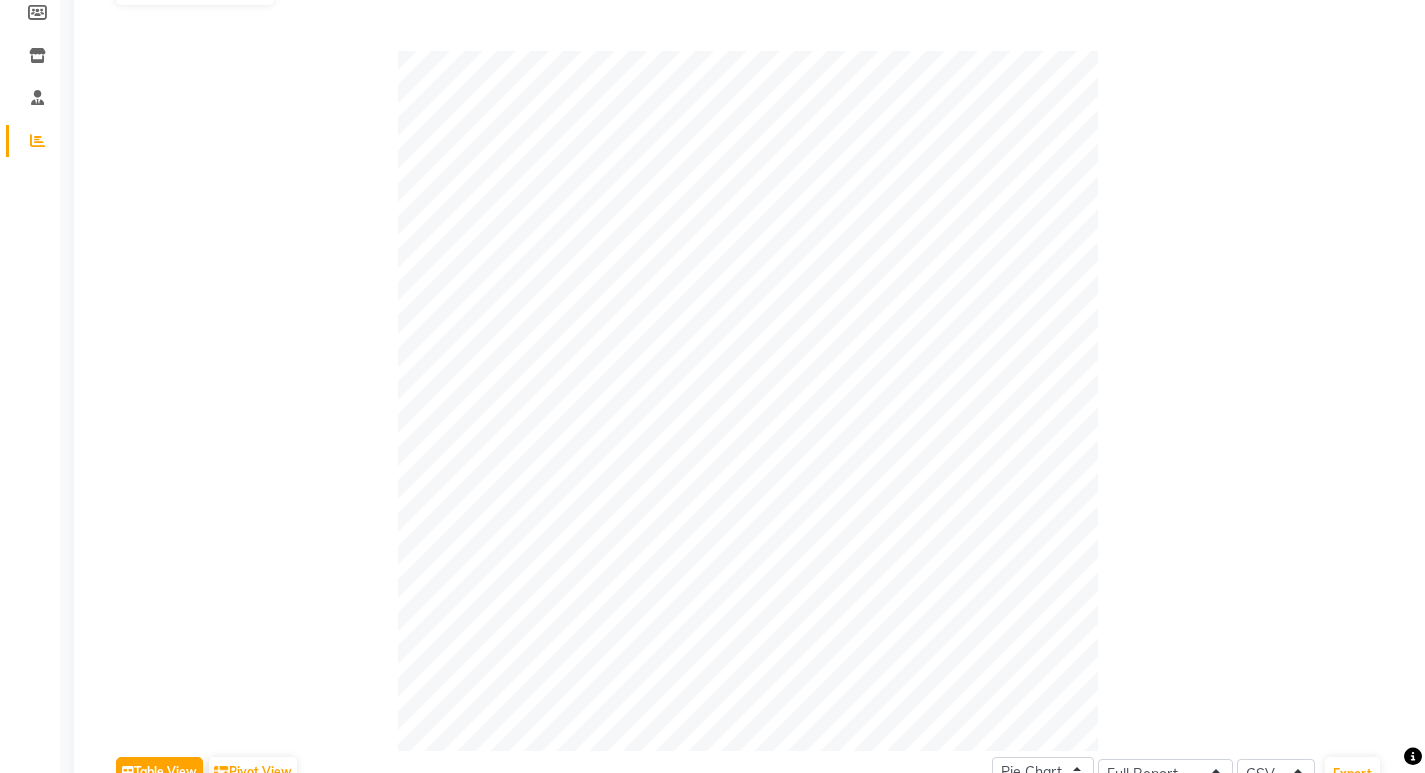 scroll, scrollTop: 62, scrollLeft: 0, axis: vertical 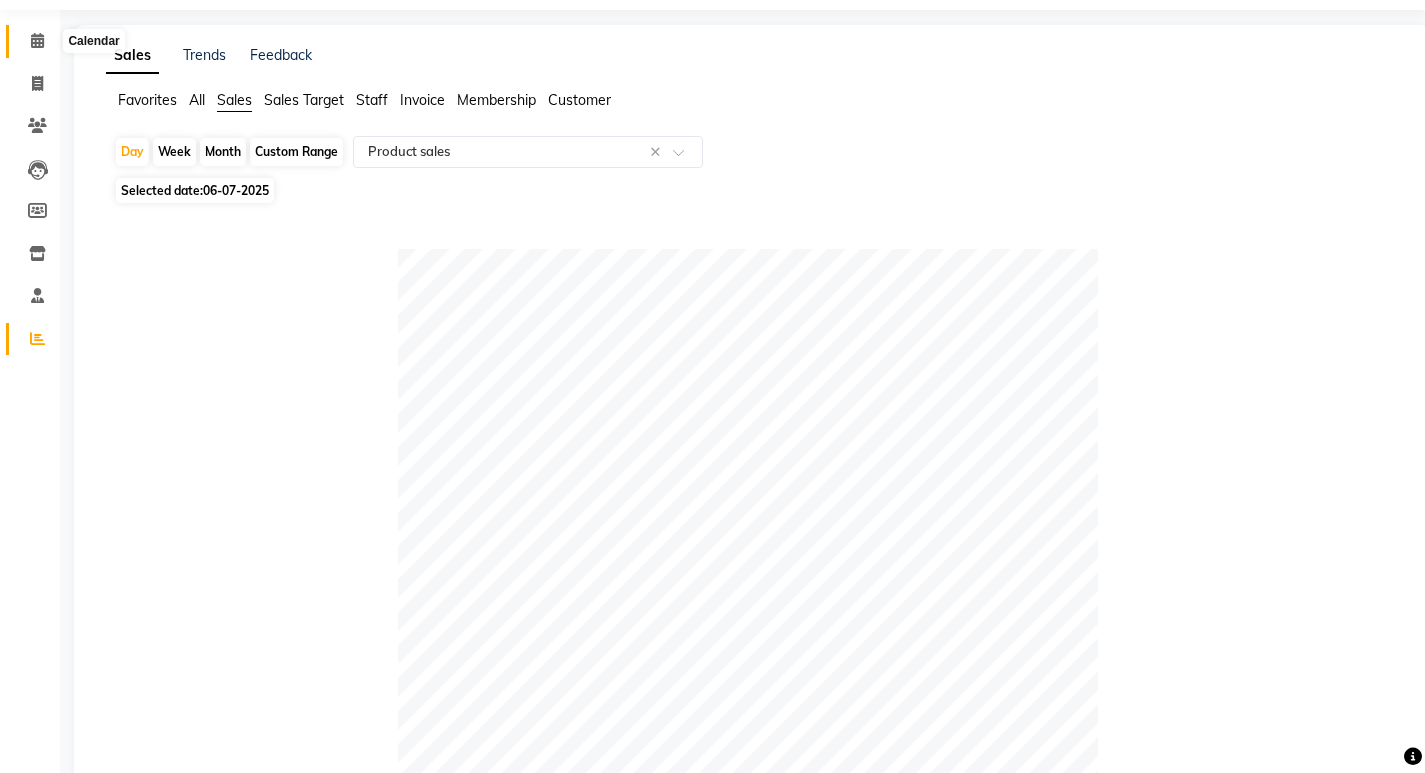 click 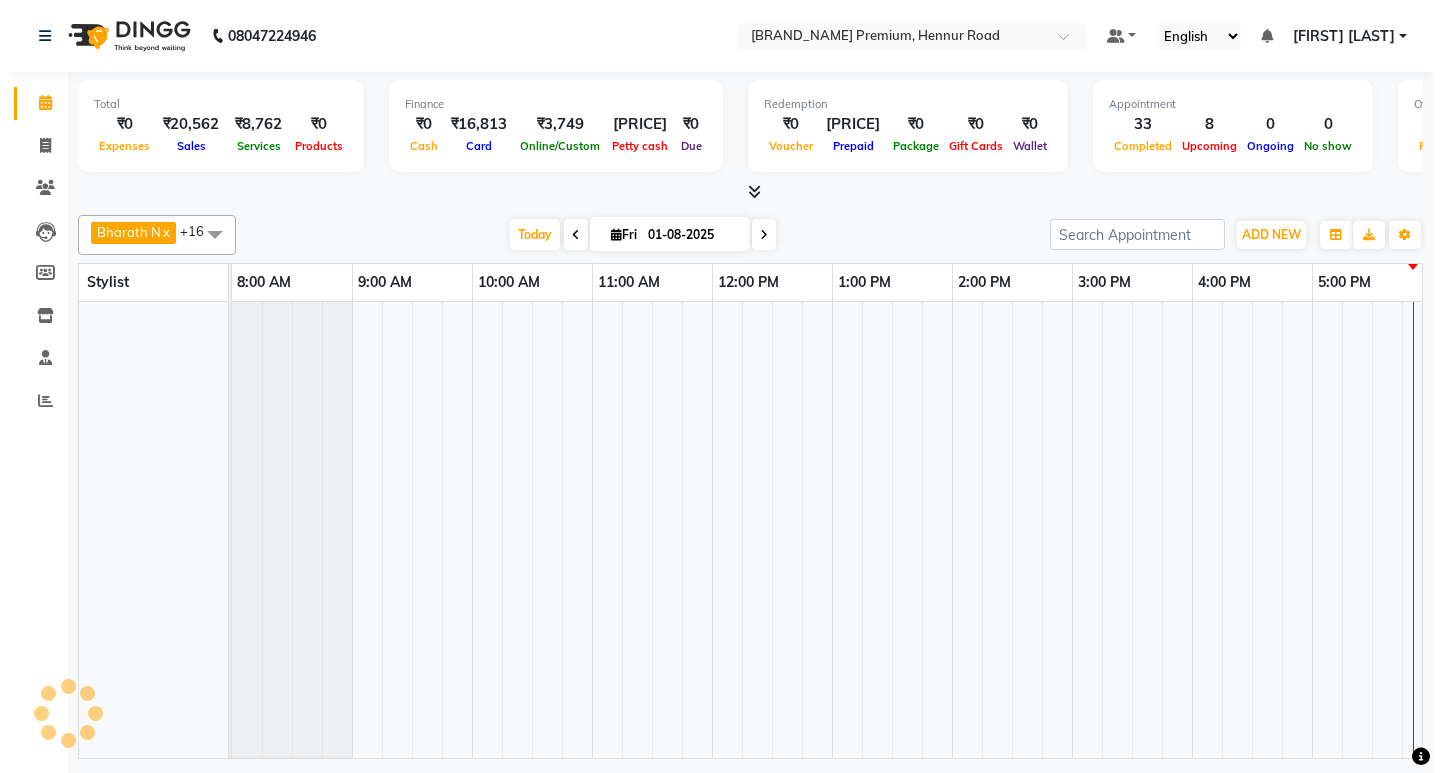 scroll, scrollTop: 0, scrollLeft: 0, axis: both 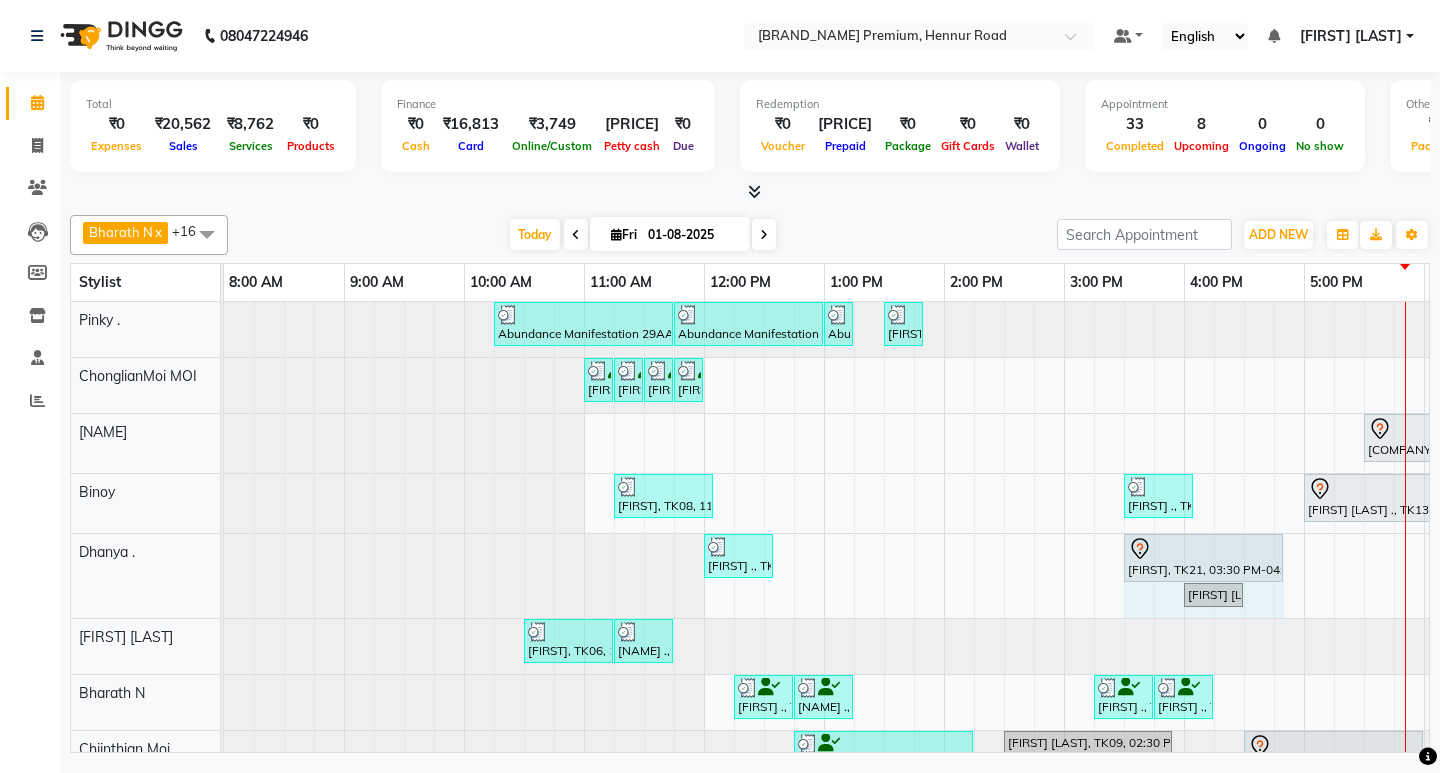 drag, startPoint x: 1190, startPoint y: 556, endPoint x: 1275, endPoint y: 551, distance: 85.146935 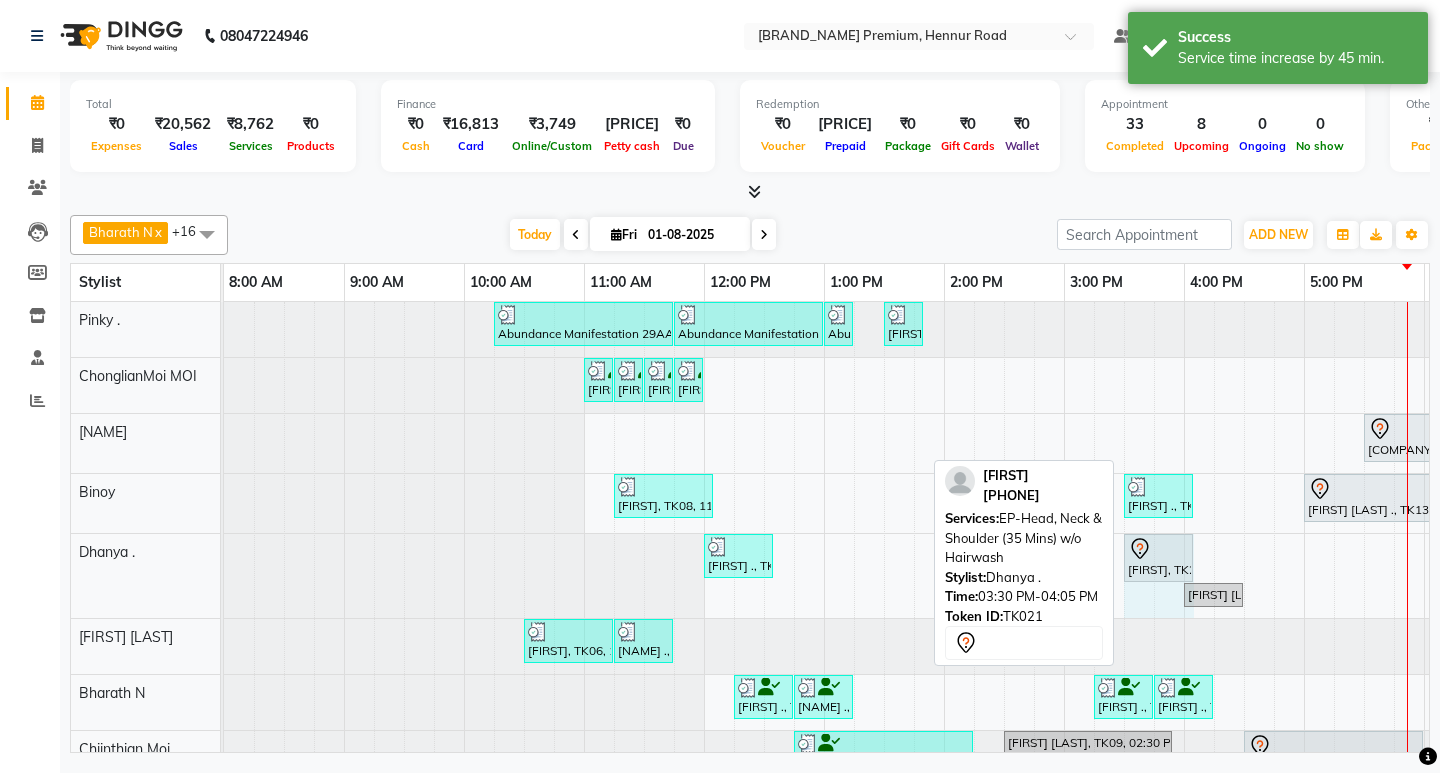 drag, startPoint x: 1279, startPoint y: 553, endPoint x: 1211, endPoint y: 553, distance: 68 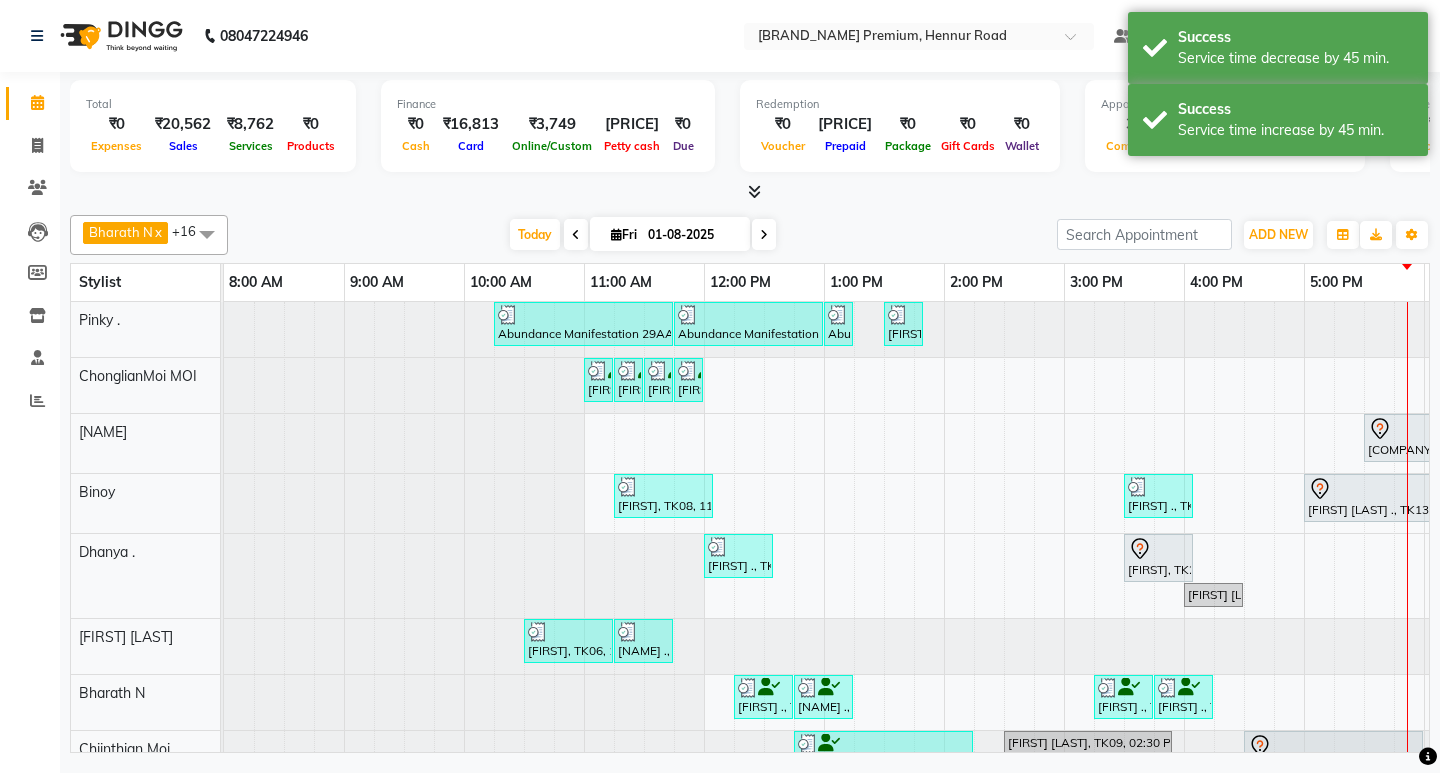 scroll, scrollTop: 87, scrollLeft: 0, axis: vertical 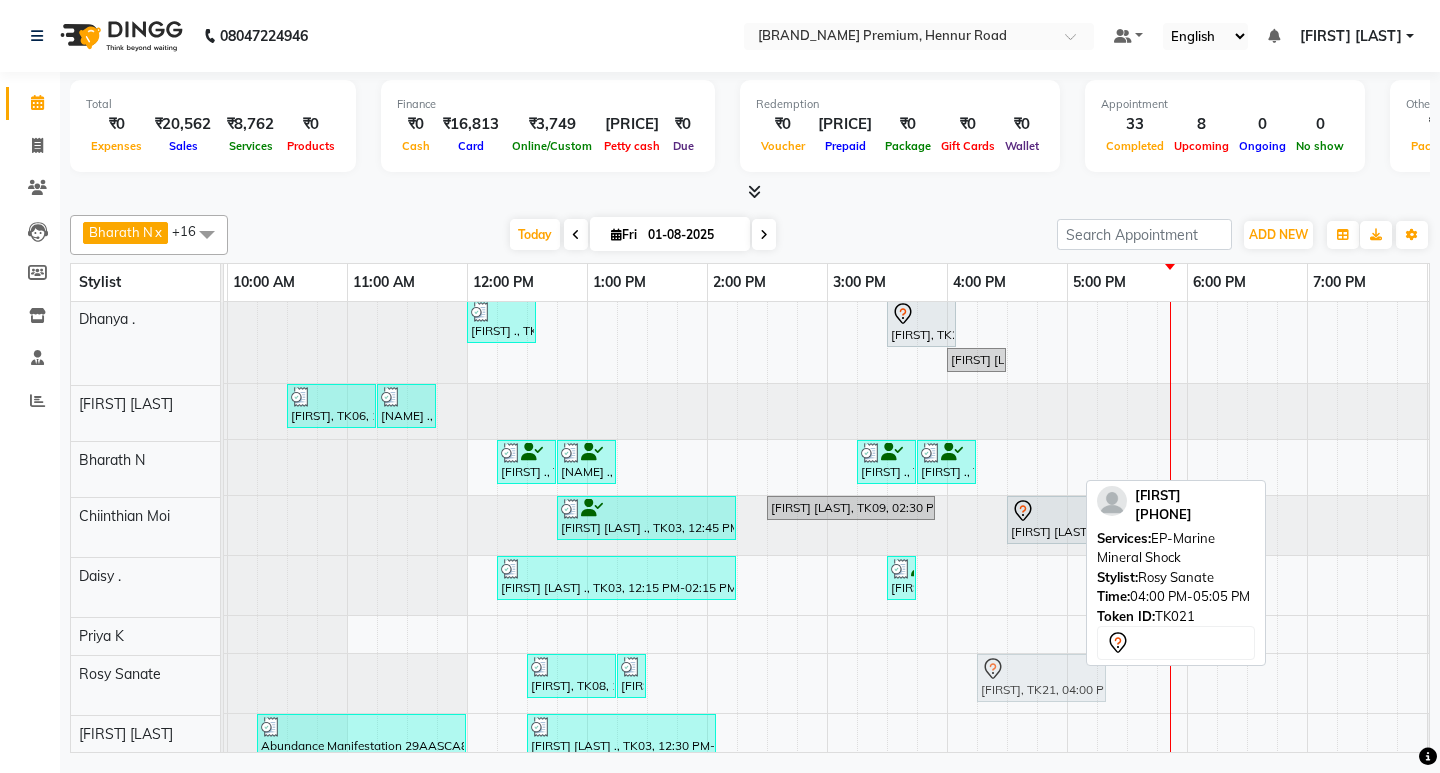 click on "Abundance Manifestation 29AASCA8886B1Z0, TK14, 10:15 AM-11:45 AM, EP-Candle Pedi     Abundance Manifestation 29AASCA8886B1Z0, TK14, 11:45 AM-01:00 PM, EP-Marine Mineral Shock     Abundance Manifestation 29AASCA8886B1Z0, TK14, 01:00 PM-01:15 PM, EP-Eyebrows Threading     [FIRST] [LAST] ., TK03, 01:30 PM-01:50 PM, EP-Eyebrows Threading     [FIRST] ., TK11, 11:00 AM-11:15 AM, EP-Full Legs Cream Wax     [FIRST] ., TK11, 11:15 AM-11:30 AM, EP-Full Arms Cream Wax     [FIRST] ., TK11, 11:30 AM-11:45 AM, EP-Midriff / Stomach Cream Wax     [FIRST] ., TK11, 11:45 AM-12:00 PM, EP-Under Arms Intimate             [COMPANY_NAME], TK24, 05:30 PM-06:25 PM, EP-Gel Paint Application     [FIRST], TK08, 11:15 AM-12:05 PM, EP-Head, Neck & Shoulder (35 Mins) w/o Hairwash     [FIRST] ., TK25, 03:30 PM-04:05 PM, EP-Feet Reflexology (30 Mins)             [FIRST] [LAST] ., TK13, 05:00 PM-06:30 PM, EP-Swedish Massage (Oil) 45+15     [FIRST] ., TK10, 12:00 PM-12:35 PM, EP-Head, Neck & Shoulder (35 Mins) w/o Hairwash" at bounding box center (827, 553) 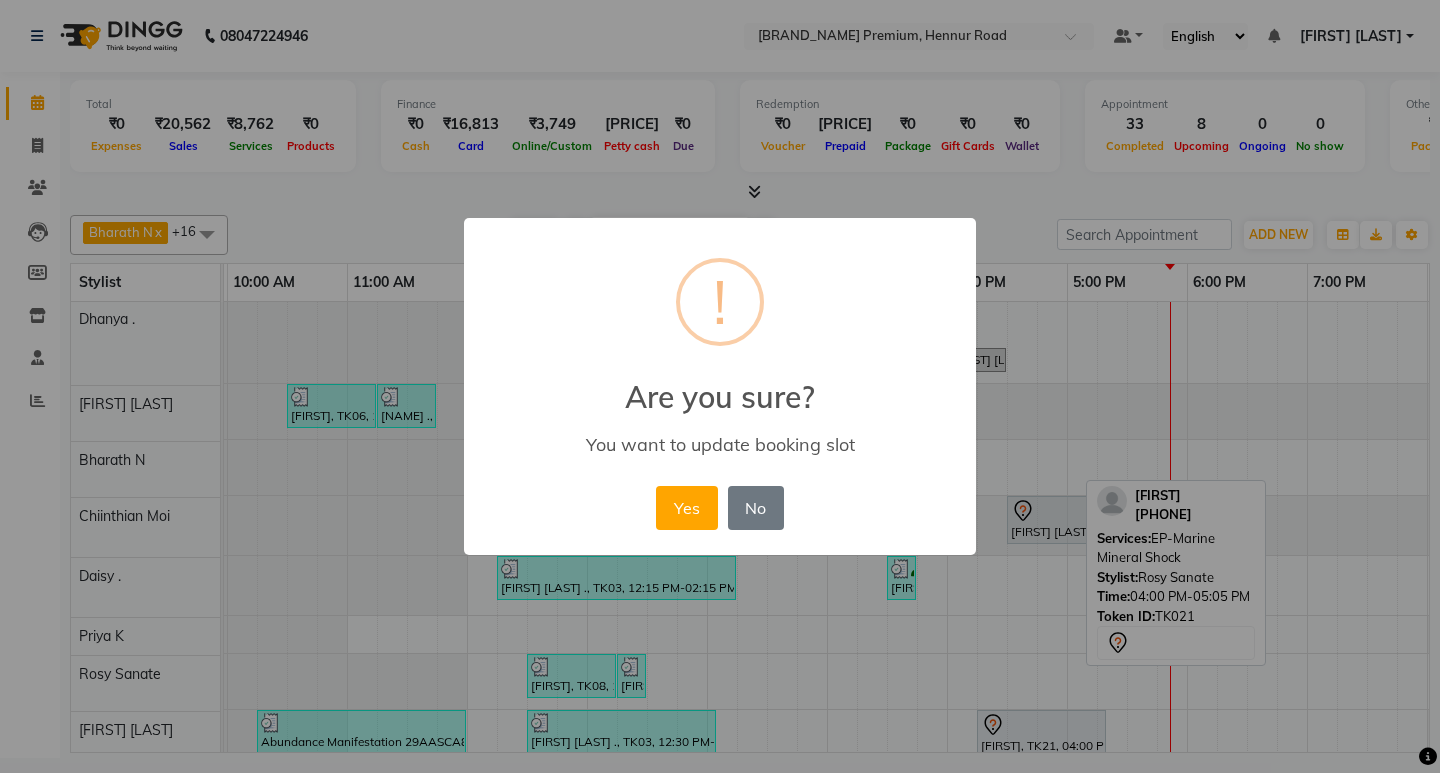 scroll, scrollTop: 240, scrollLeft: 237, axis: both 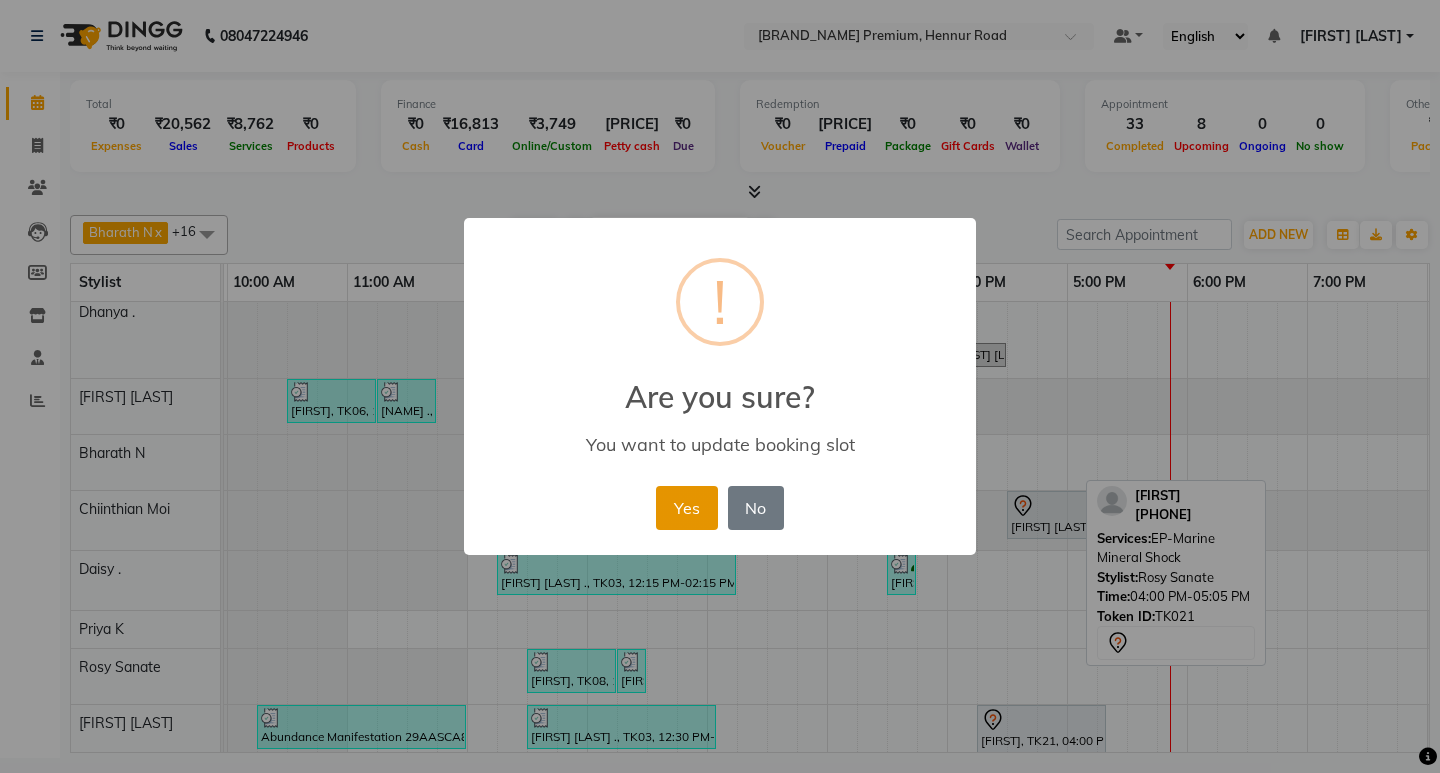 click on "Yes" at bounding box center (686, 508) 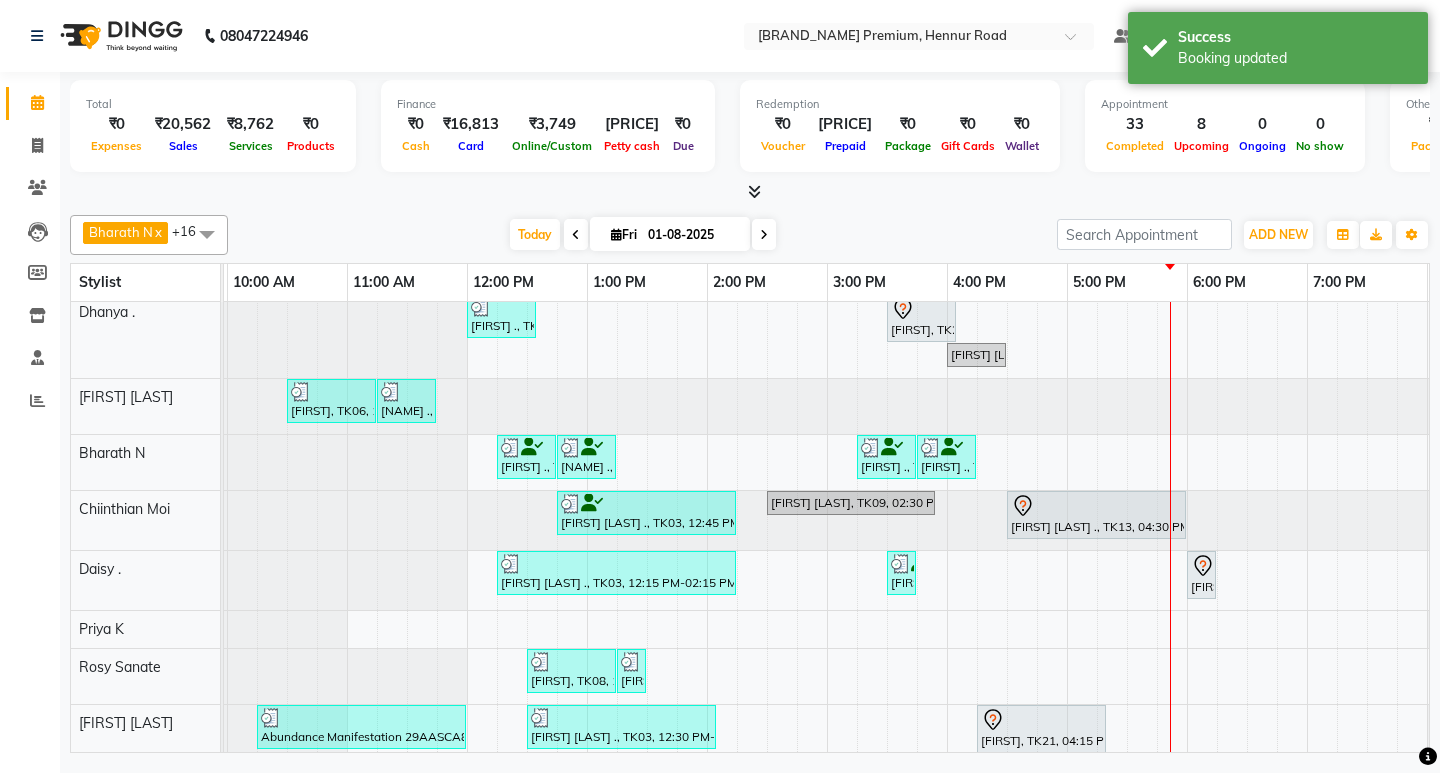 scroll 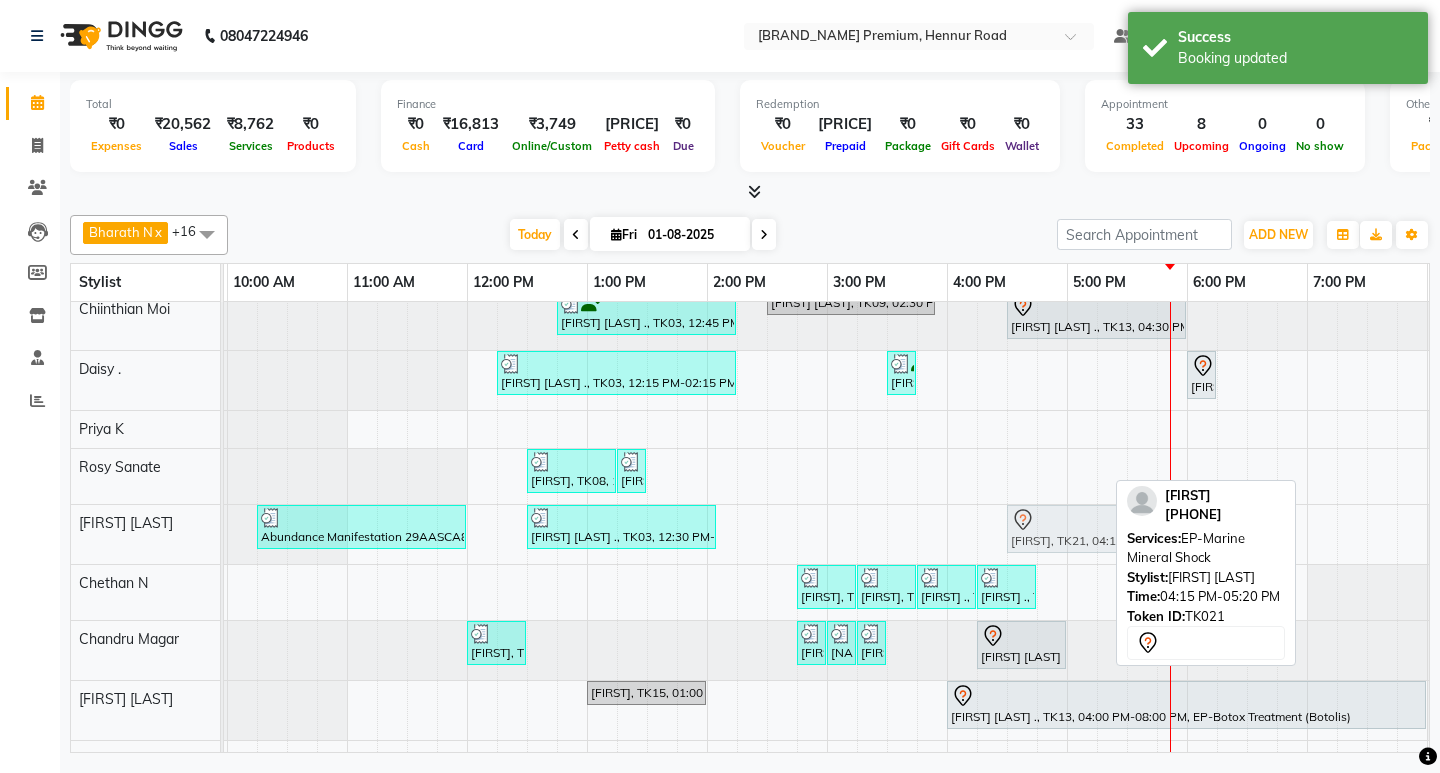 drag, startPoint x: 1042, startPoint y: 533, endPoint x: 1059, endPoint y: 533, distance: 17 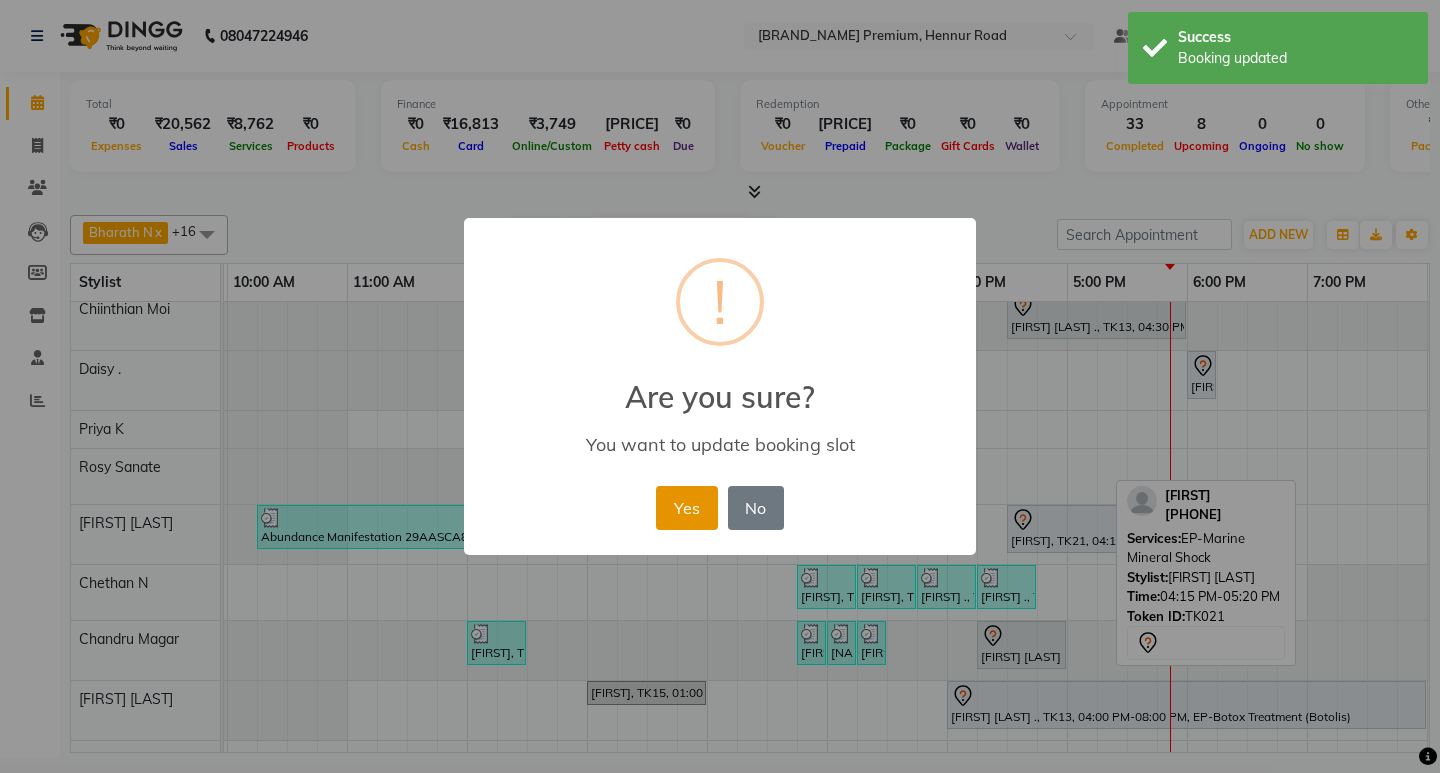 click on "Yes" at bounding box center [686, 508] 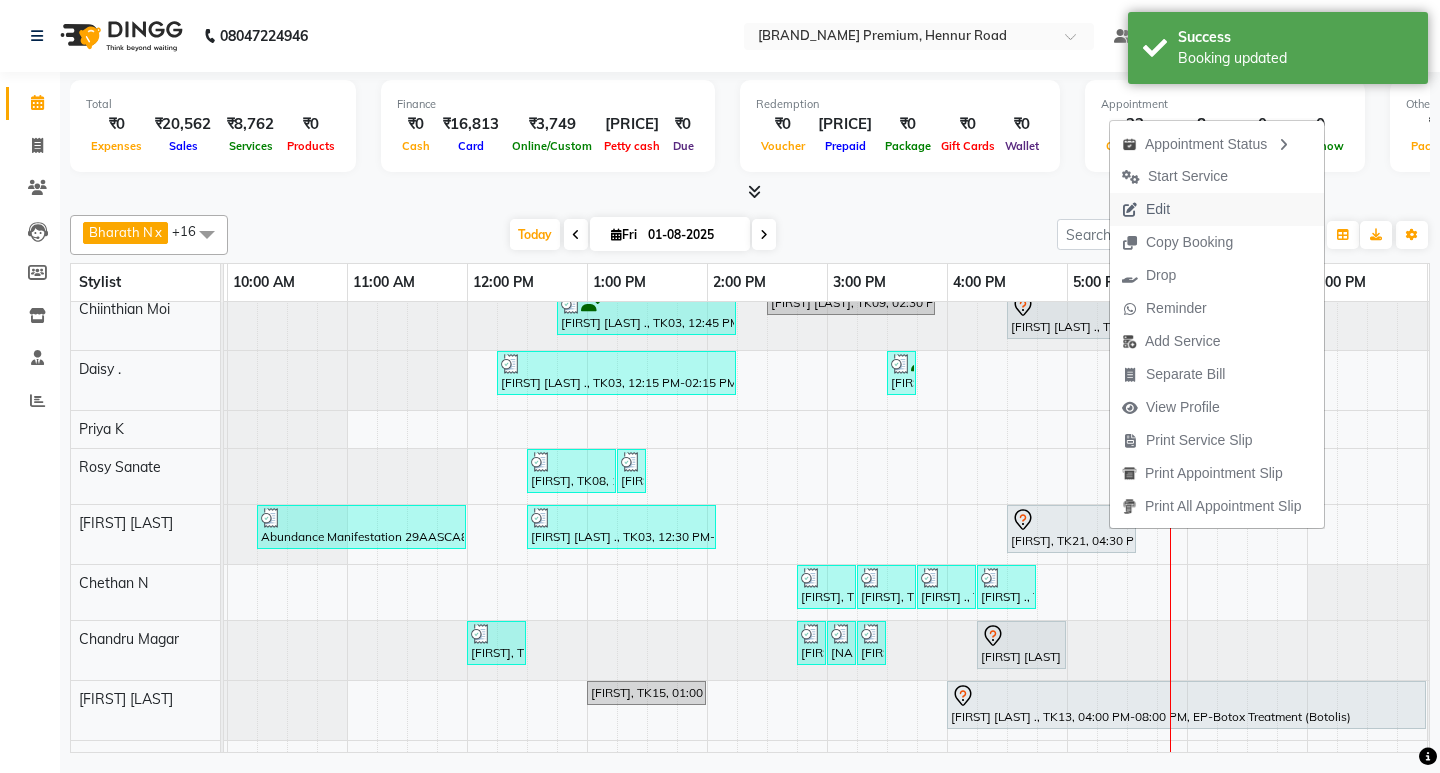 click on "Edit" at bounding box center [1146, 209] 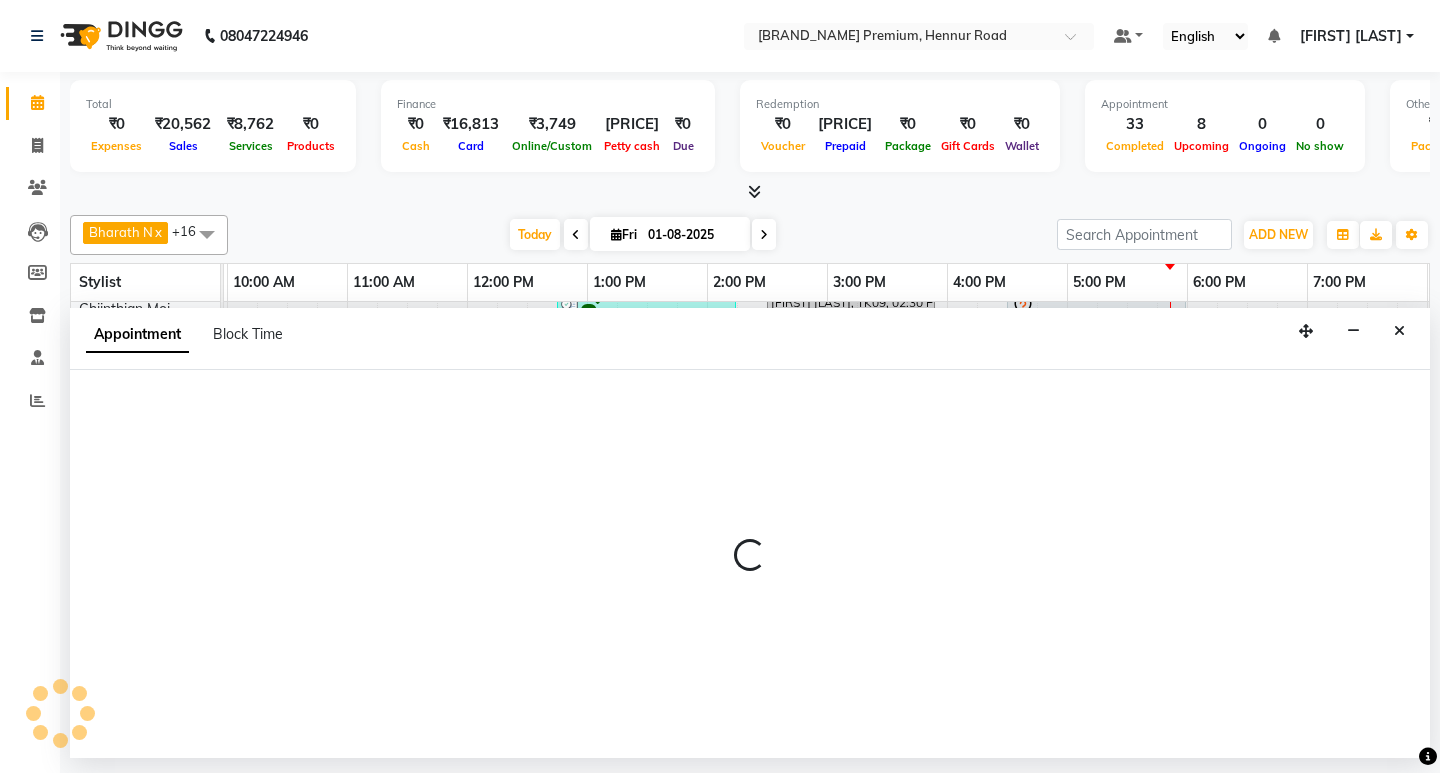 select on "tentative" 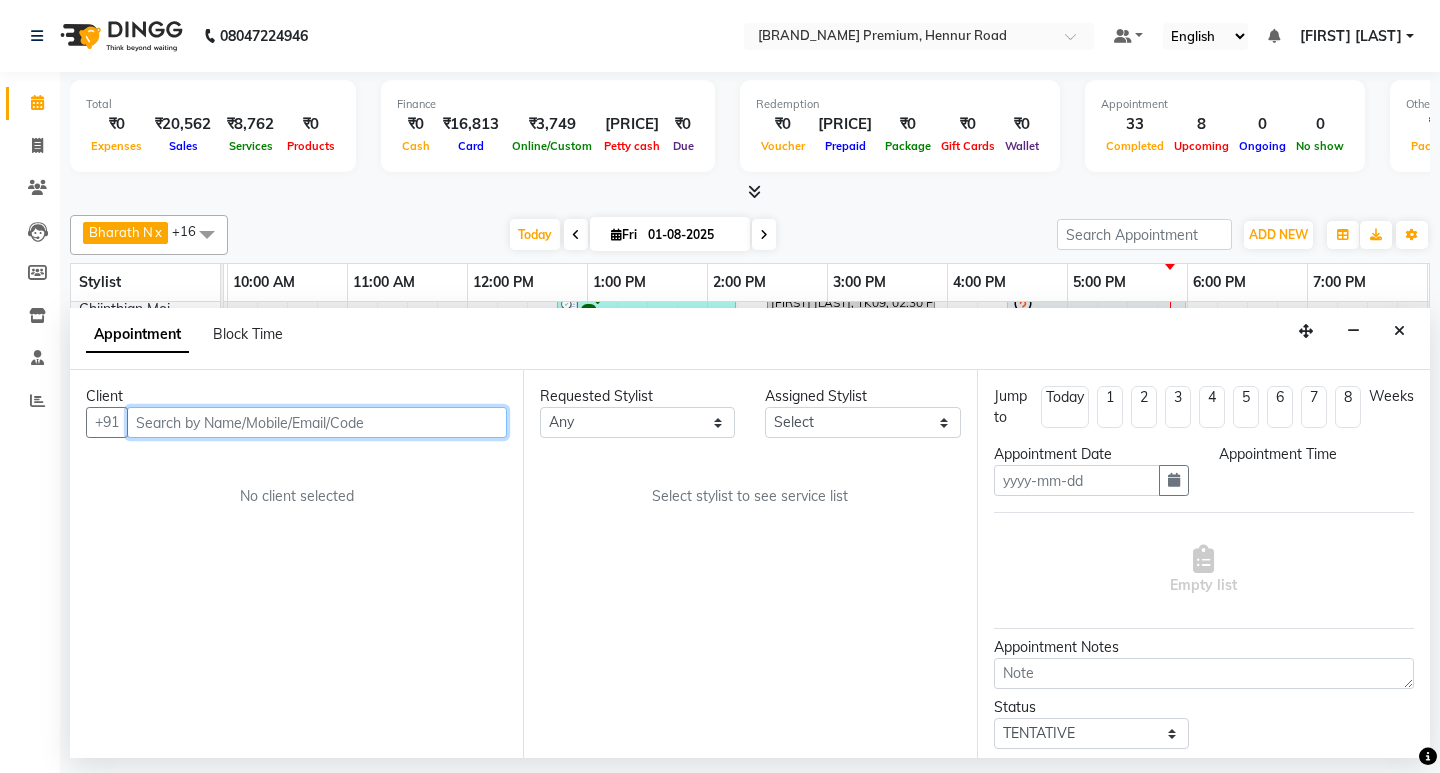 type on "01-08-2025" 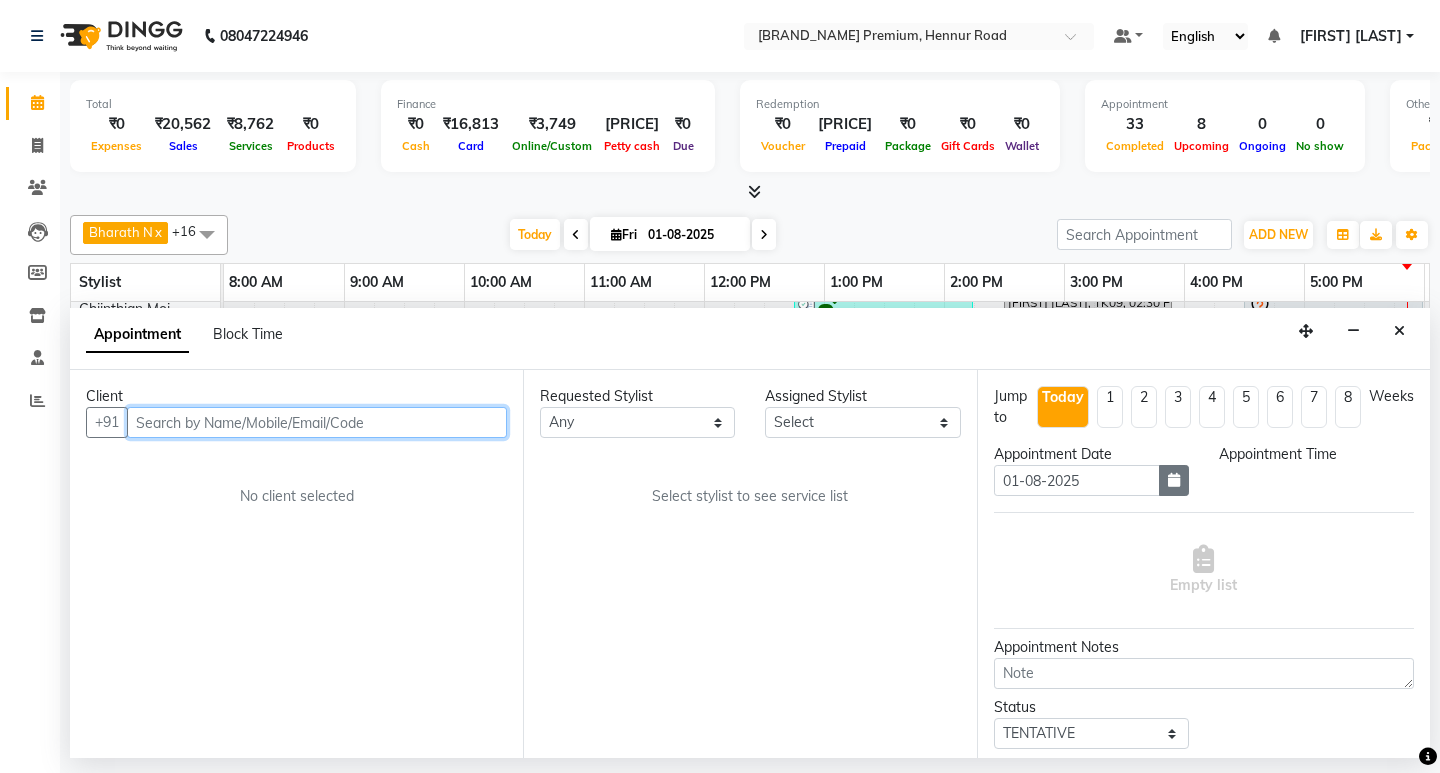 select on "930" 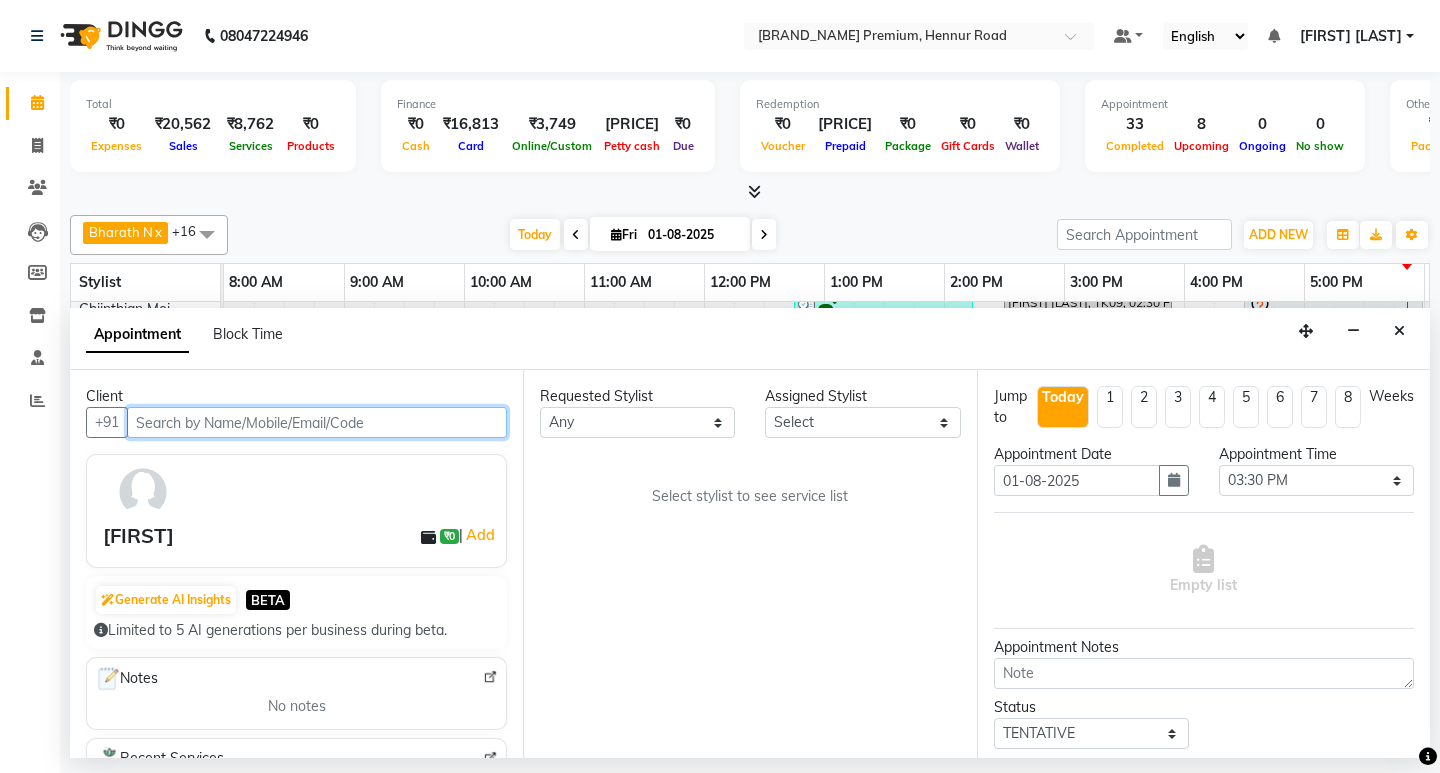 select on "71634" 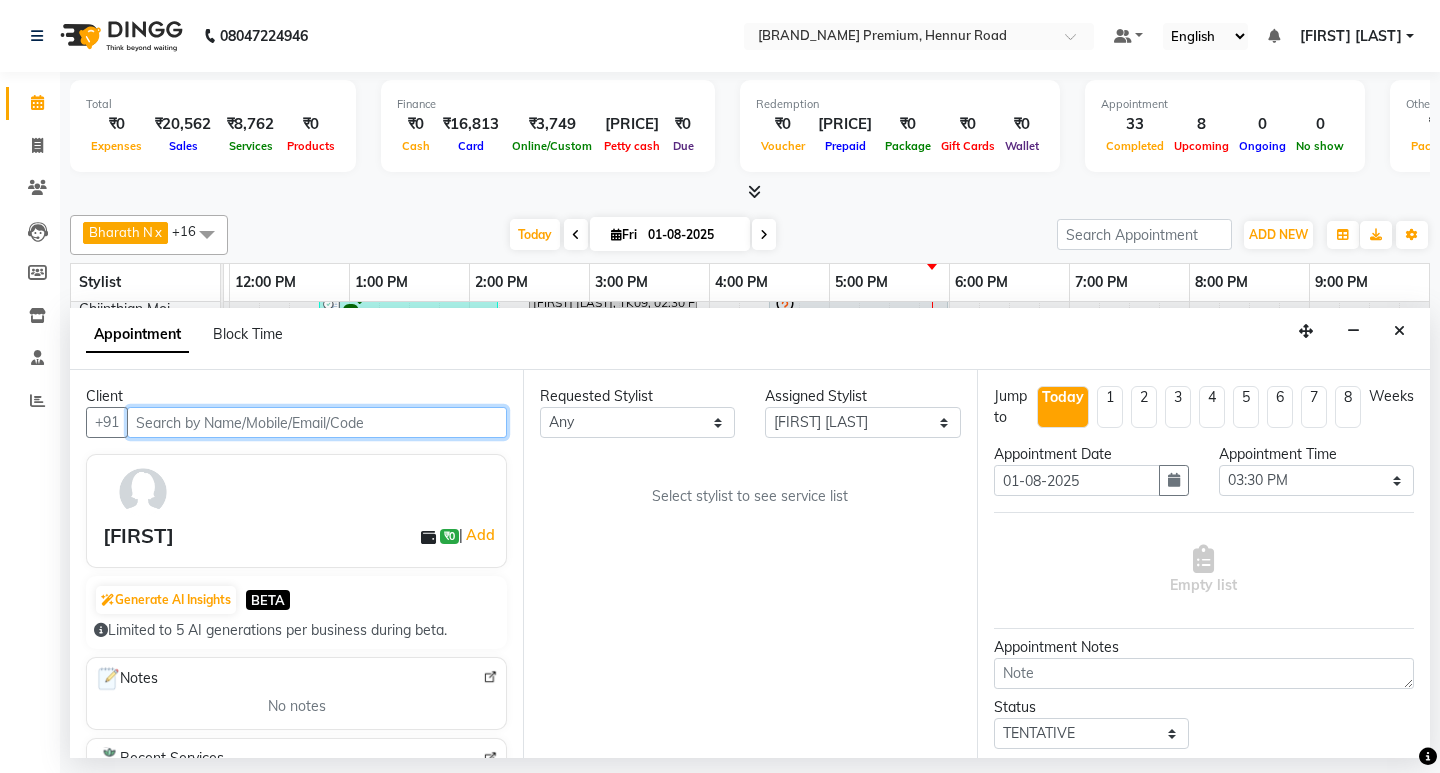 select on "4006" 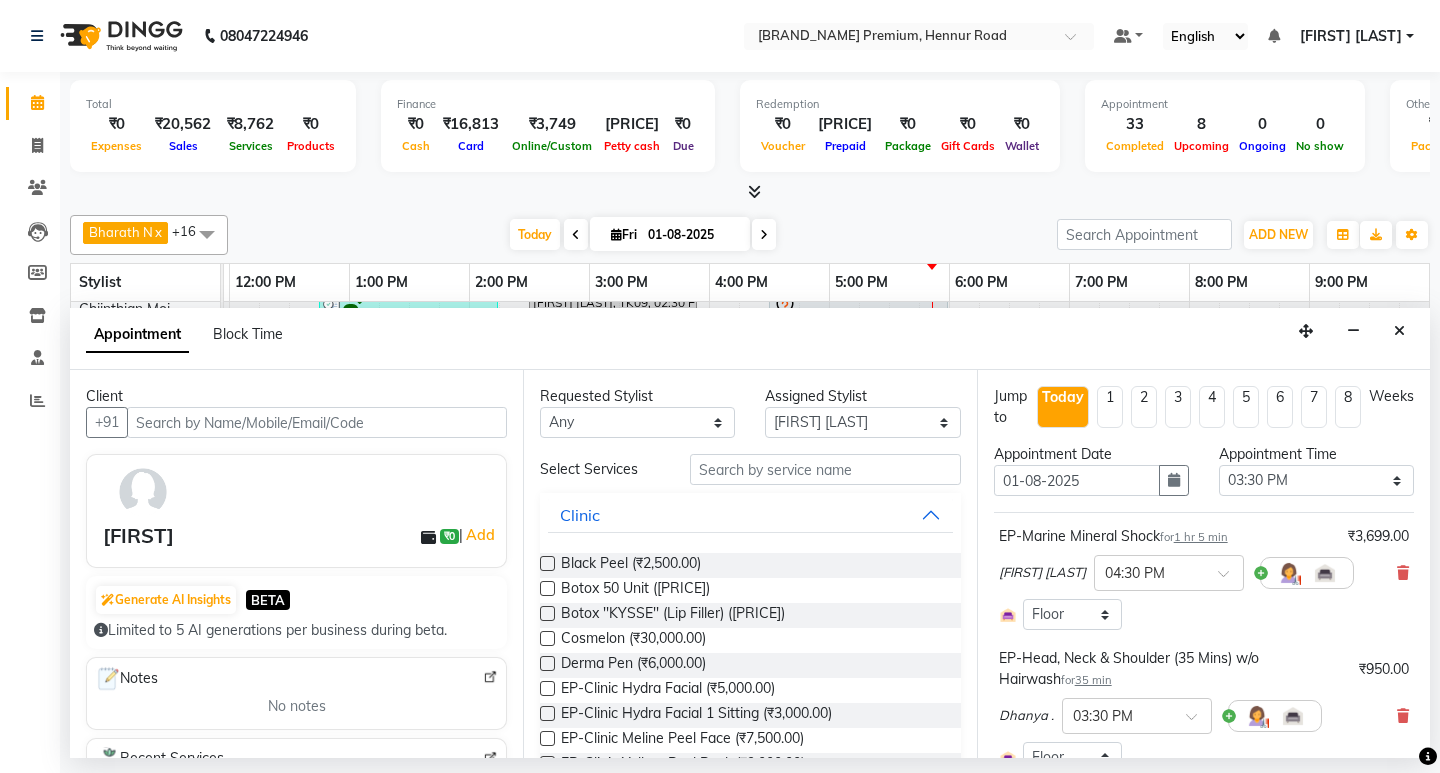 click on "1 hr 5 min" at bounding box center [1201, 537] 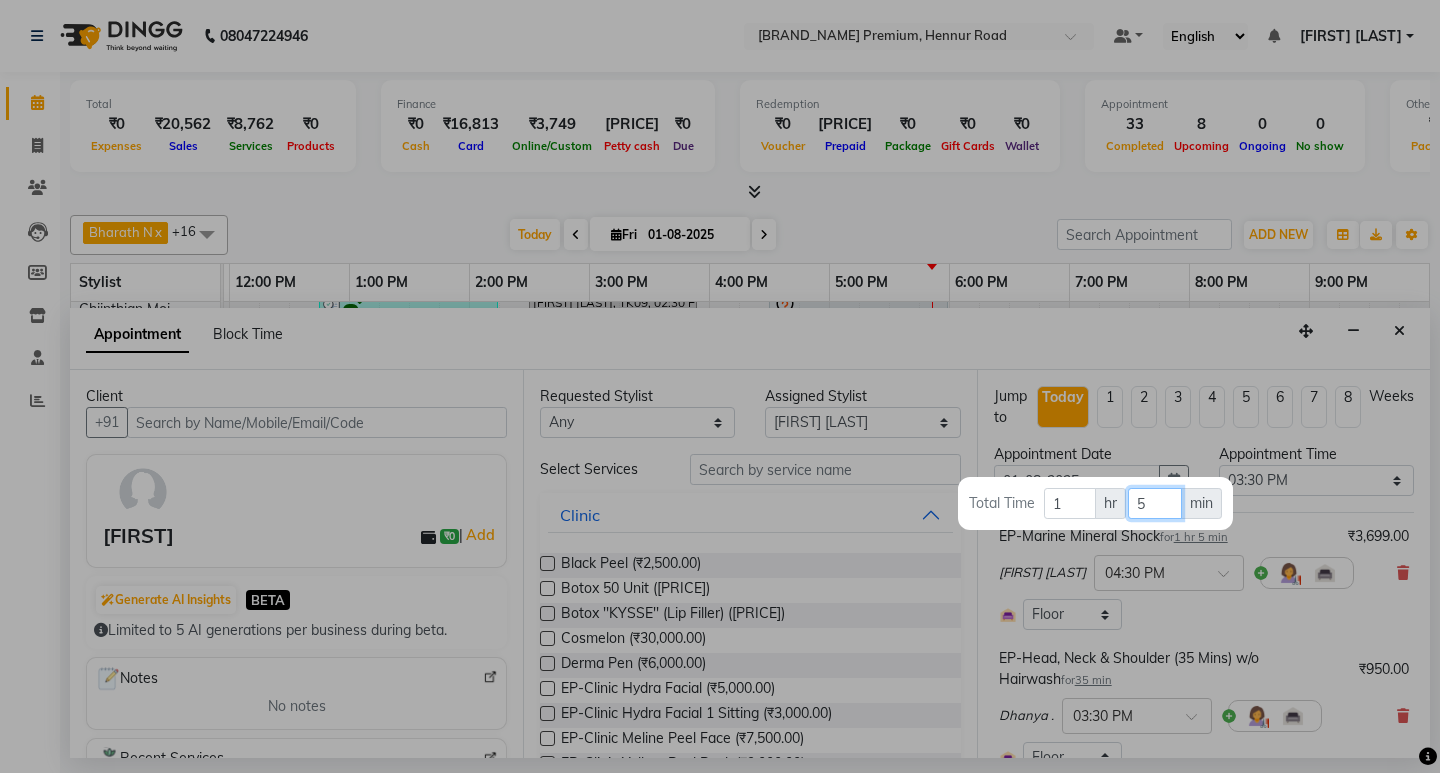 click on "5" at bounding box center [1154, 503] 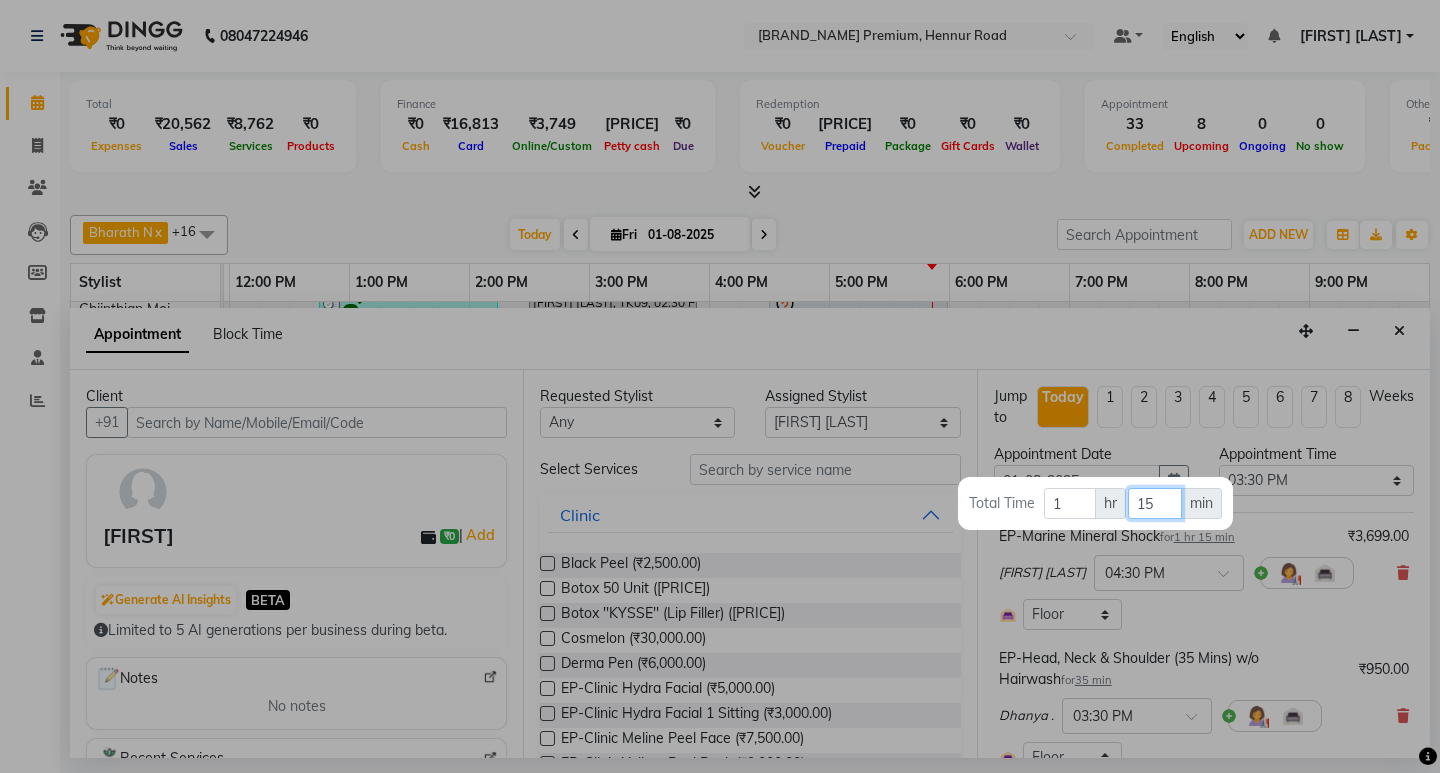 type on "15" 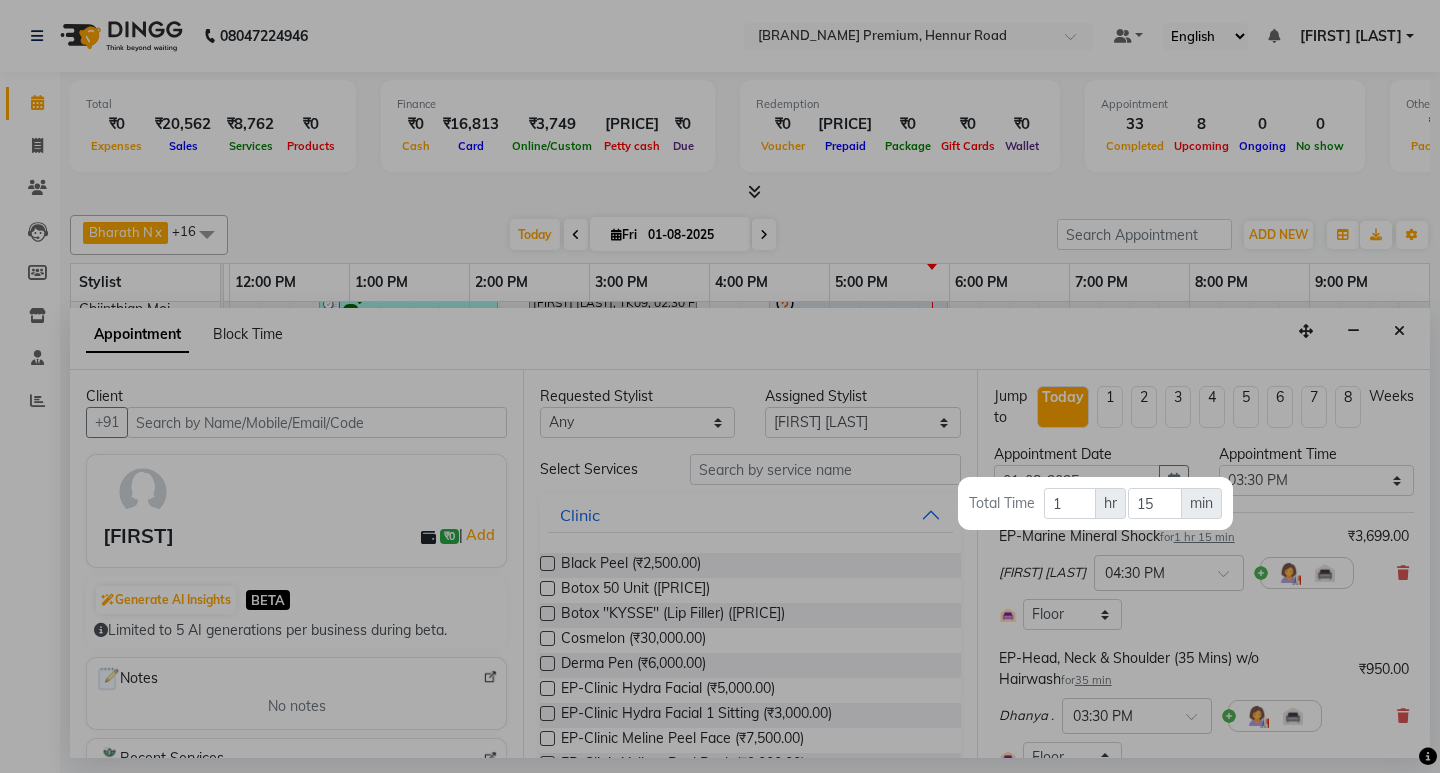 click at bounding box center [720, 386] 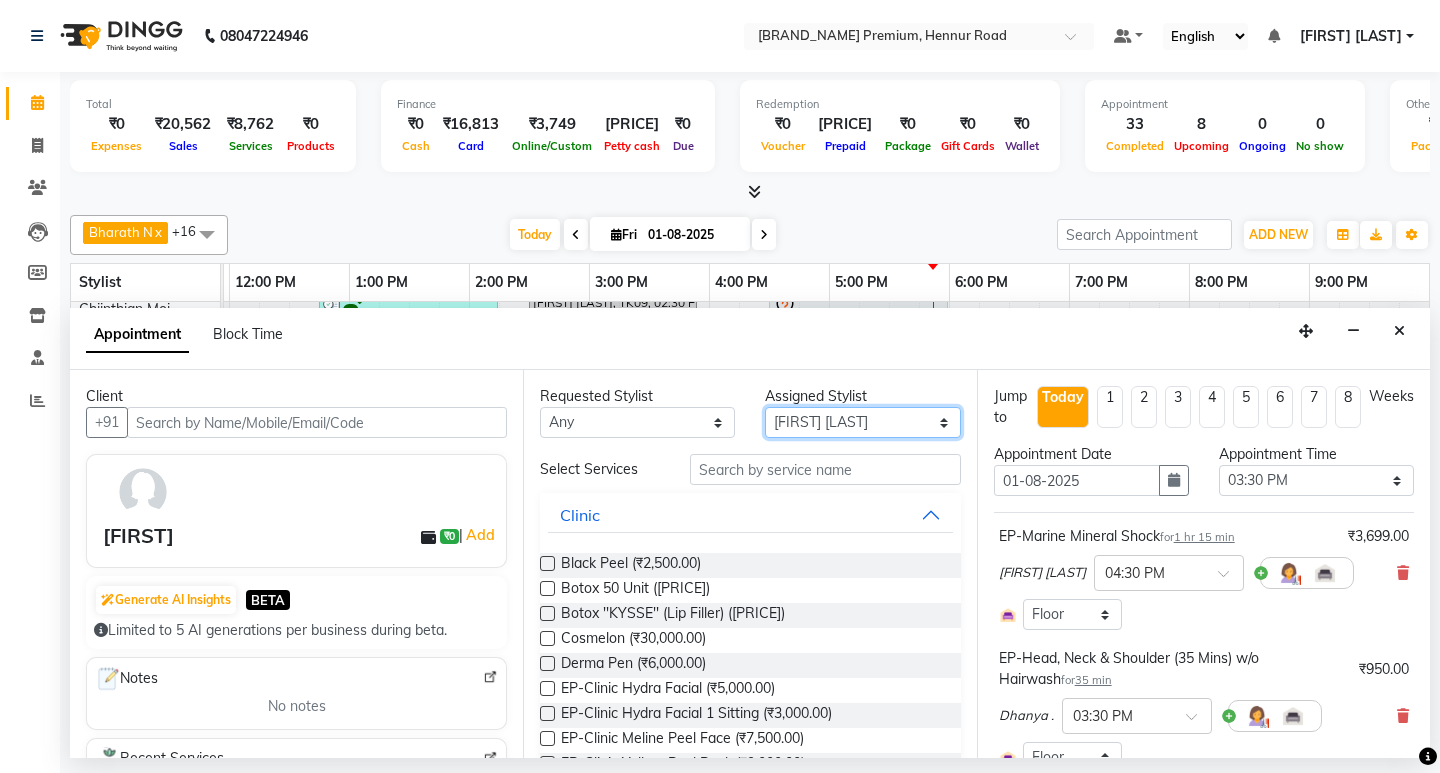 click on "[FIRST] [LAST] [LAST] [LAST] [LAST] [LAST] [LAST] [LAST] [LAST] [LAST] [LAST] [LAST] [LAST] [LAST] [LAST] [LAST] [LAST] [LAST] [LAST] [LAST] [LAST] [LAST] [LAST] [LAST]" at bounding box center [862, 422] 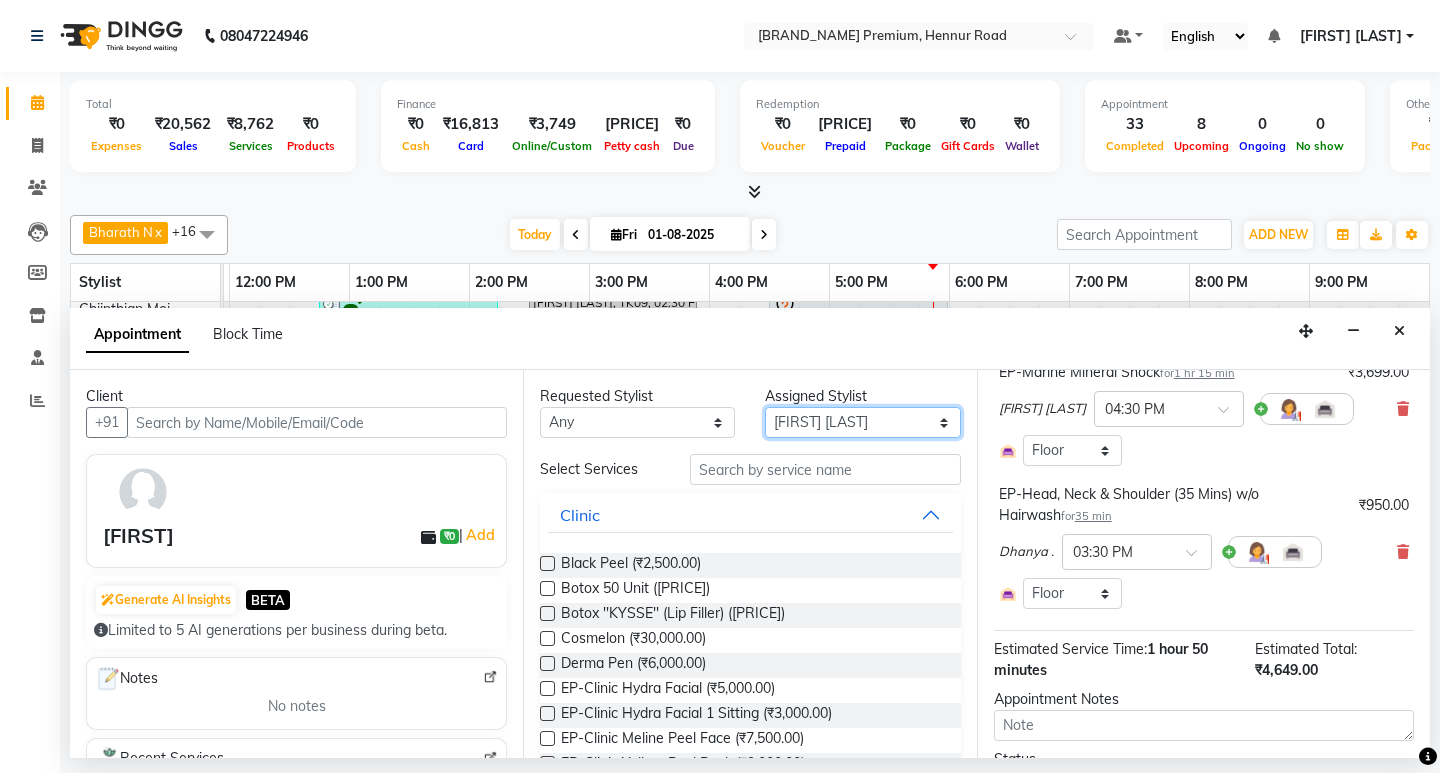 scroll, scrollTop: 275, scrollLeft: 0, axis: vertical 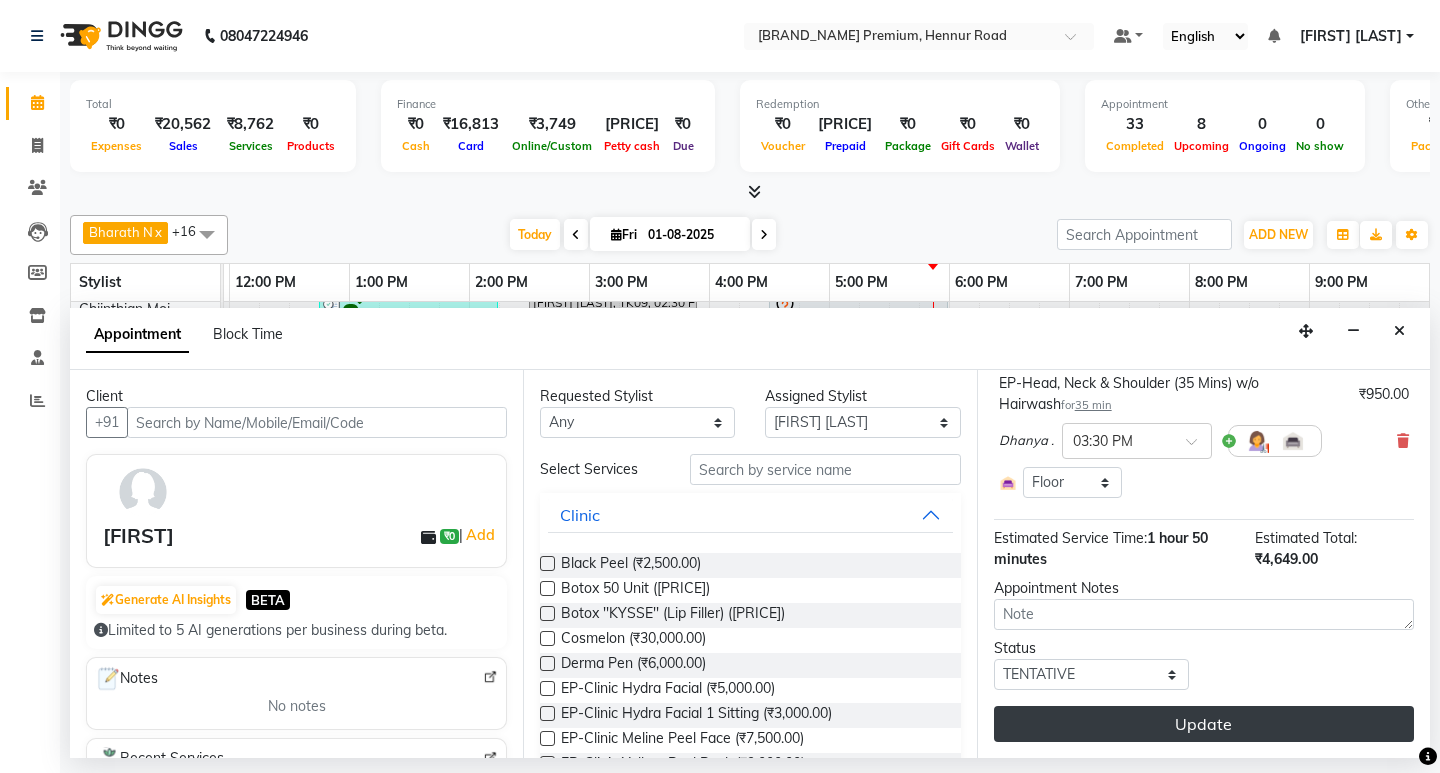 click on "Update" at bounding box center (1204, 724) 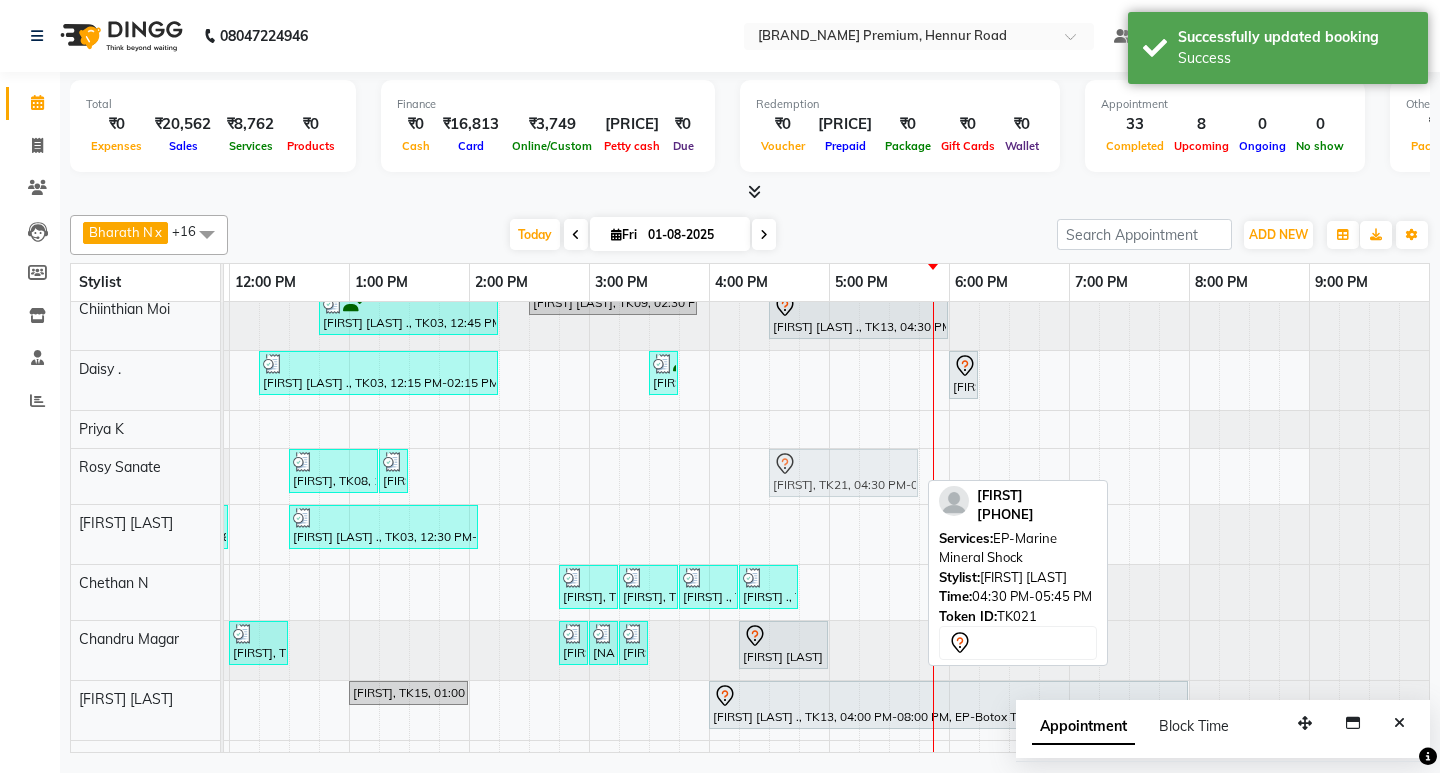 drag, startPoint x: 824, startPoint y: 525, endPoint x: 825, endPoint y: 499, distance: 26.019224 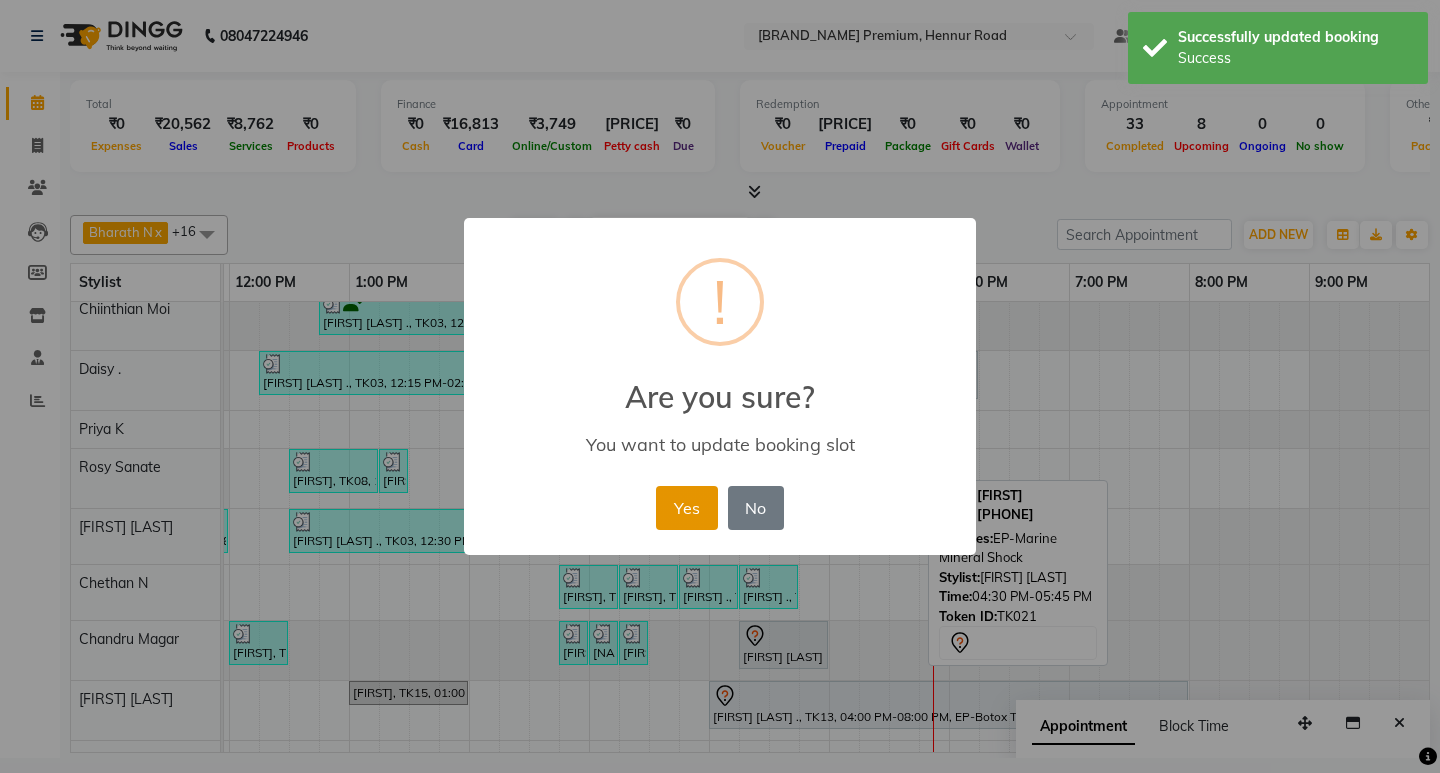 click on "Yes" at bounding box center (686, 508) 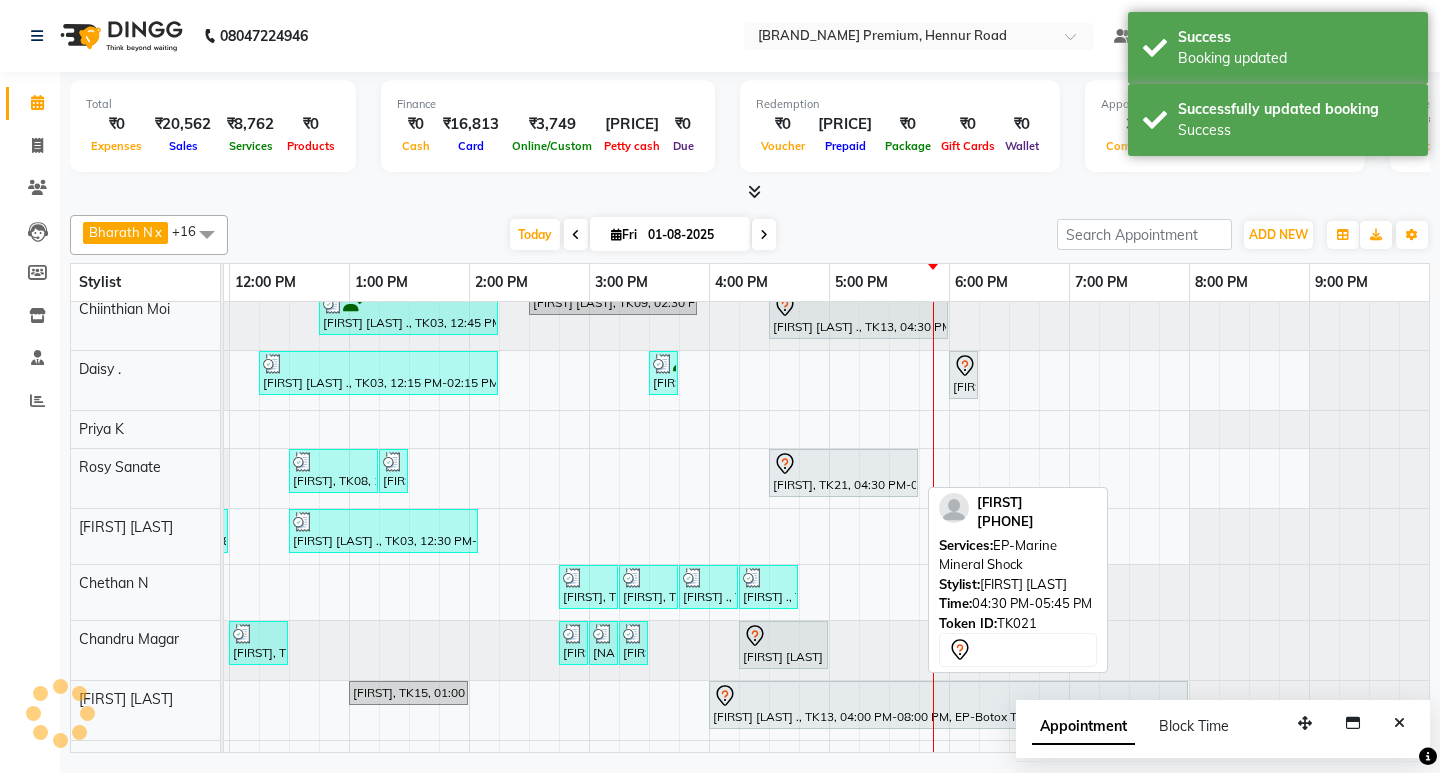 click at bounding box center [843, 464] 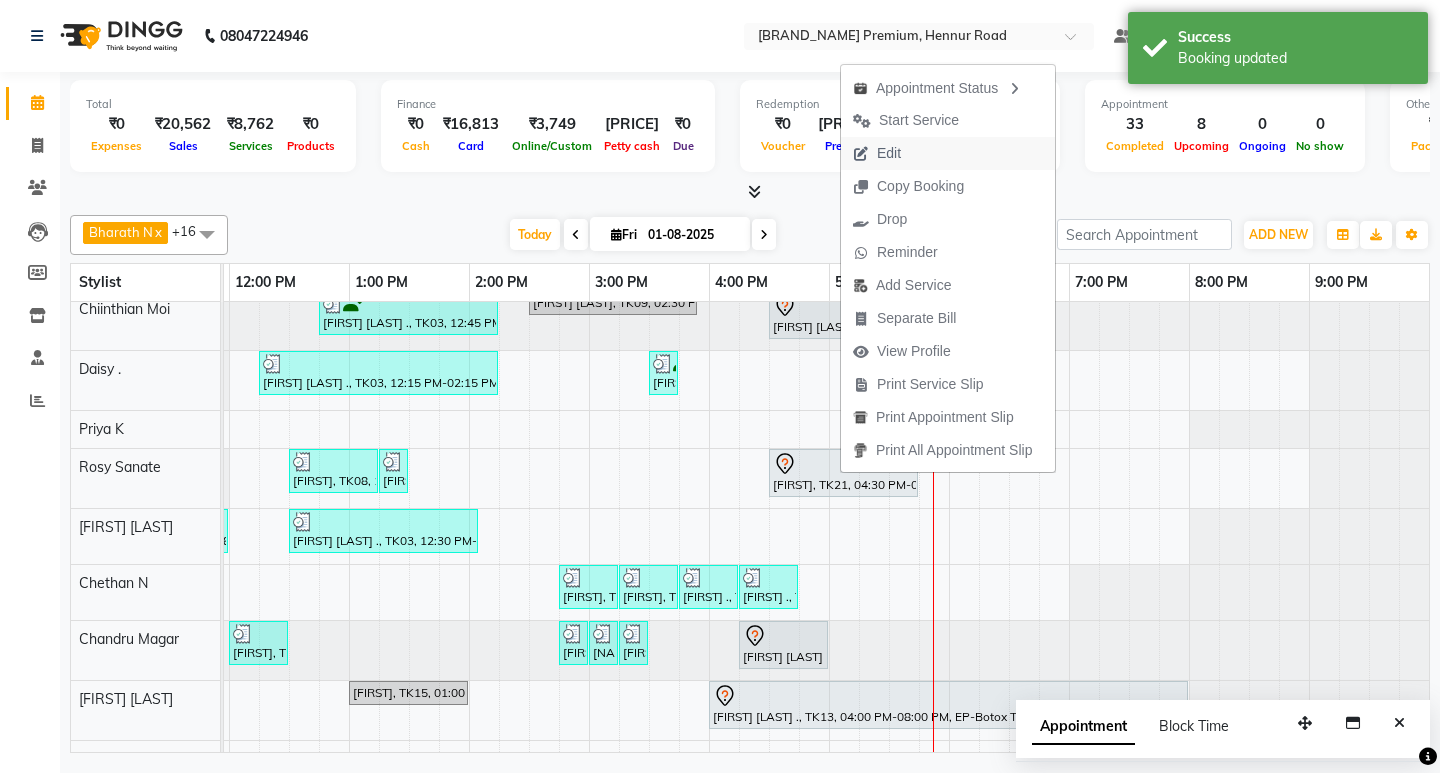 click on "Edit" at bounding box center [877, 153] 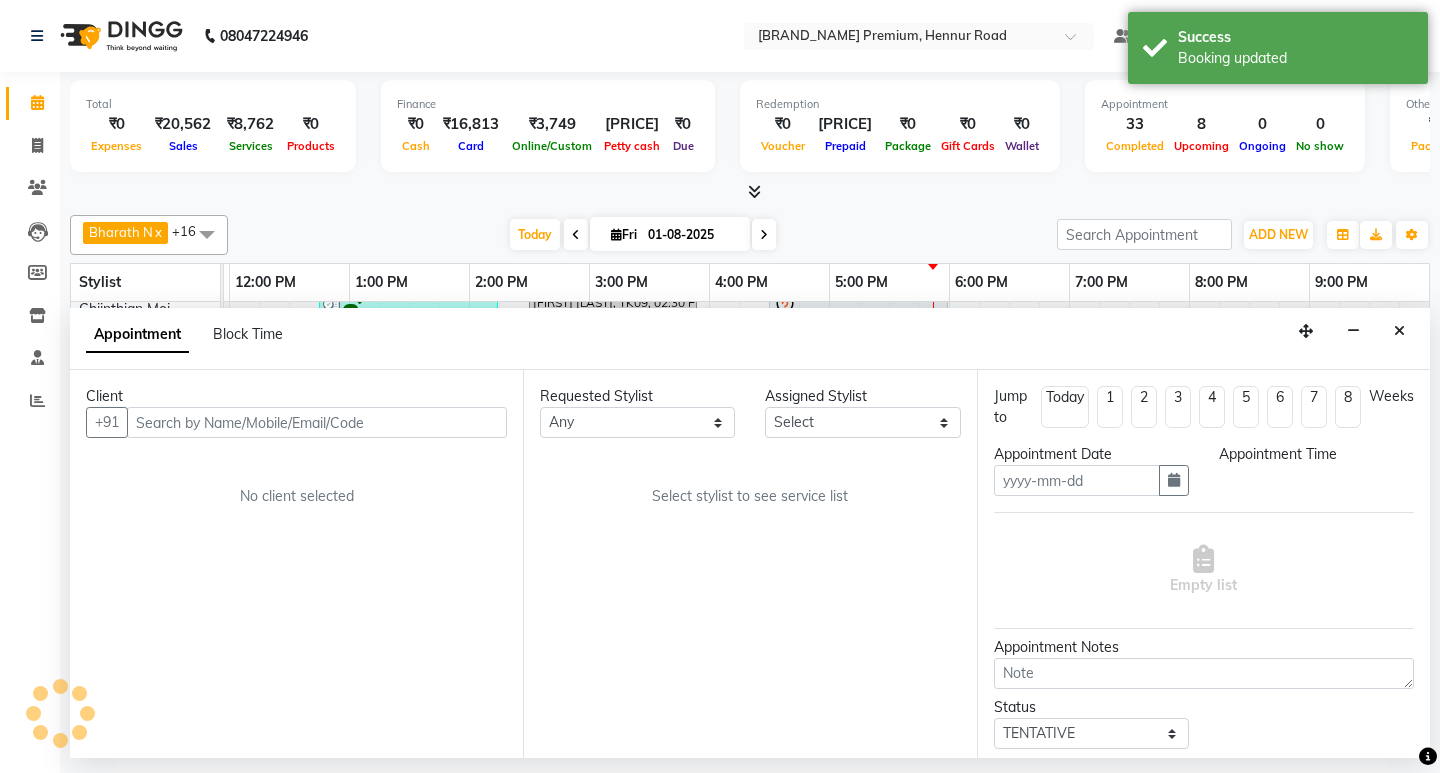 type on "01-08-2025" 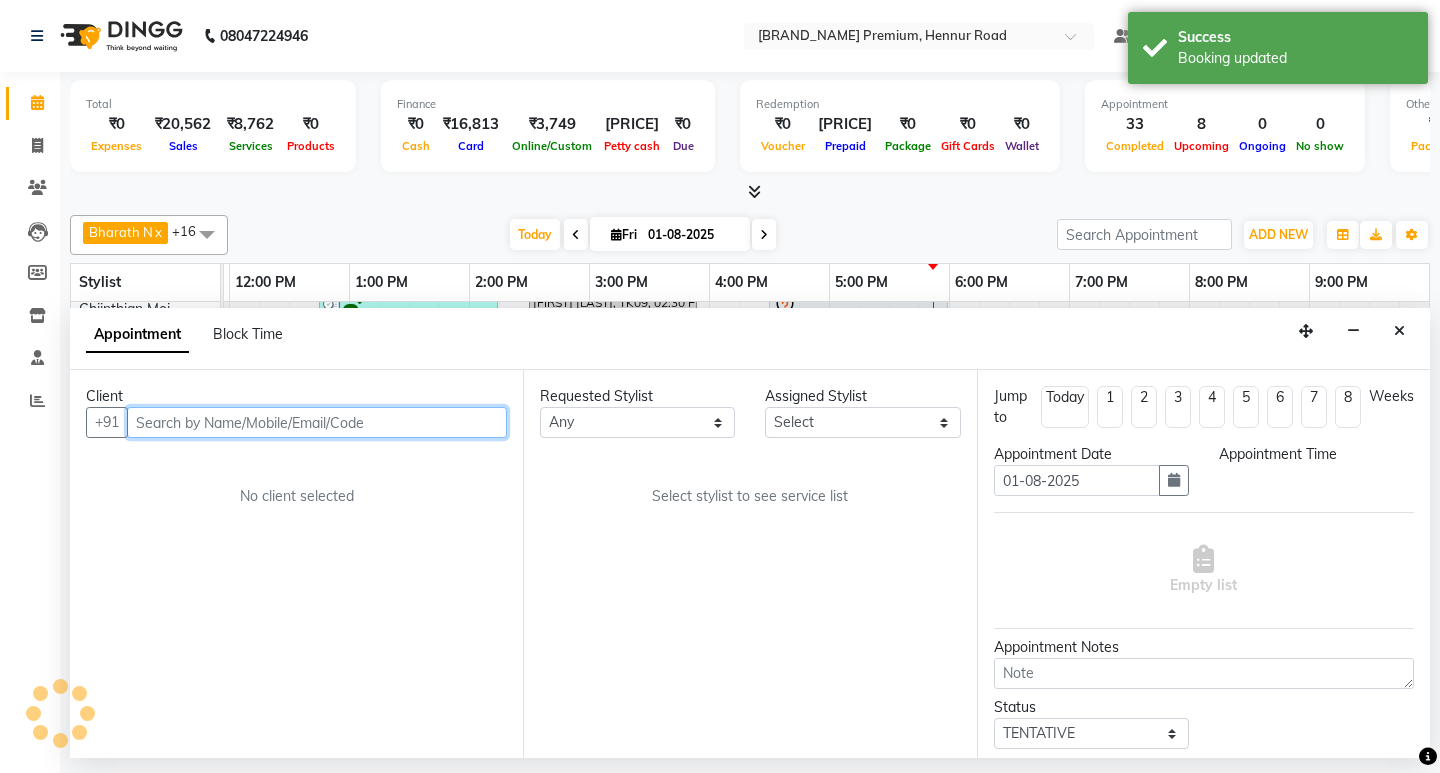 select on "71633" 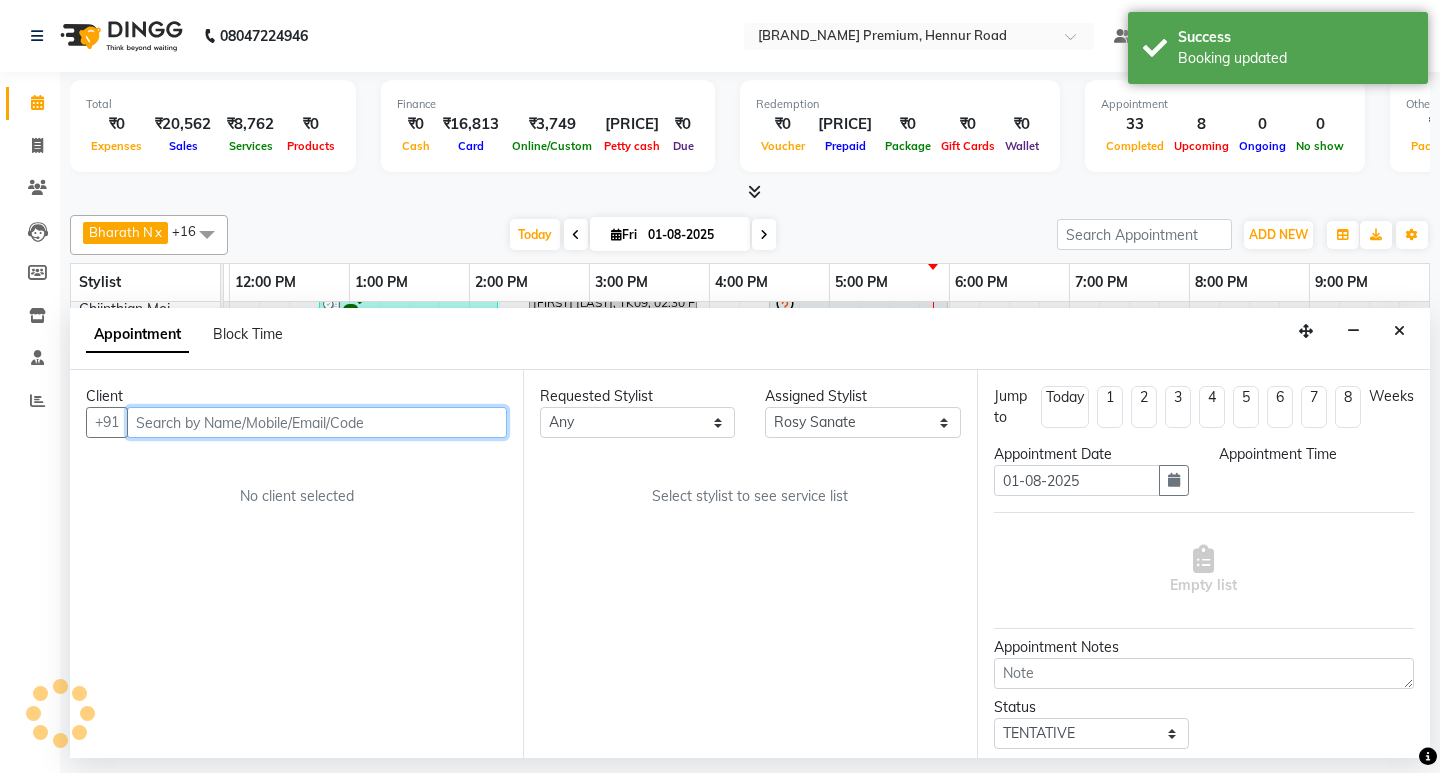 select on "930" 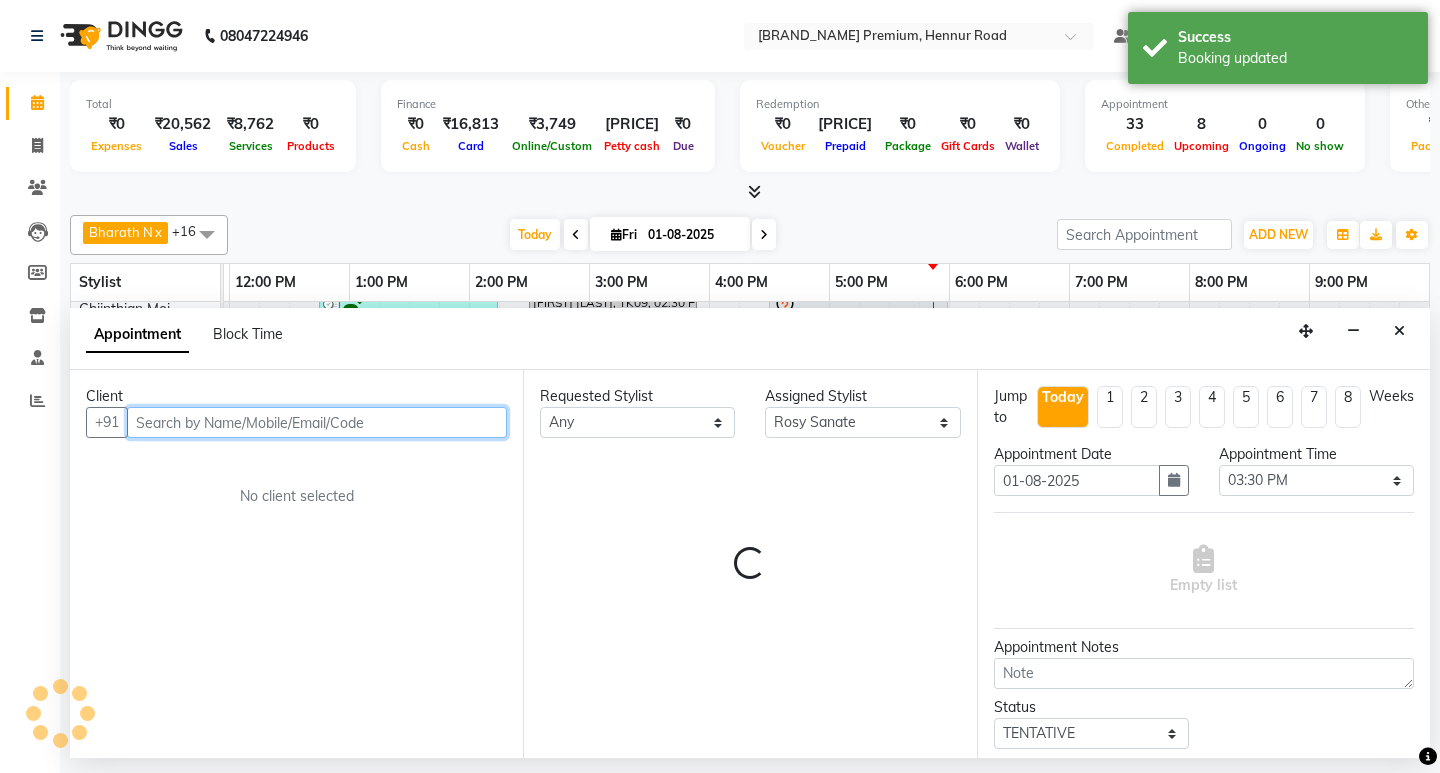 scroll, scrollTop: 0, scrollLeft: 475, axis: horizontal 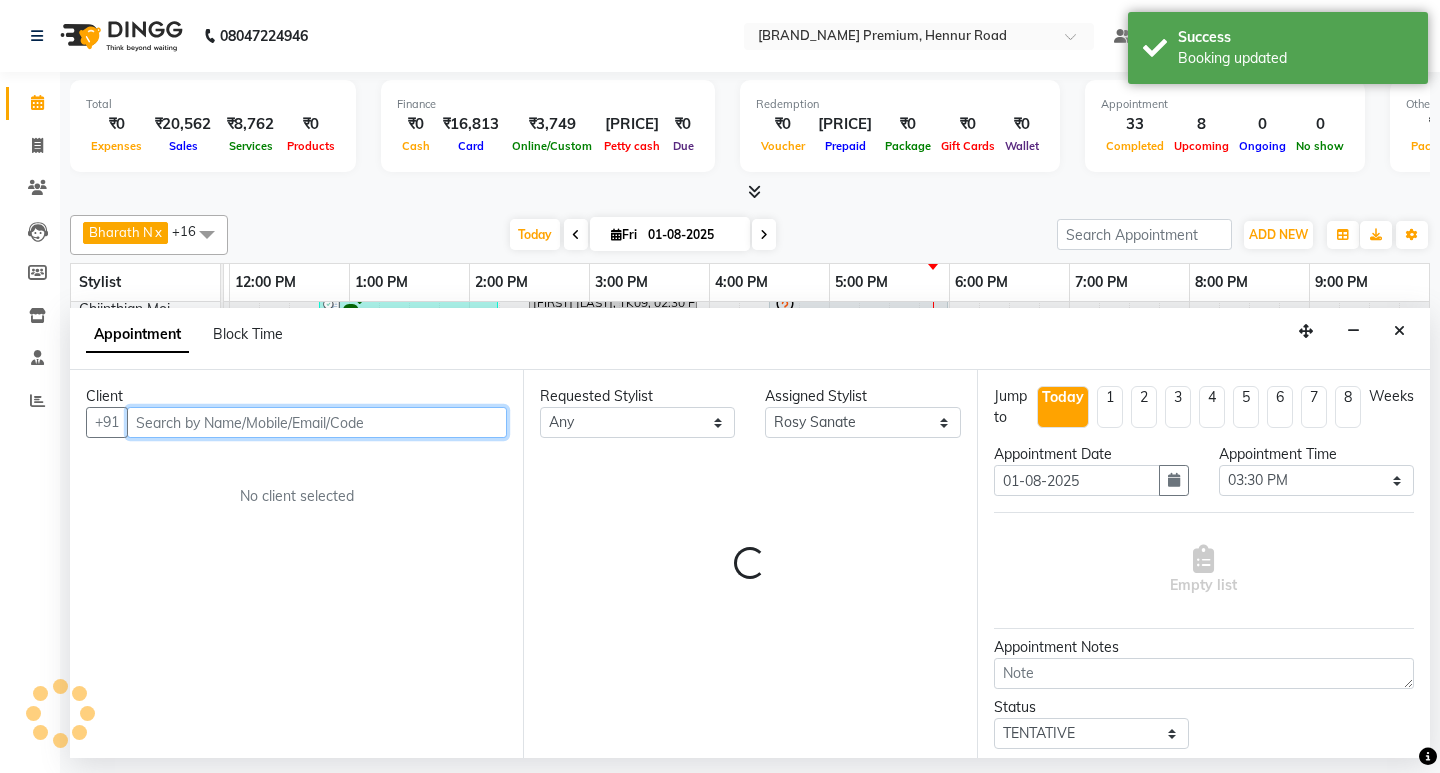 select on "4006" 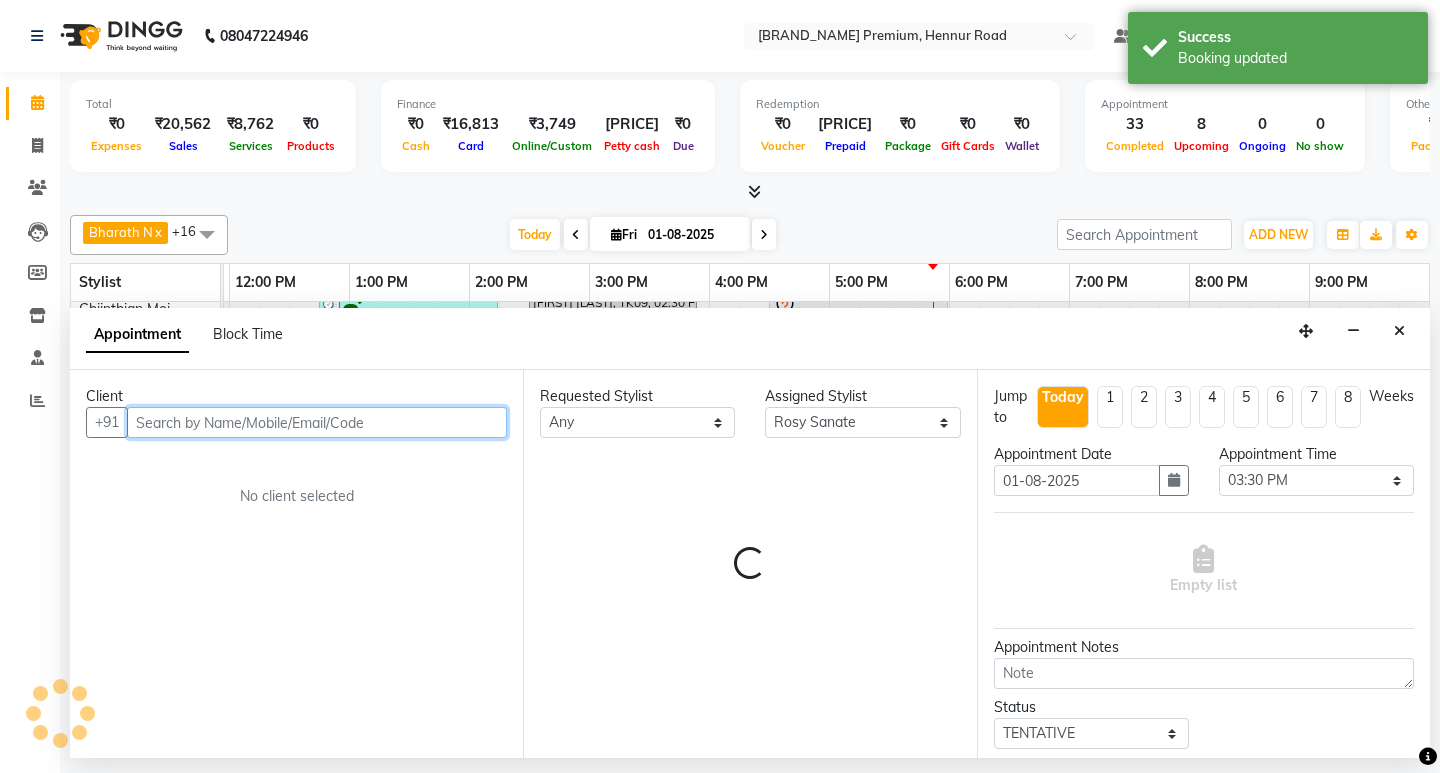 select on "4006" 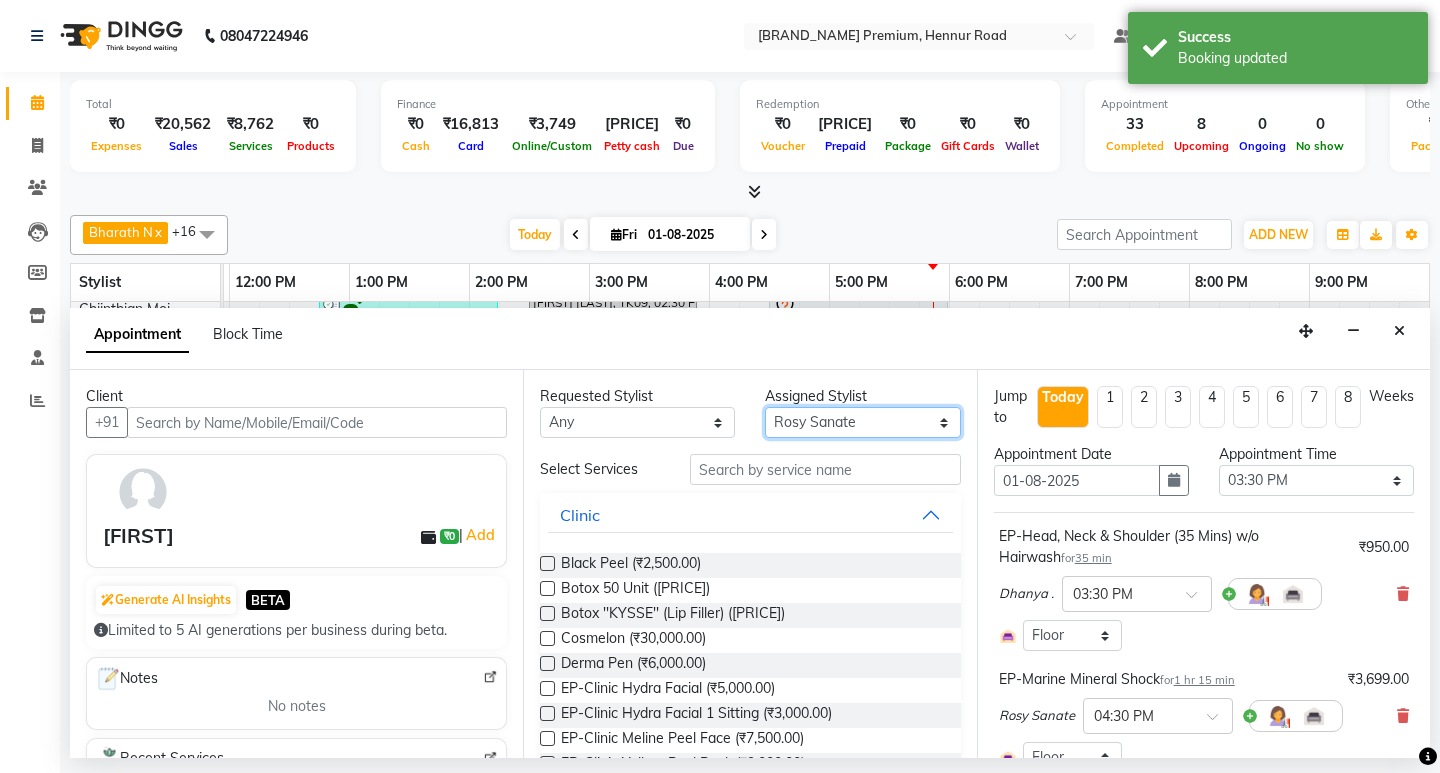 click on "[FIRST] [LAST] [LAST] [LAST] [LAST] [LAST] [LAST] [LAST] [LAST] [LAST] [LAST] [LAST] [LAST] [LAST] [LAST] [LAST] [LAST] [LAST] [LAST] [LAST] [LAST] [LAST] [LAST] [LAST]" at bounding box center [862, 422] 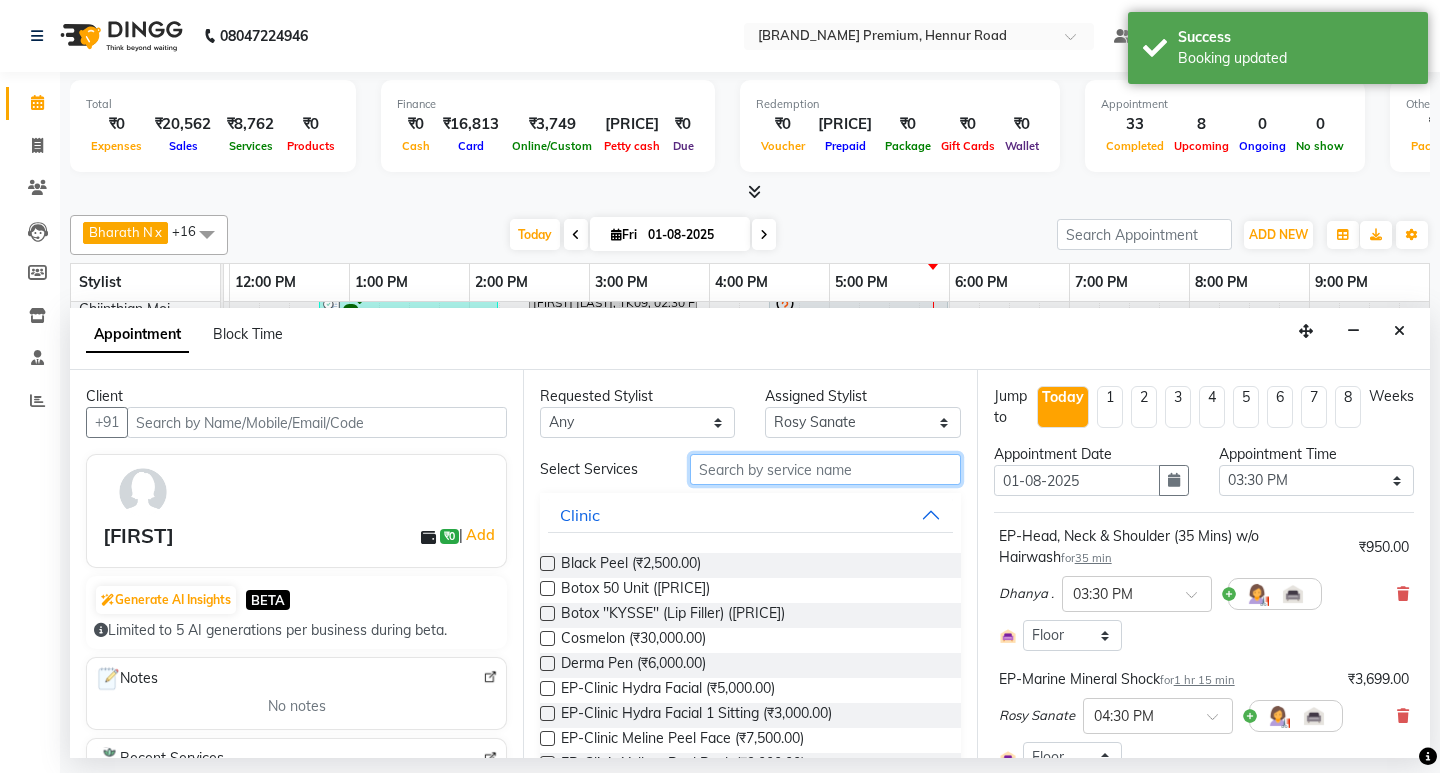 click at bounding box center (825, 469) 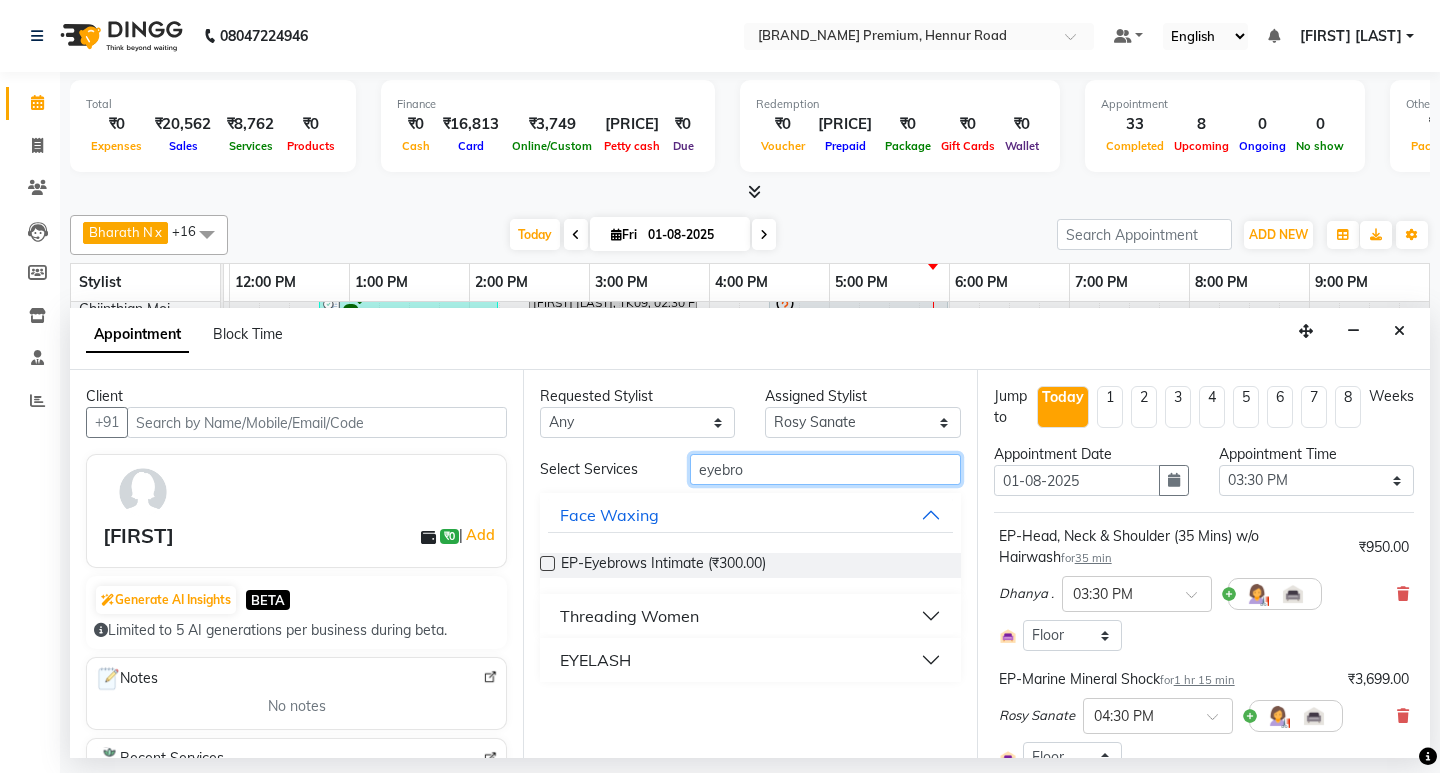 type on "eyebro" 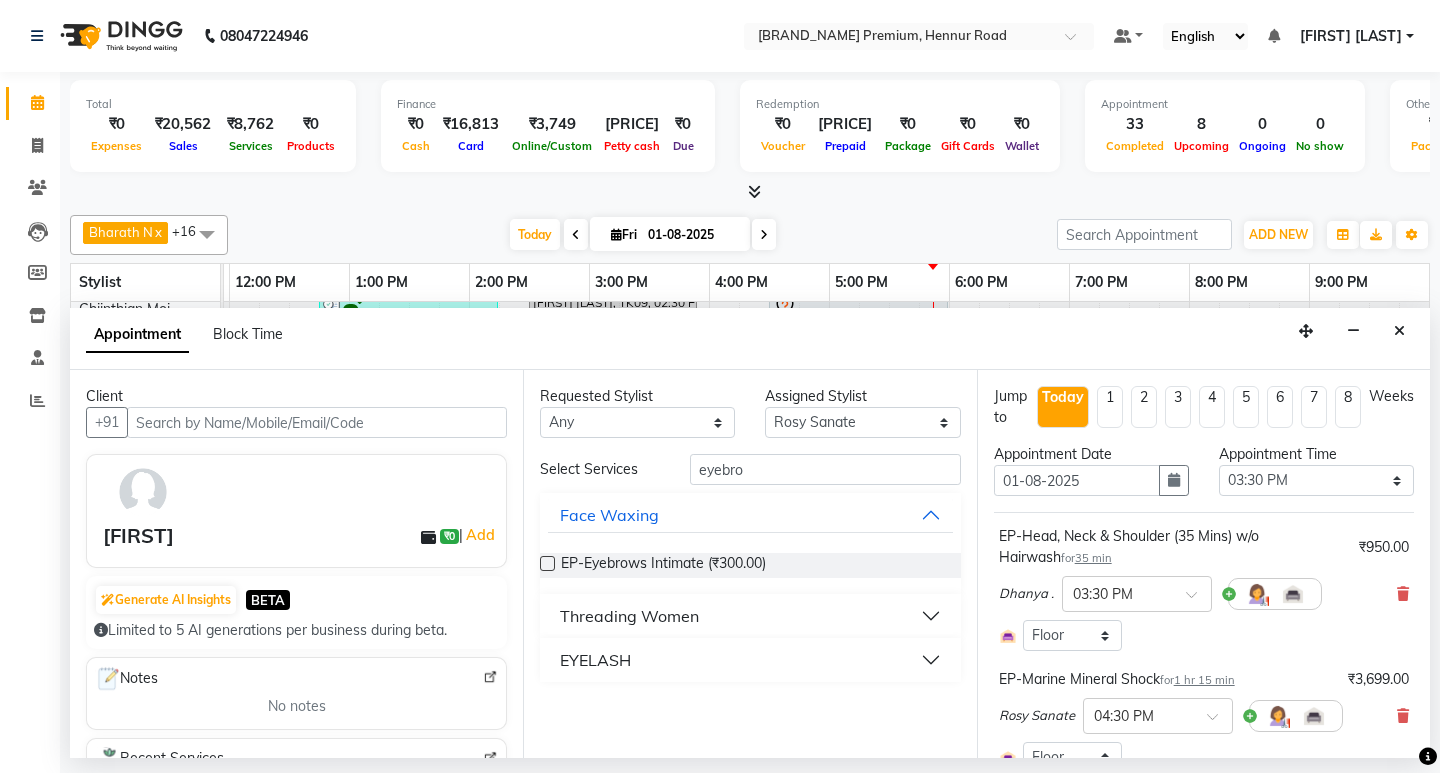 click on "Threading Women" at bounding box center (629, 616) 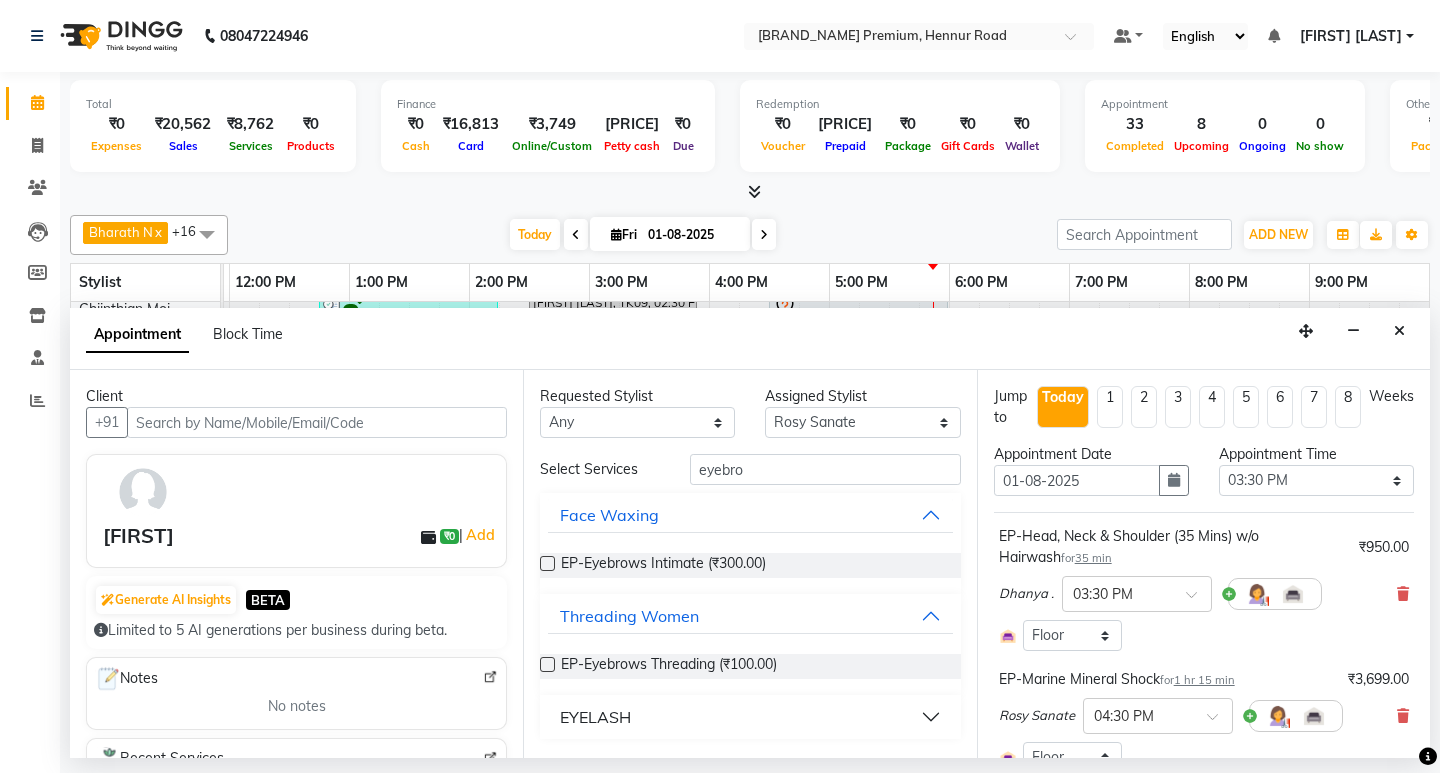 click at bounding box center [547, 664] 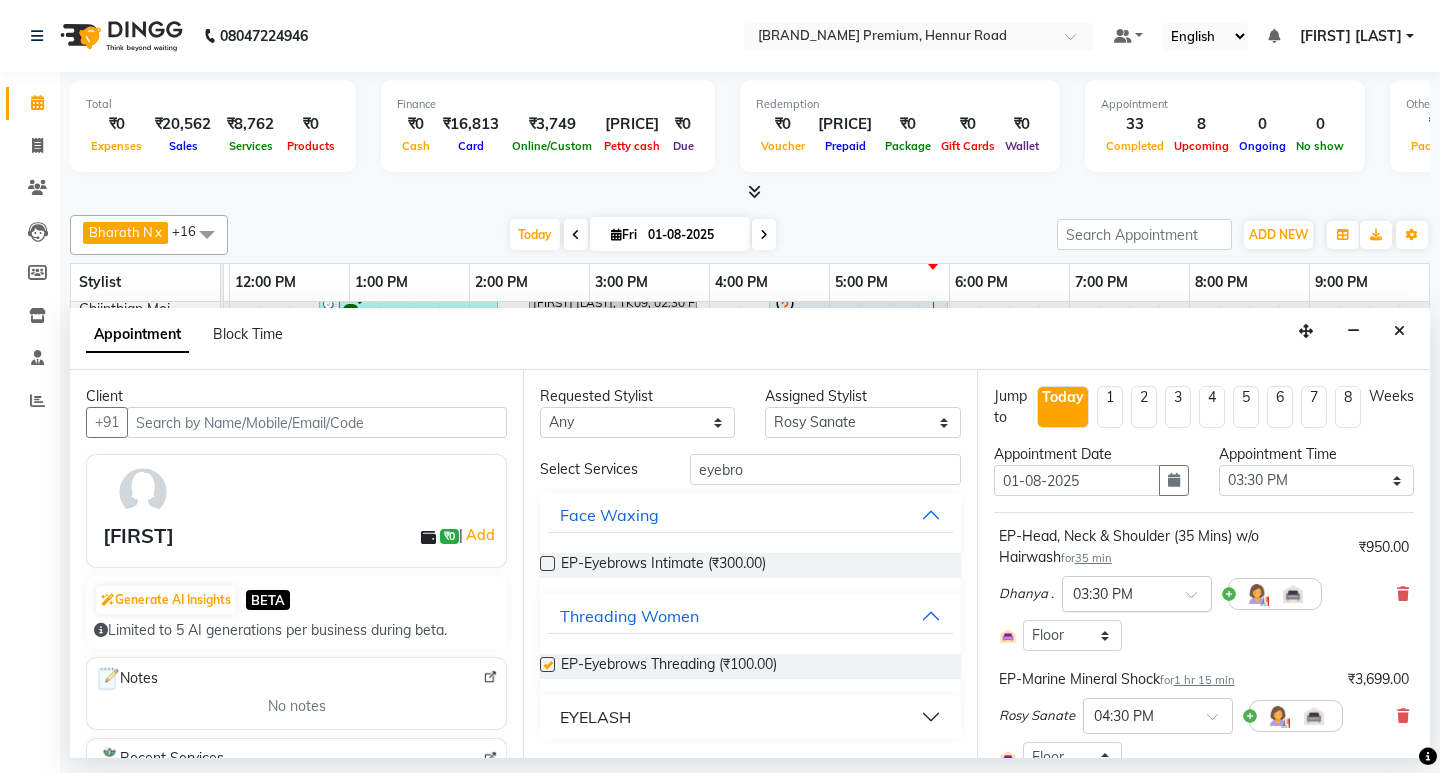 checkbox on "false" 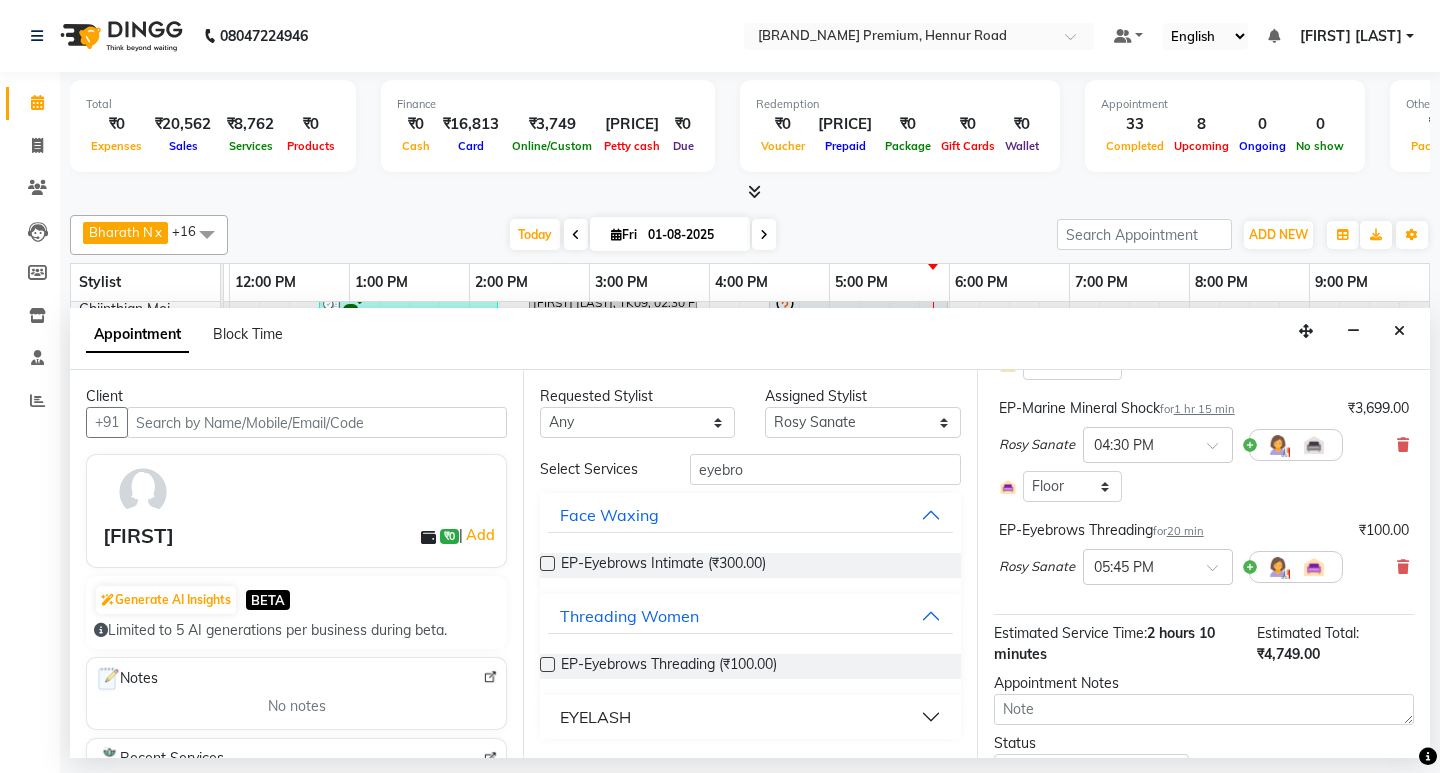 scroll, scrollTop: 300, scrollLeft: 0, axis: vertical 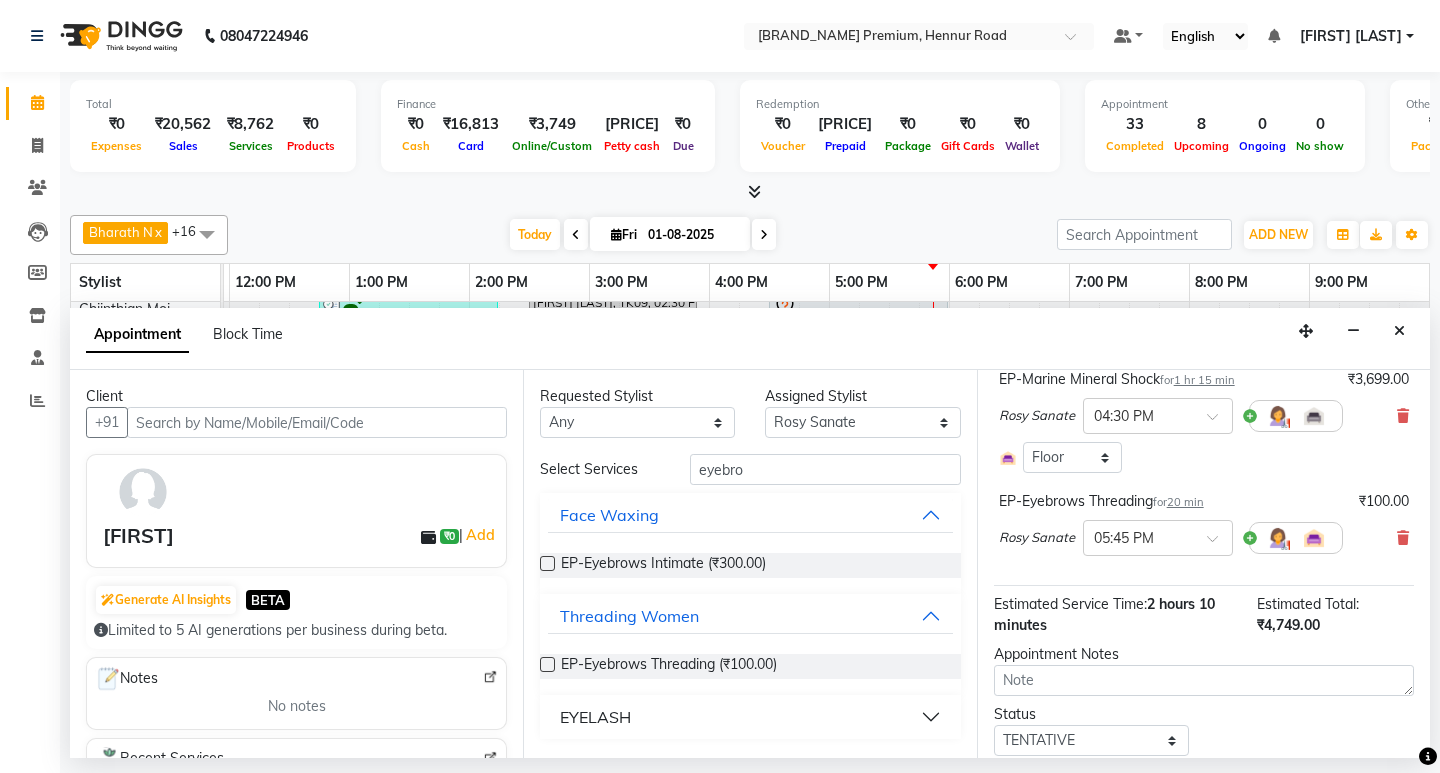 click on "20 min" at bounding box center [1185, 502] 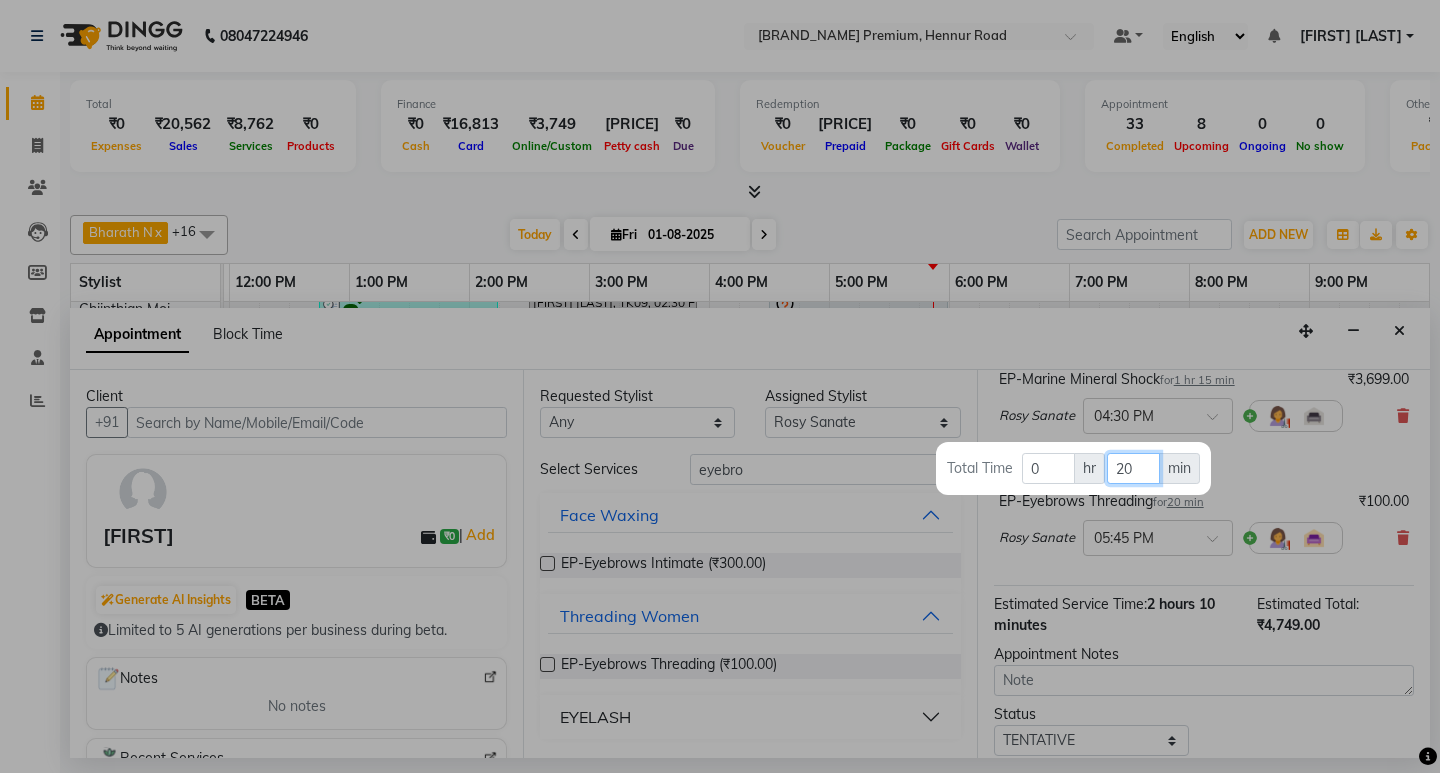click on "20" at bounding box center [1133, 468] 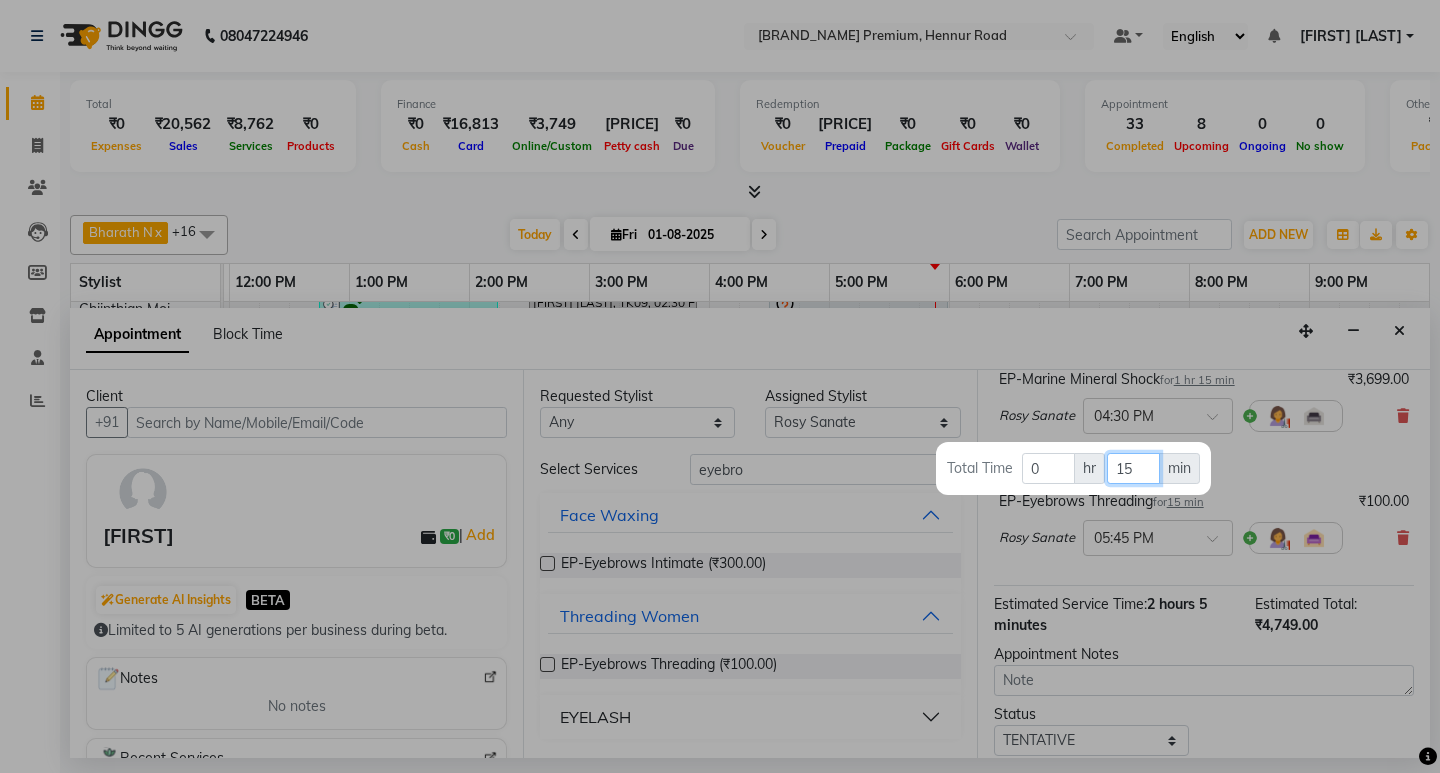 type on "15" 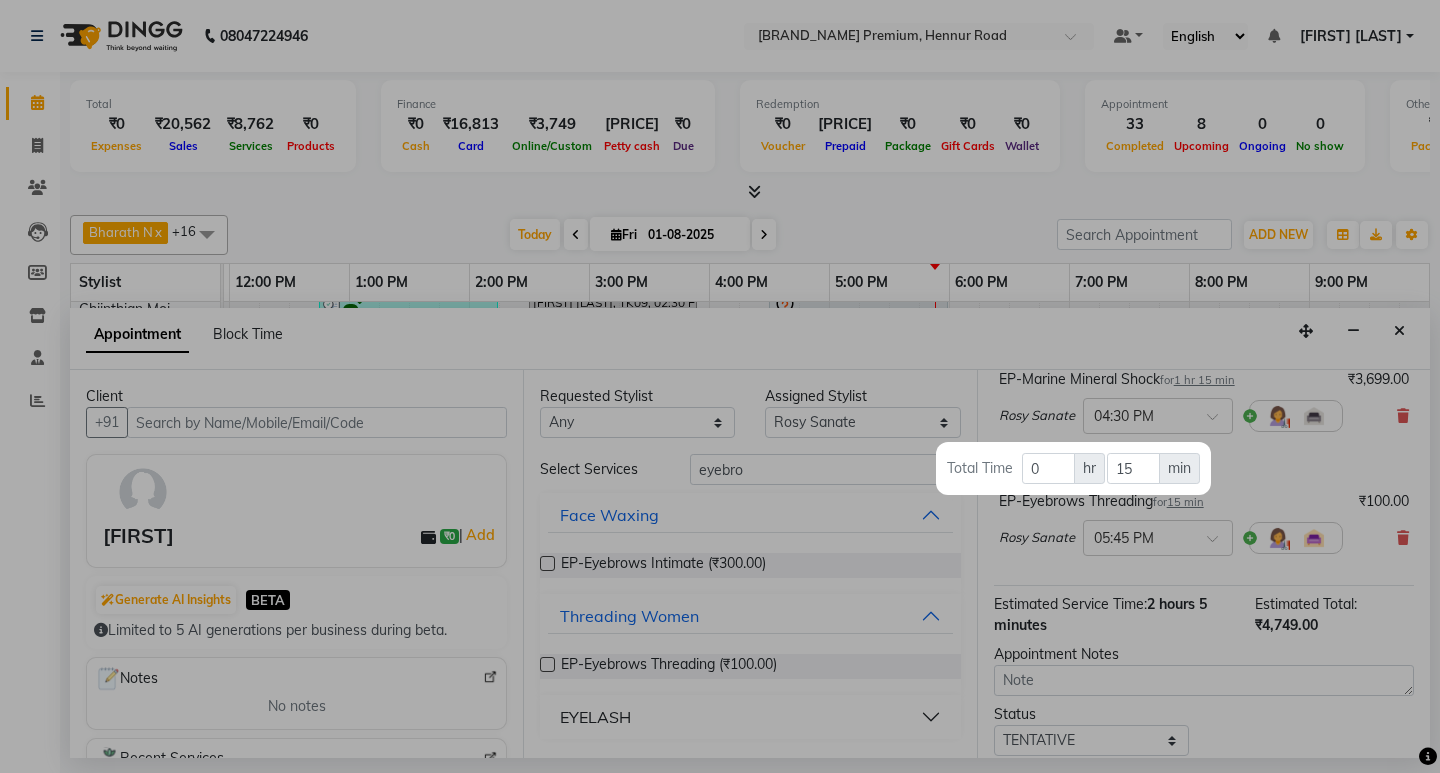 click at bounding box center (720, 386) 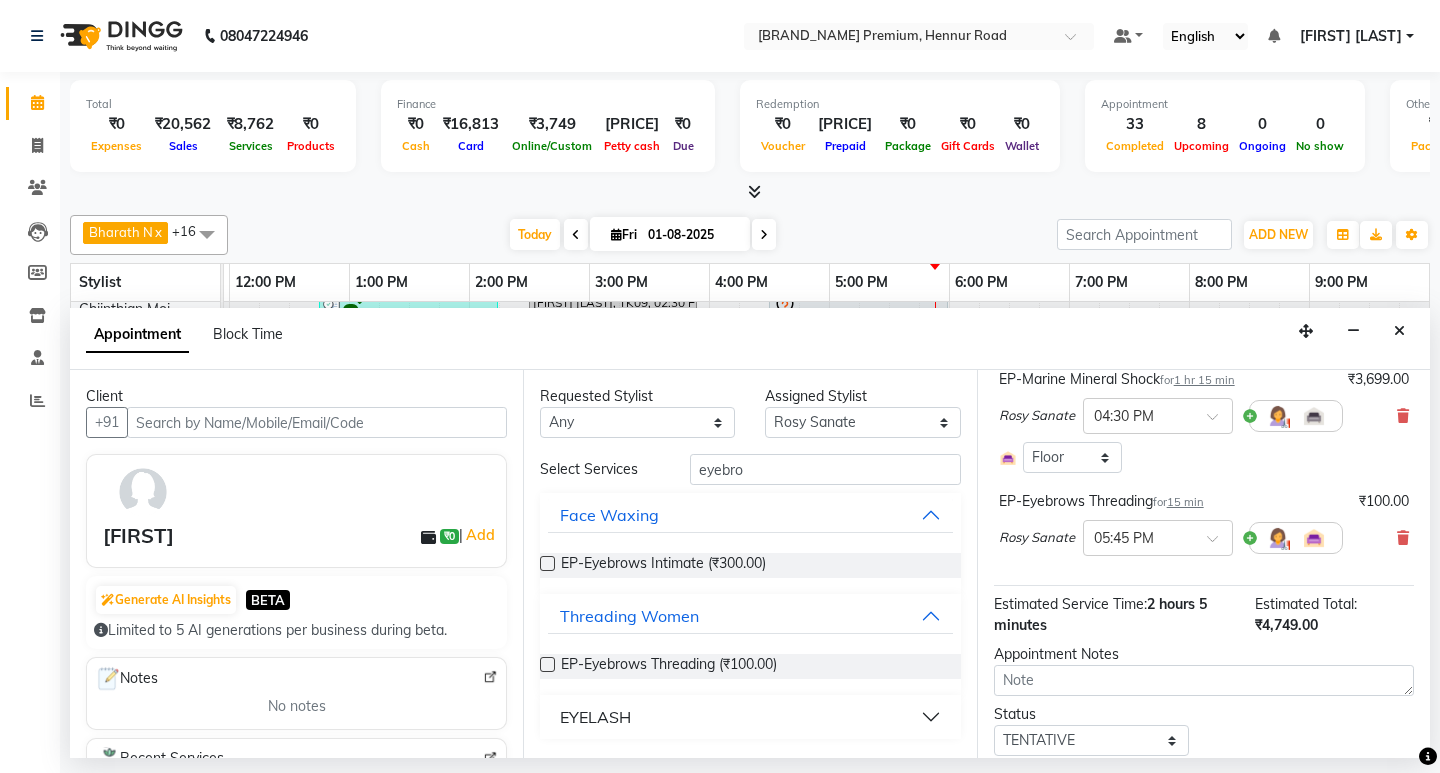 scroll, scrollTop: 366, scrollLeft: 0, axis: vertical 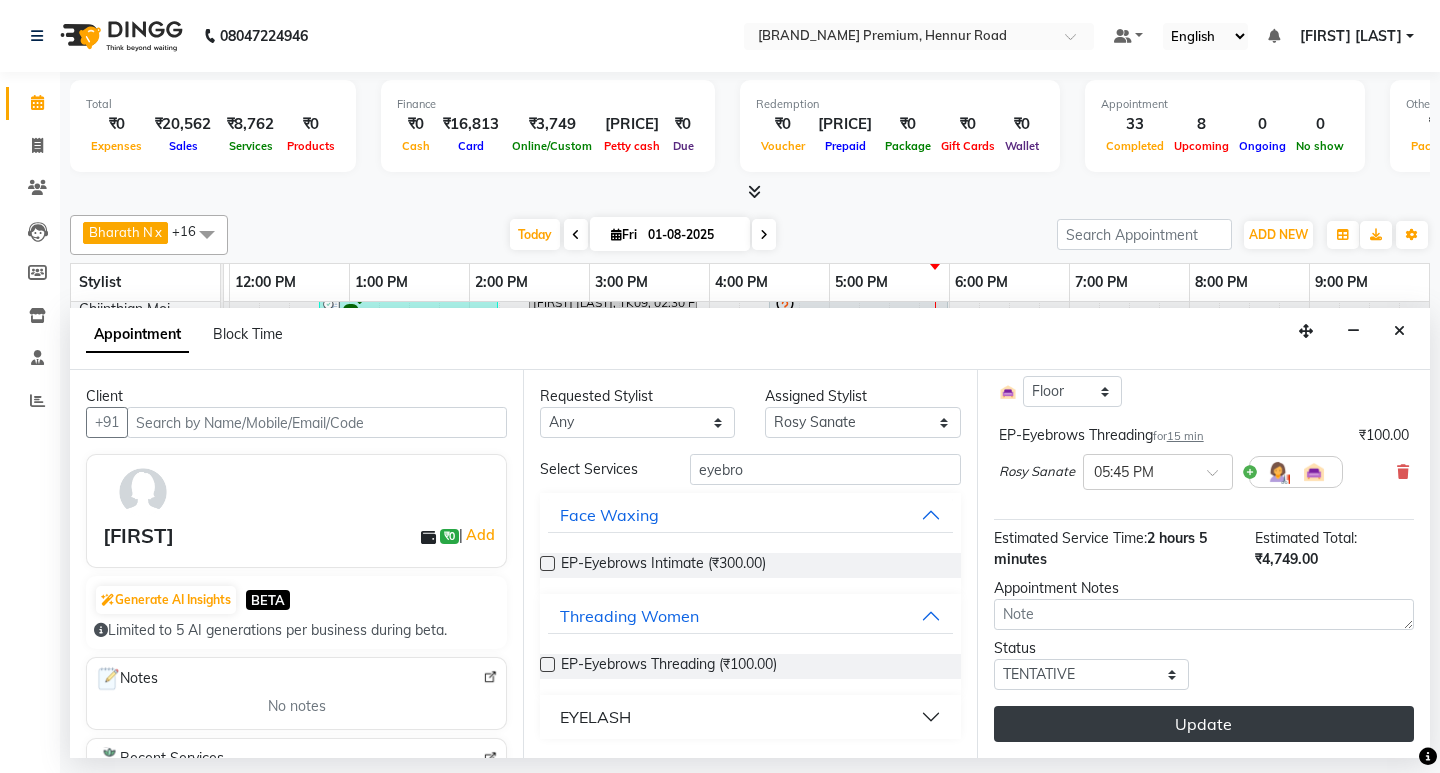 click on "Update" at bounding box center (1204, 724) 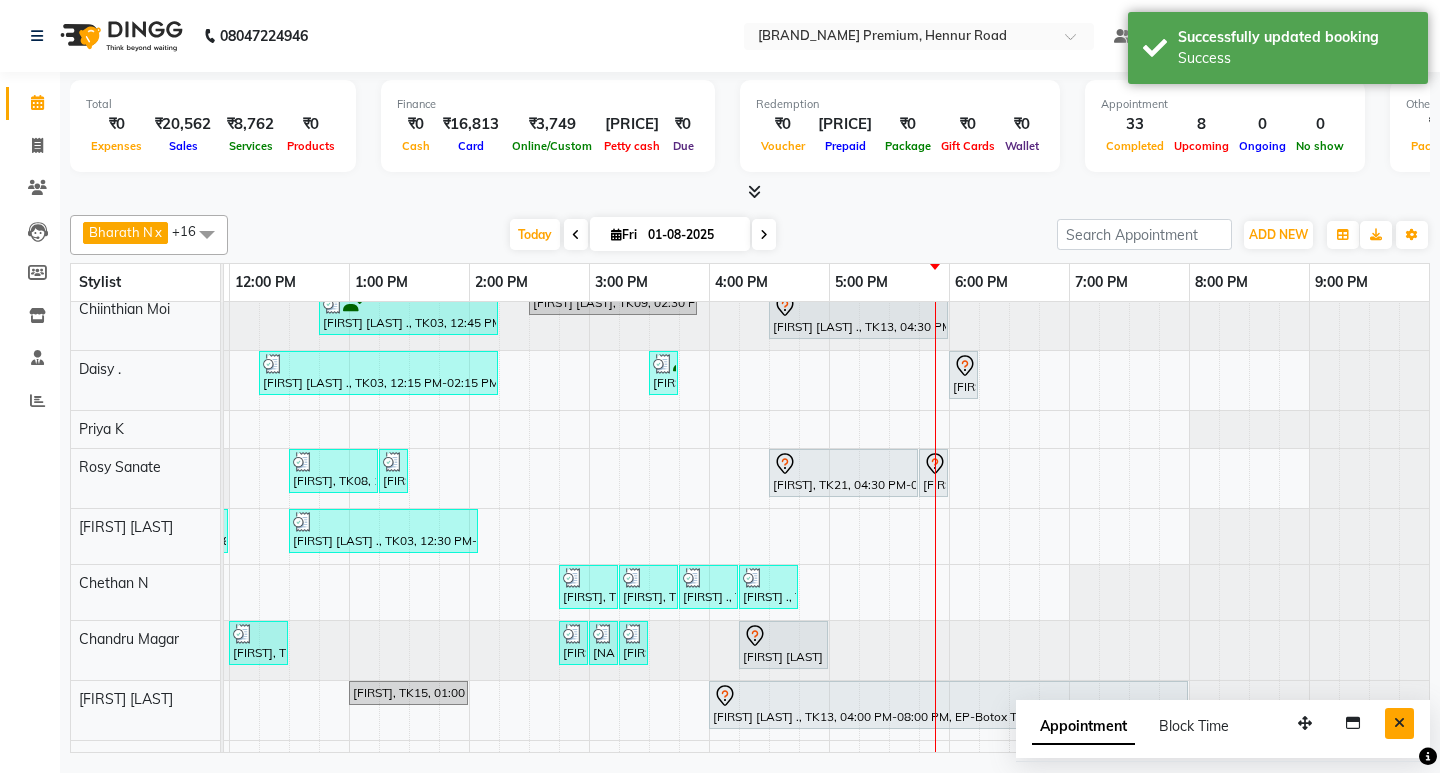 click at bounding box center (1399, 723) 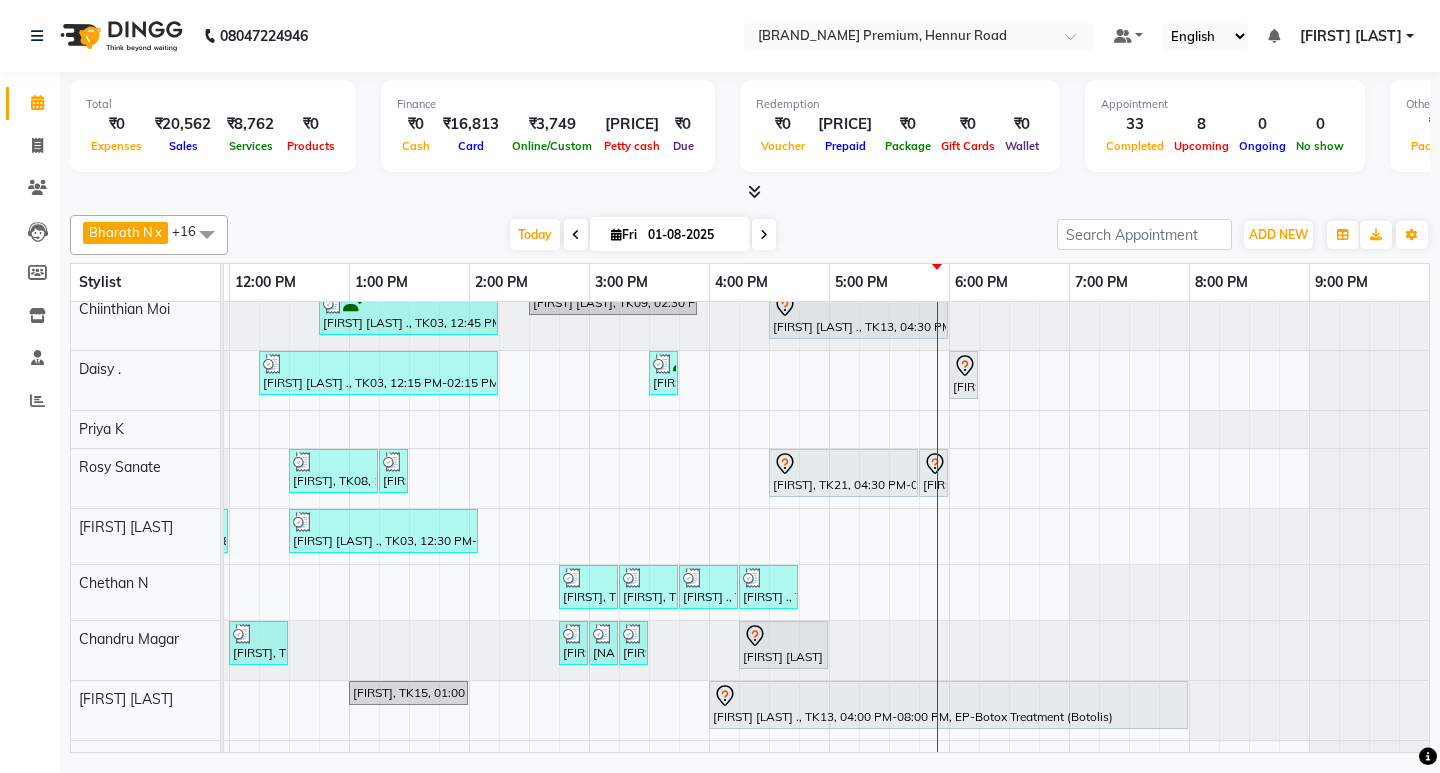 scroll, scrollTop: 440, scrollLeft: 276, axis: both 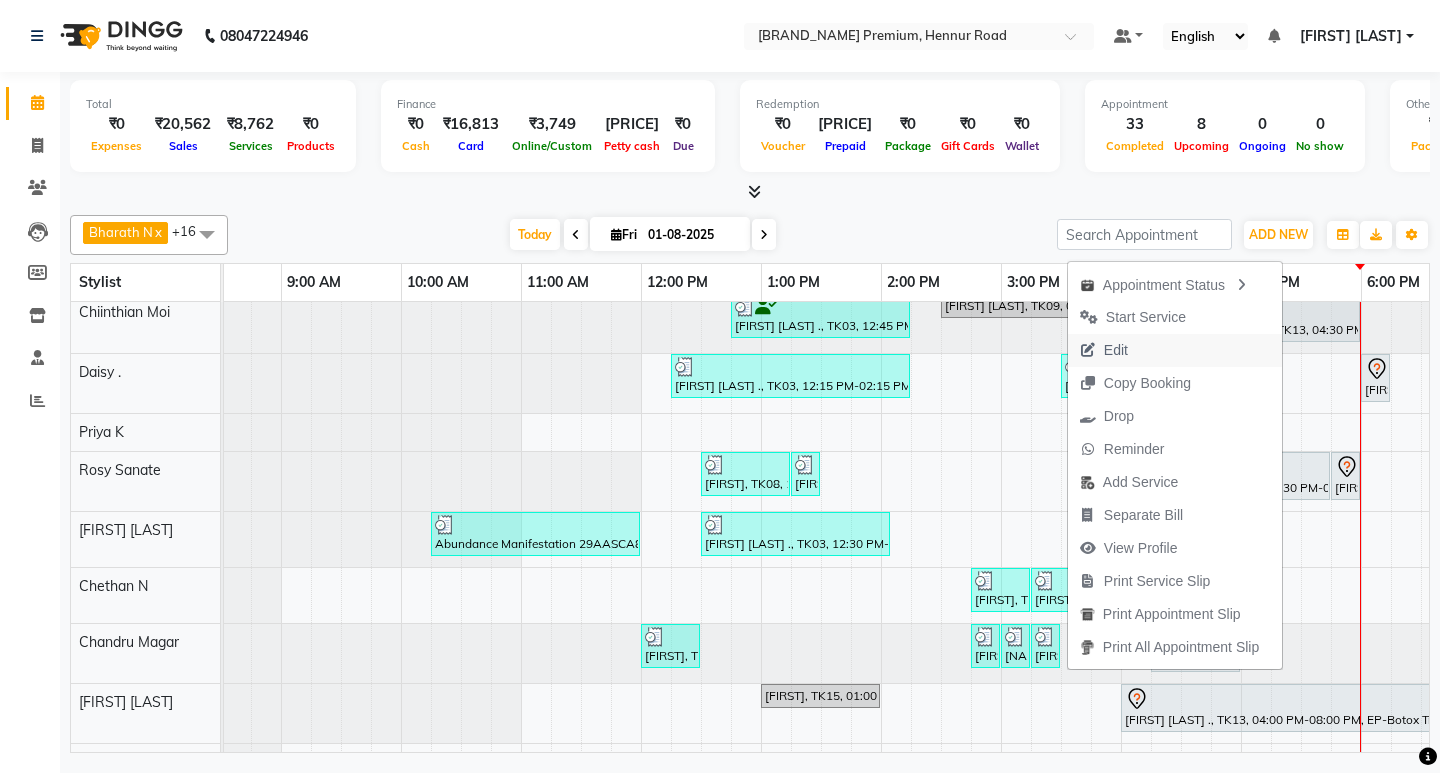 click on "Edit" at bounding box center [1175, 350] 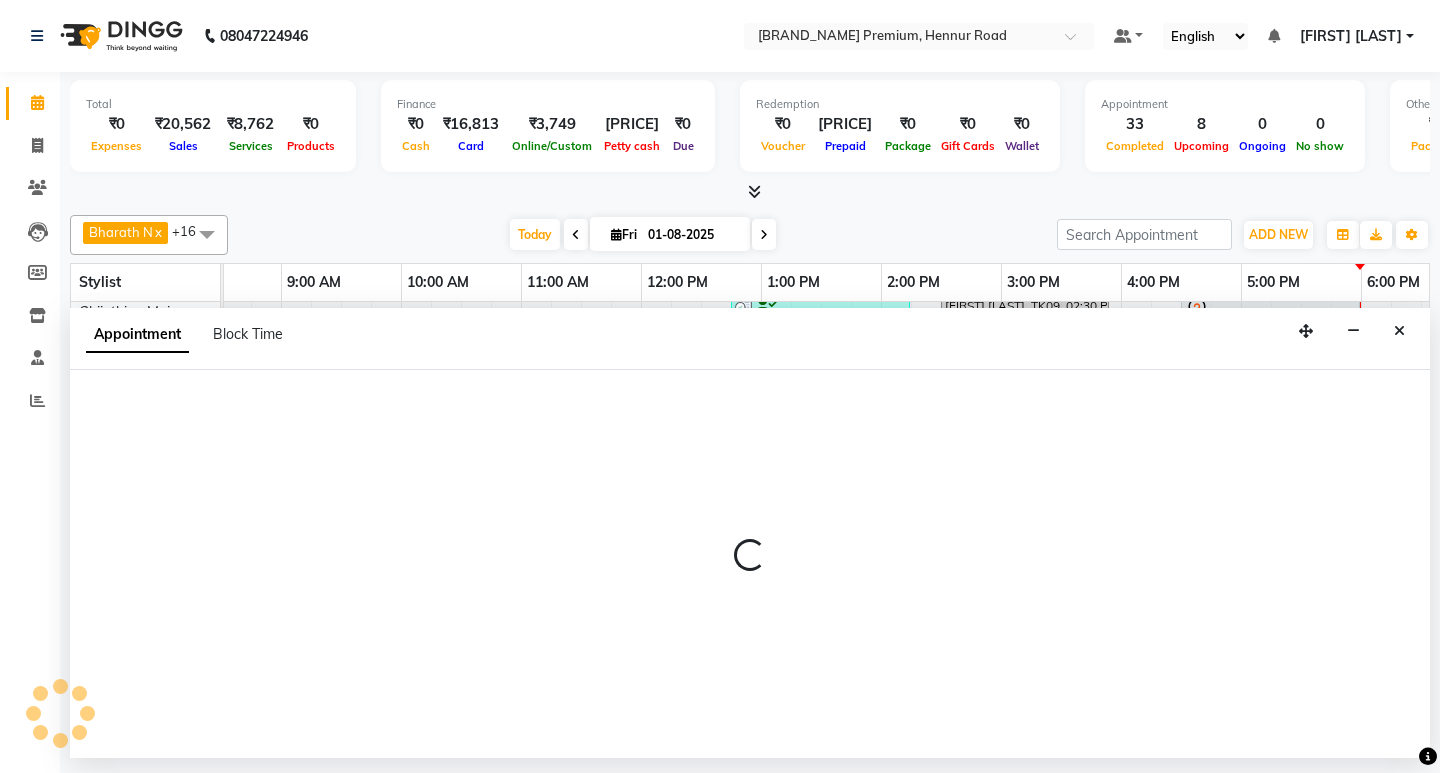 select on "tentative" 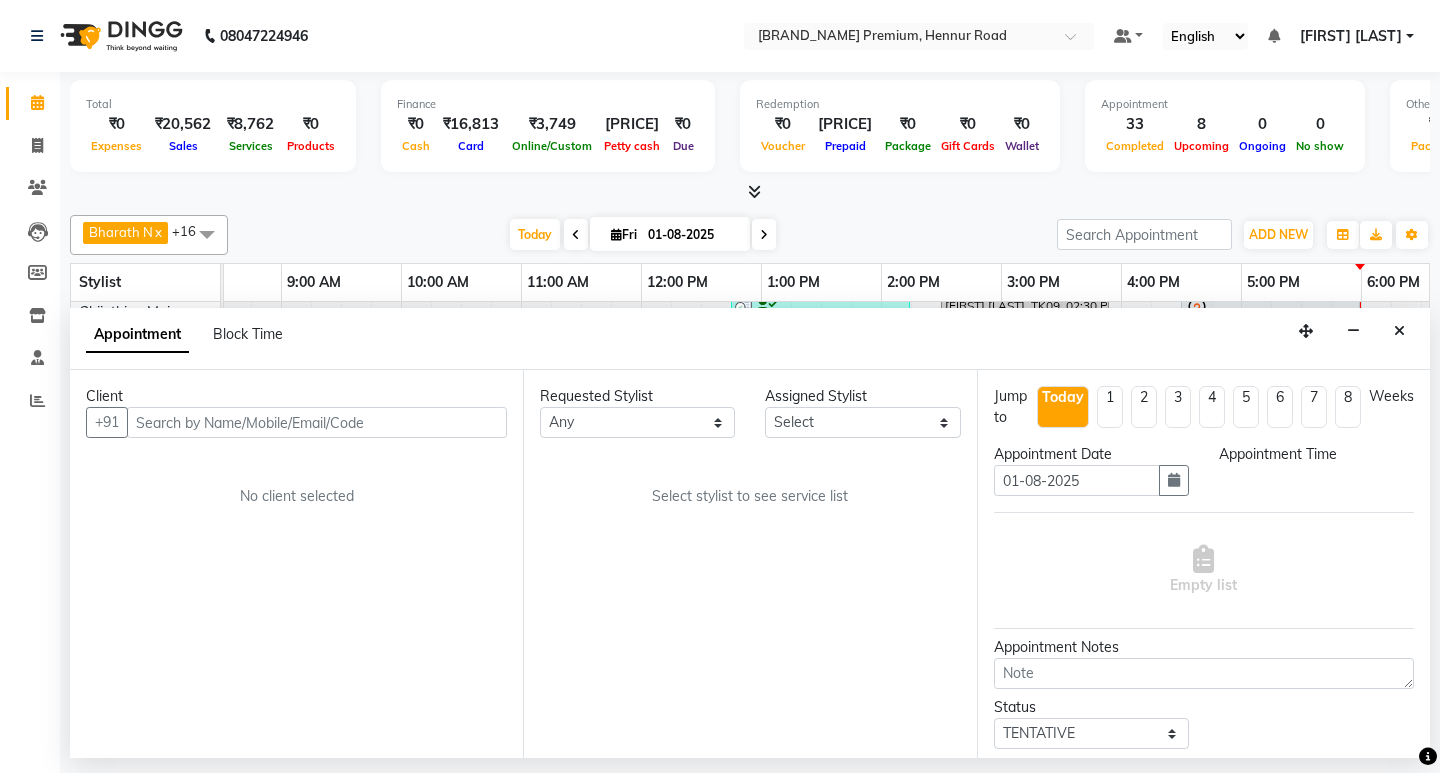select on "71633" 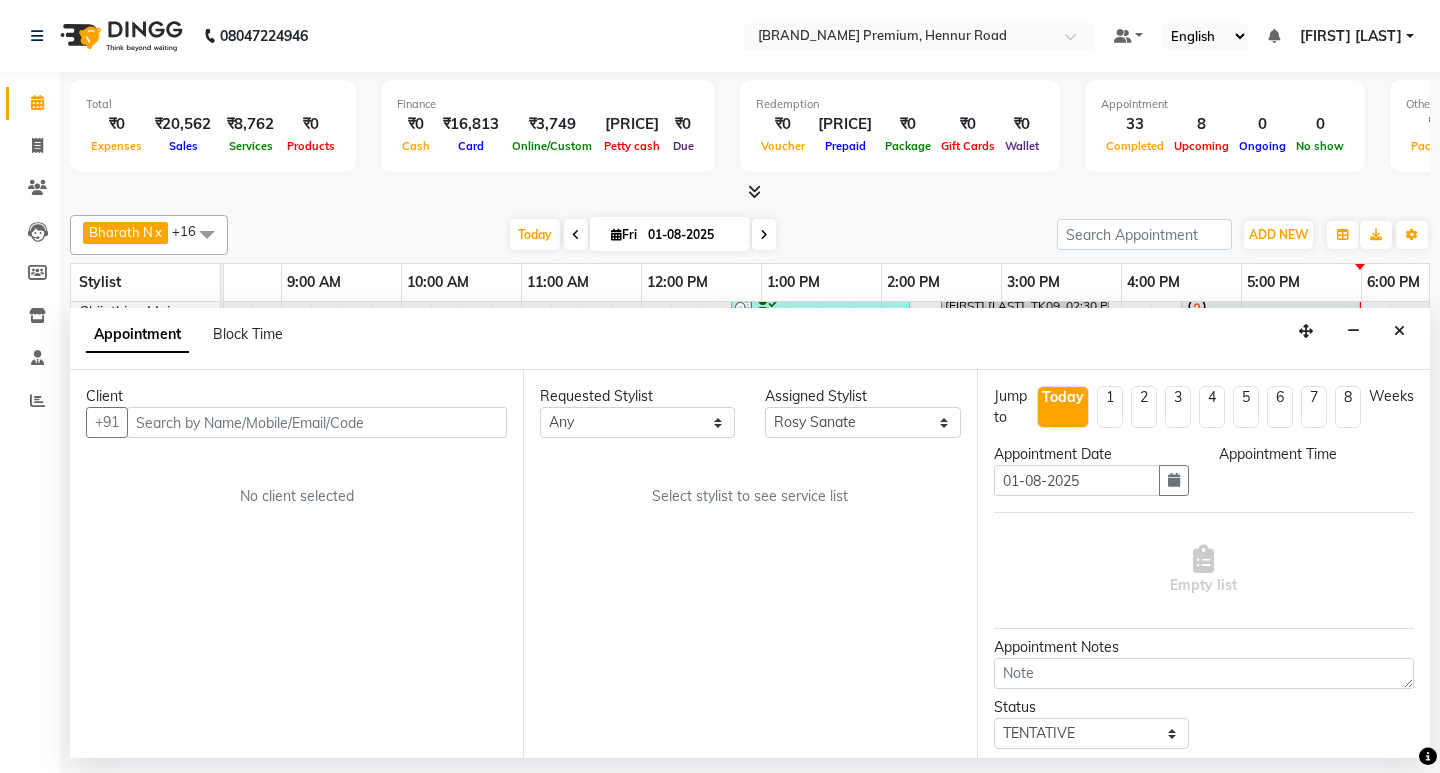 scroll, scrollTop: 0, scrollLeft: 475, axis: horizontal 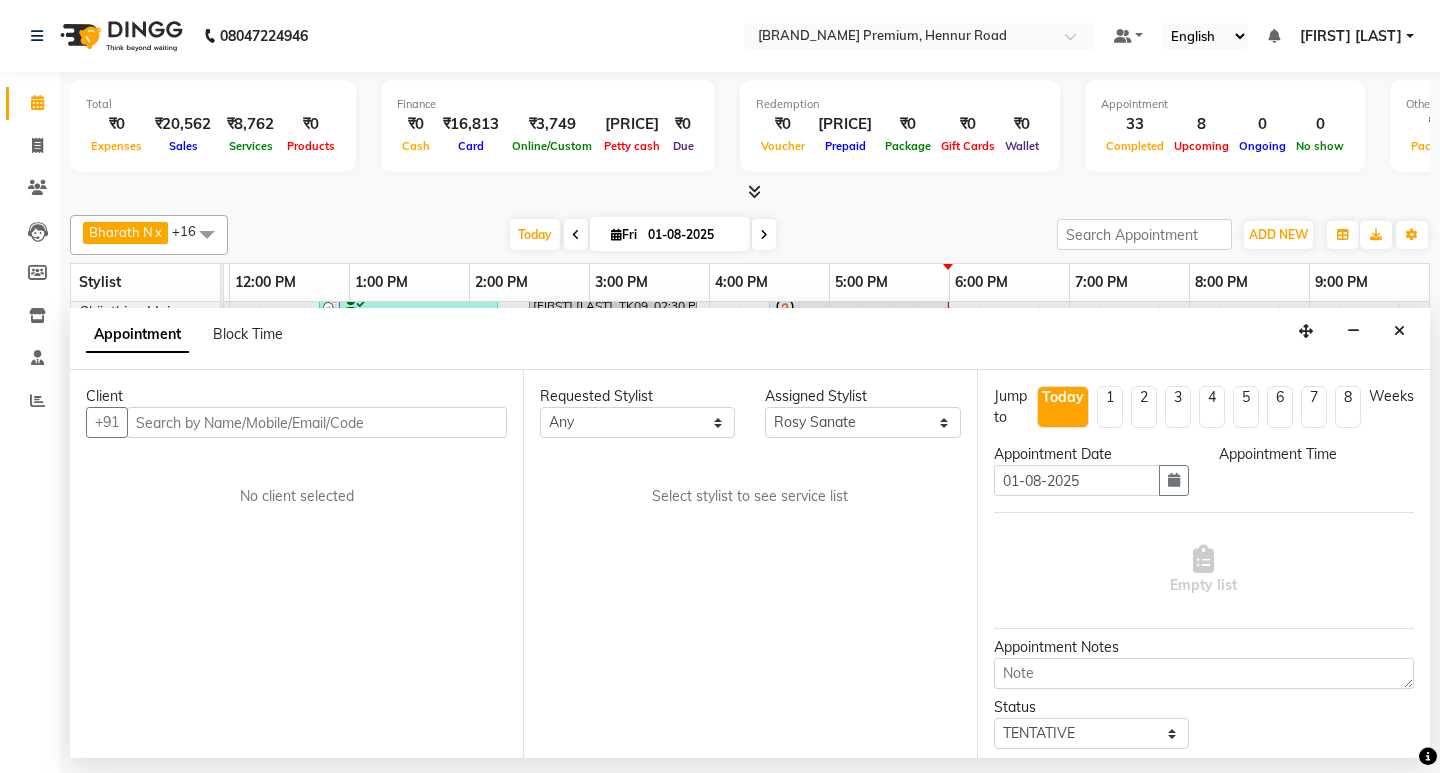 select on "930" 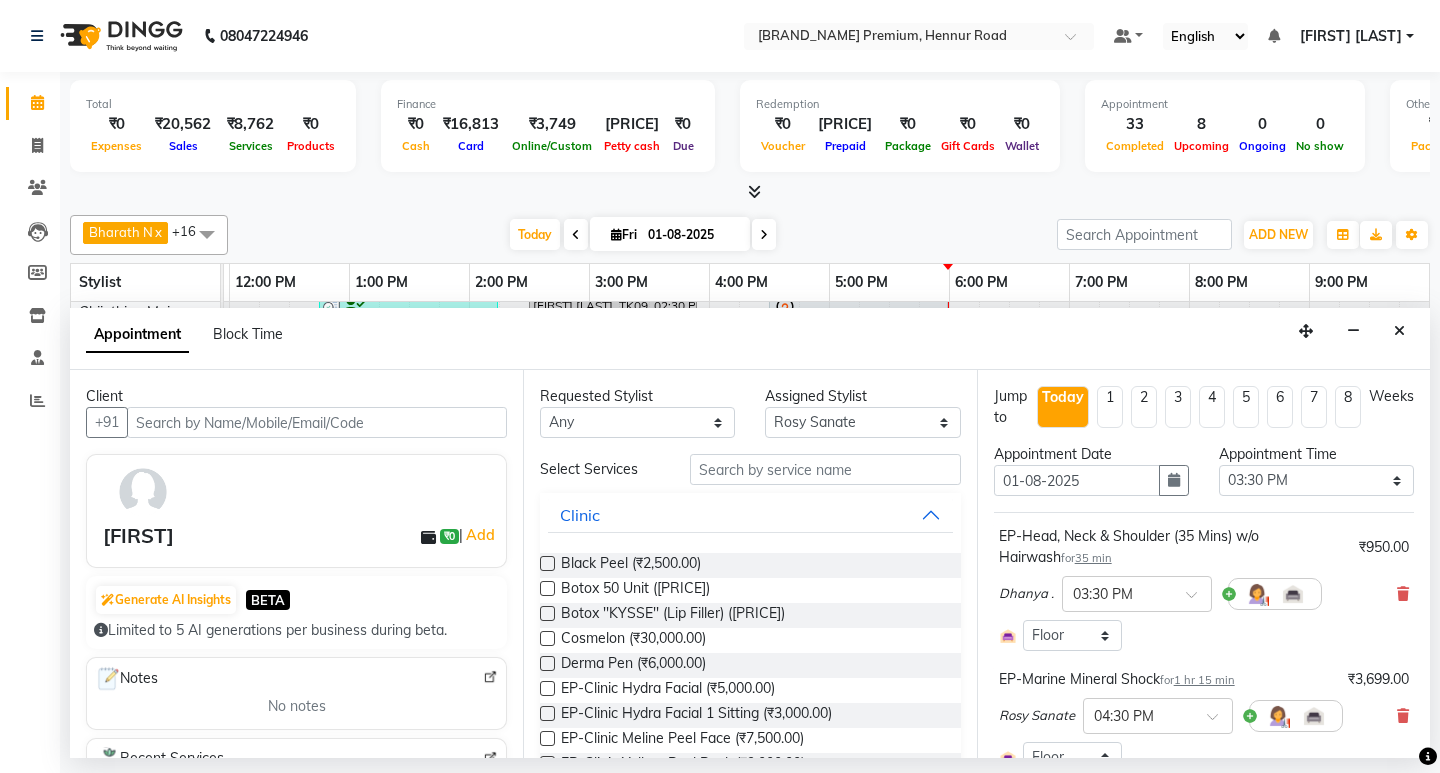 select on "4006" 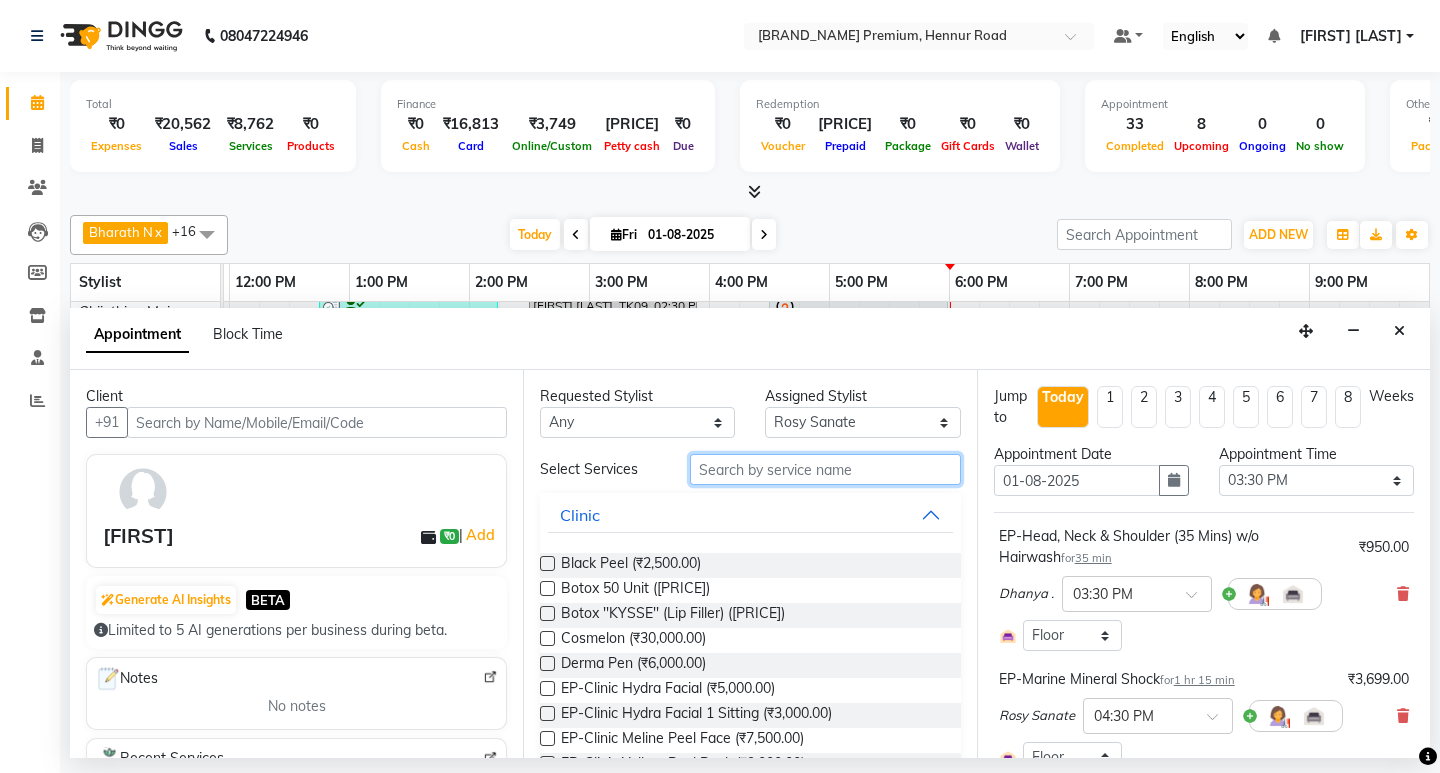 click at bounding box center [825, 469] 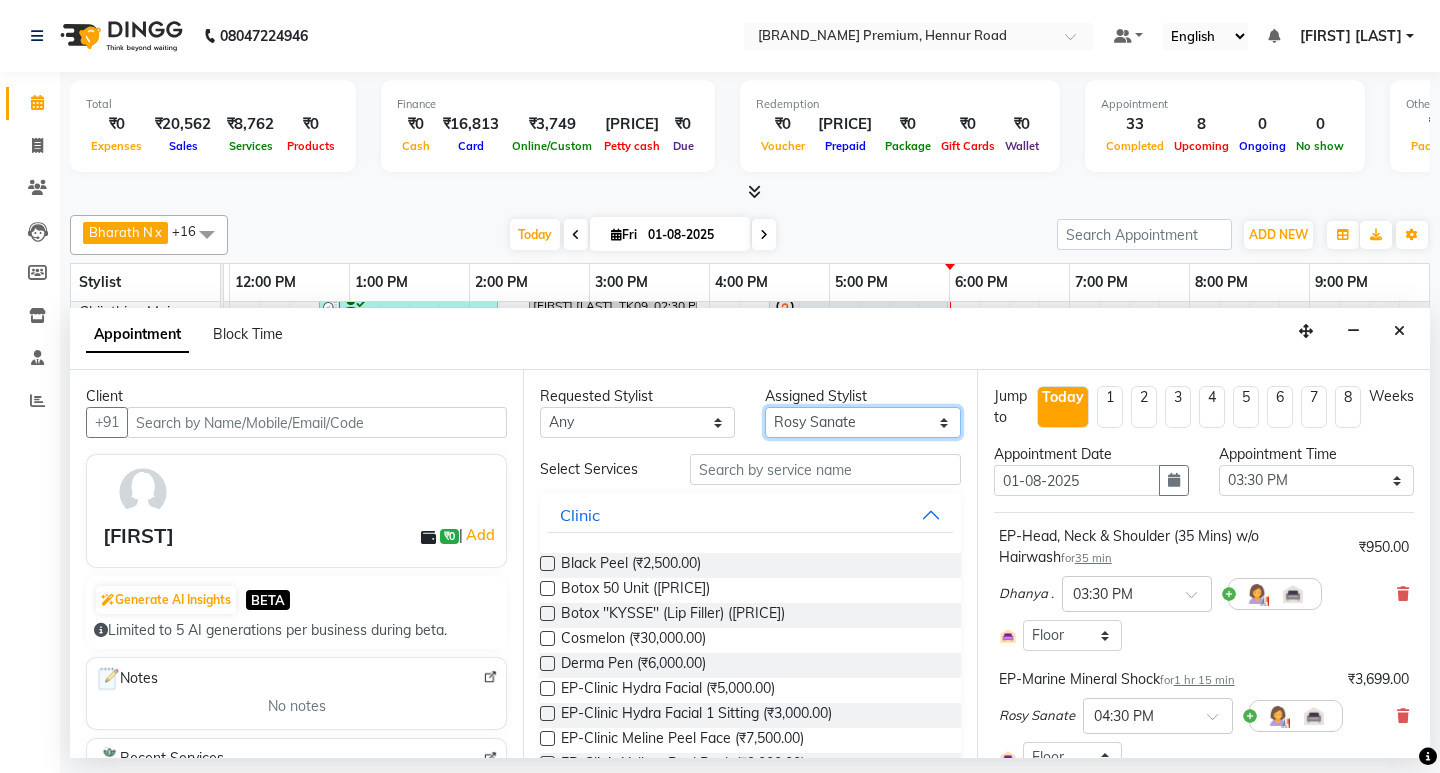 click on "[FIRST] [LAST] [LAST] [LAST] [LAST] [LAST] [LAST] [LAST] [LAST] [LAST] [LAST] [LAST] [LAST] [LAST] [LAST] [LAST] [LAST] [LAST] [LAST] [LAST] [LAST] [LAST] [LAST] [LAST]" at bounding box center [862, 422] 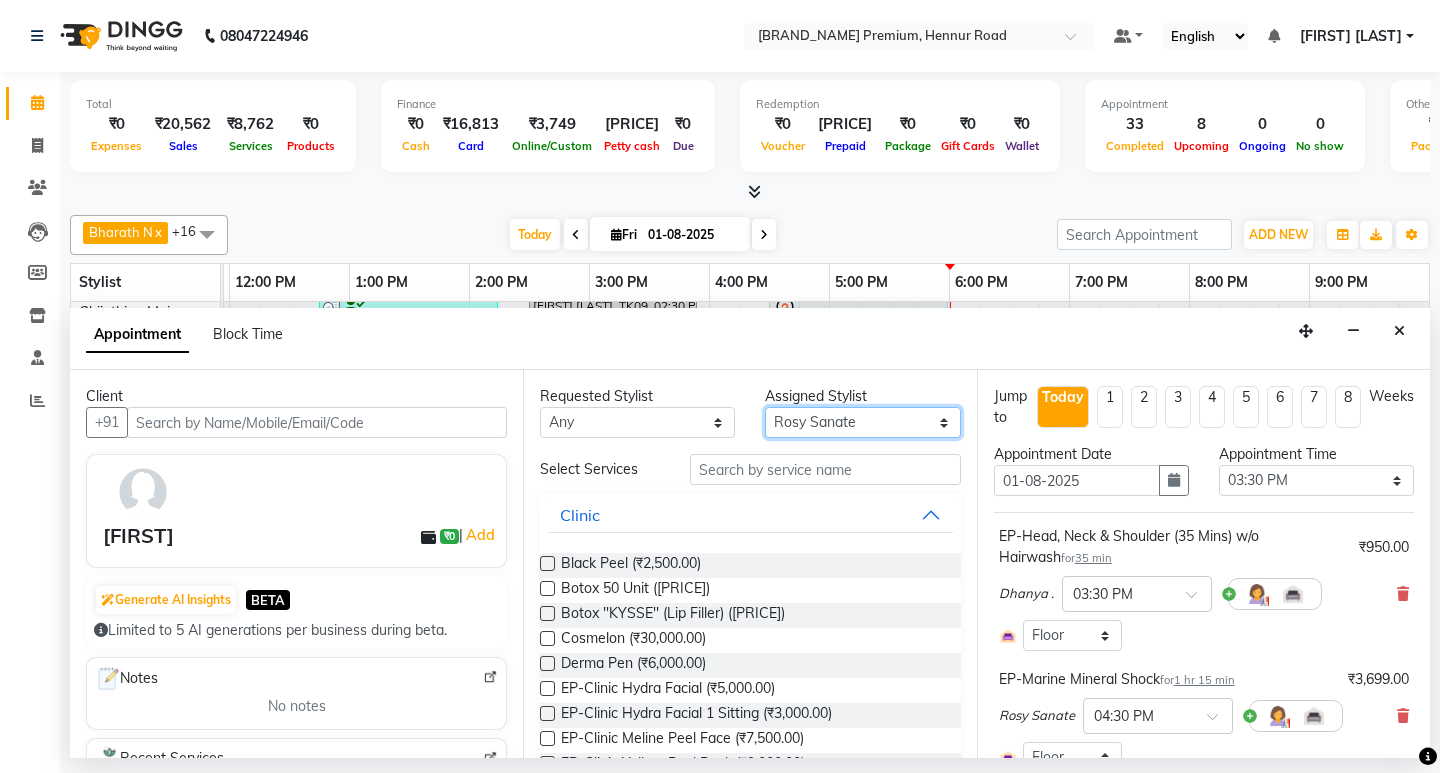 select on "75141" 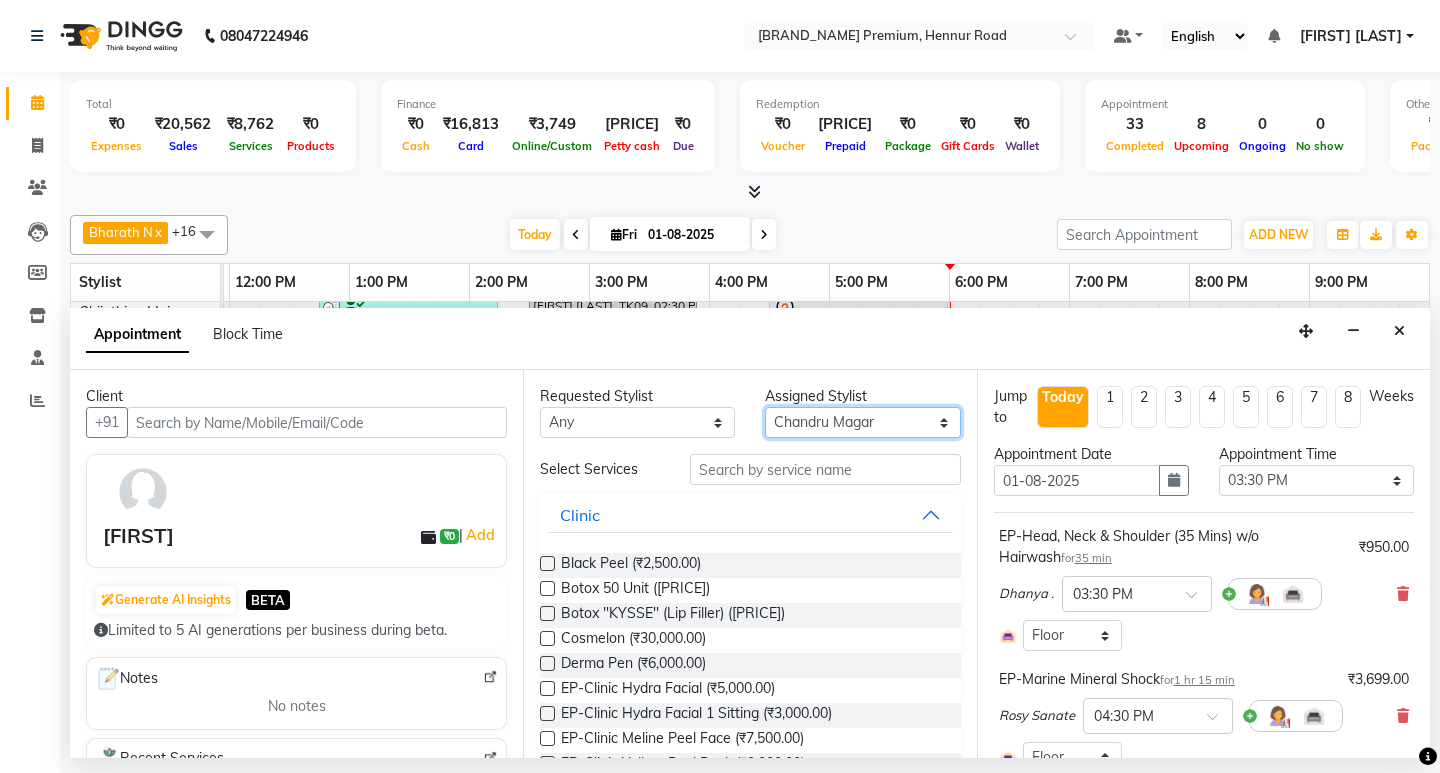 click on "[FIRST] [LAST] [LAST] [LAST] [LAST] [LAST] [LAST] [LAST] [LAST] [LAST] [LAST] [LAST] [LAST] [LAST] [LAST] [LAST] [LAST] [LAST] [LAST] [LAST] [LAST] [LAST] [LAST] [LAST]" at bounding box center (862, 422) 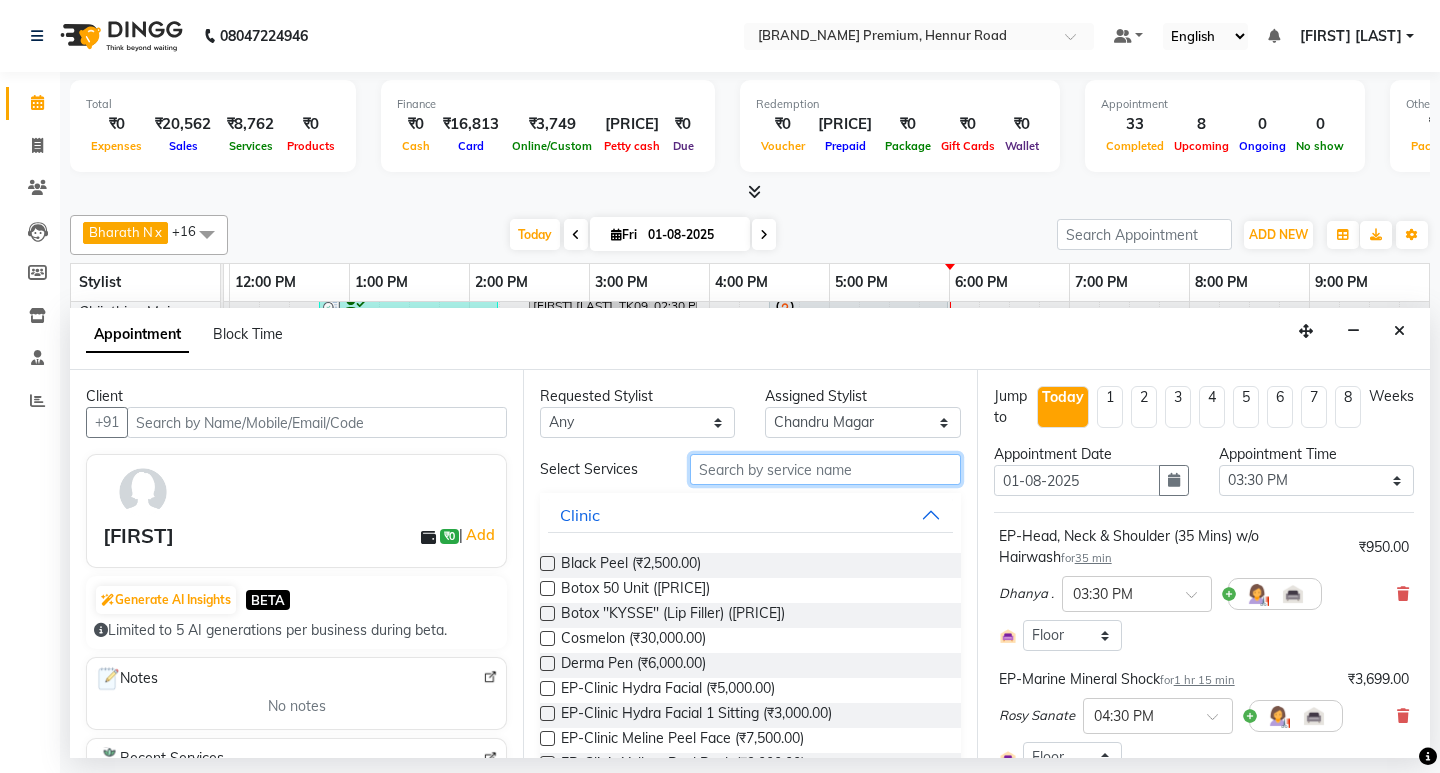 click at bounding box center [825, 469] 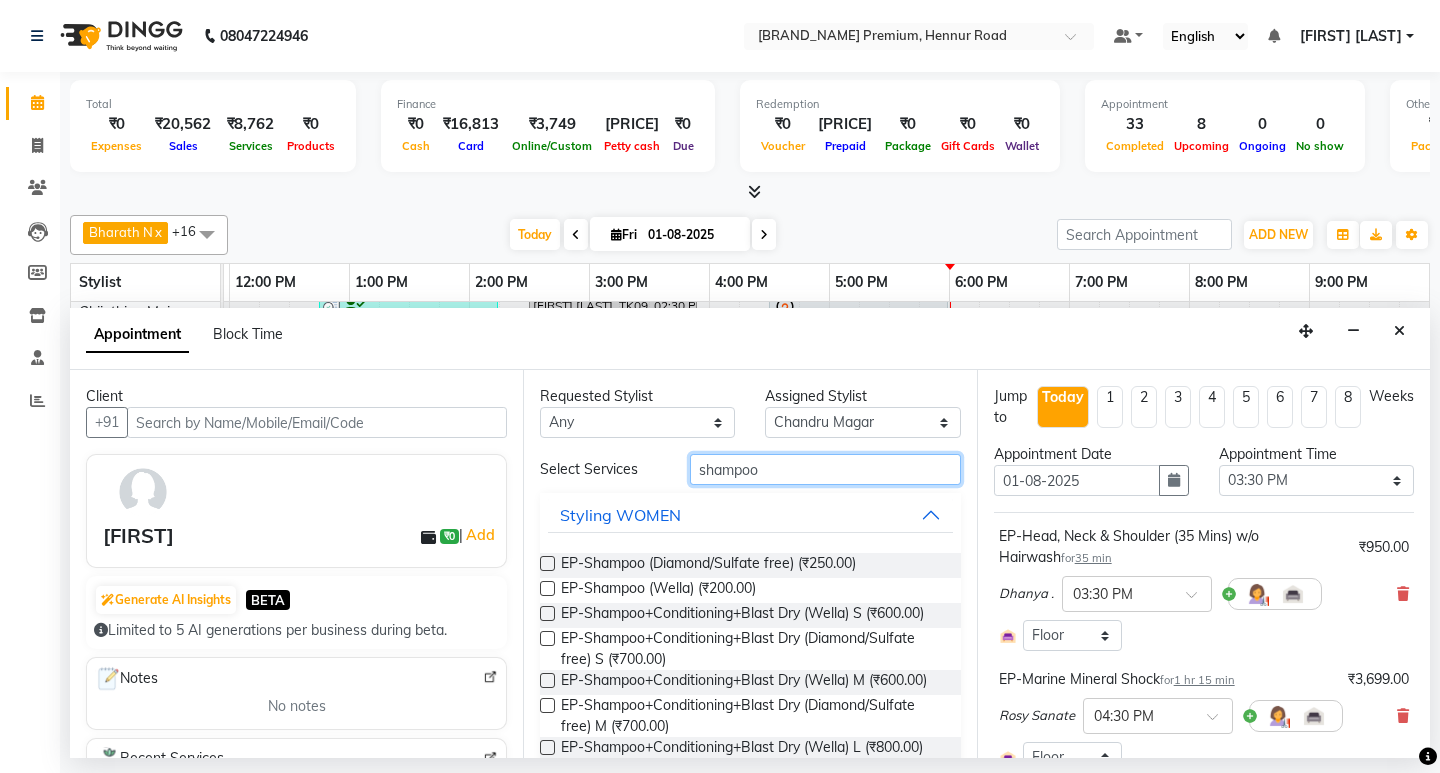 type on "shampoo" 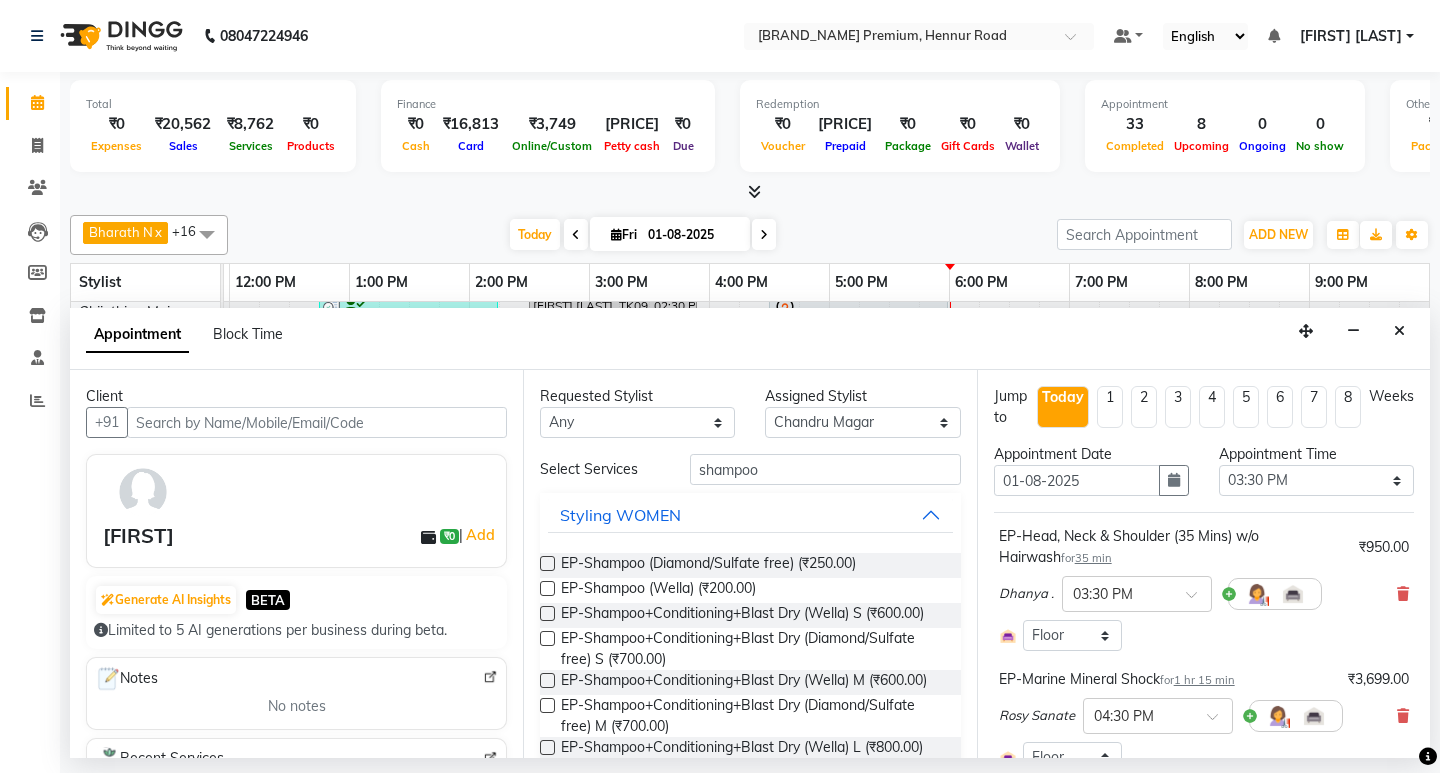 click at bounding box center [547, 588] 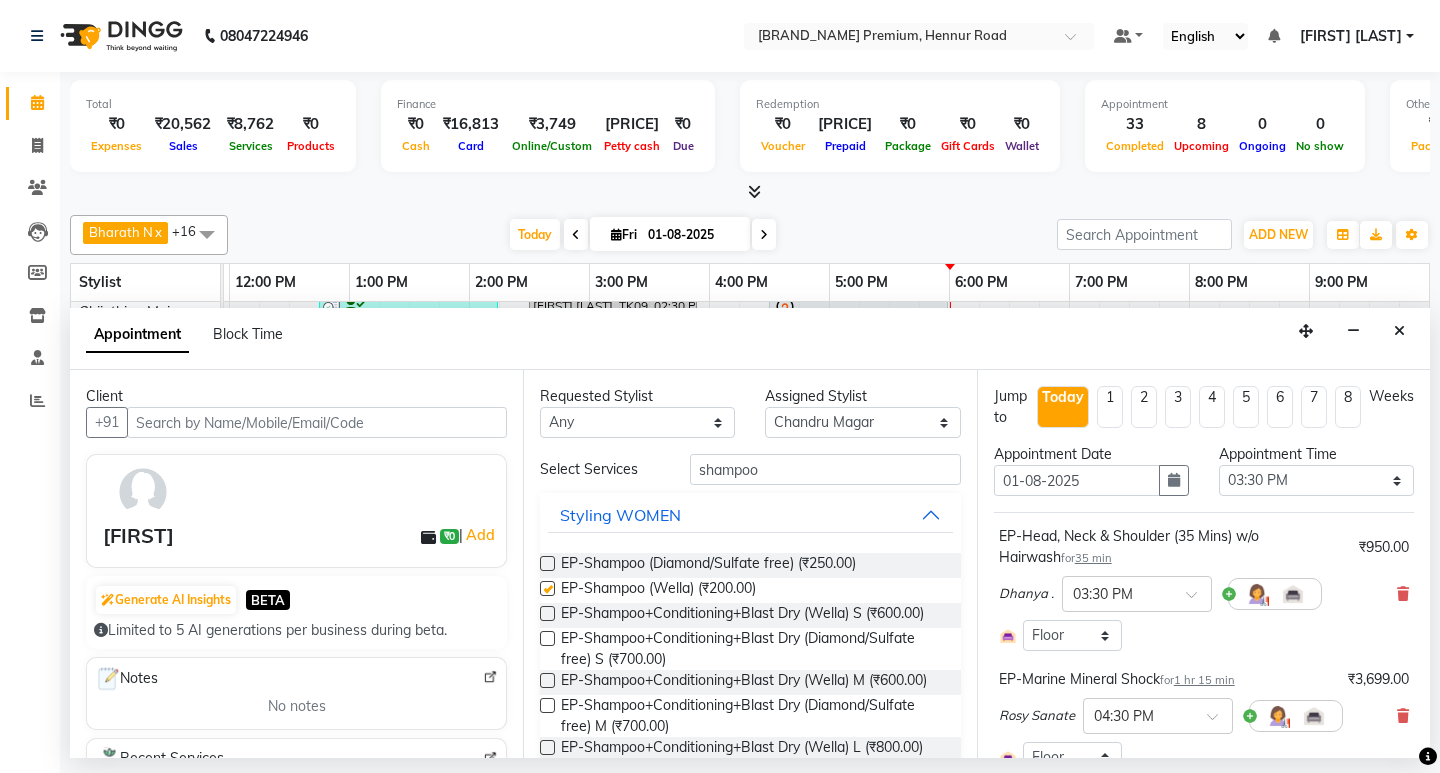 checkbox on "false" 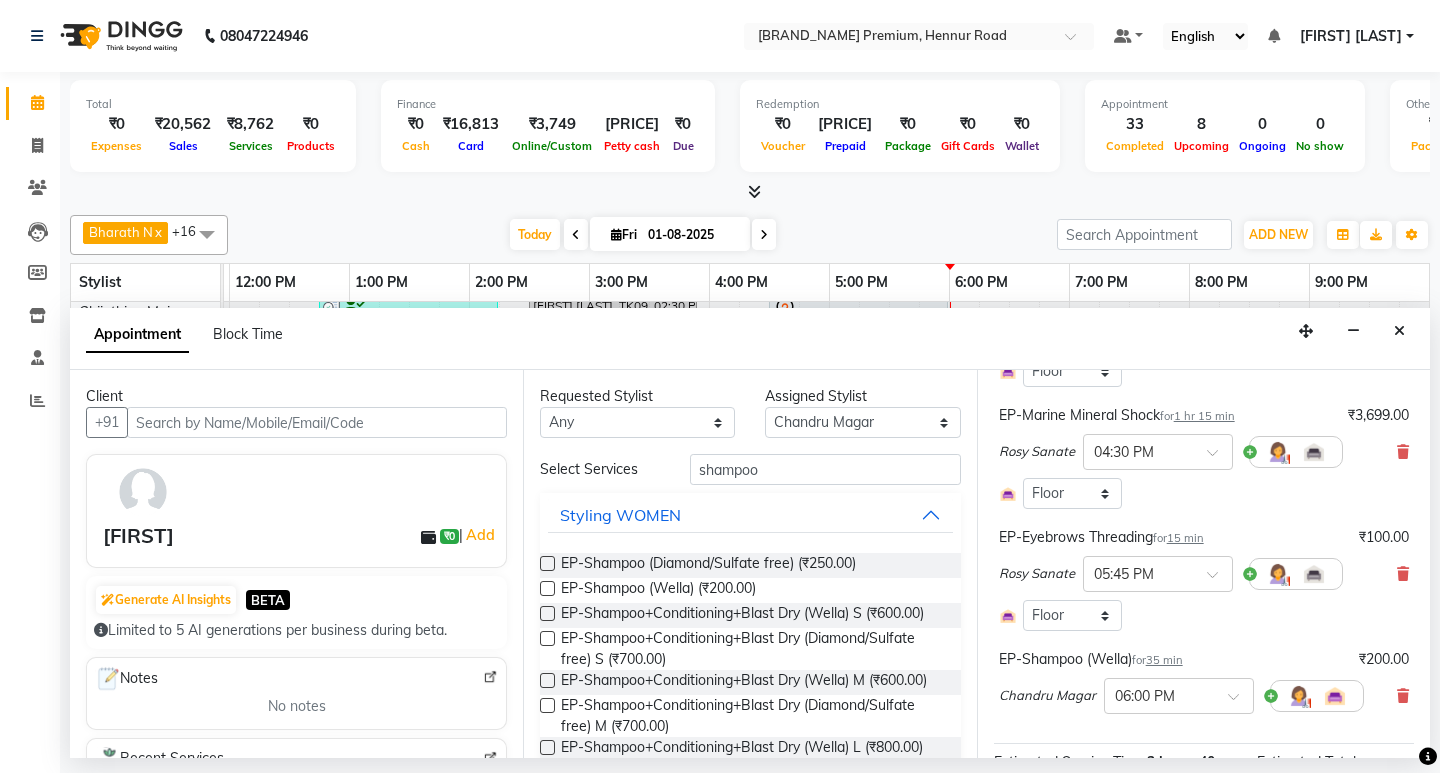 scroll, scrollTop: 300, scrollLeft: 0, axis: vertical 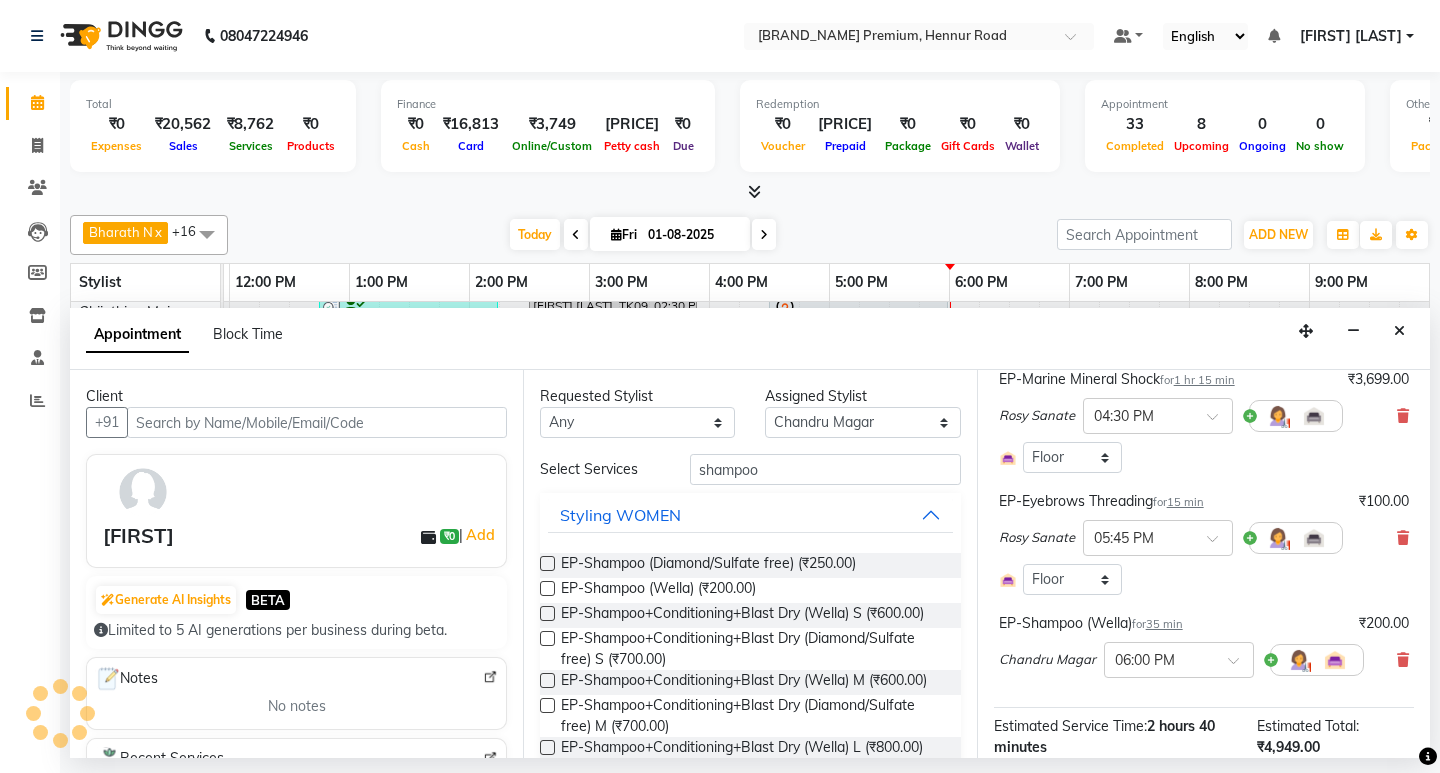 click on "35 min" at bounding box center [1164, 624] 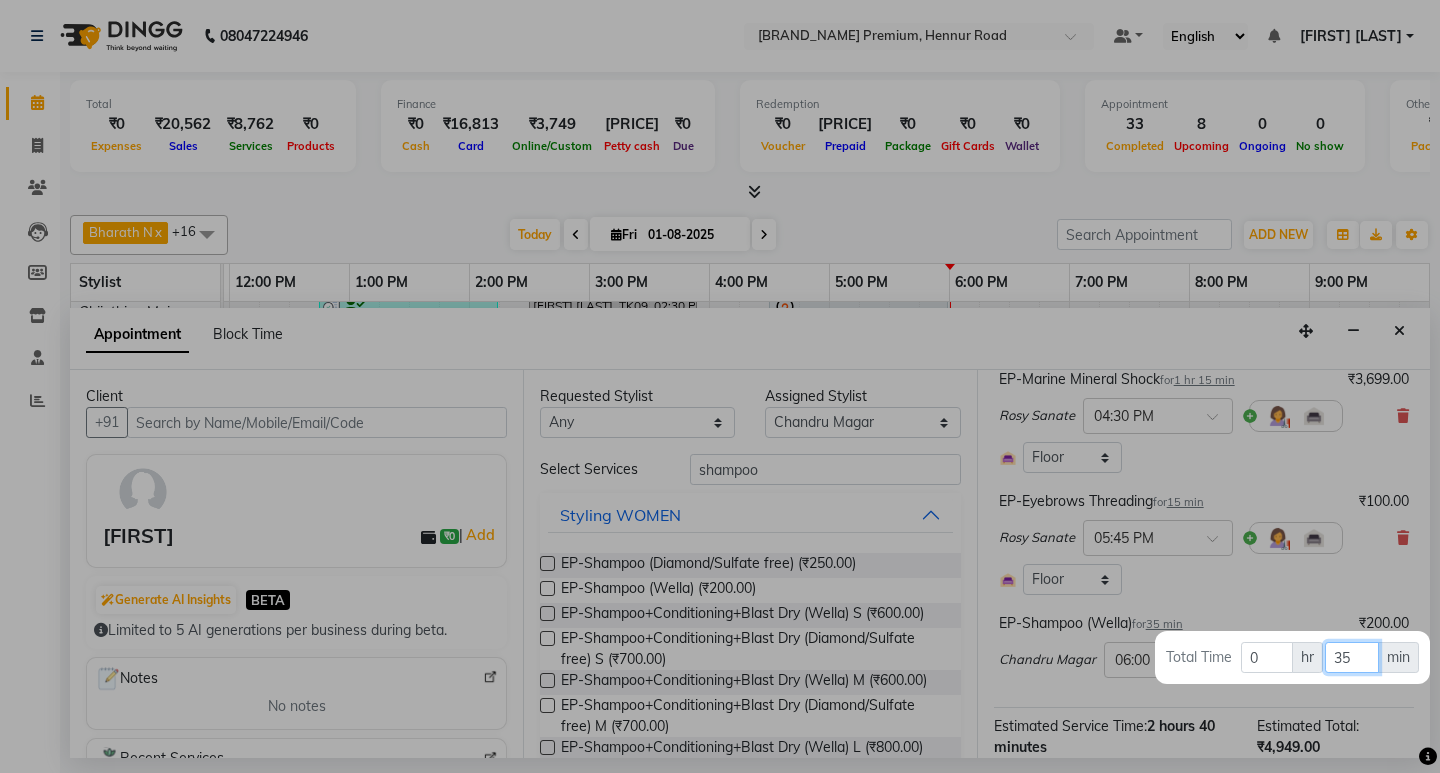 click on "35" at bounding box center (1351, 657) 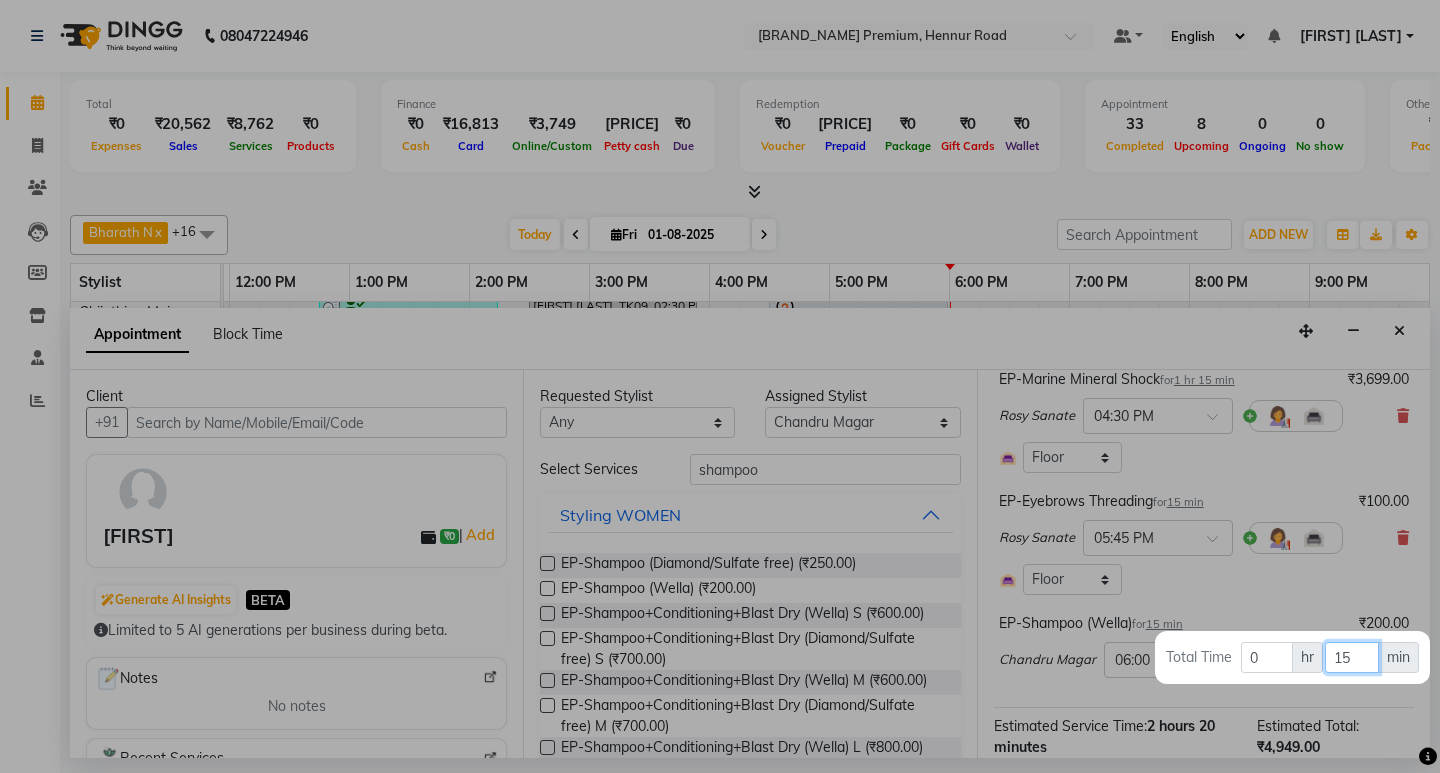 type on "15" 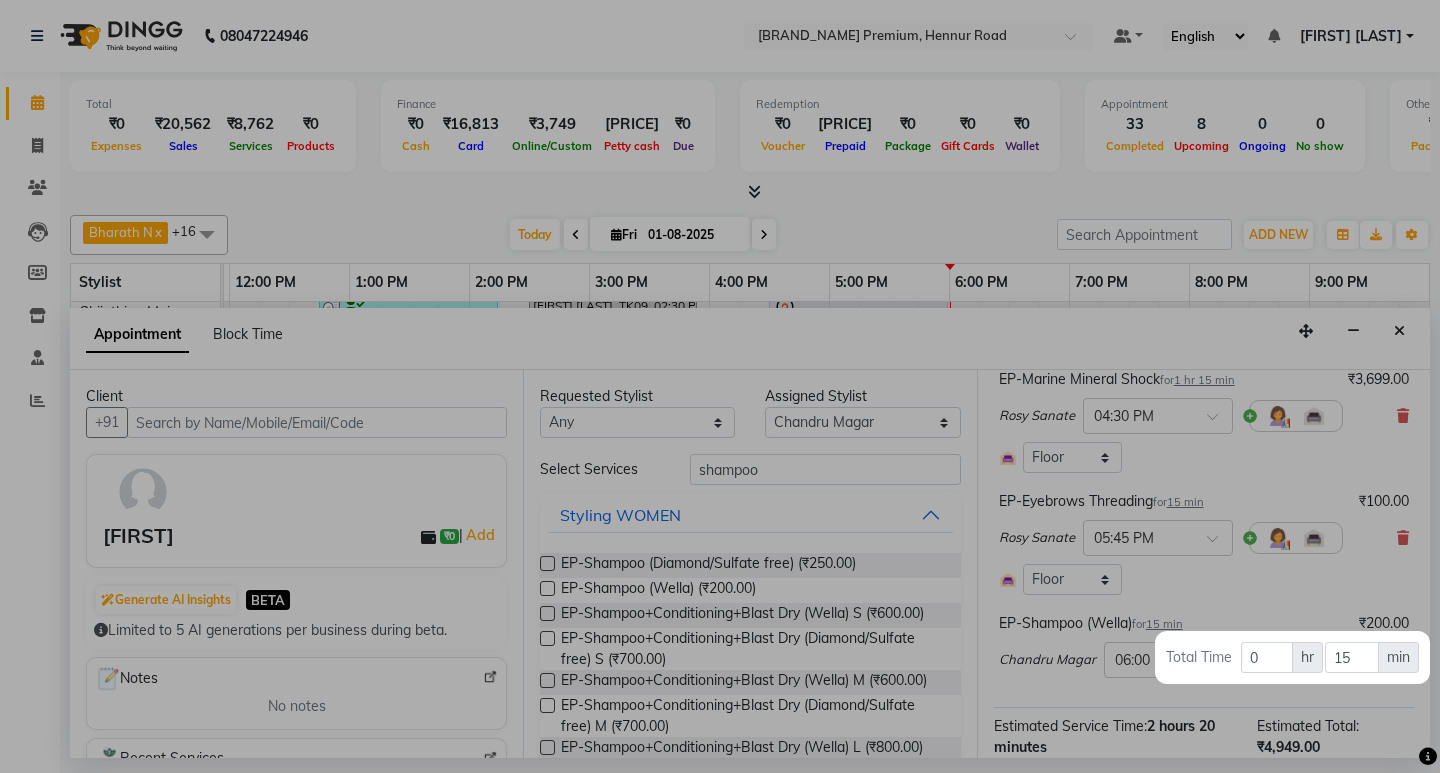 click at bounding box center [720, 386] 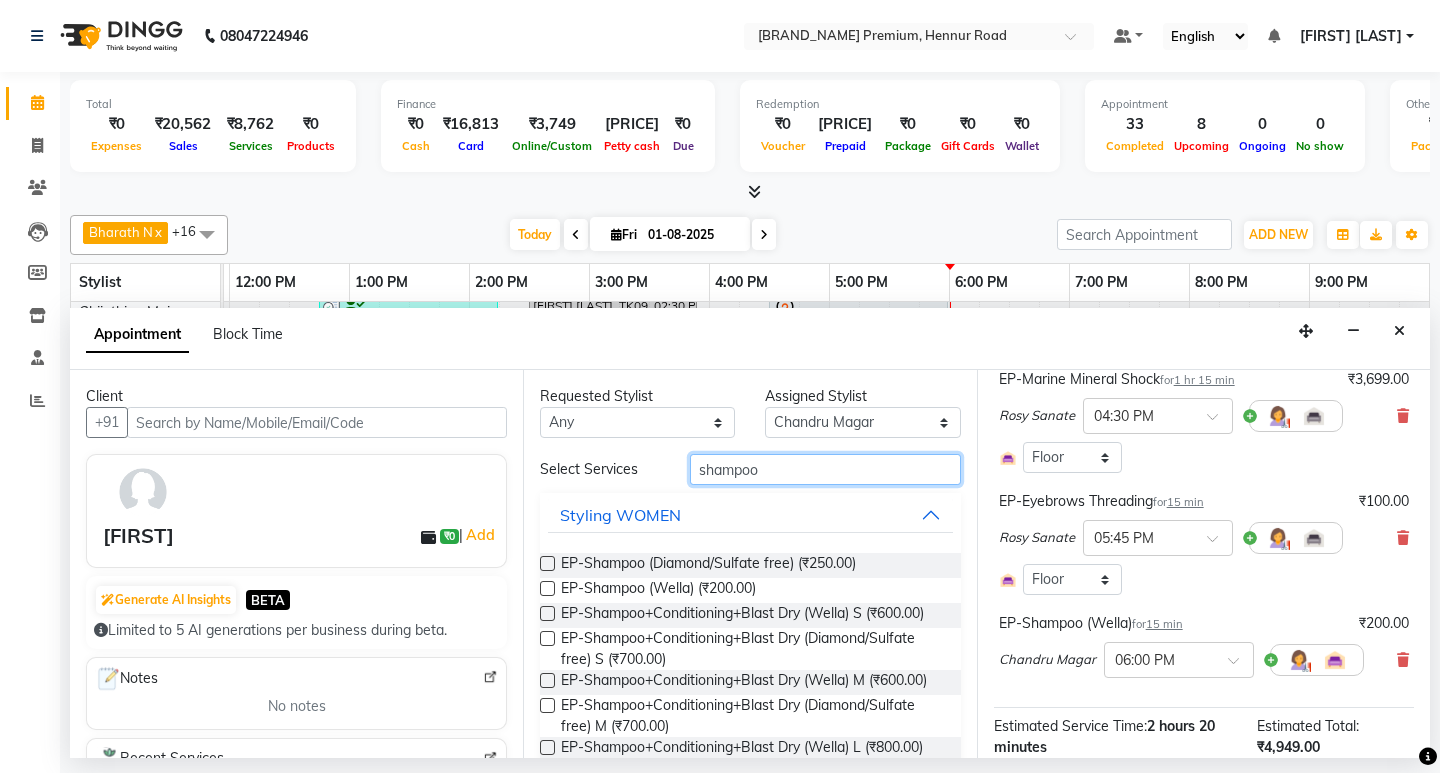 click on "shampoo" at bounding box center [825, 469] 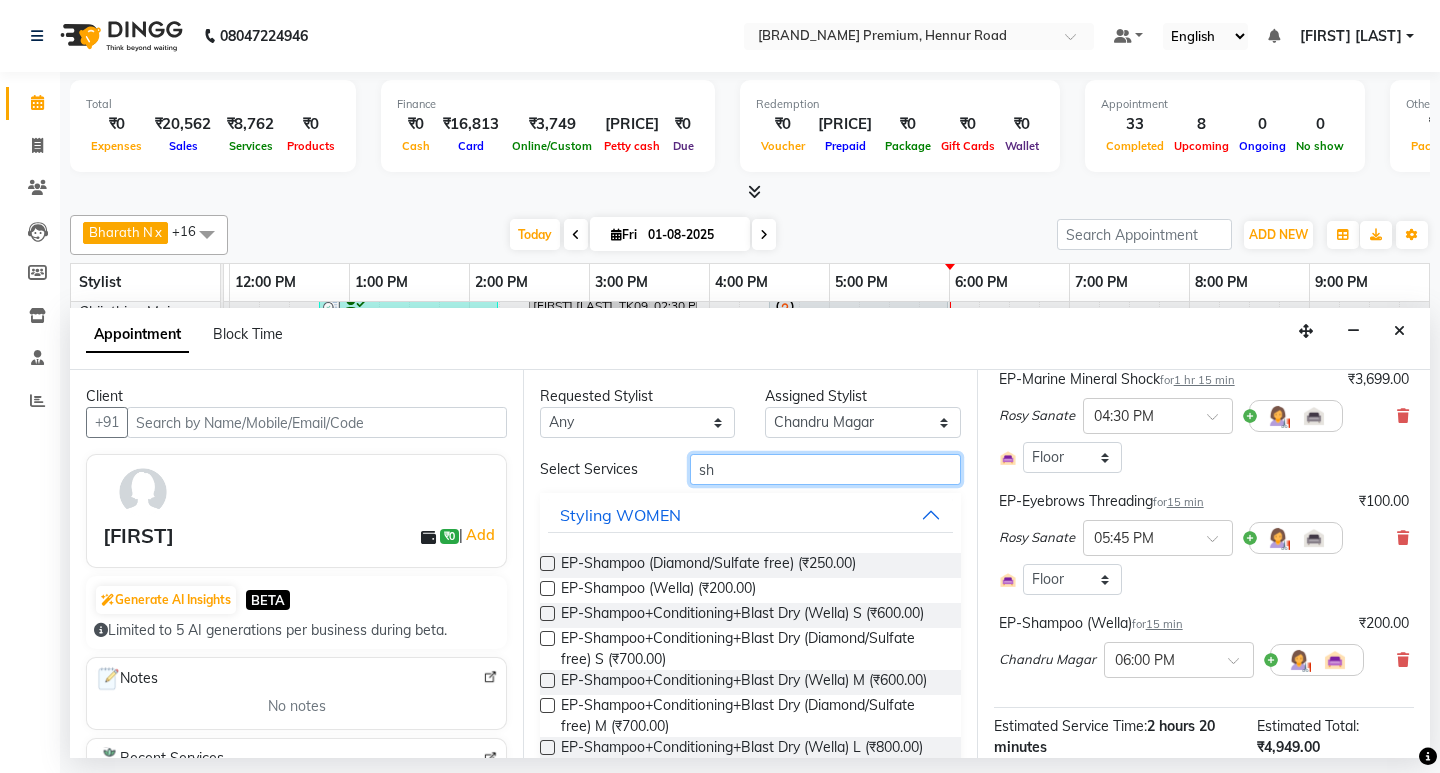 type on "s" 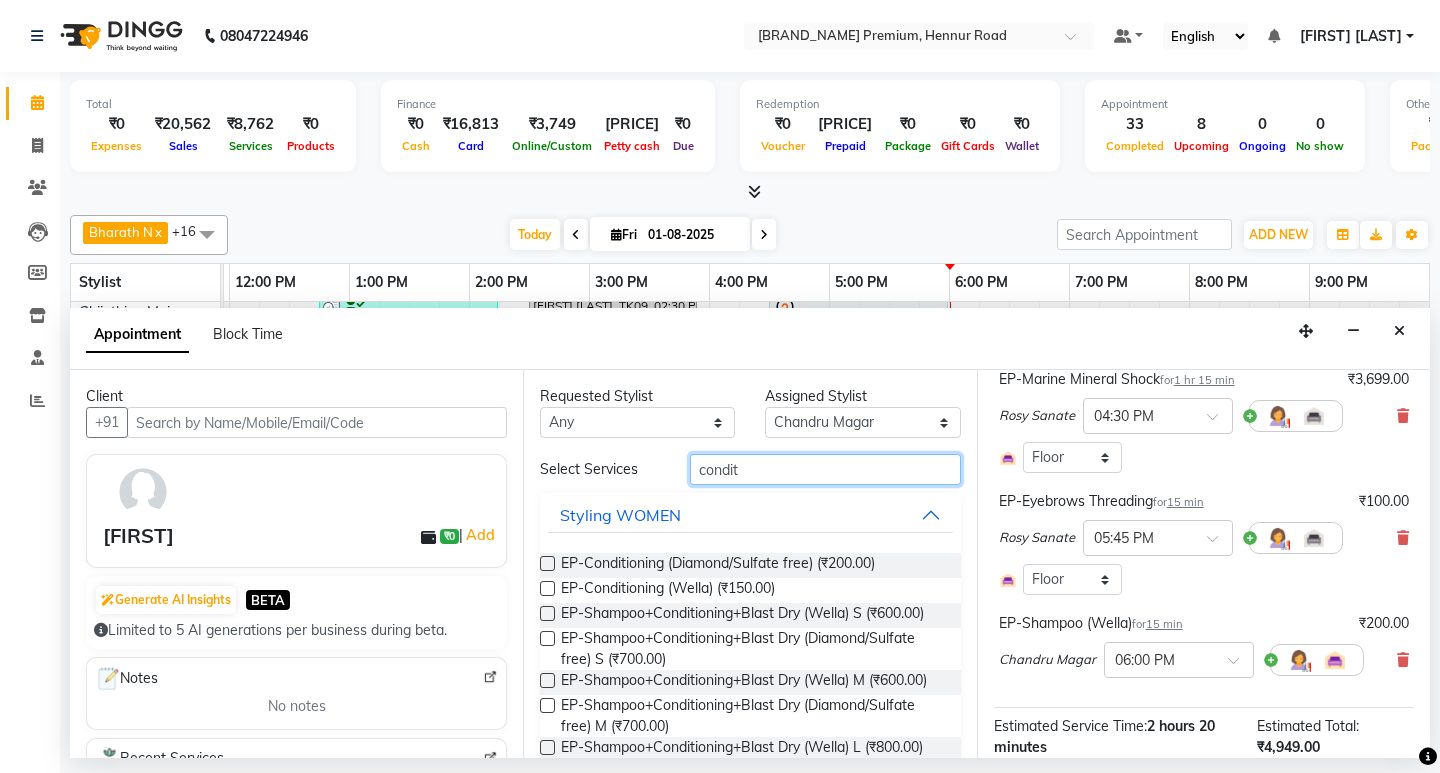 type on "condit" 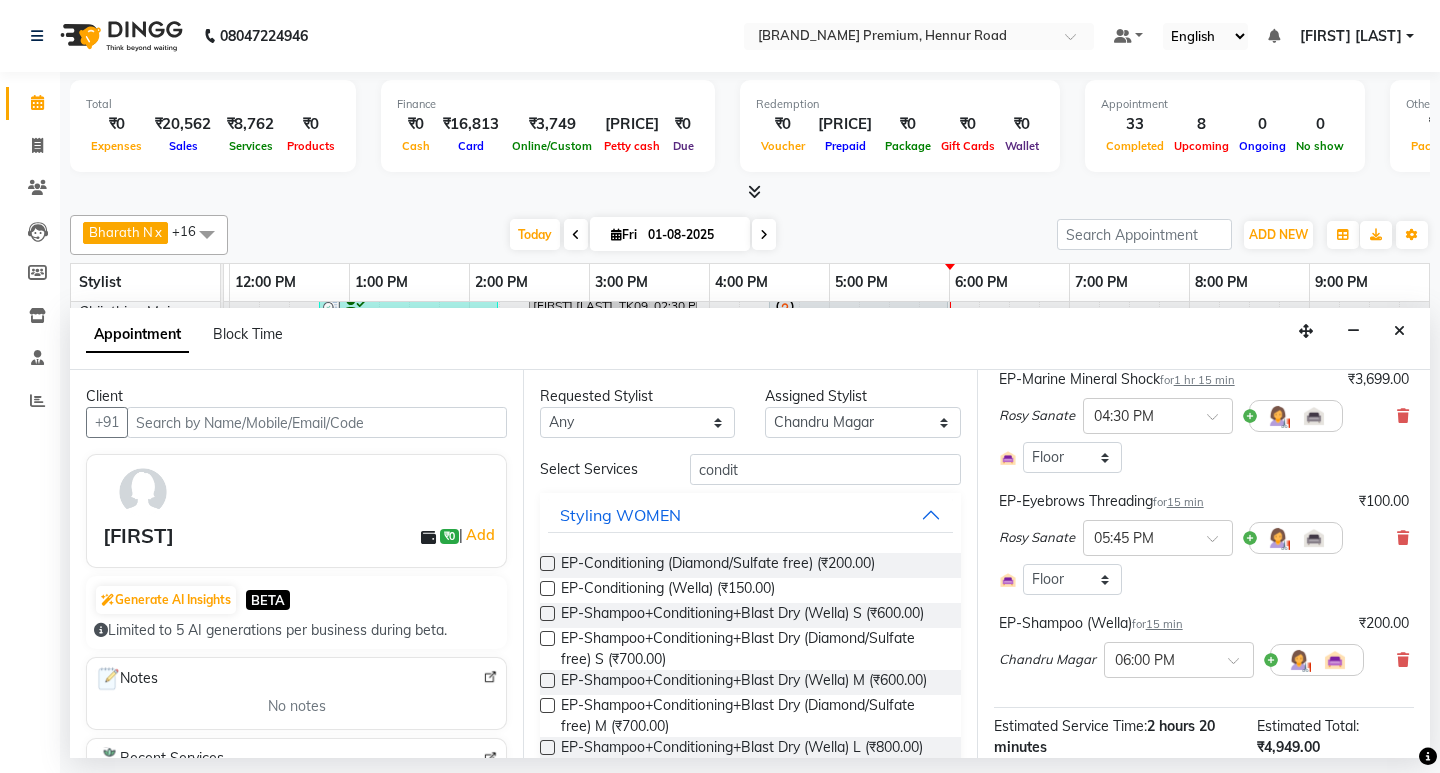 click at bounding box center (547, 588) 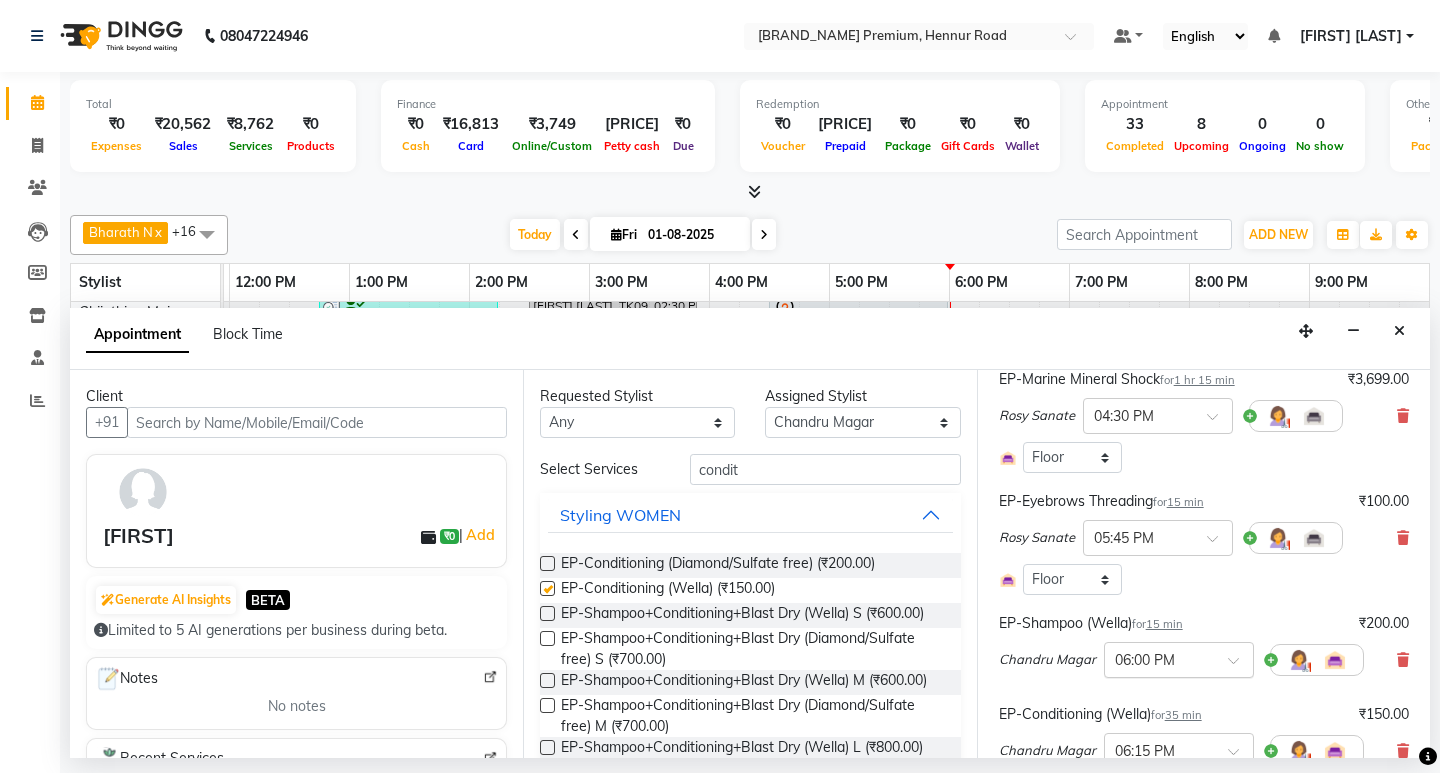 checkbox on "false" 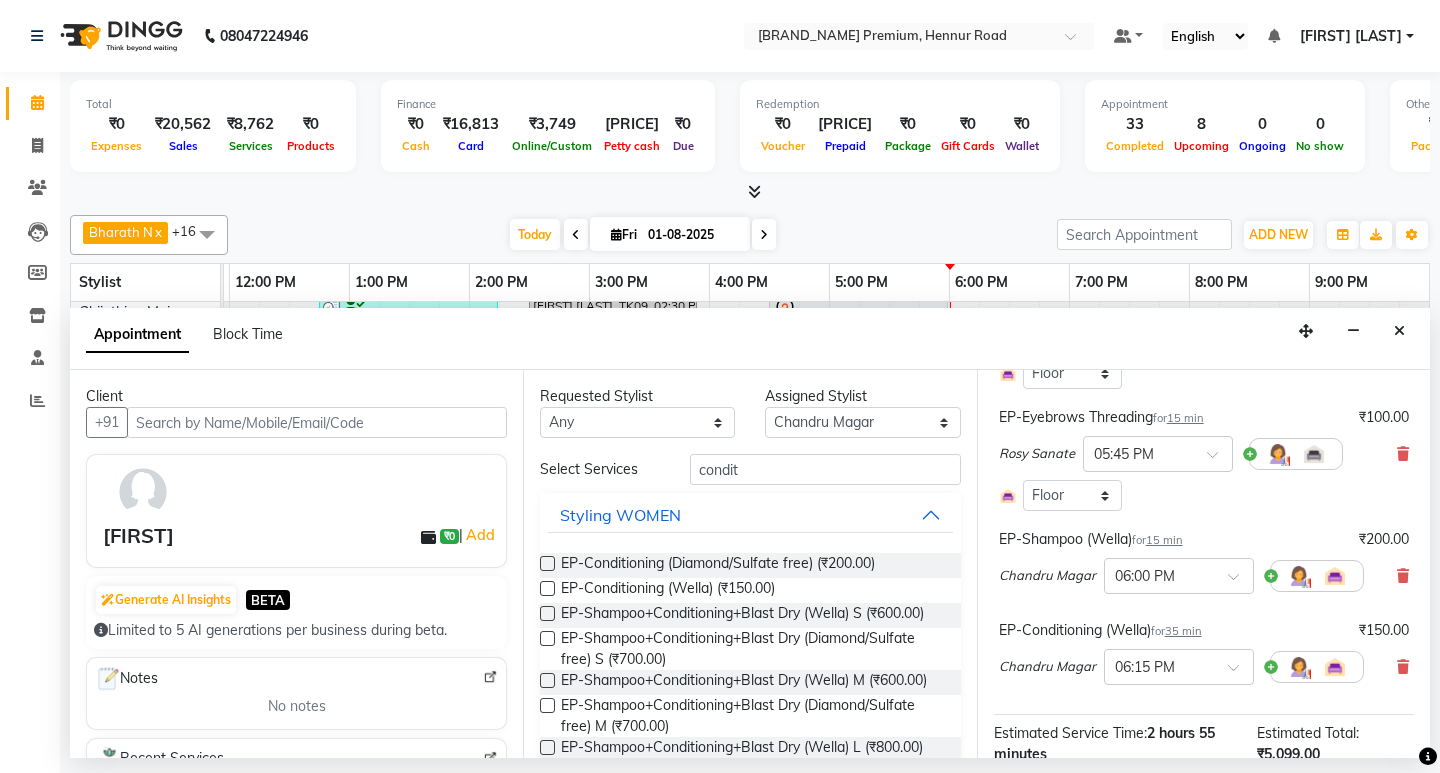 scroll, scrollTop: 400, scrollLeft: 0, axis: vertical 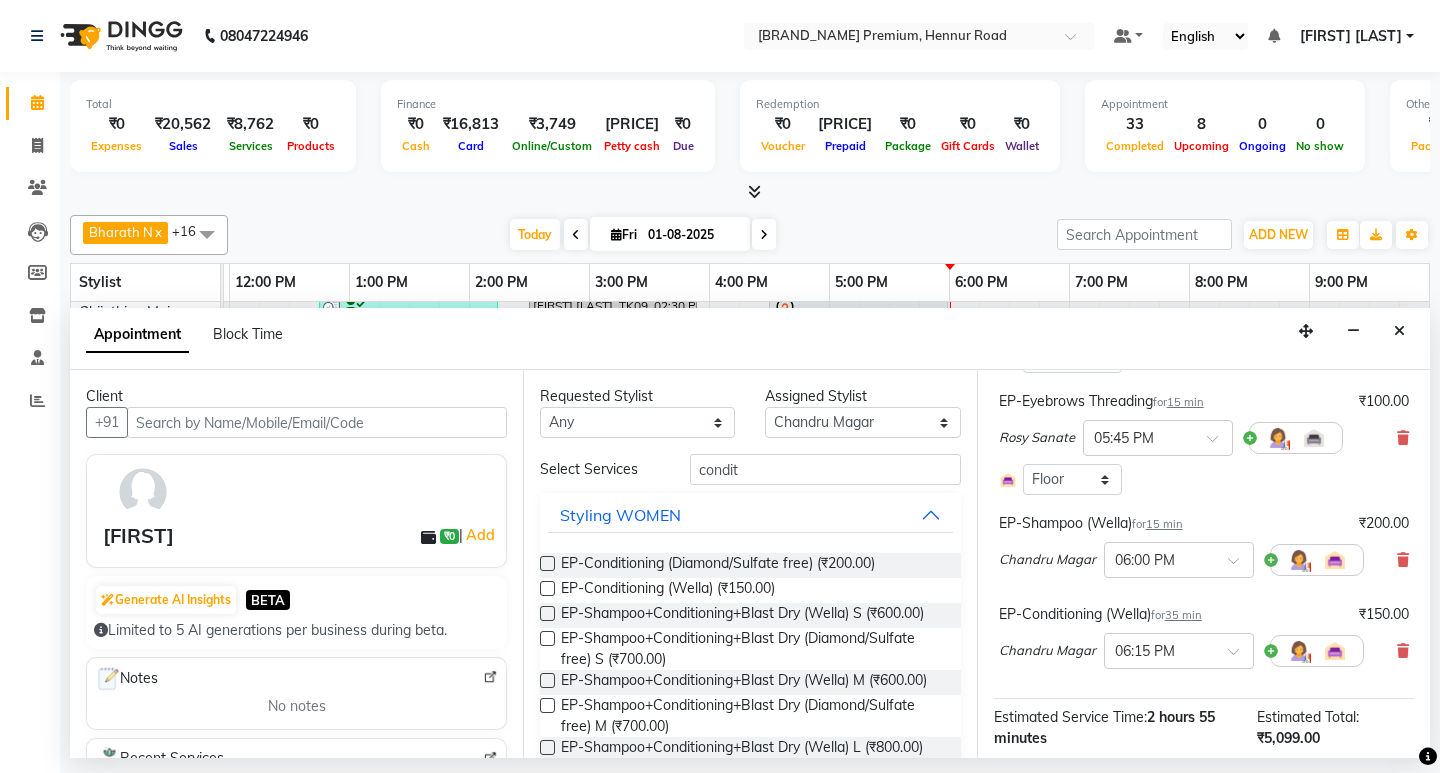 click on "35 min" at bounding box center (1183, 615) 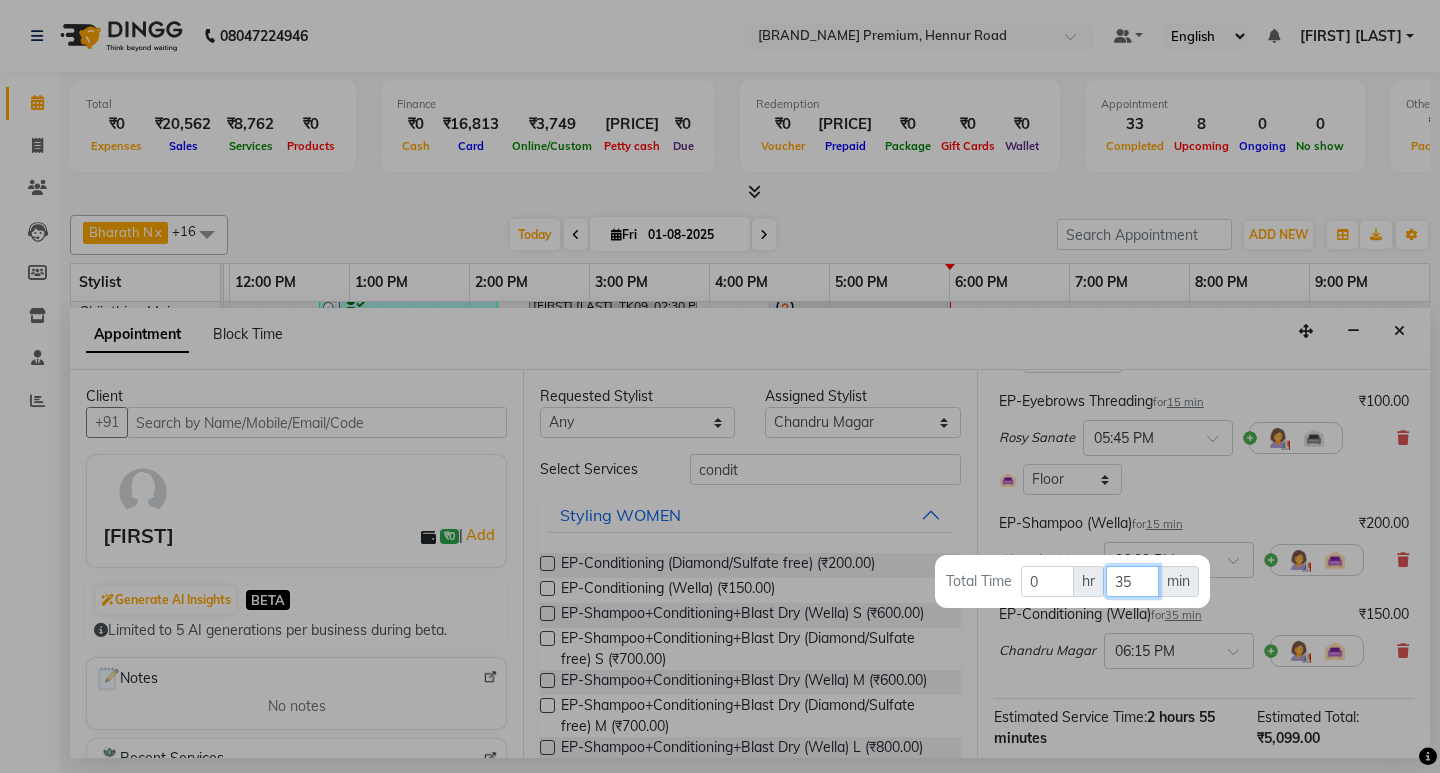 click on "35" at bounding box center [1132, 581] 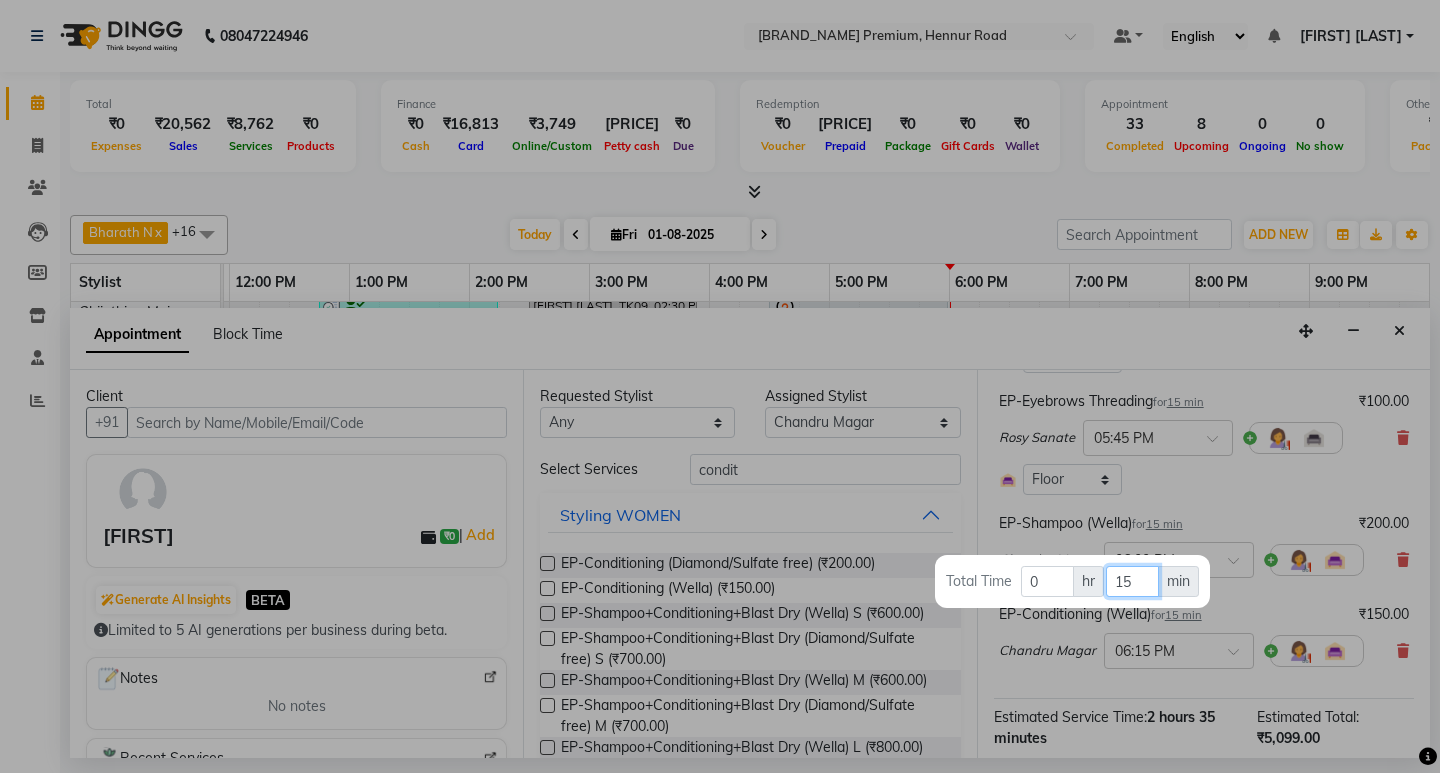 type on "15" 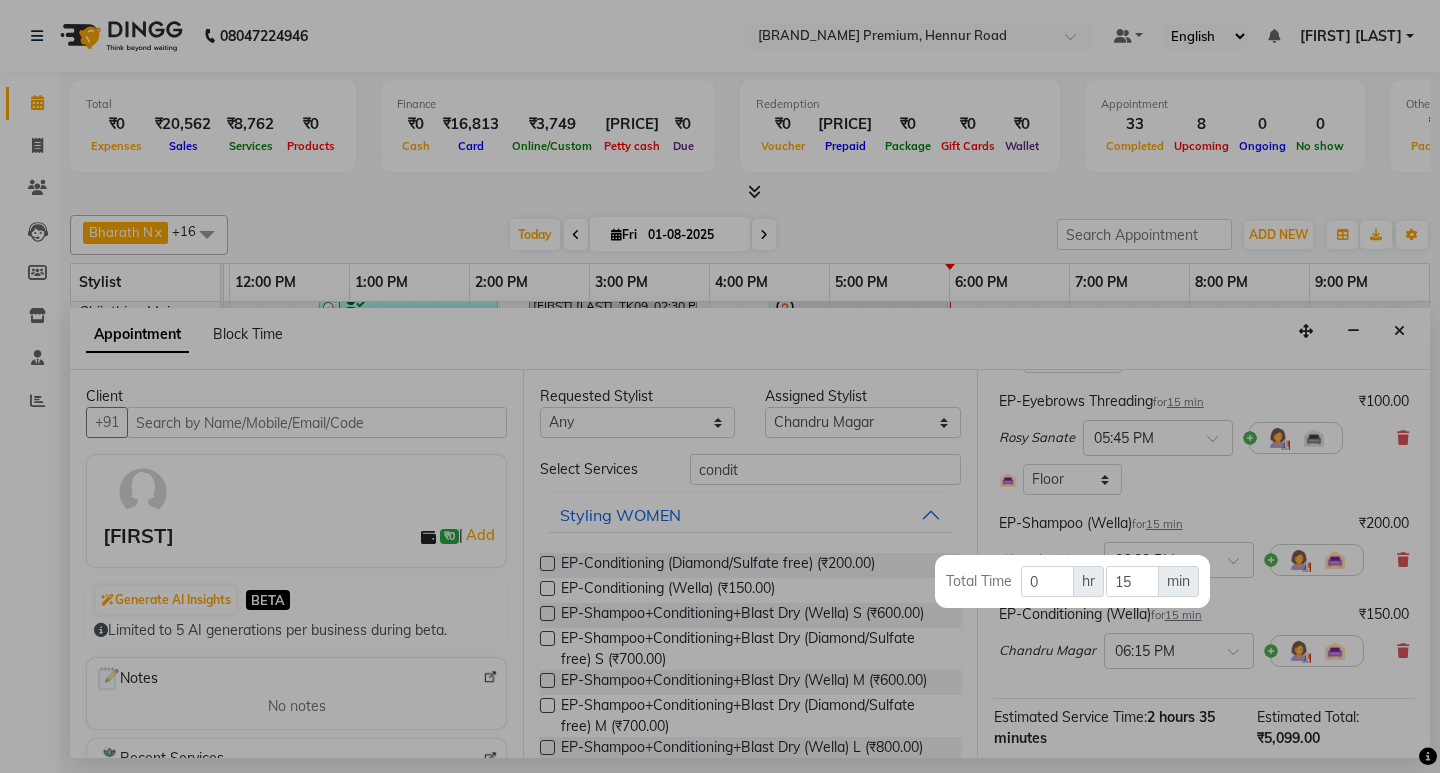 click at bounding box center (720, 386) 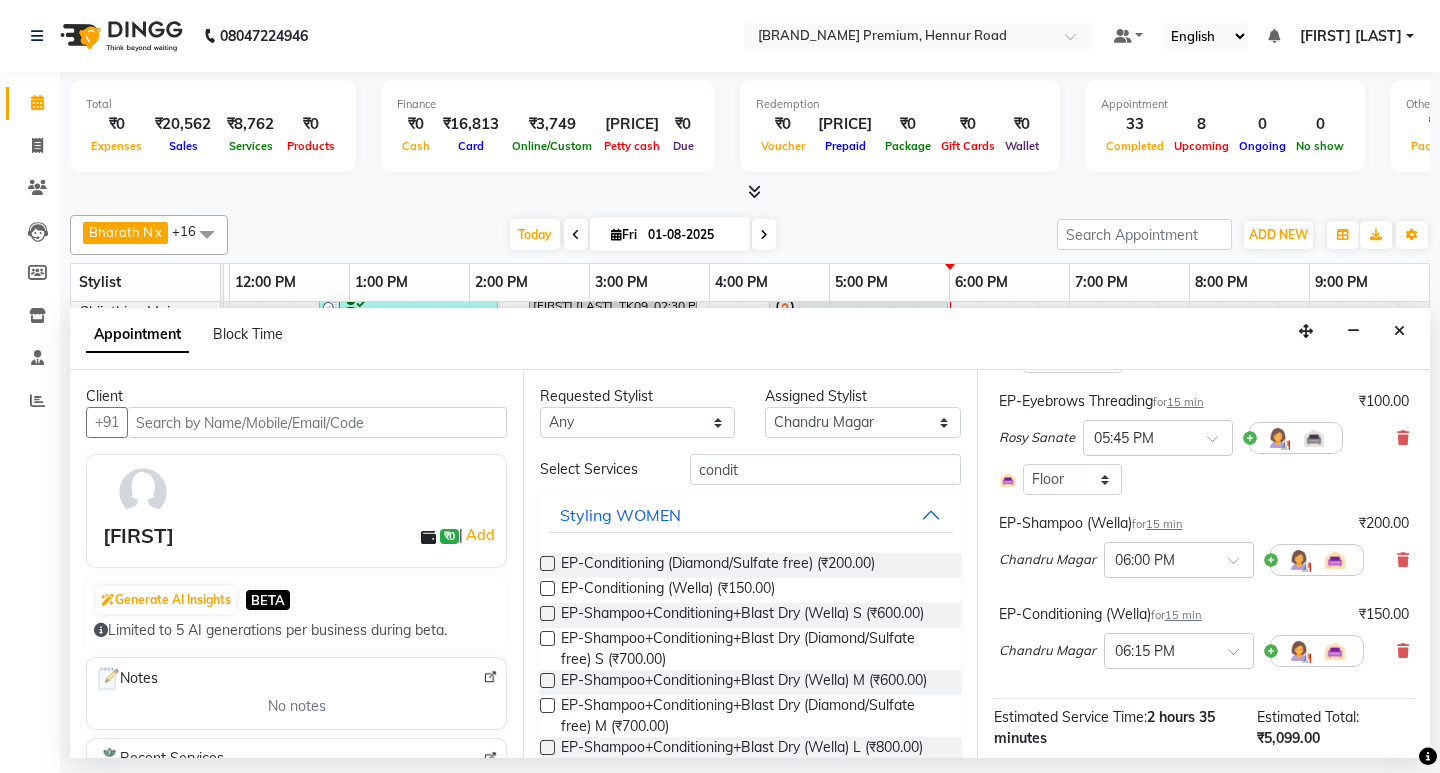 scroll, scrollTop: 579, scrollLeft: 0, axis: vertical 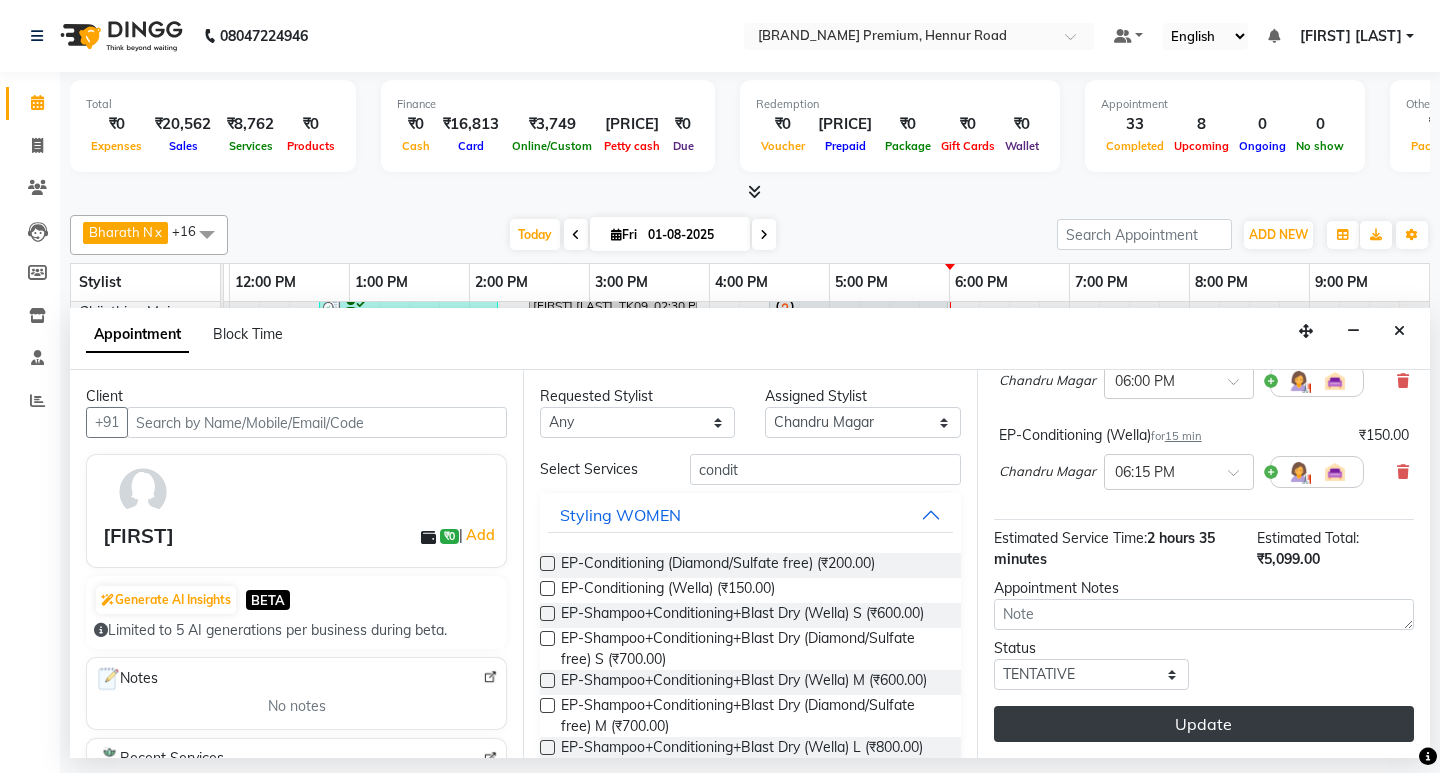 click on "Update" at bounding box center (1204, 724) 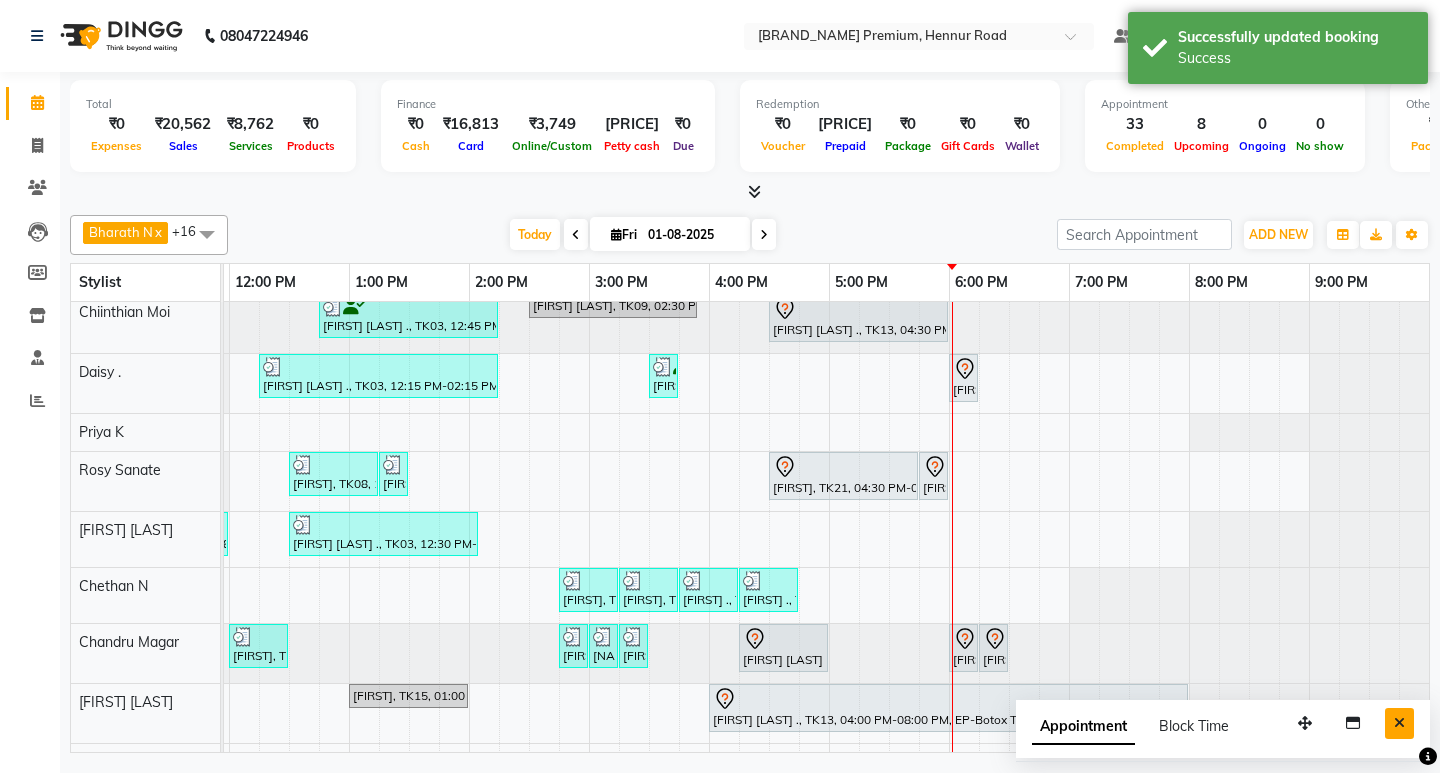 click at bounding box center (1399, 723) 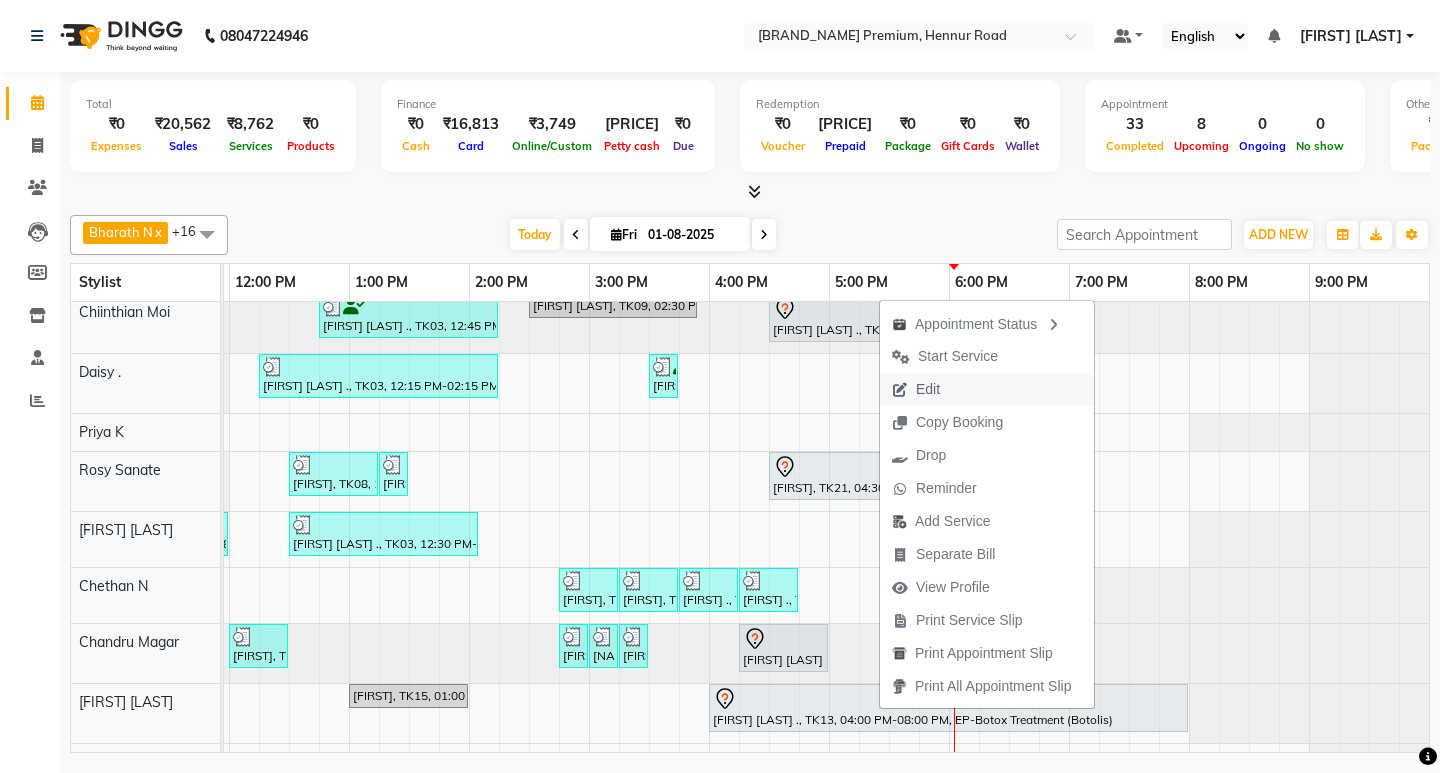 click on "Edit" at bounding box center (916, 389) 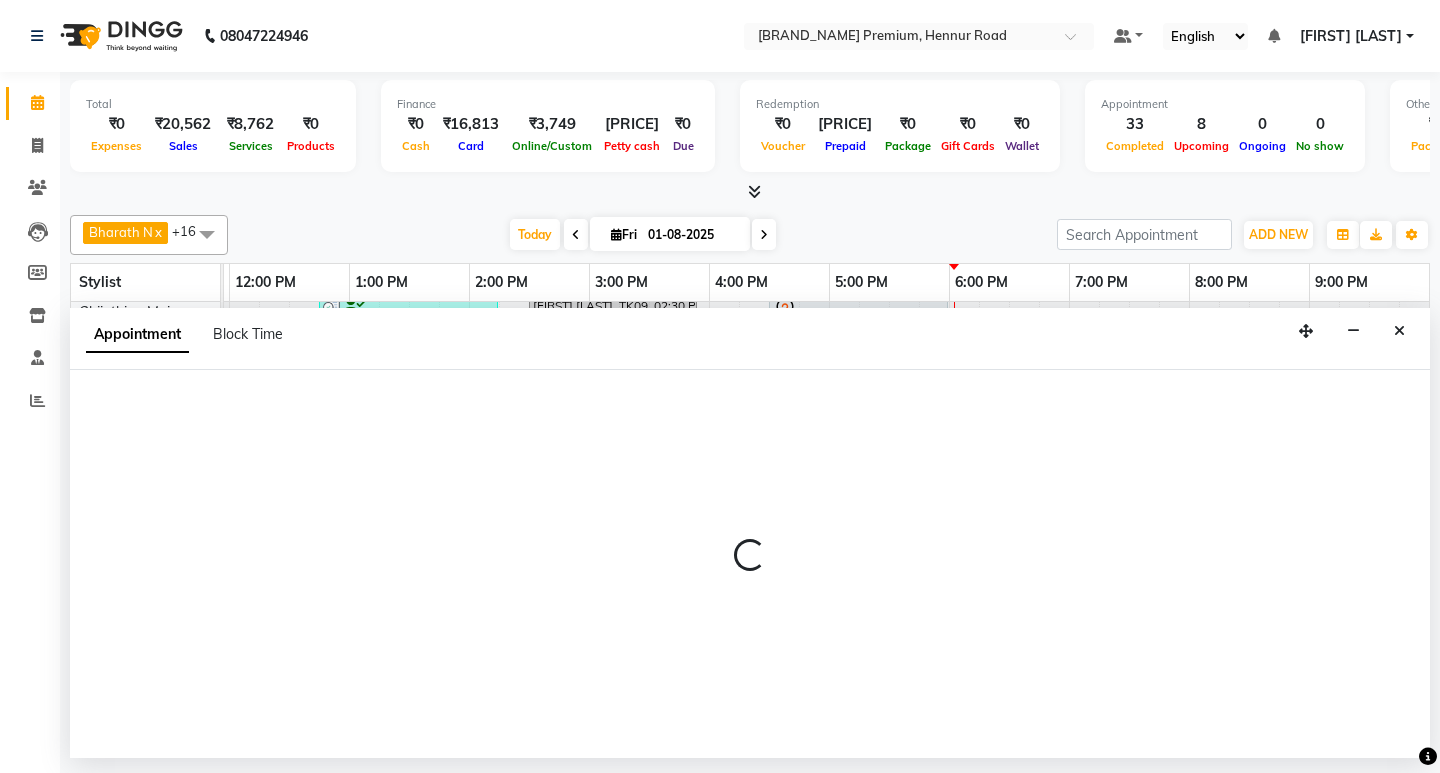 select on "tentative" 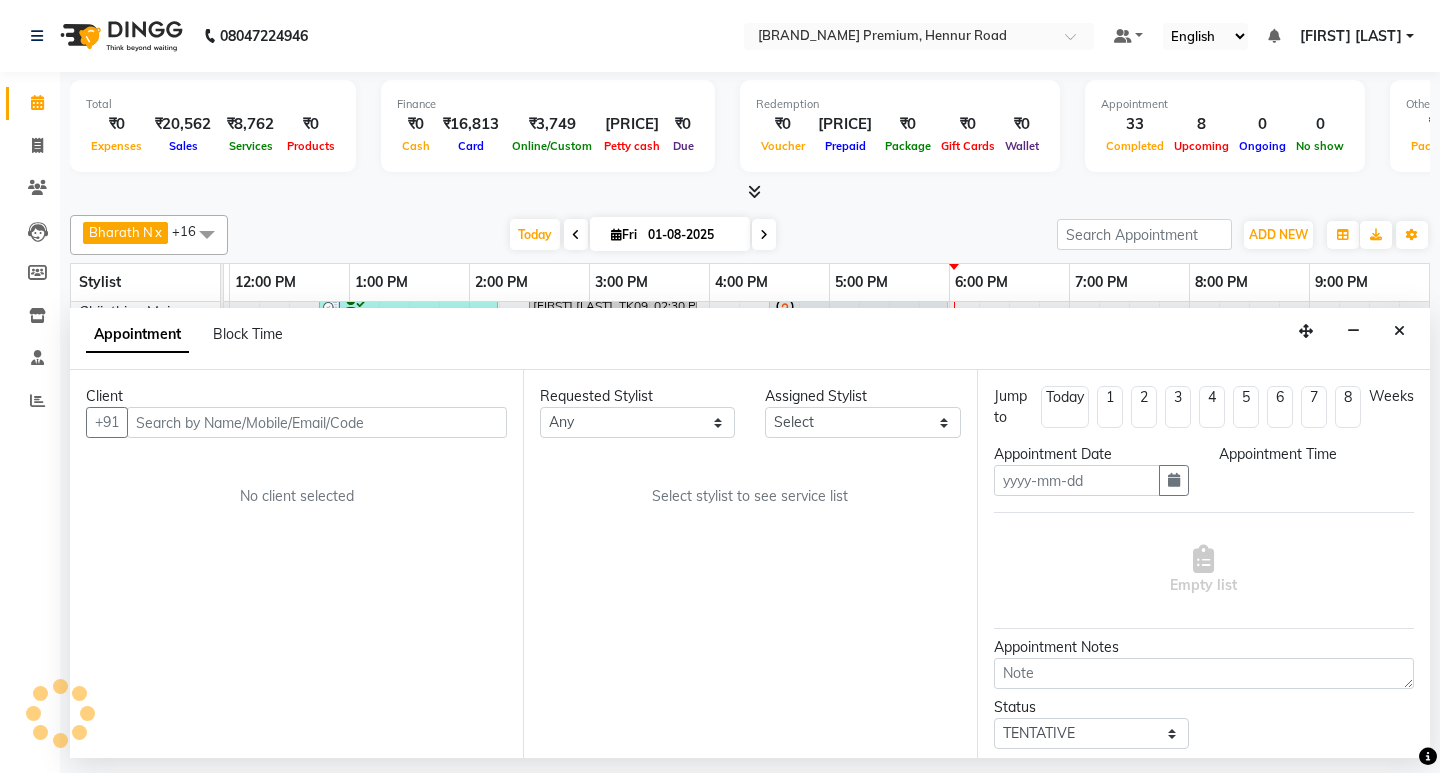 type on "01-08-2025" 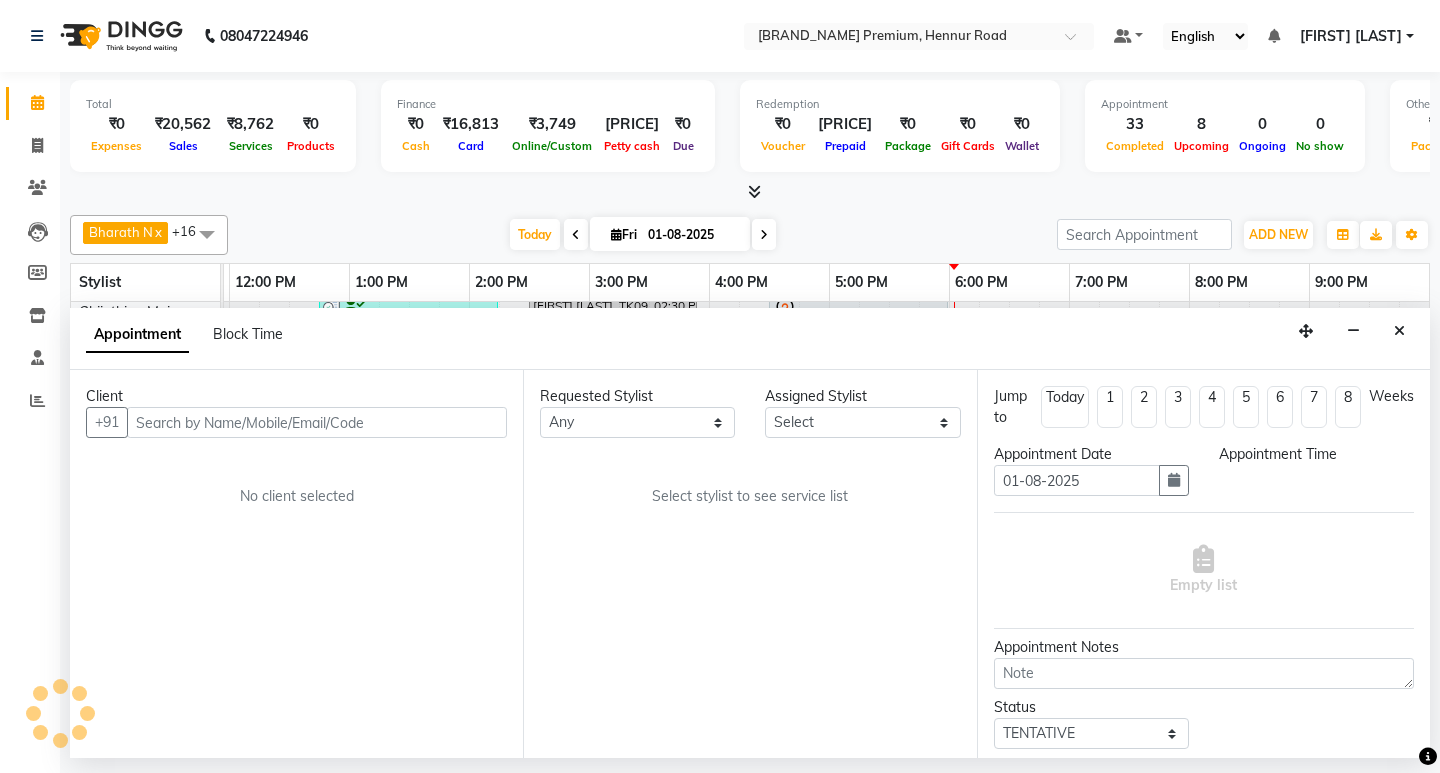 select on "71625" 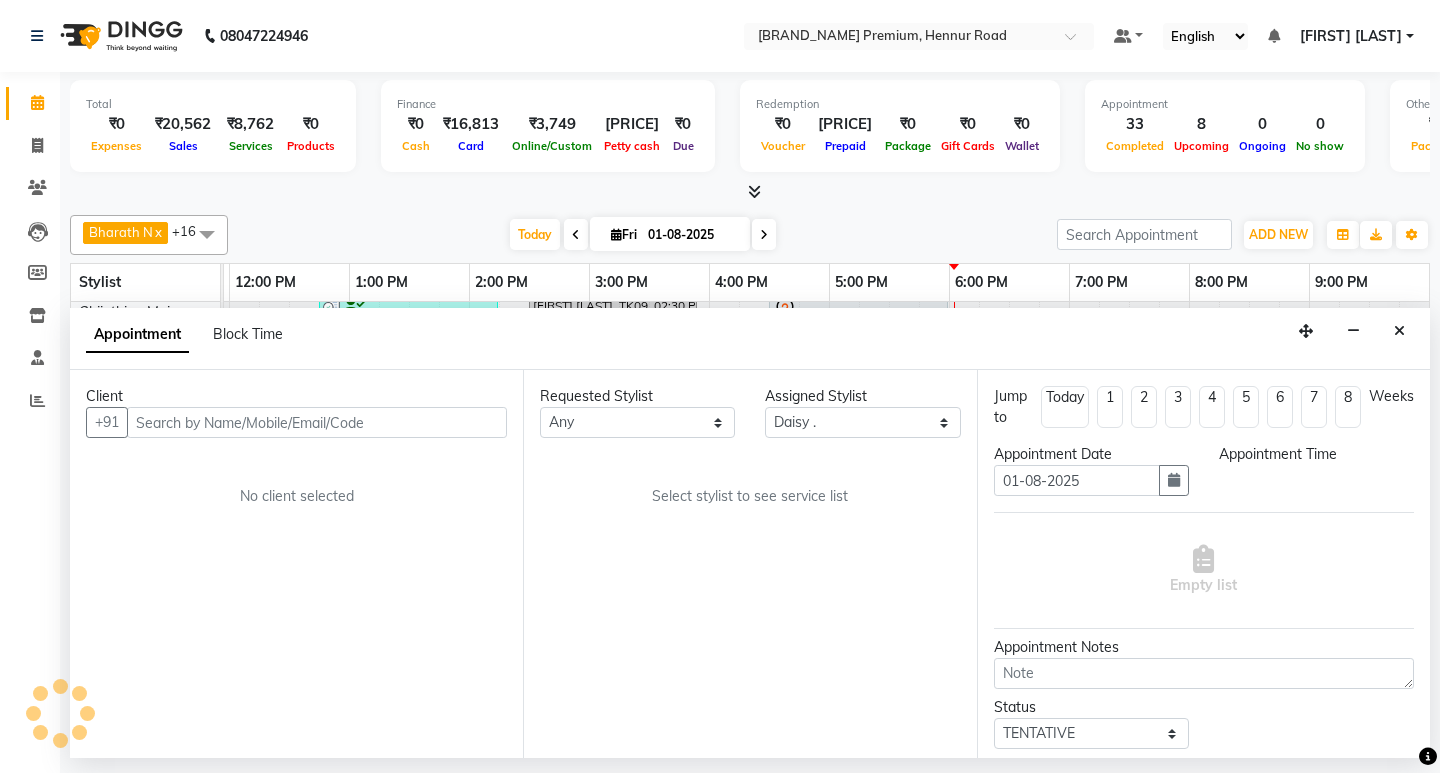 scroll, scrollTop: 0, scrollLeft: 475, axis: horizontal 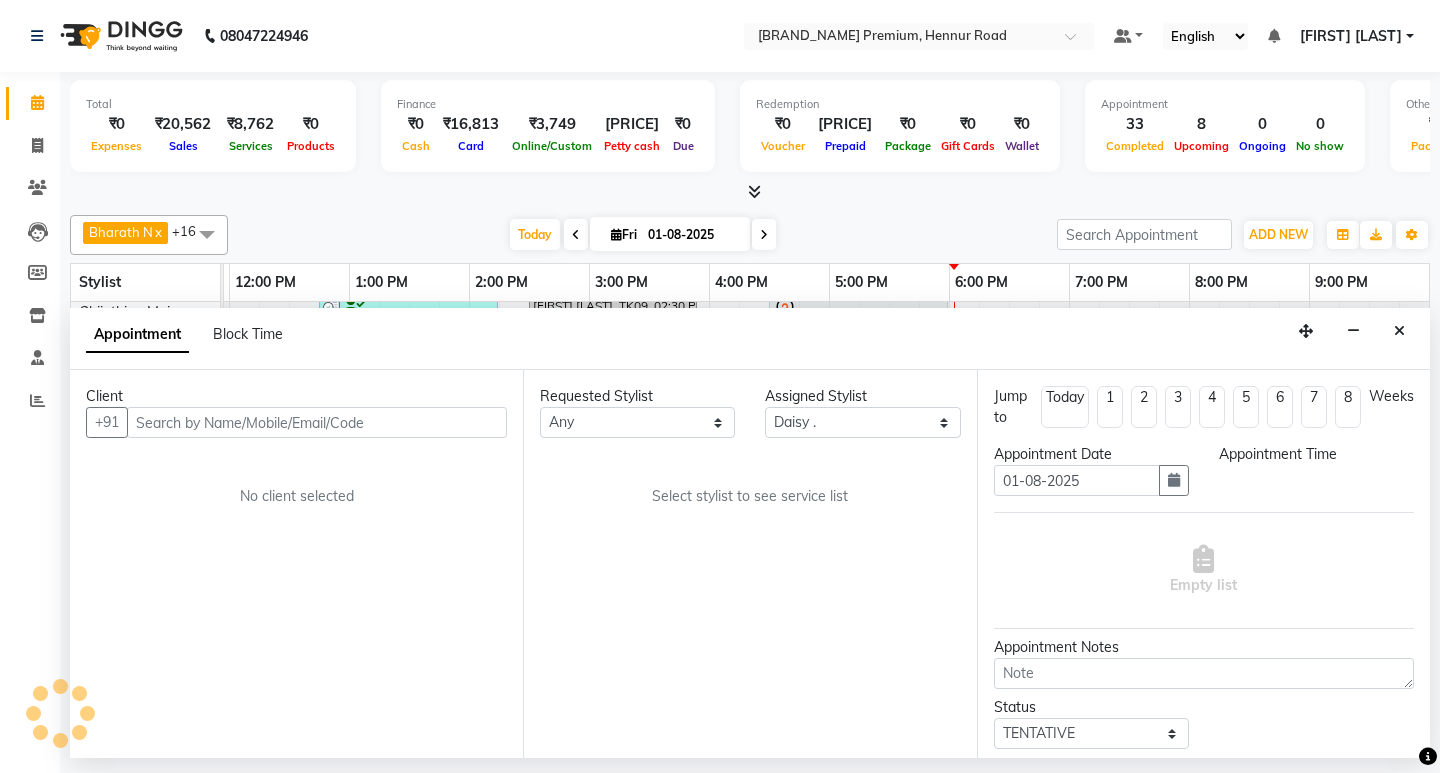 select on "960" 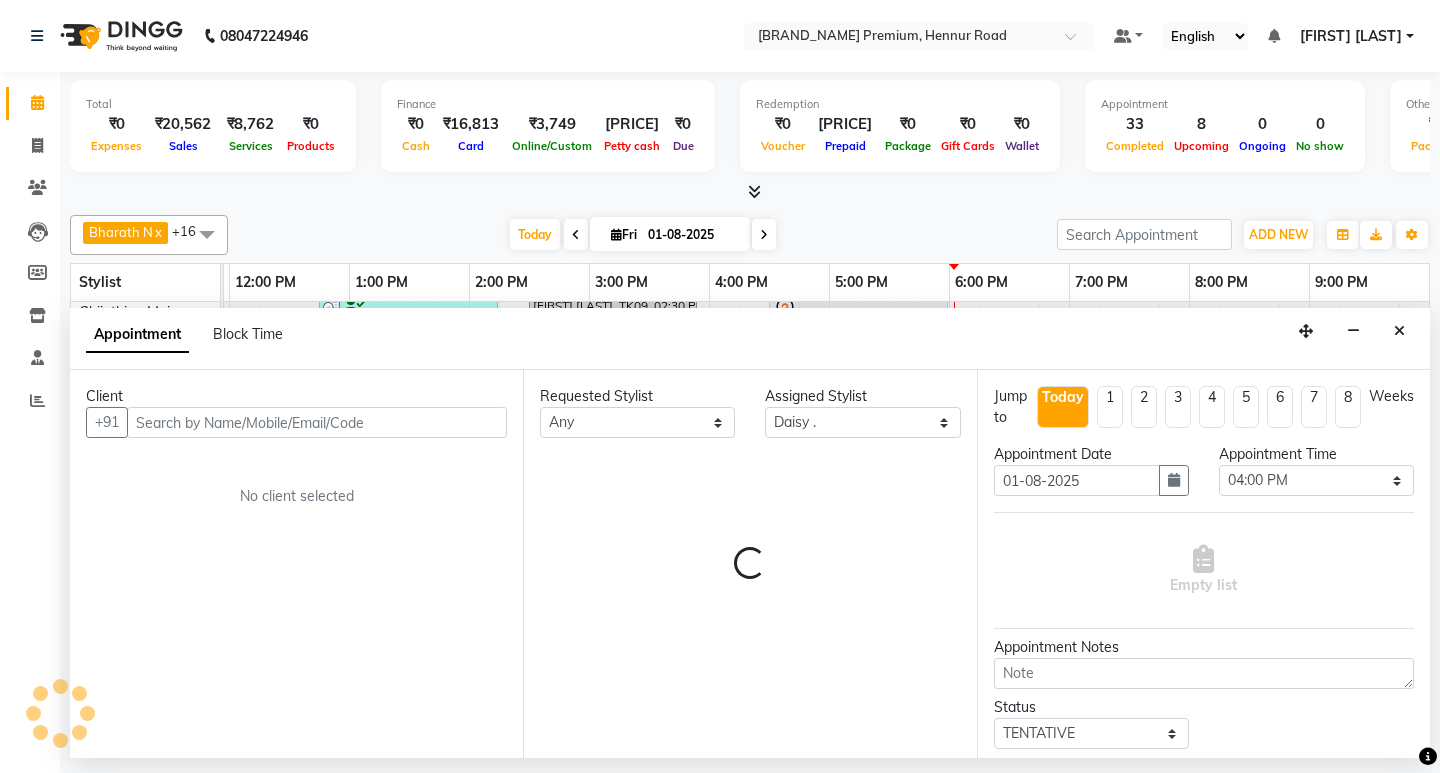 select on "4006" 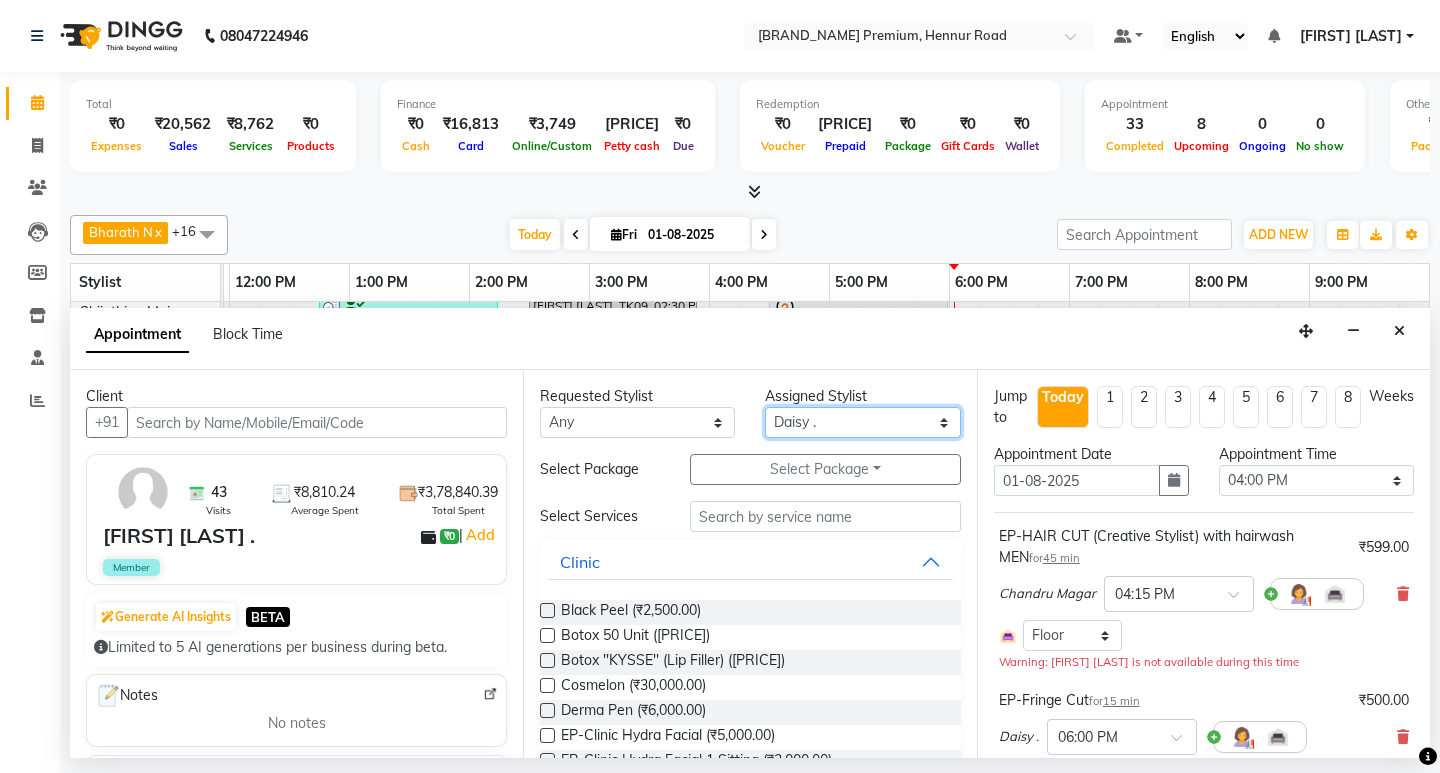 click on "[FIRST] [LAST] [LAST] [LAST] [LAST] [LAST] [LAST] [LAST] [LAST] [LAST] [LAST] [LAST] [LAST] [LAST] [LAST] [LAST] [LAST] [LAST] [LAST] [LAST] [LAST] [LAST] [LAST] [LAST]" at bounding box center [862, 422] 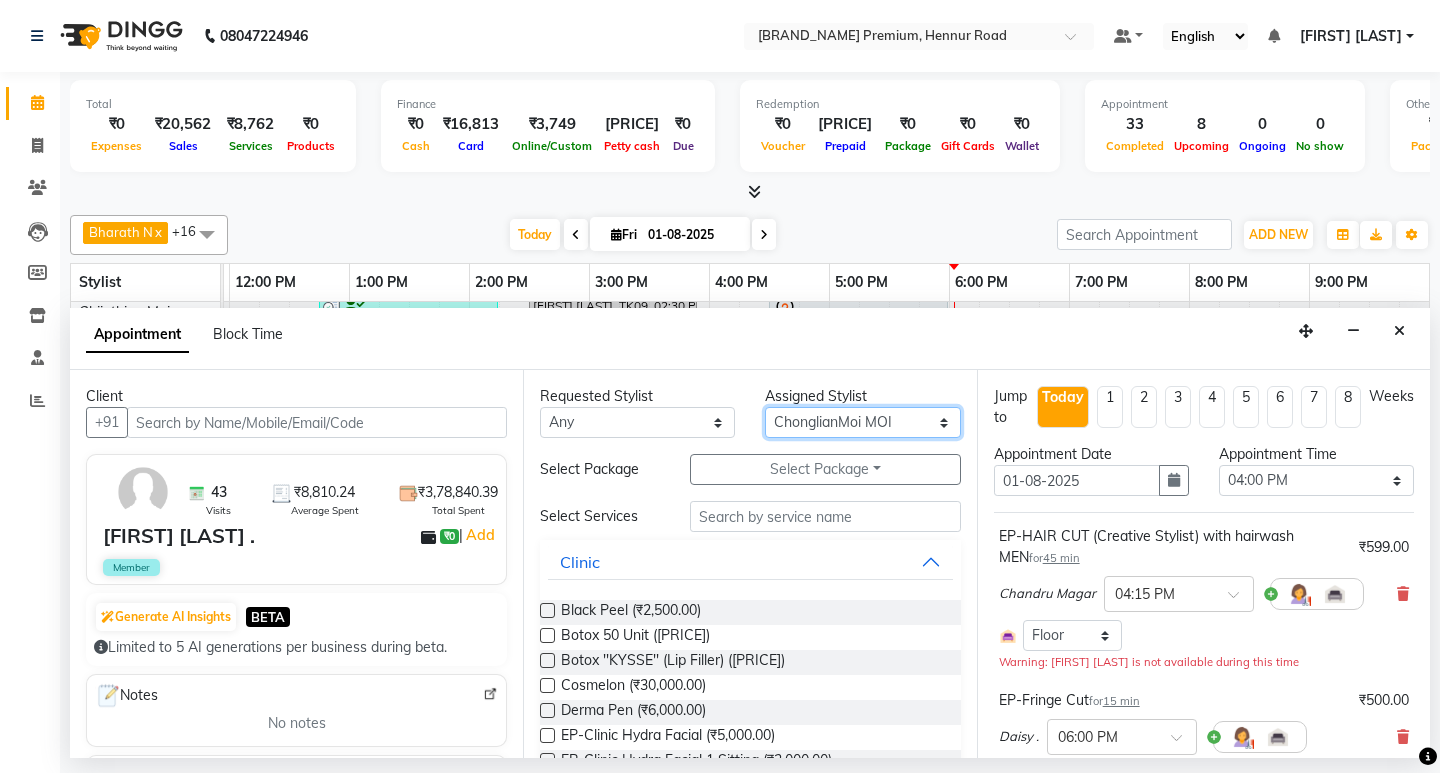 click on "[FIRST] [LAST] [LAST] [LAST] [LAST] [LAST] [LAST] [LAST] [LAST] [LAST] [LAST] [LAST] [LAST] [LAST] [LAST] [LAST] [LAST] [LAST] [LAST] [LAST] [LAST] [LAST] [LAST] [LAST]" at bounding box center (862, 422) 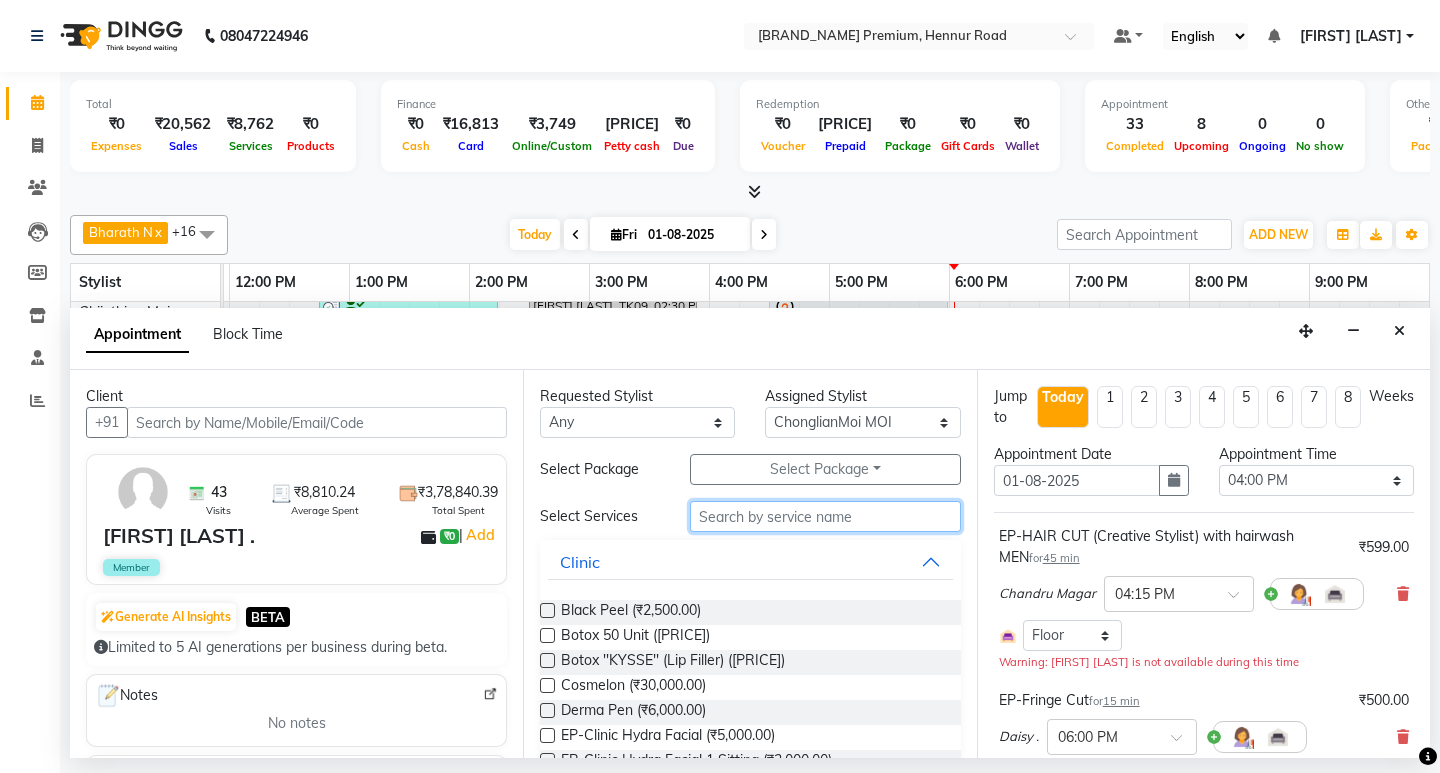 click at bounding box center (825, 516) 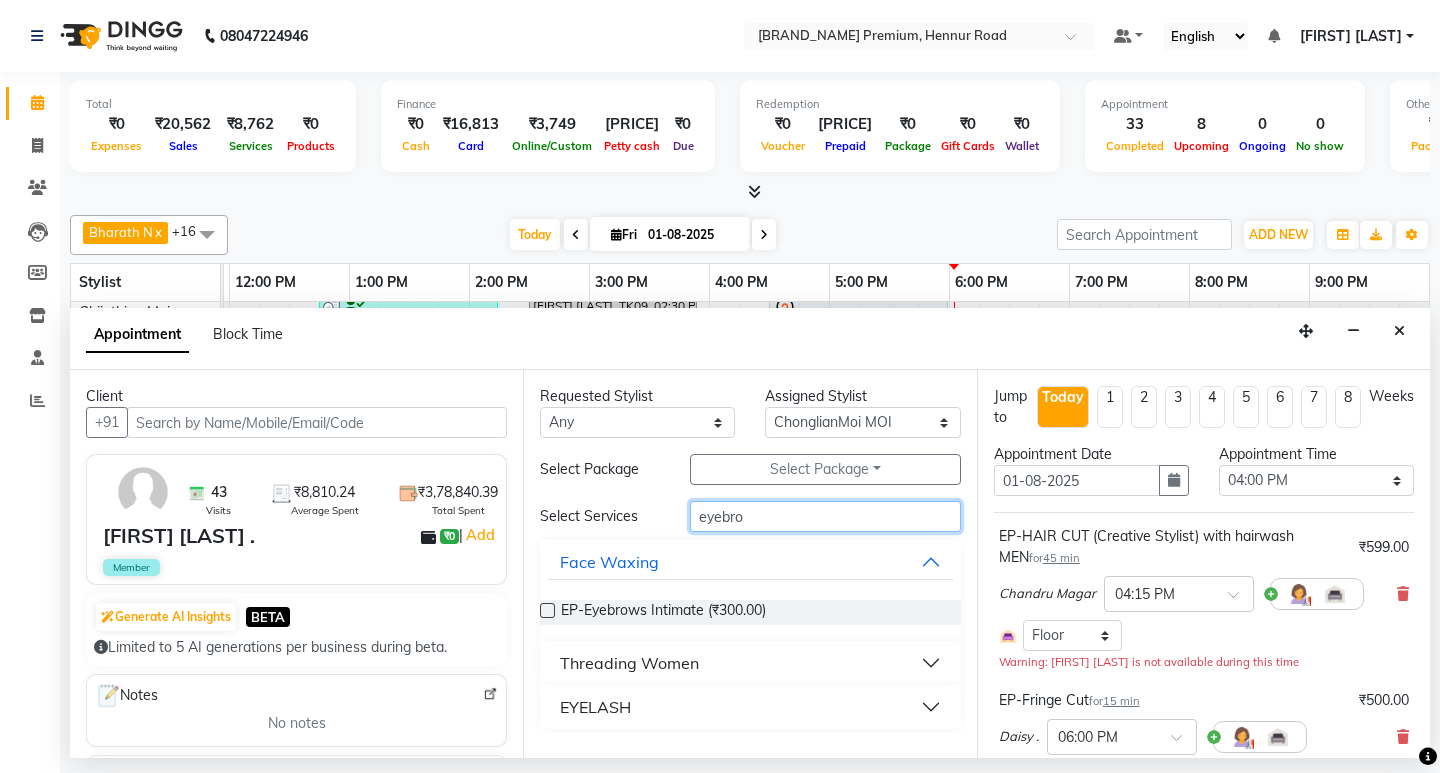 type on "eyebro" 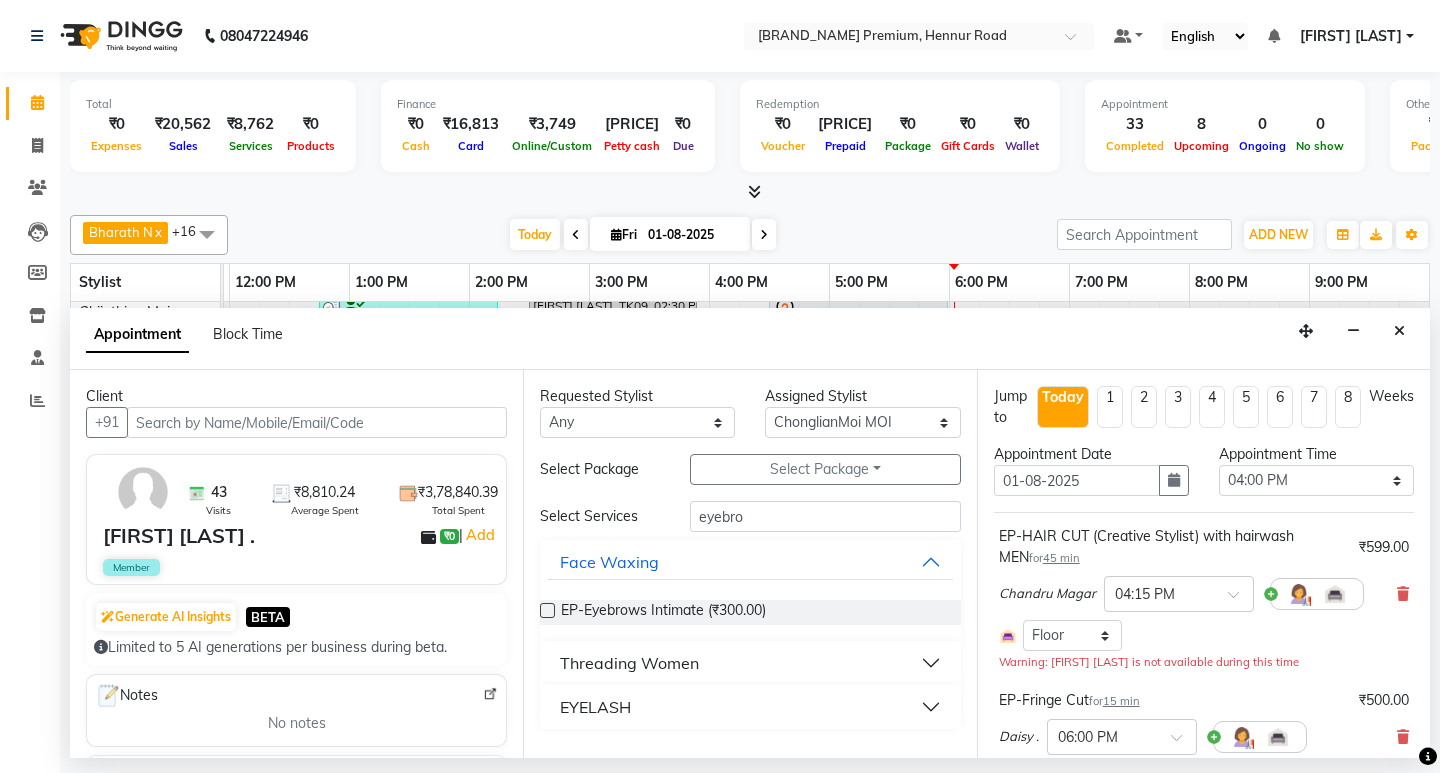 click at bounding box center (547, 610) 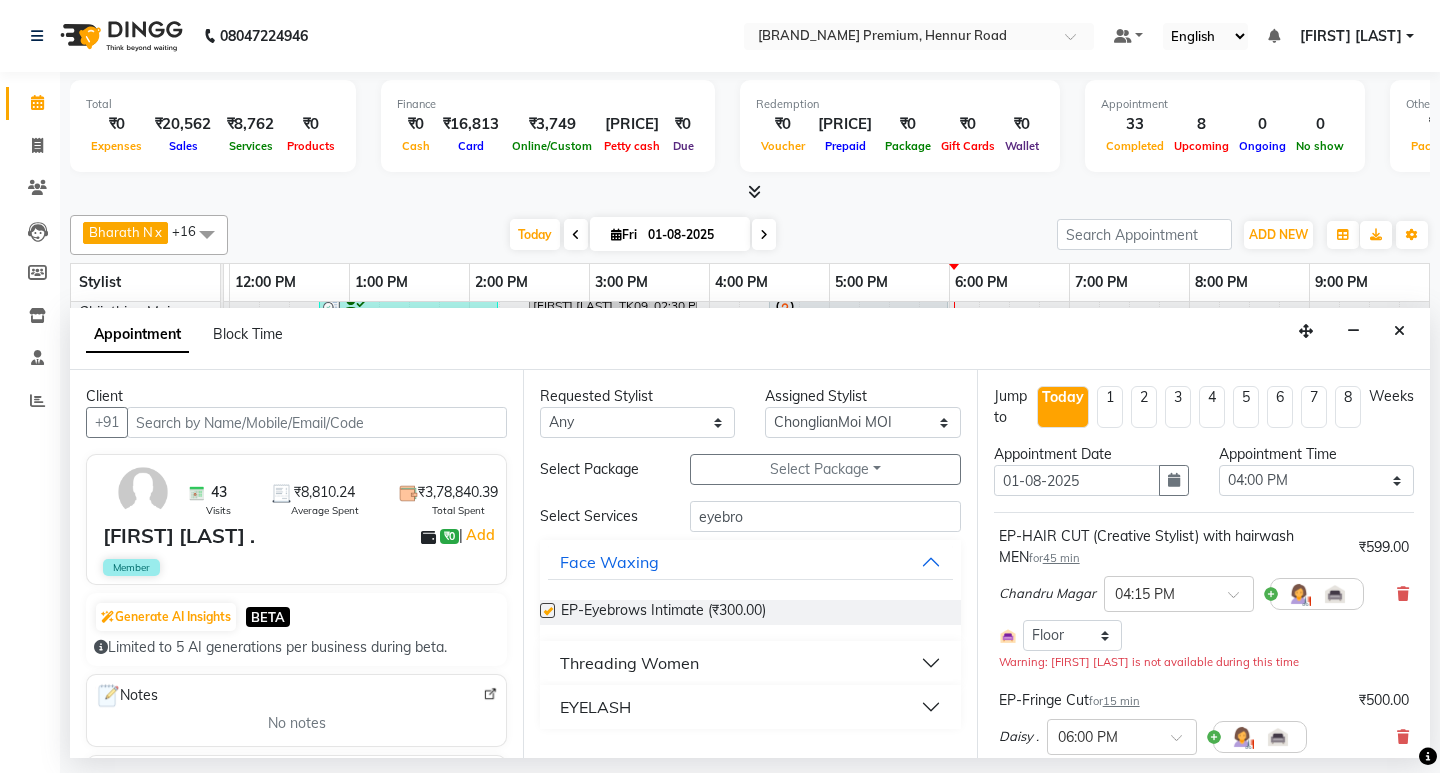 checkbox on "false" 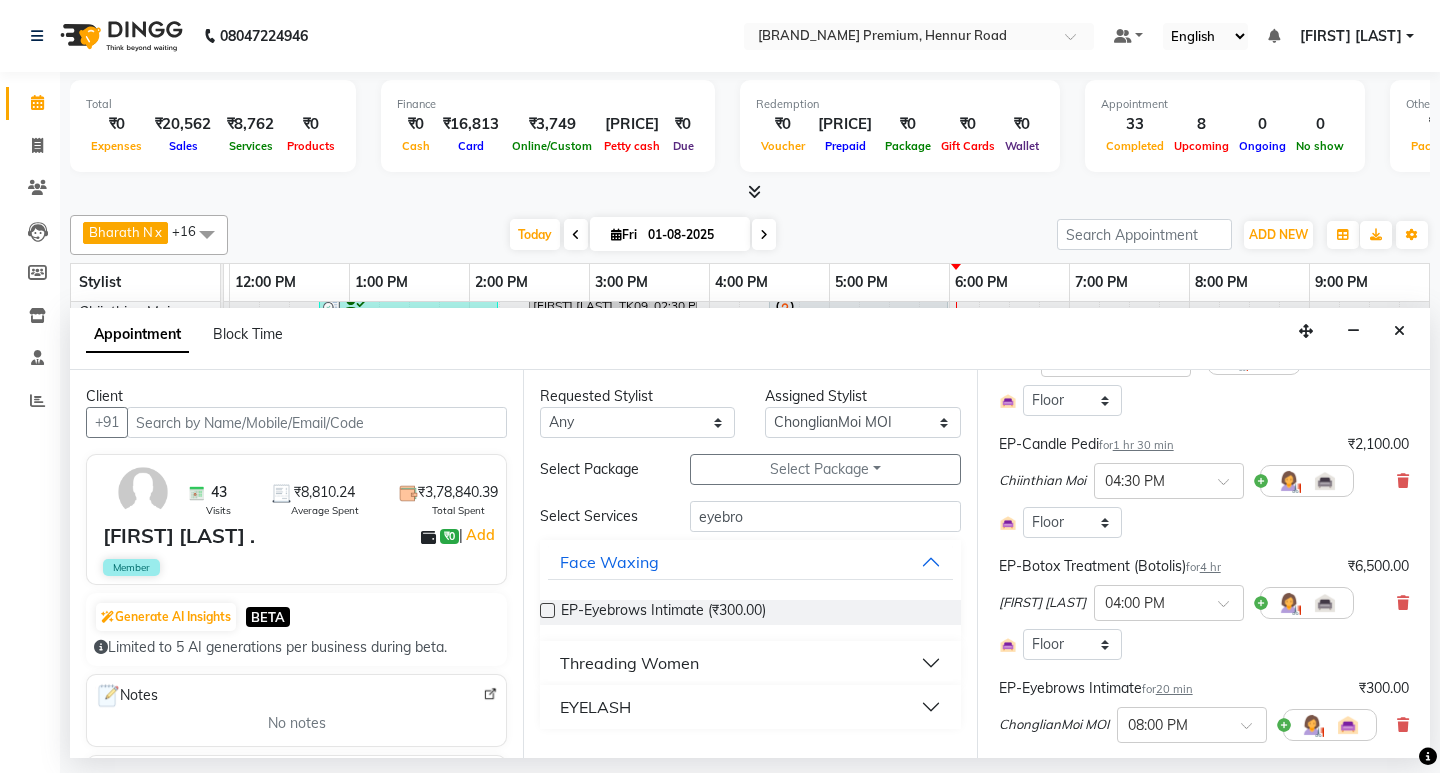 scroll, scrollTop: 600, scrollLeft: 0, axis: vertical 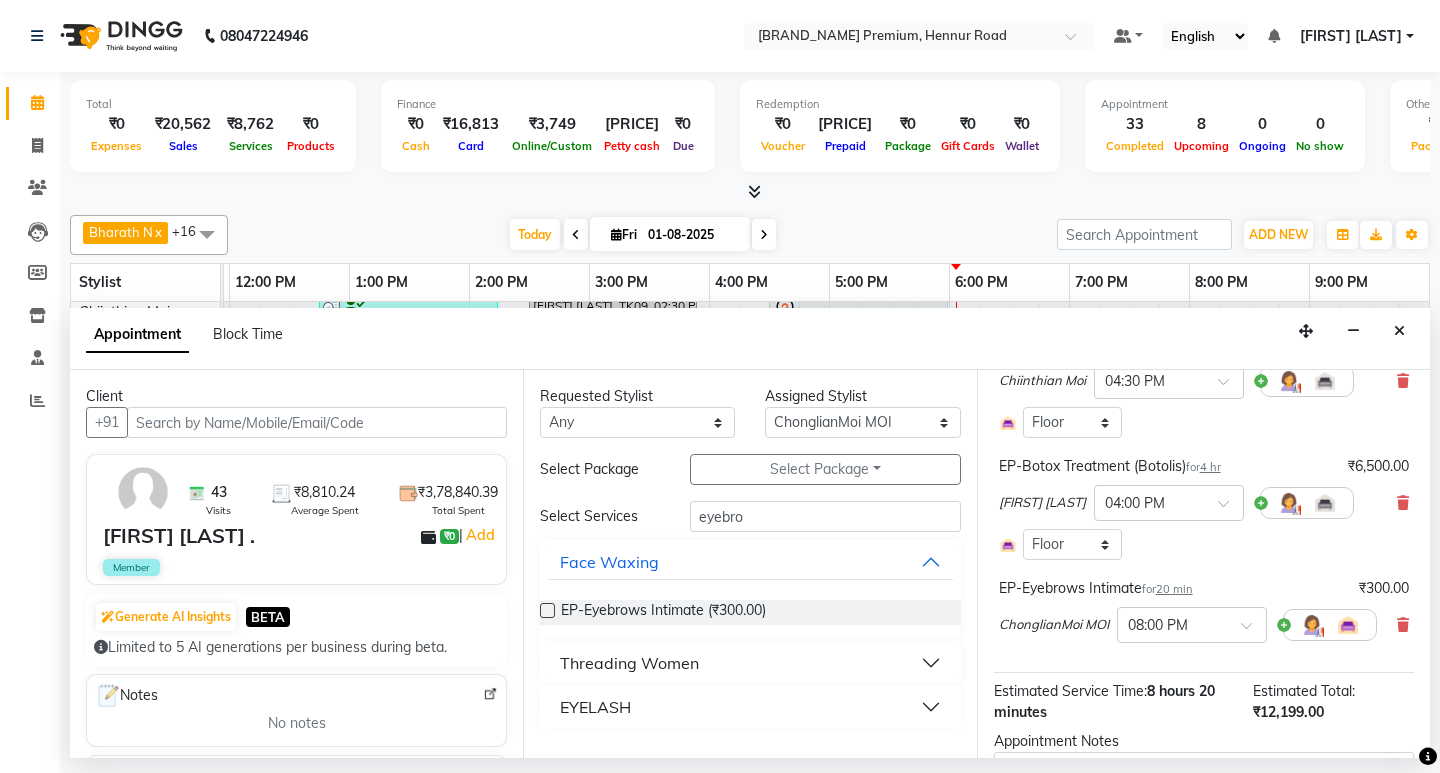 click on "20 min" at bounding box center (1174, 589) 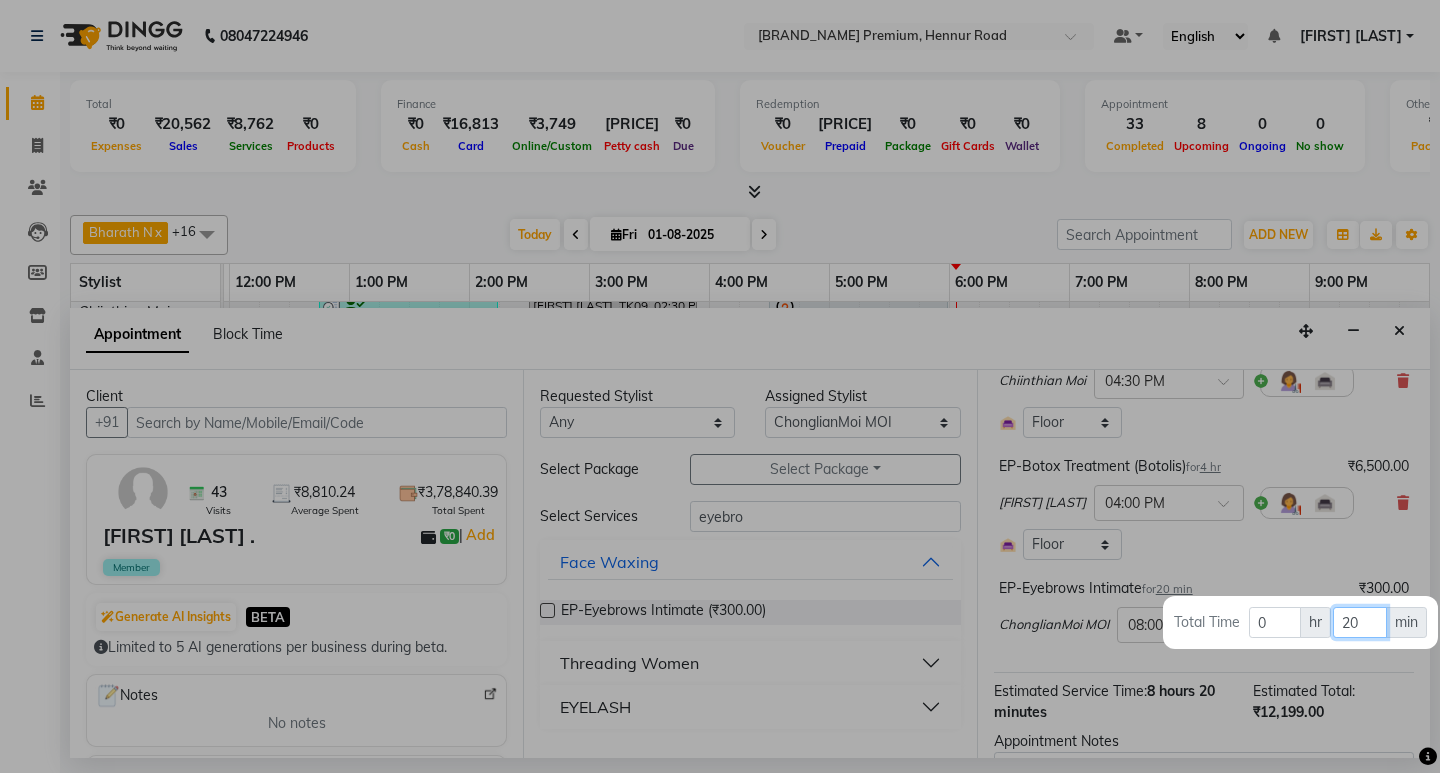 click on "20" at bounding box center [1359, 622] 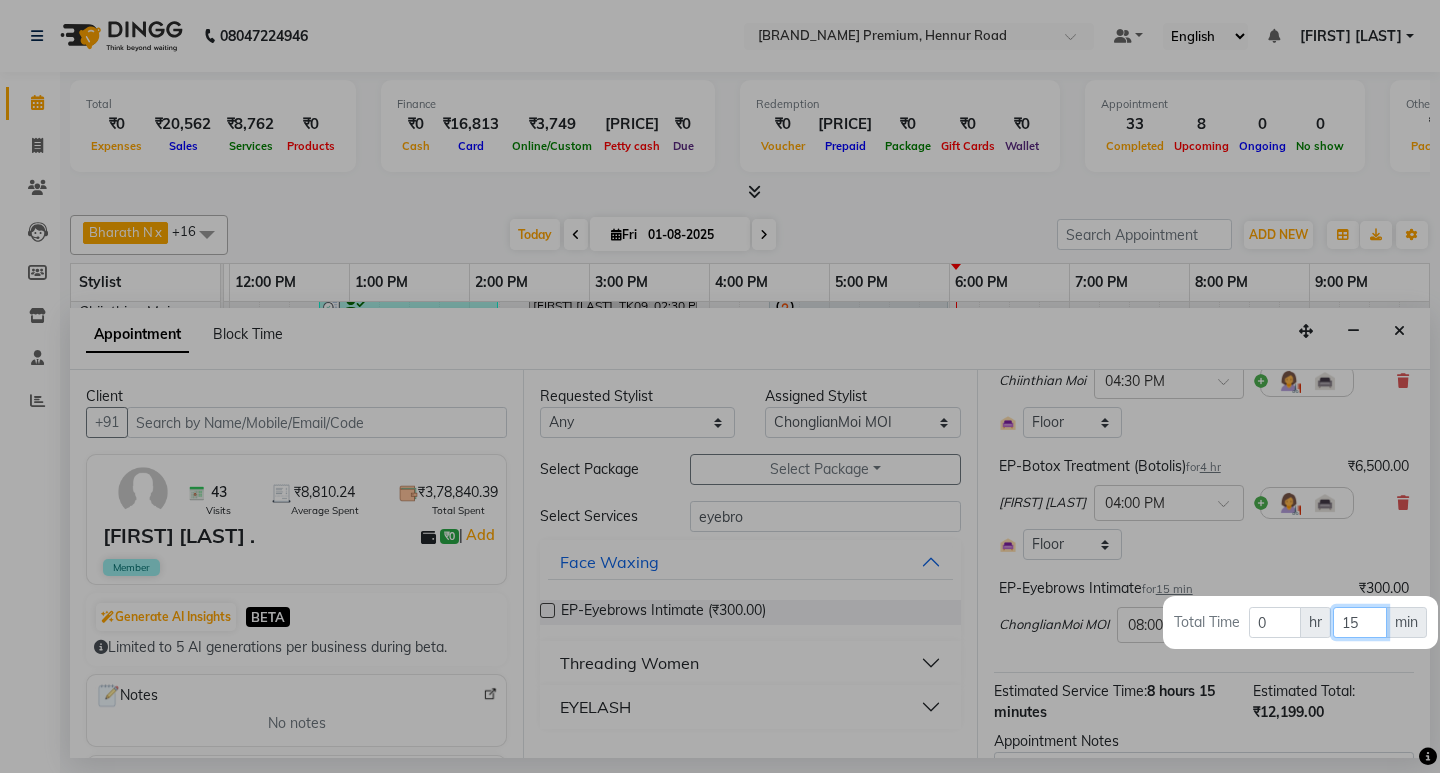 type on "15" 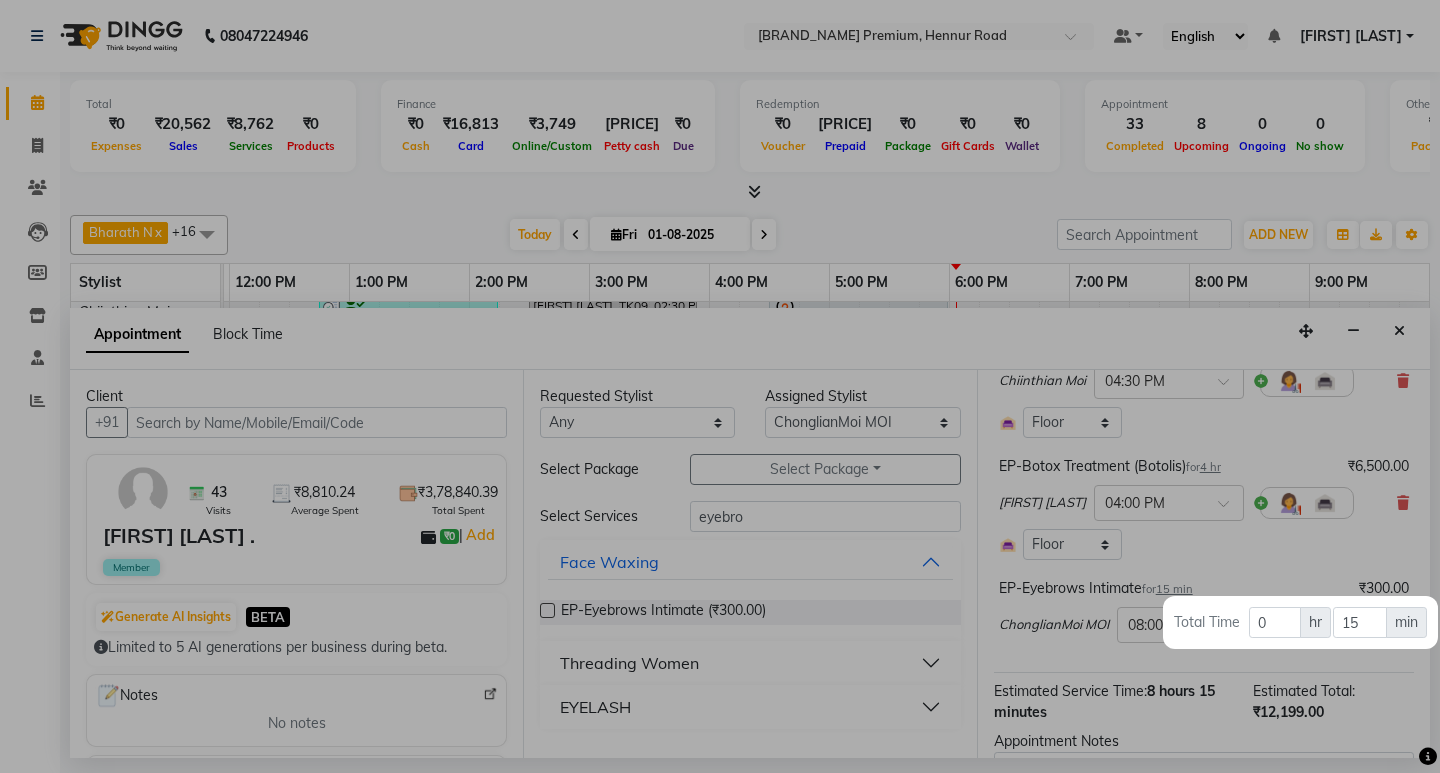 click at bounding box center [720, 386] 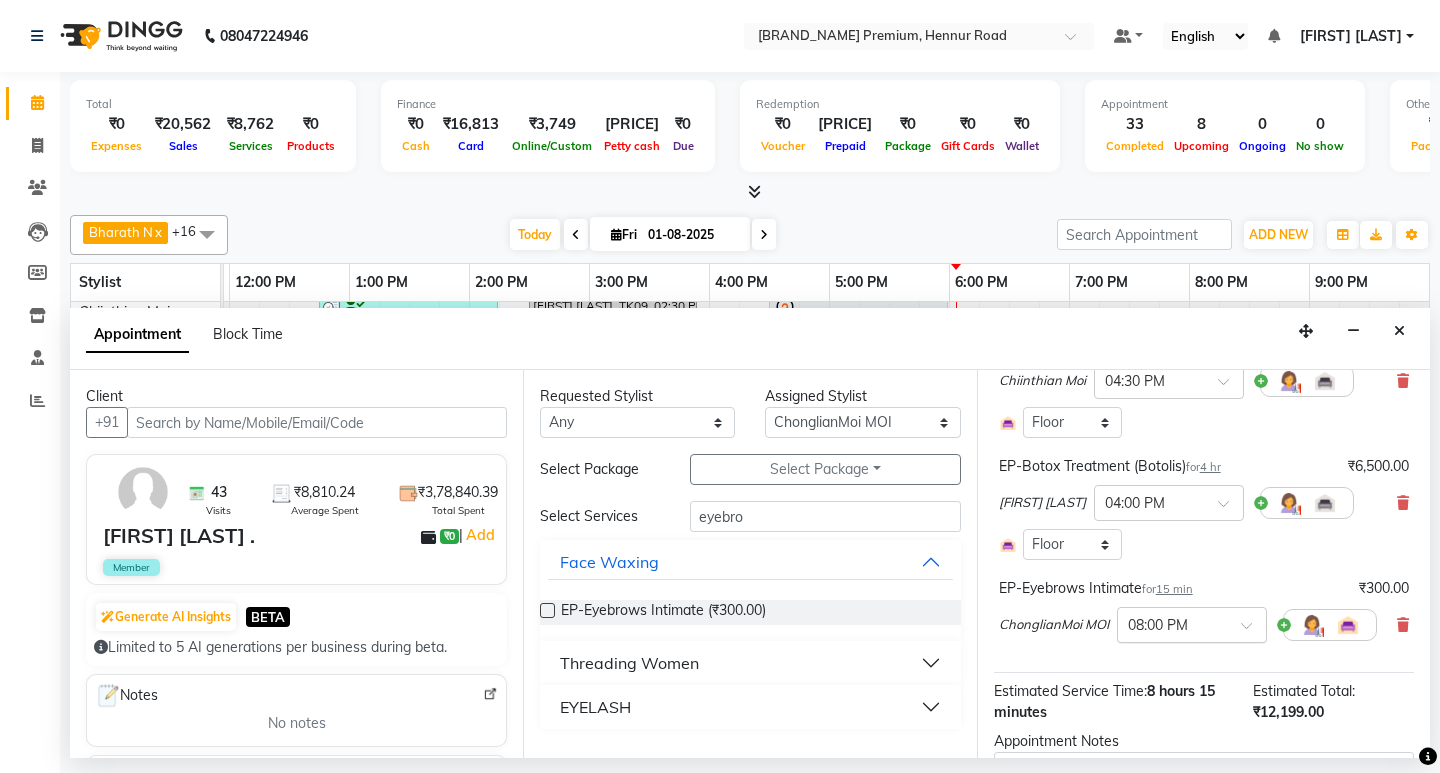 click at bounding box center (1253, 631) 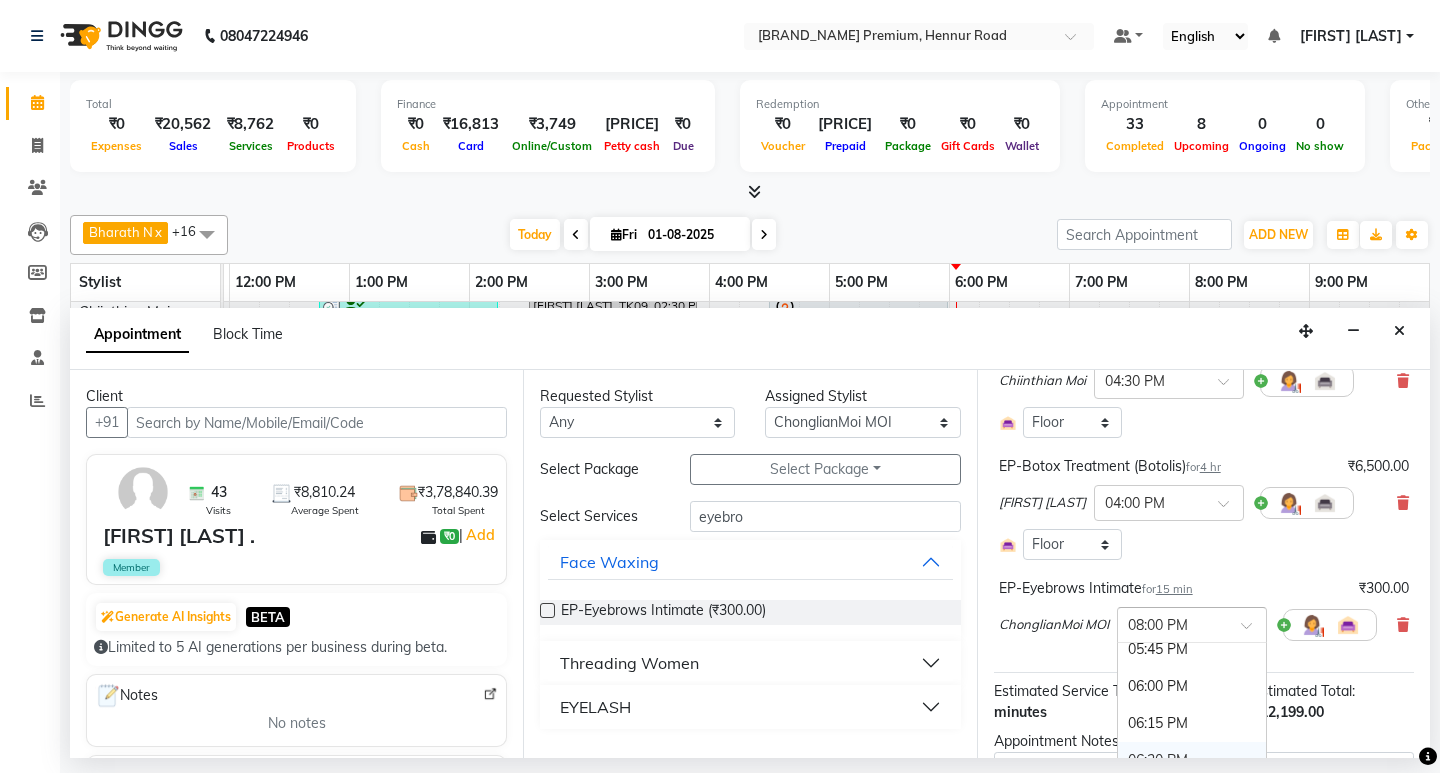 scroll, scrollTop: 1299, scrollLeft: 0, axis: vertical 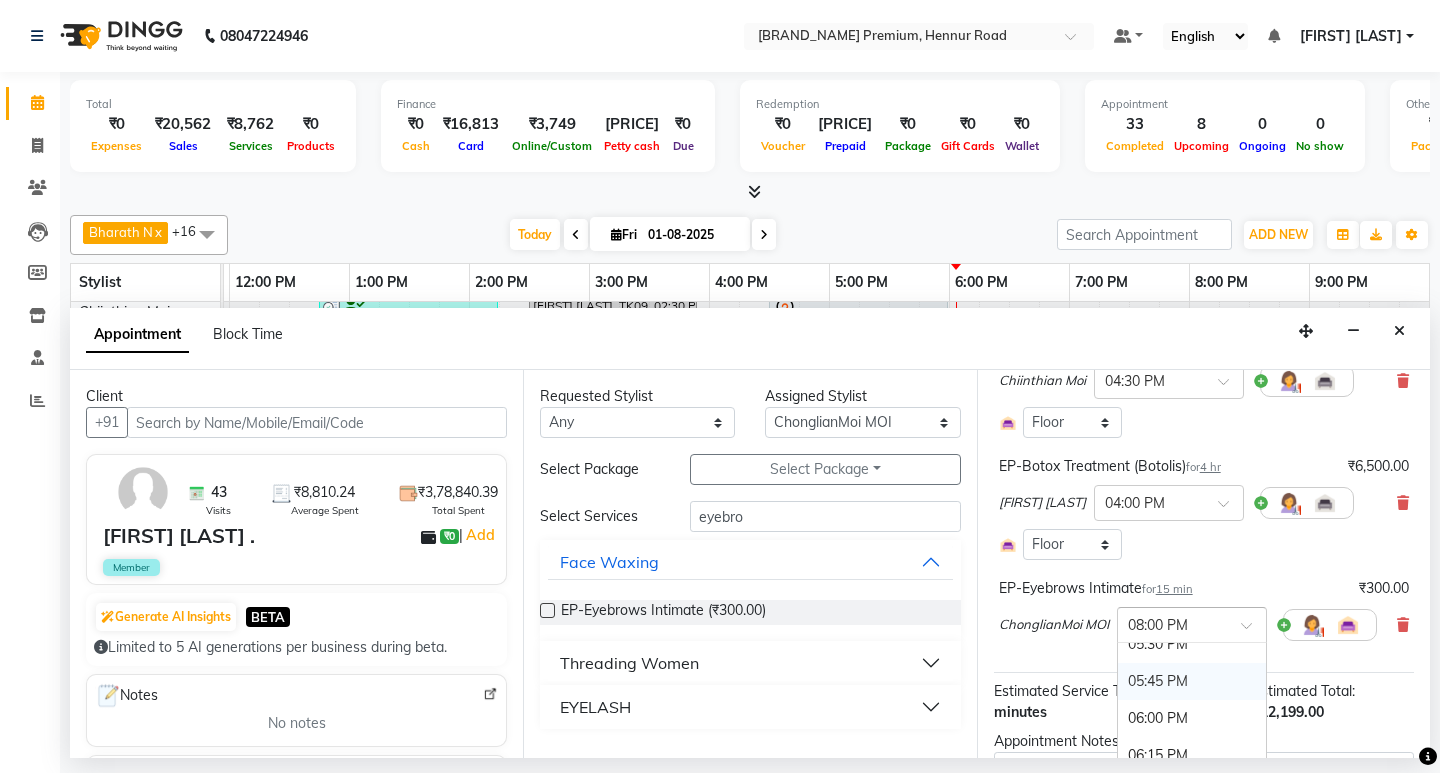 click on "05:45 PM" at bounding box center (1192, 681) 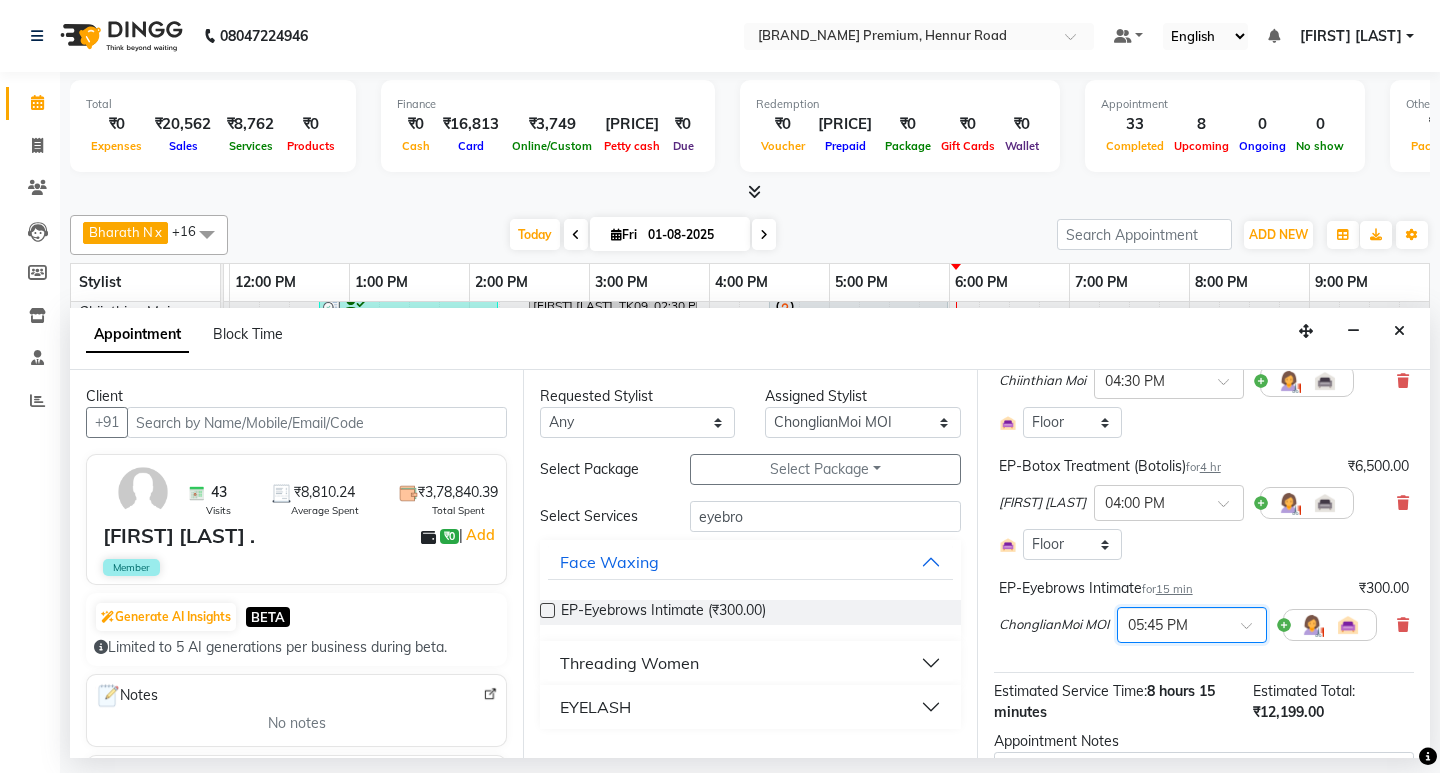 click on "[NAME] [NAME] × 05:45 PM" at bounding box center [1188, 625] 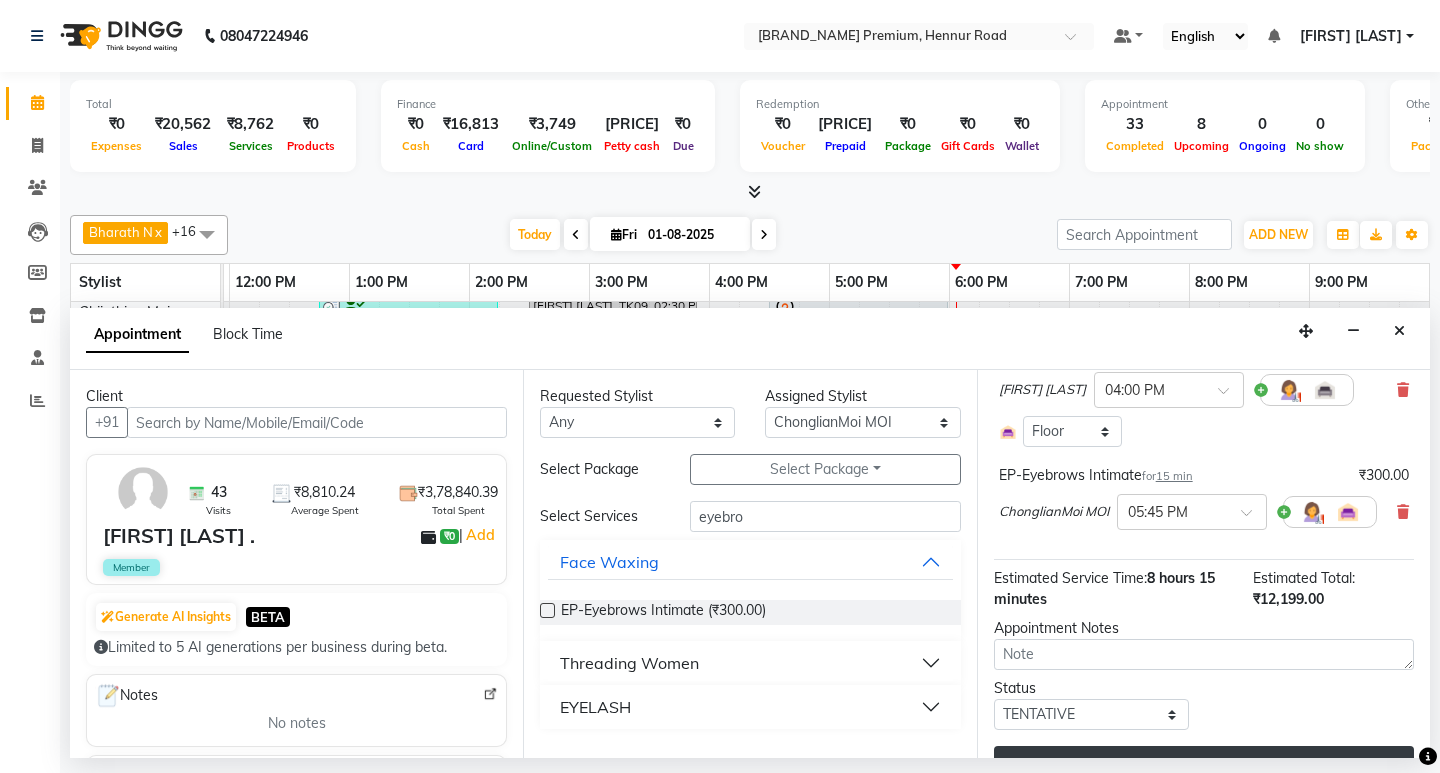 scroll, scrollTop: 756, scrollLeft: 0, axis: vertical 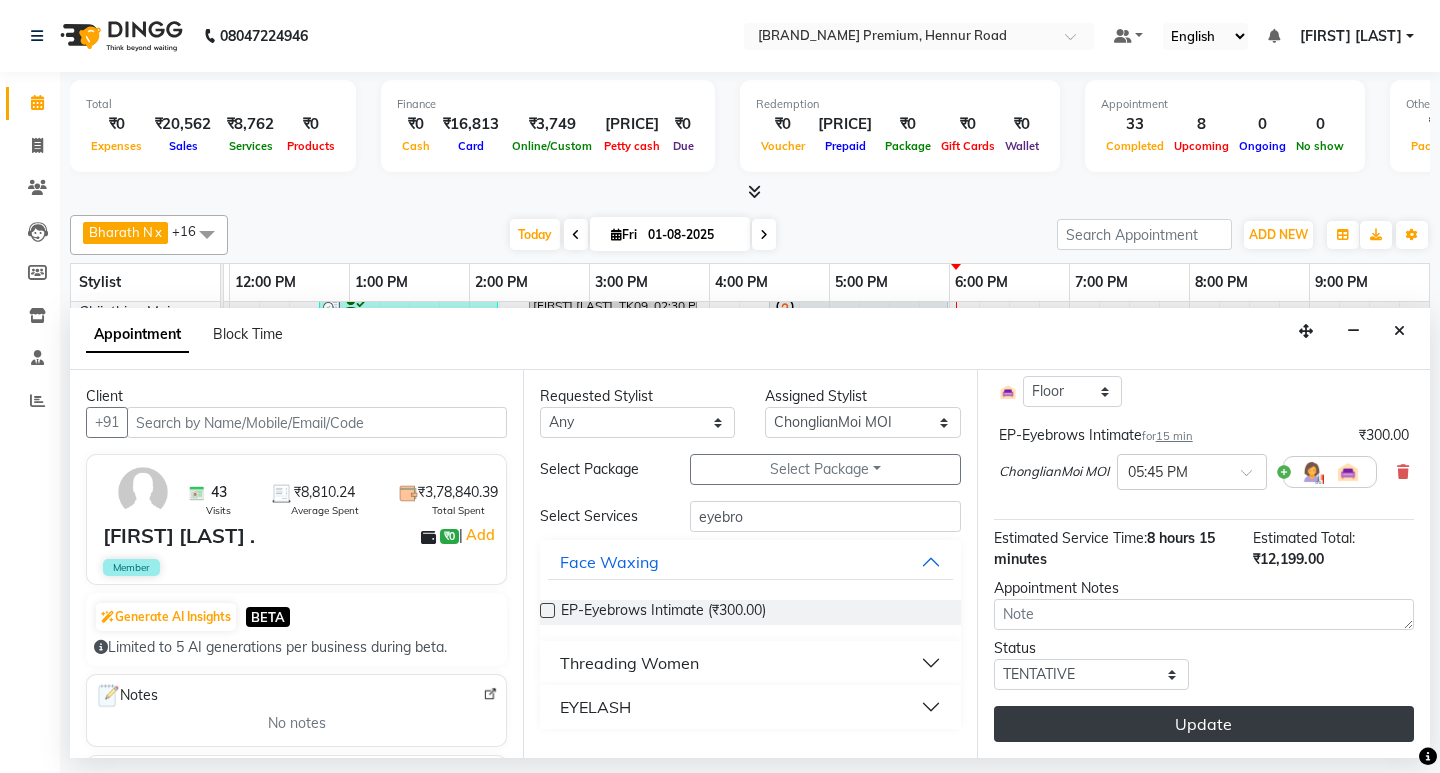 click on "Update" at bounding box center [1204, 724] 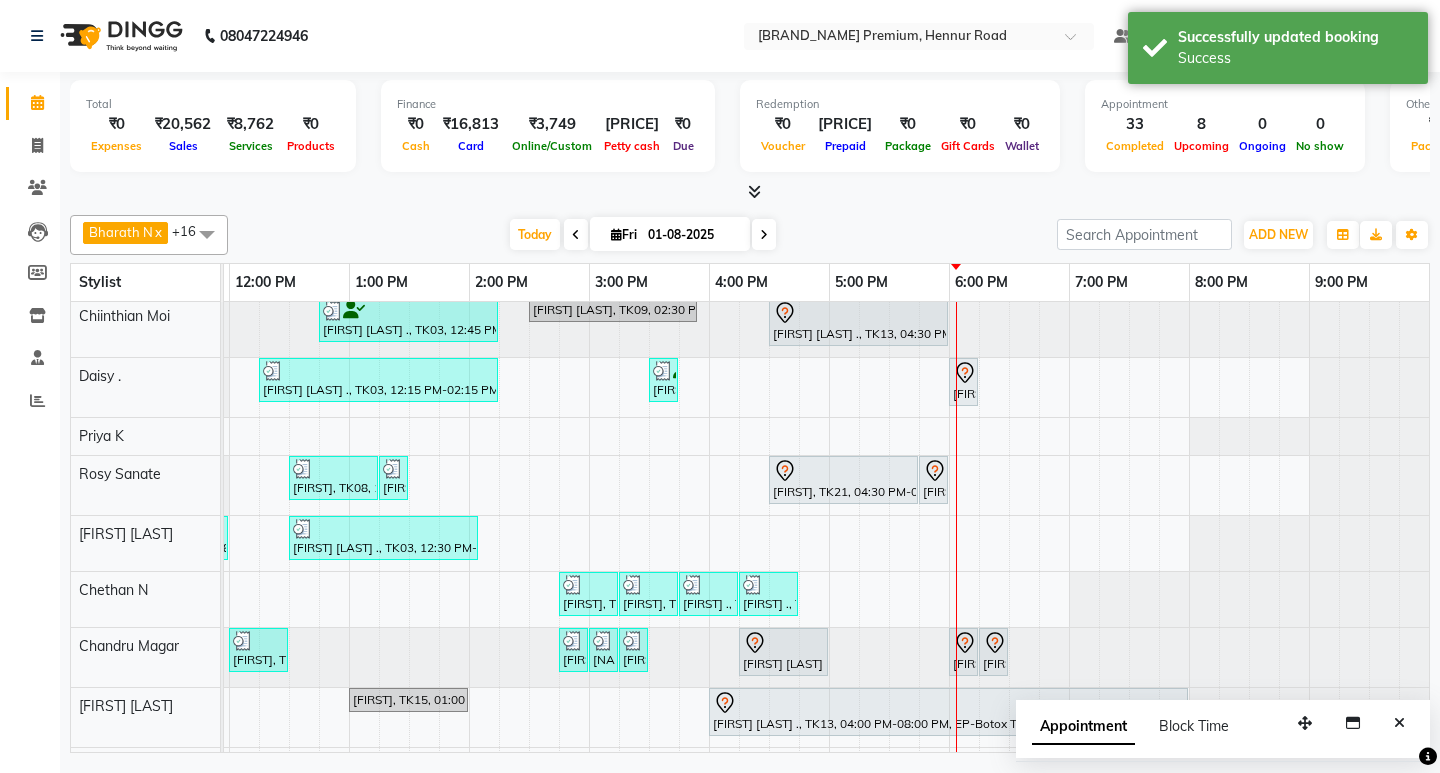 click at bounding box center (1399, 723) 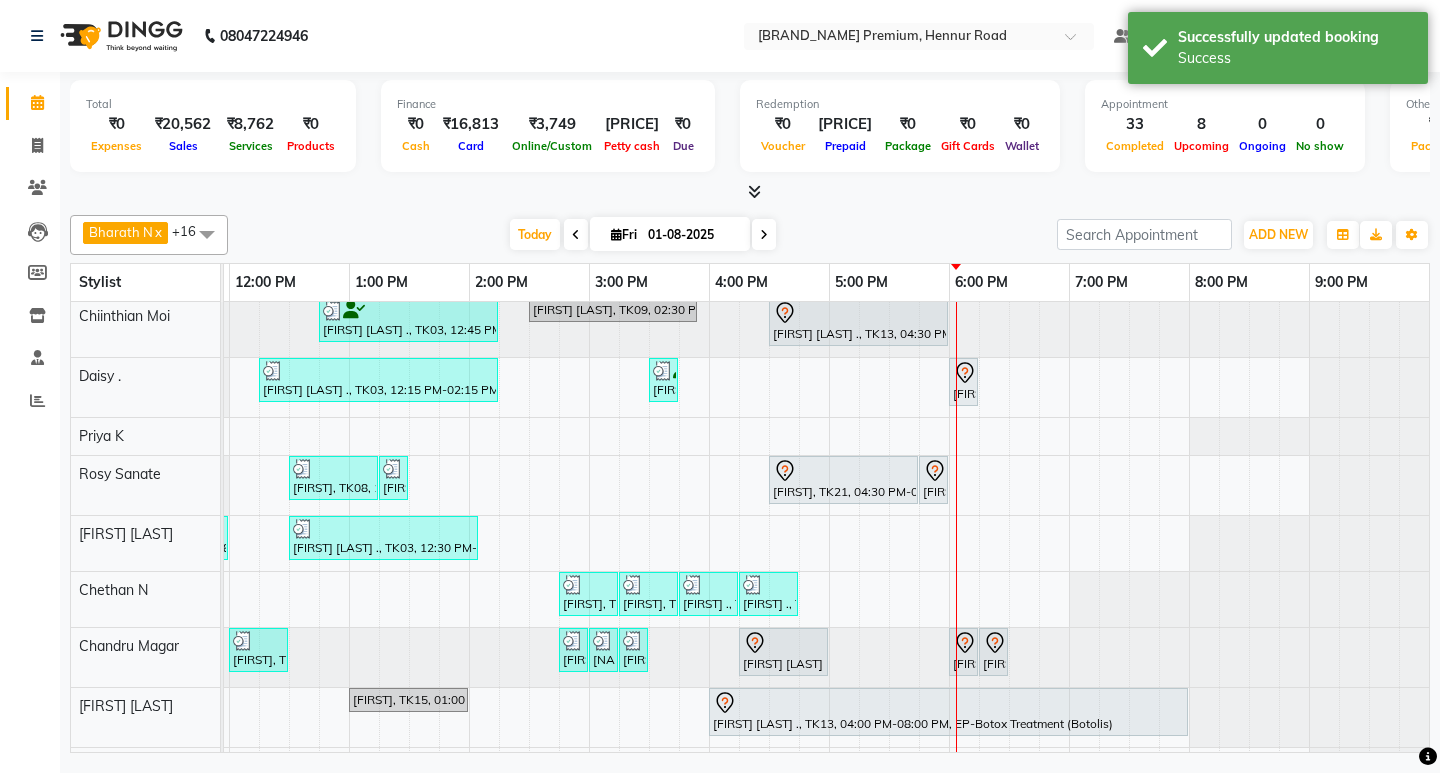 scroll, scrollTop: 196, scrollLeft: 475, axis: both 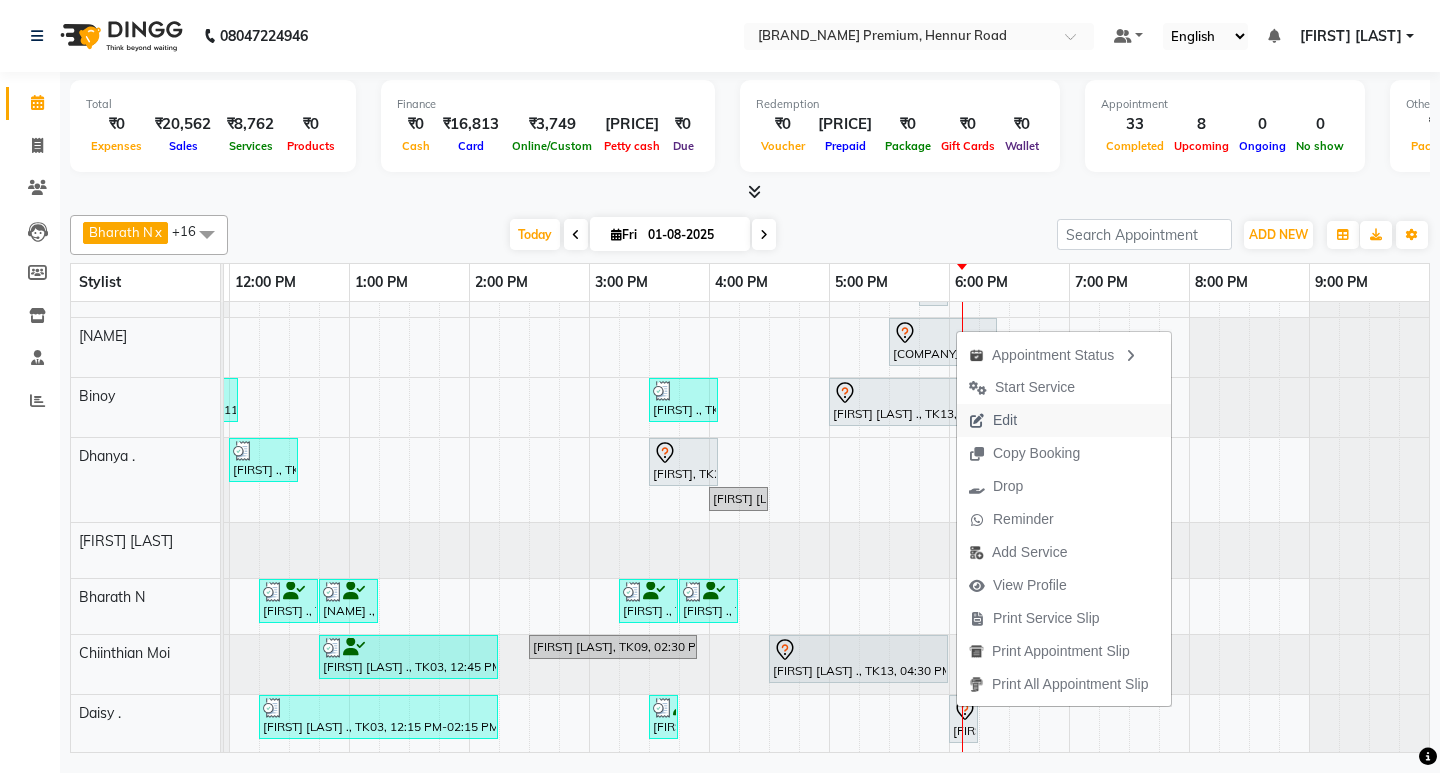 click on "Edit" at bounding box center [1005, 420] 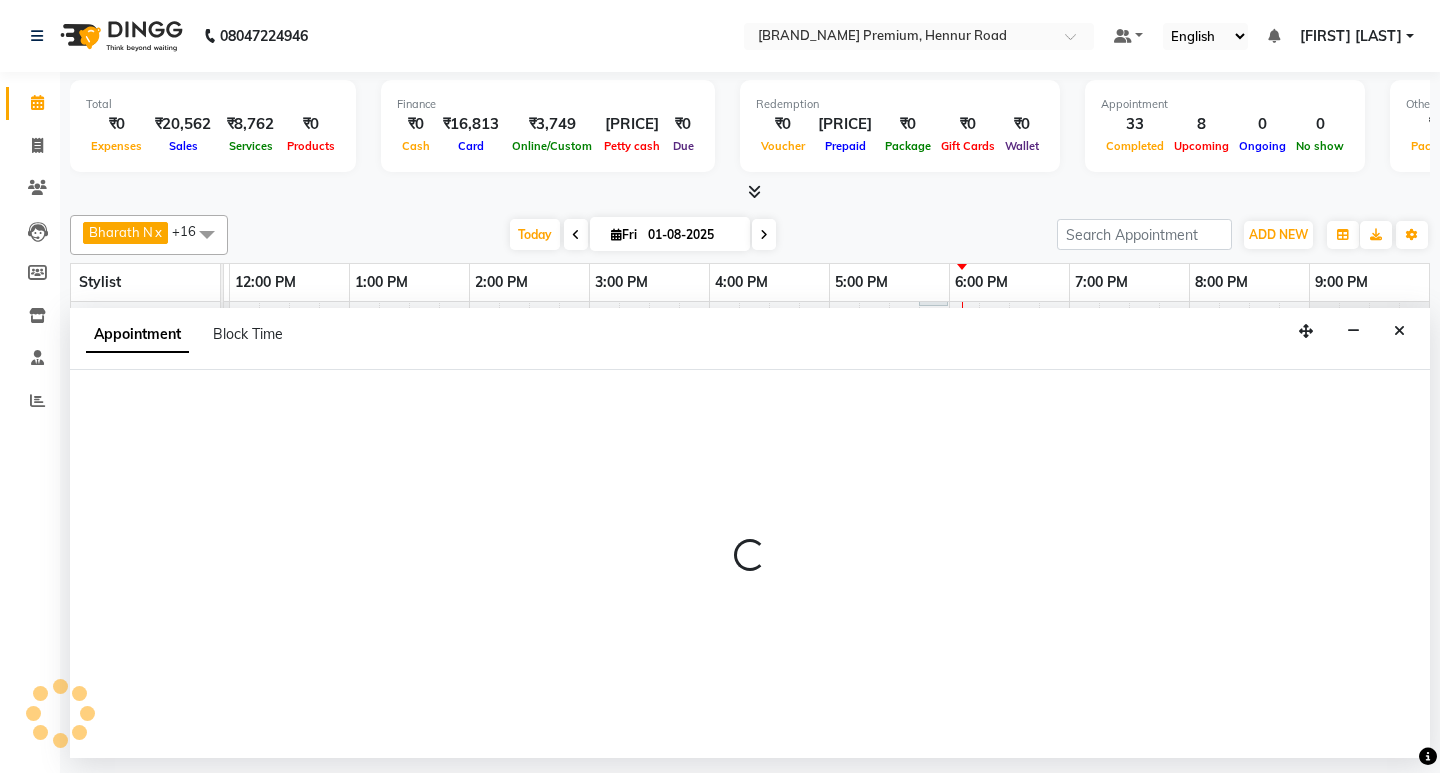 select on "1050" 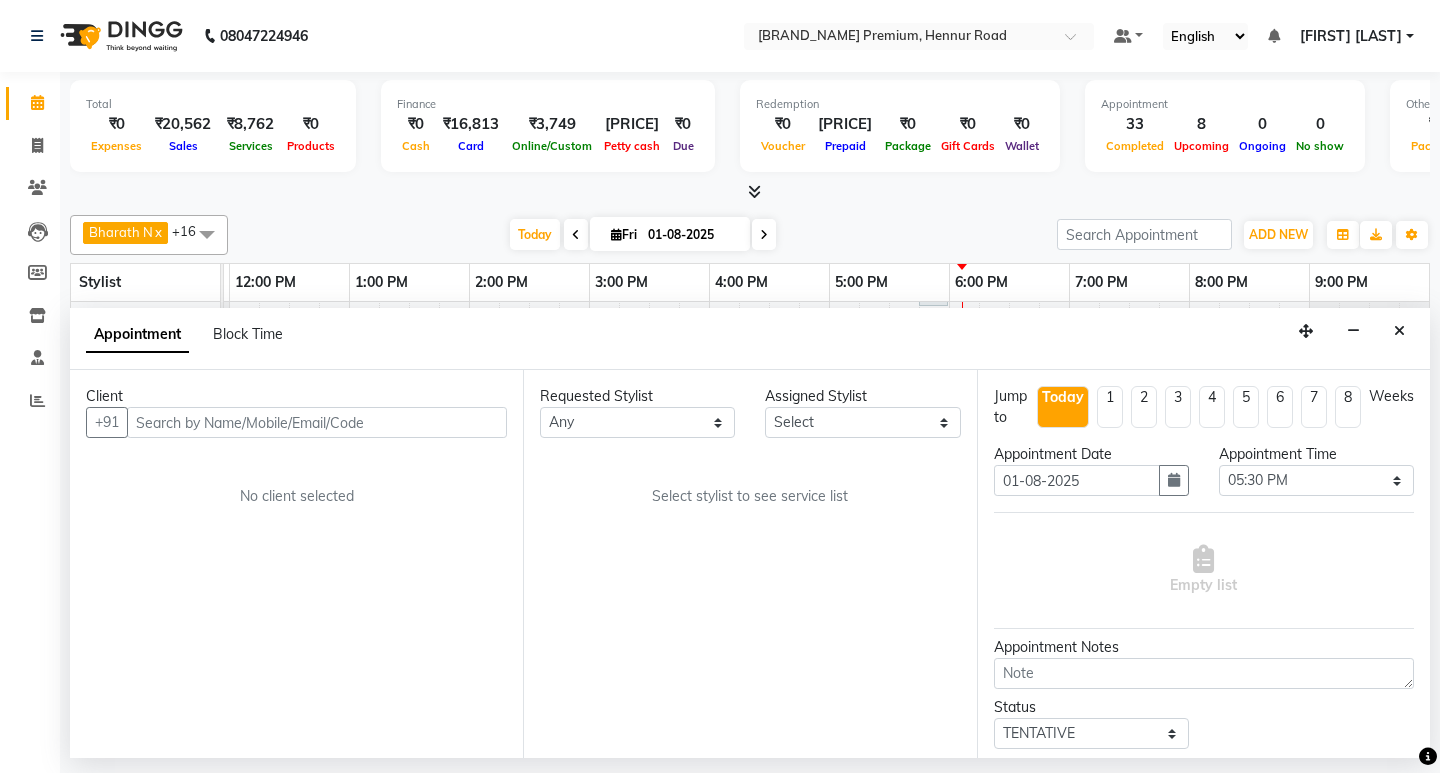 select on "71598" 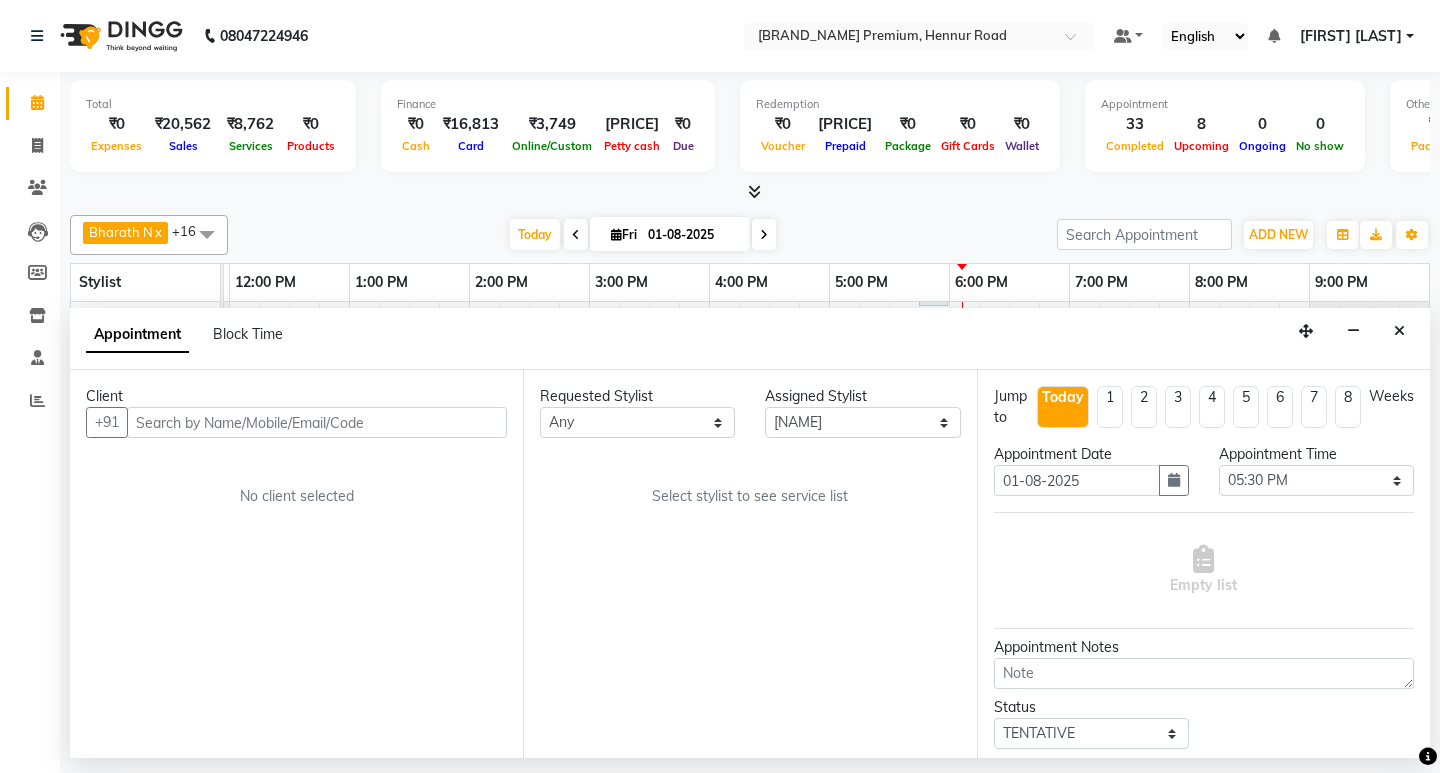 scroll, scrollTop: 0, scrollLeft: 475, axis: horizontal 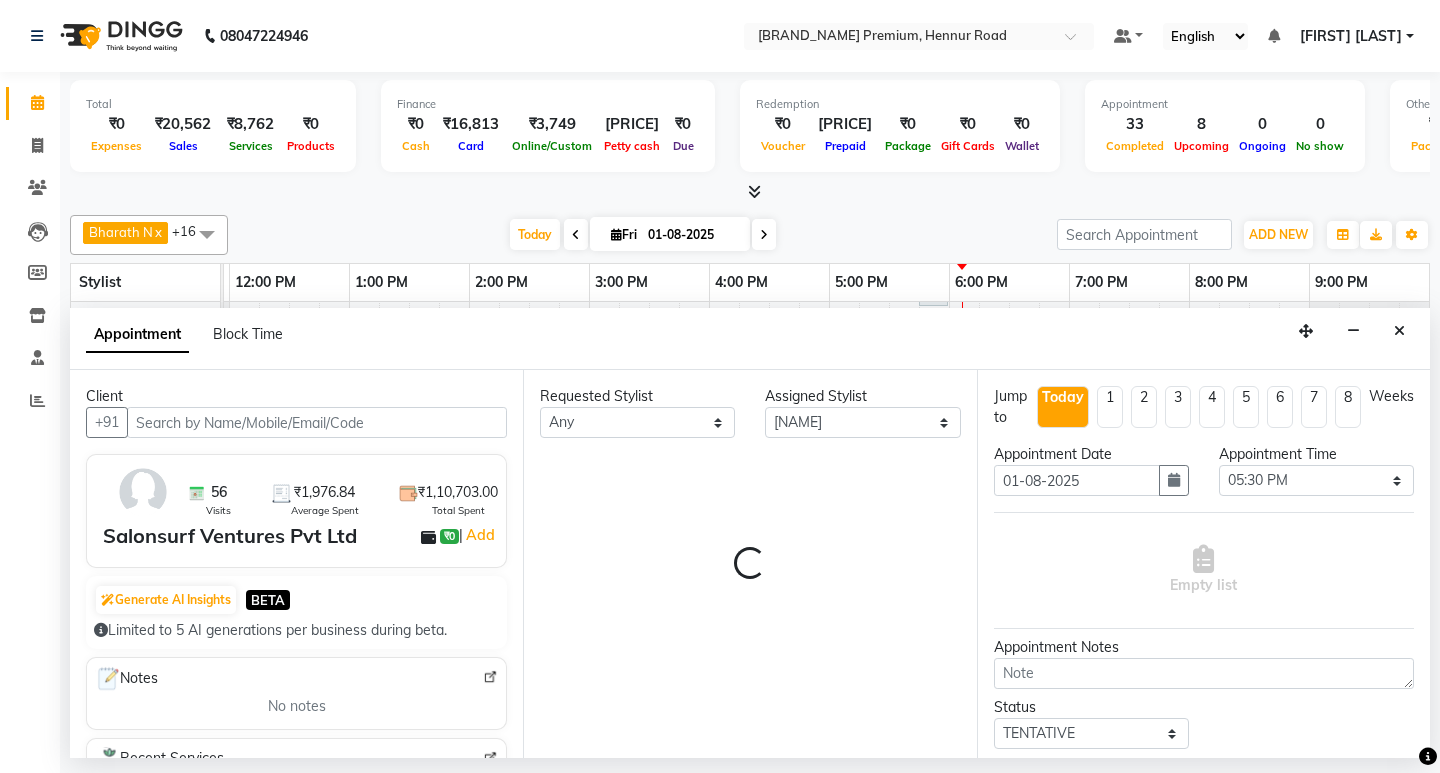 select on "4006" 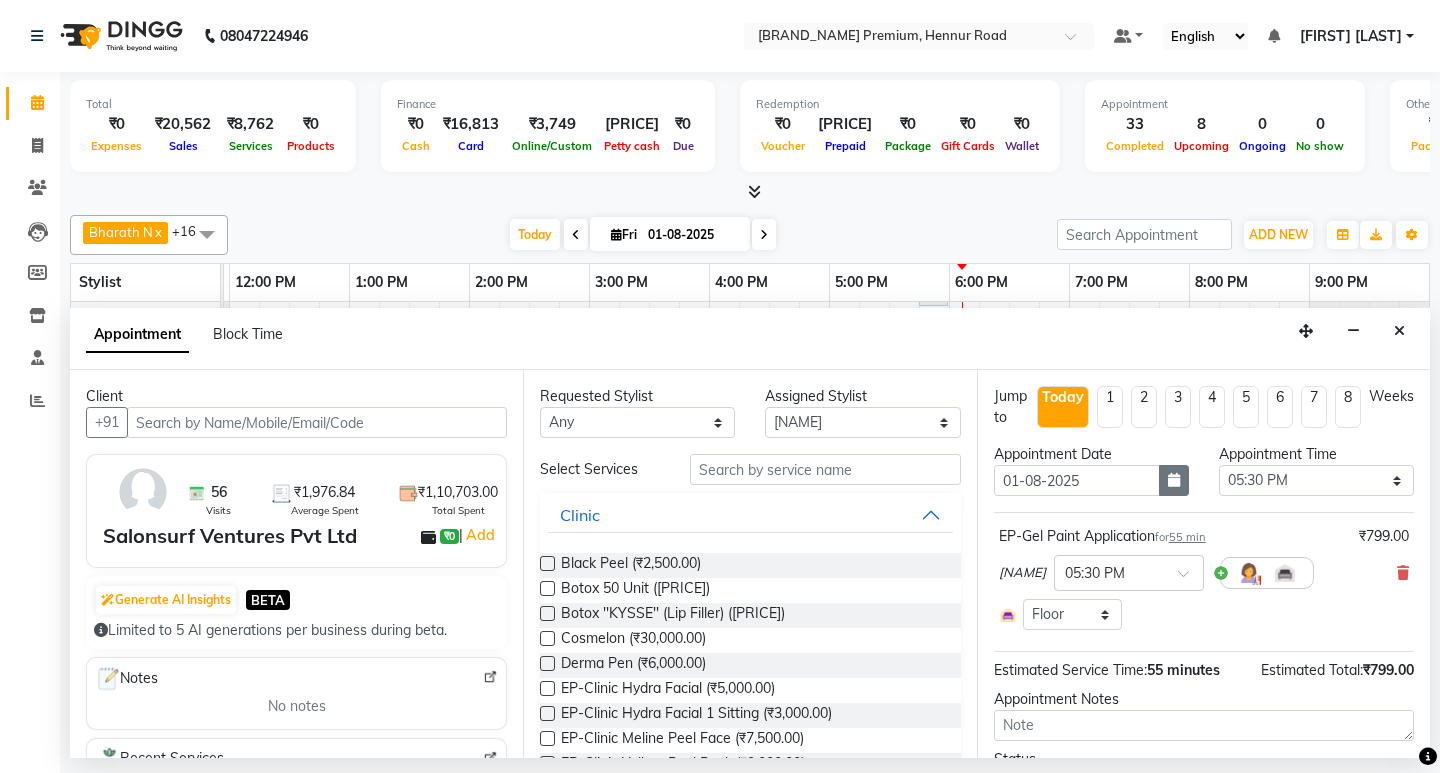 click at bounding box center (1174, 480) 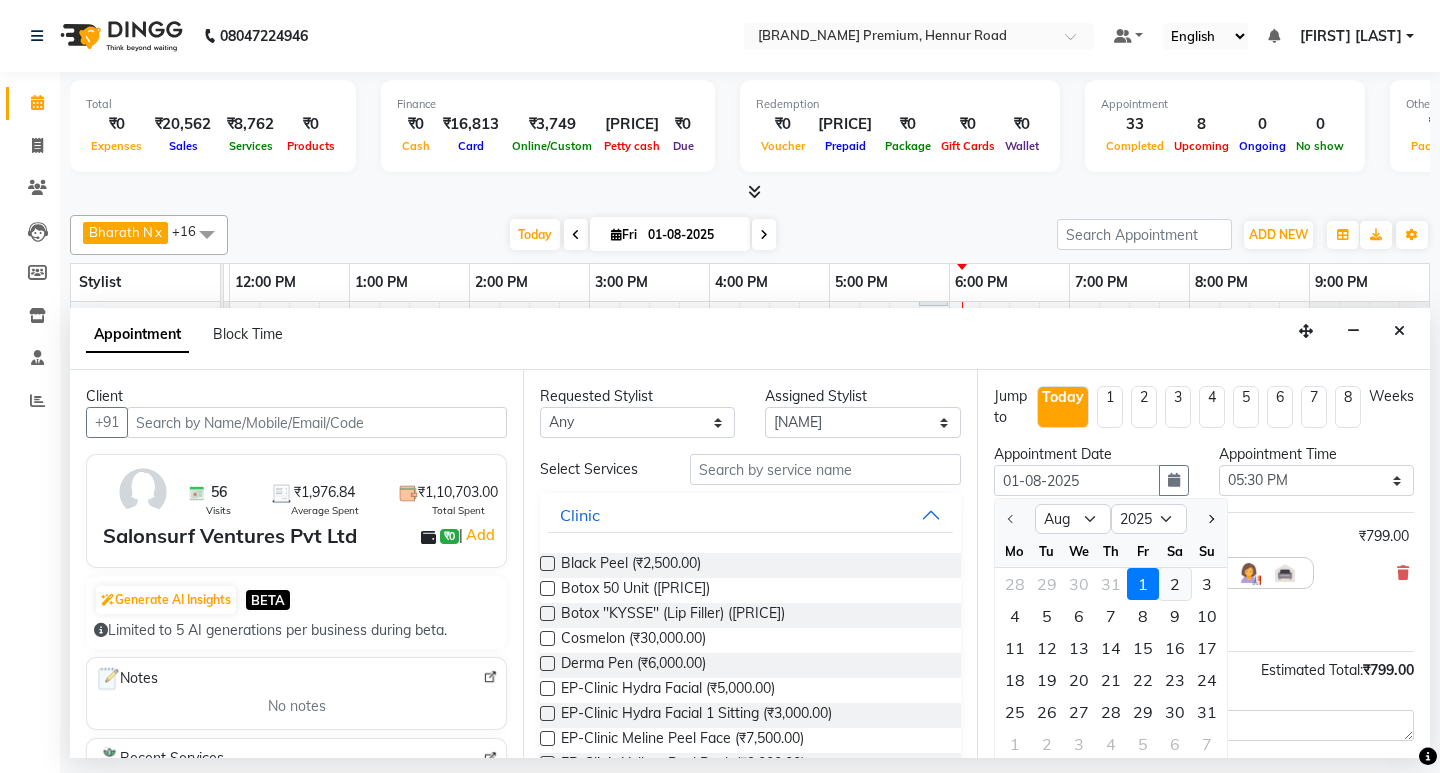click on "2" at bounding box center (1175, 584) 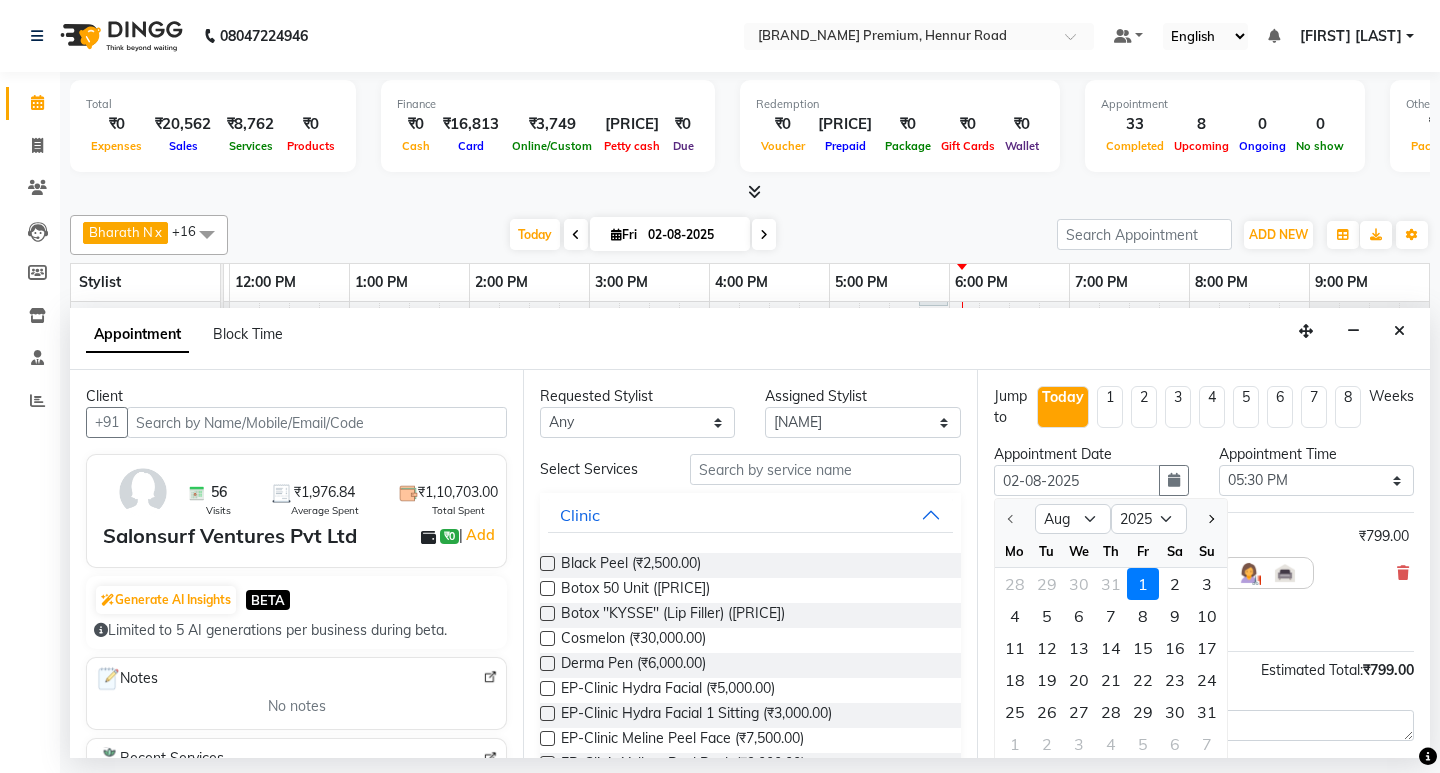 scroll, scrollTop: 0, scrollLeft: 0, axis: both 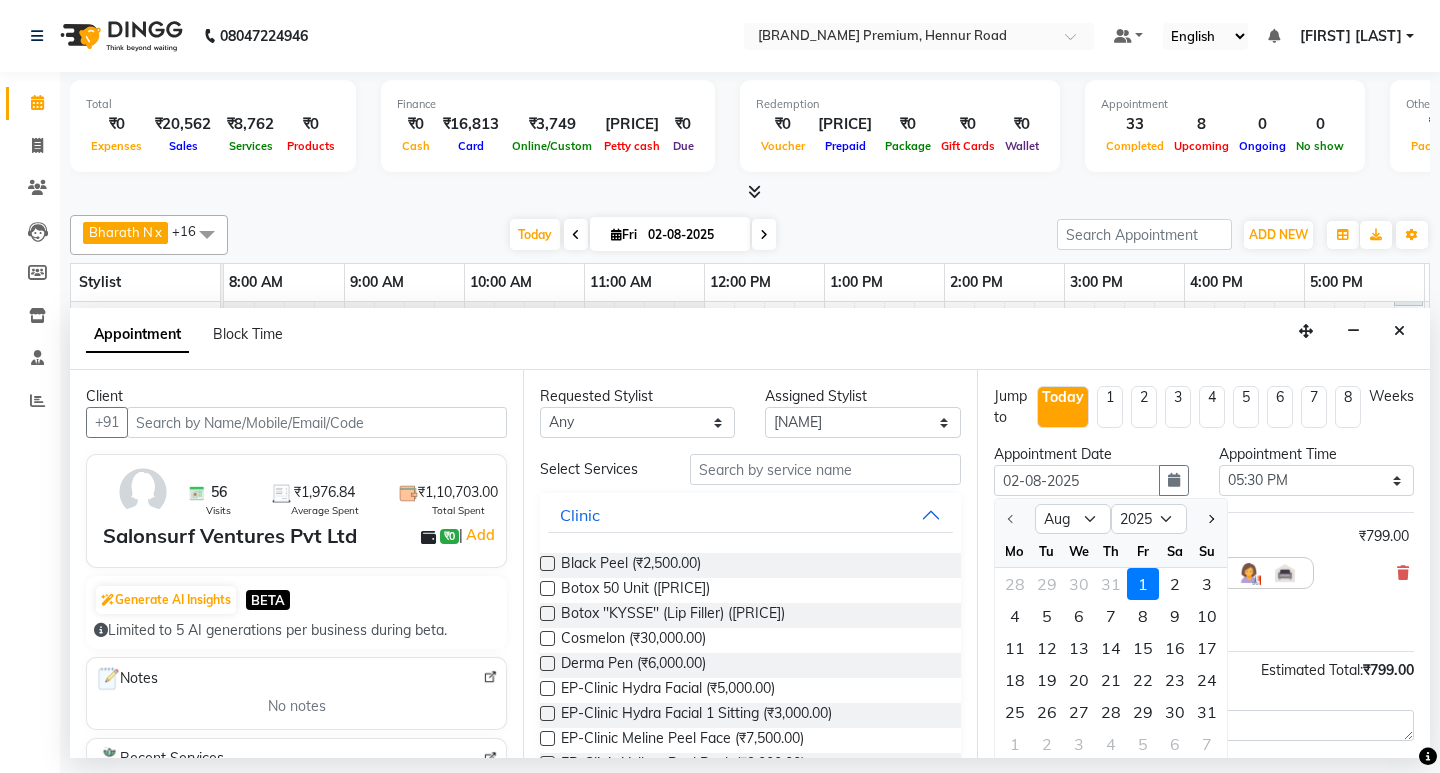 select on "1050" 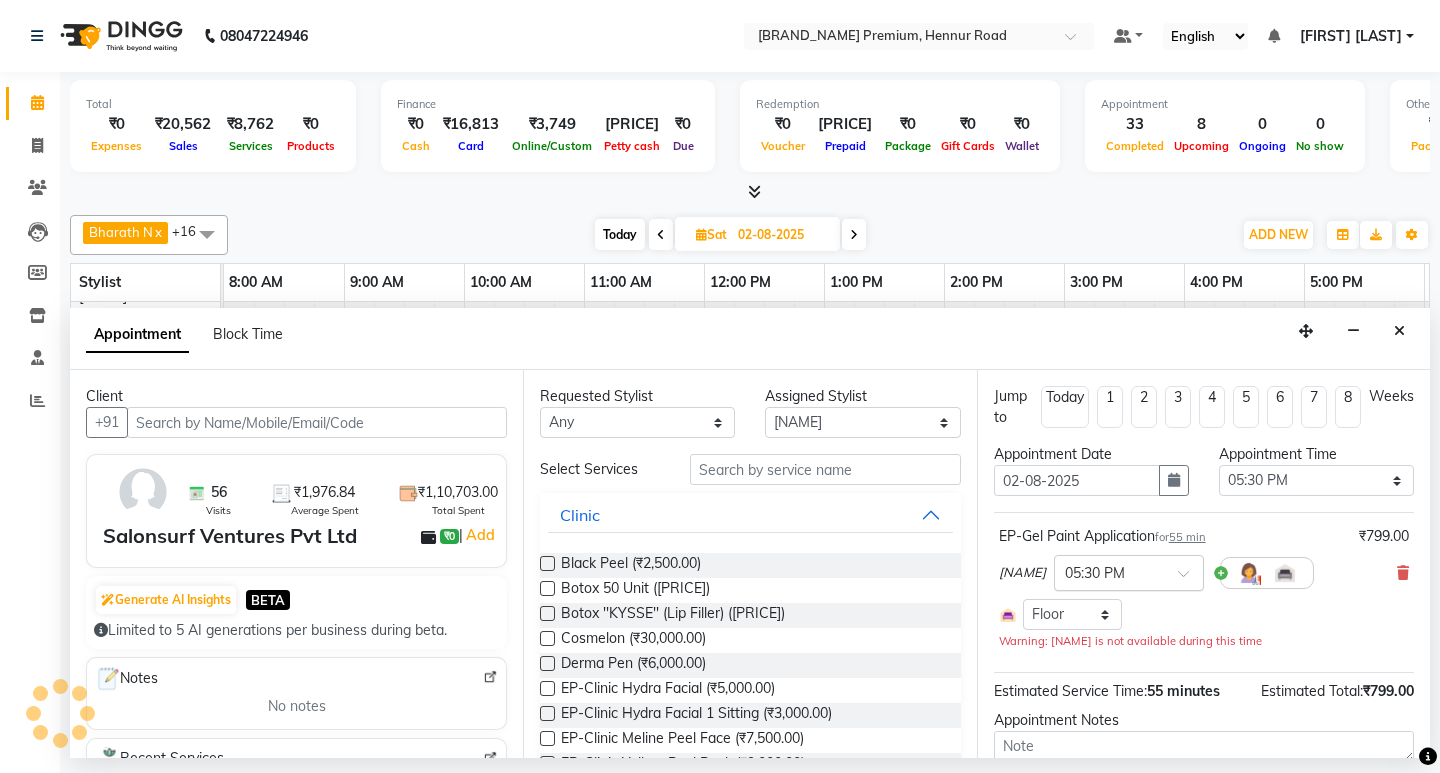 click at bounding box center [1190, 579] 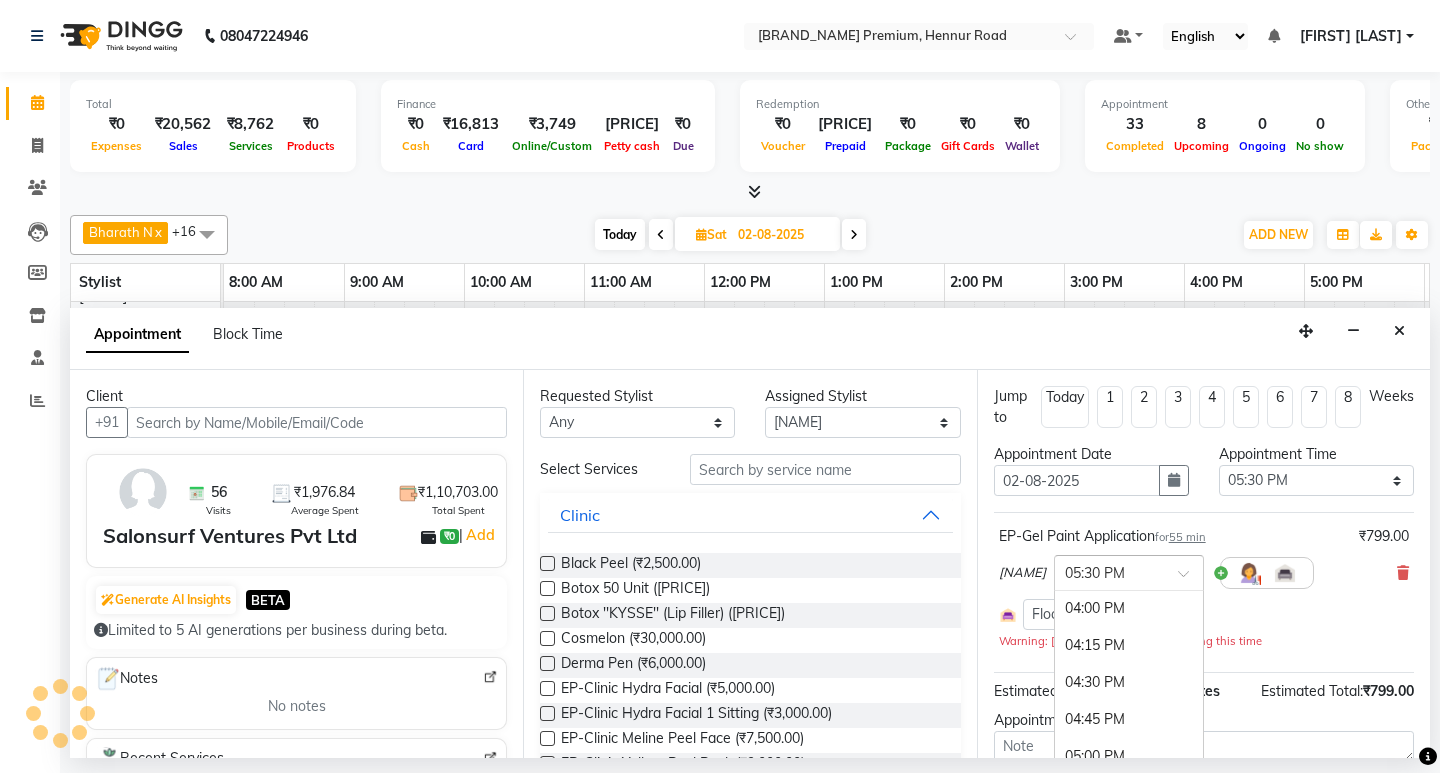 scroll, scrollTop: 1009, scrollLeft: 0, axis: vertical 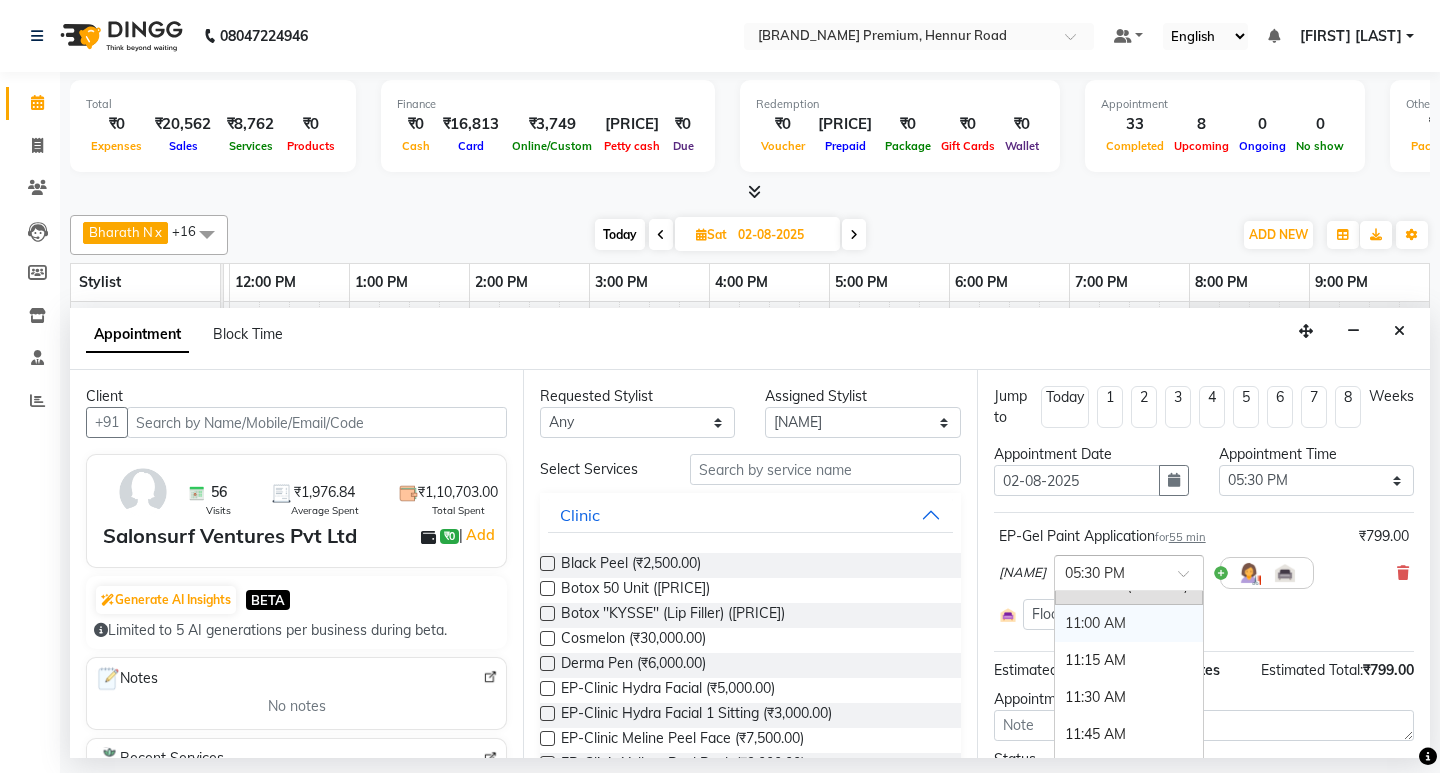 click on "11:00 AM" at bounding box center [1129, 623] 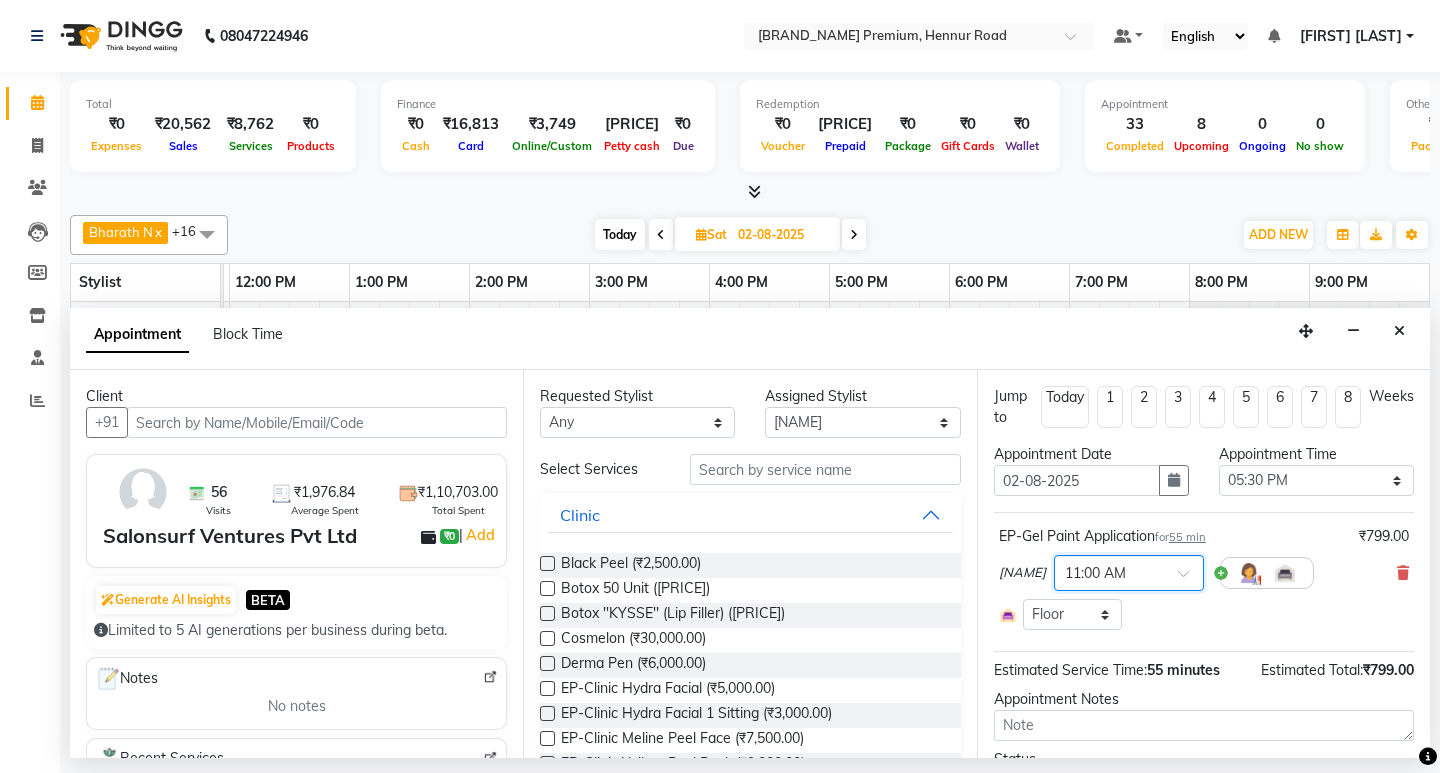 click on "Select Room Floor" at bounding box center (1204, 614) 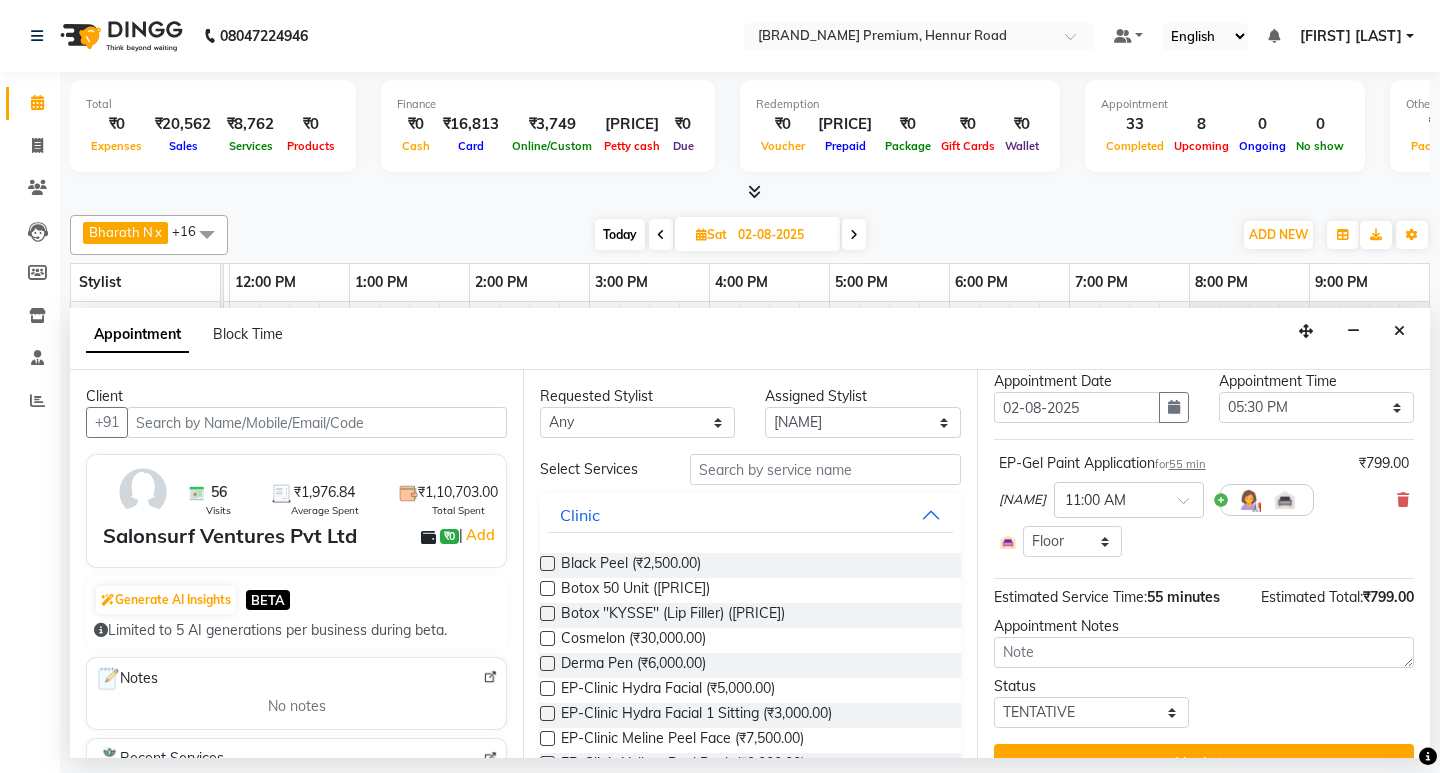 scroll, scrollTop: 111, scrollLeft: 0, axis: vertical 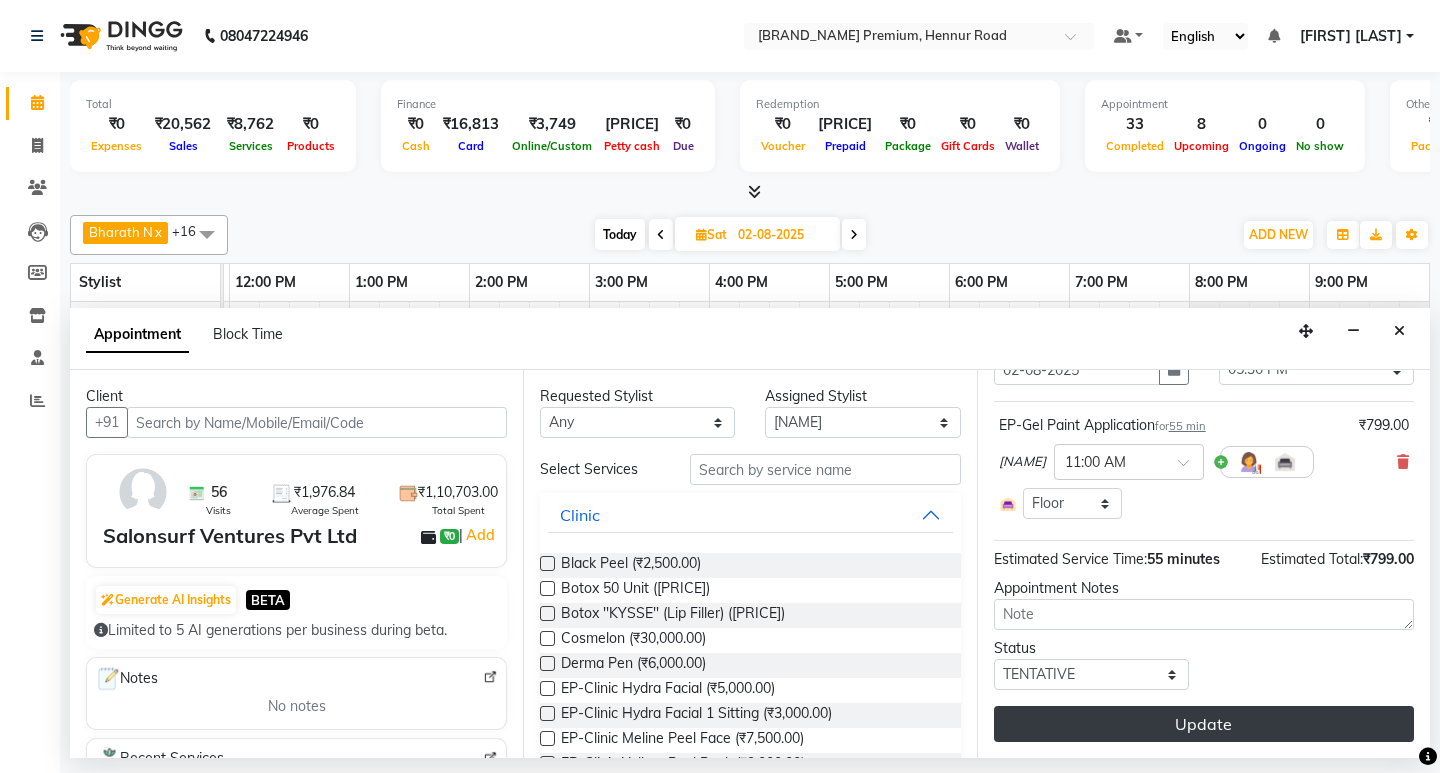 click on "Update" at bounding box center (1204, 724) 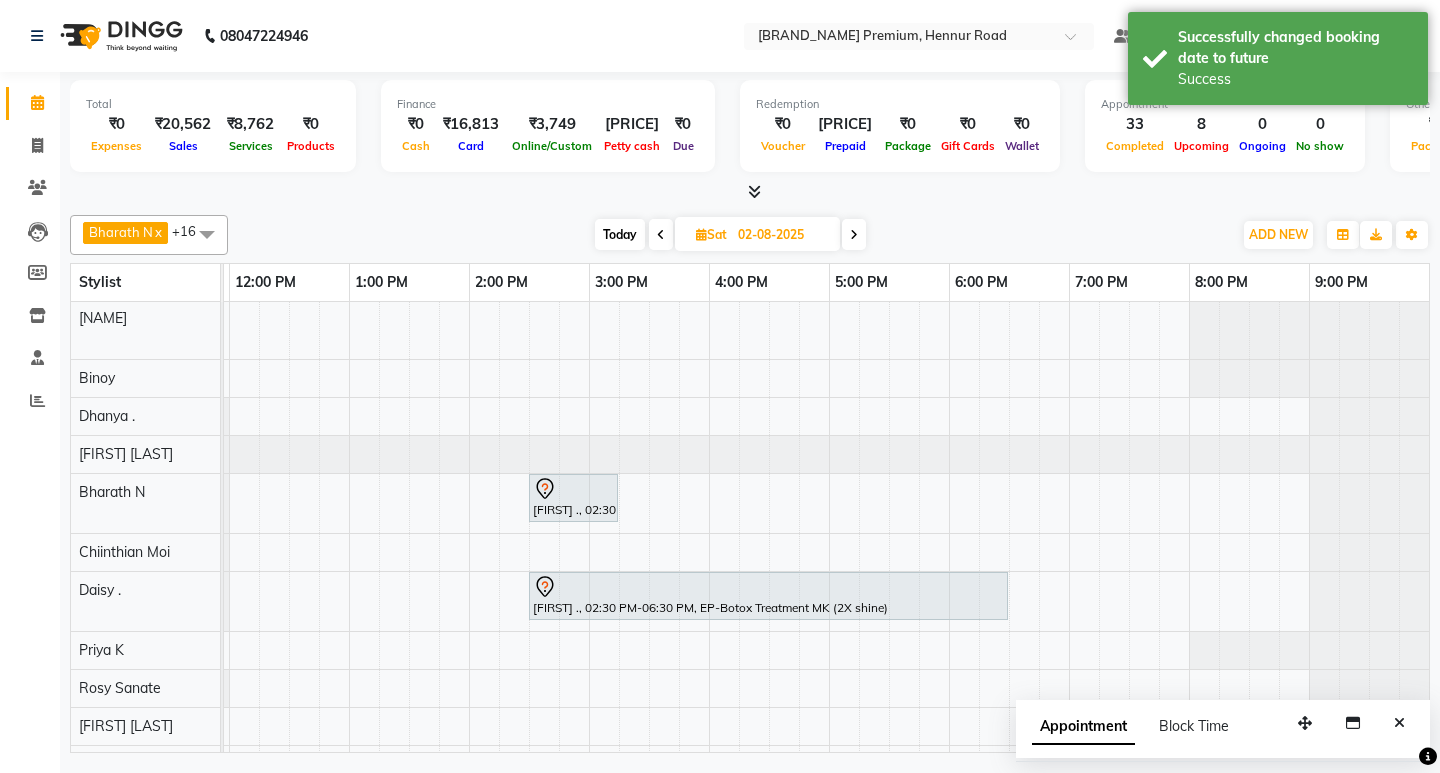 scroll, scrollTop: 100, scrollLeft: 91, axis: both 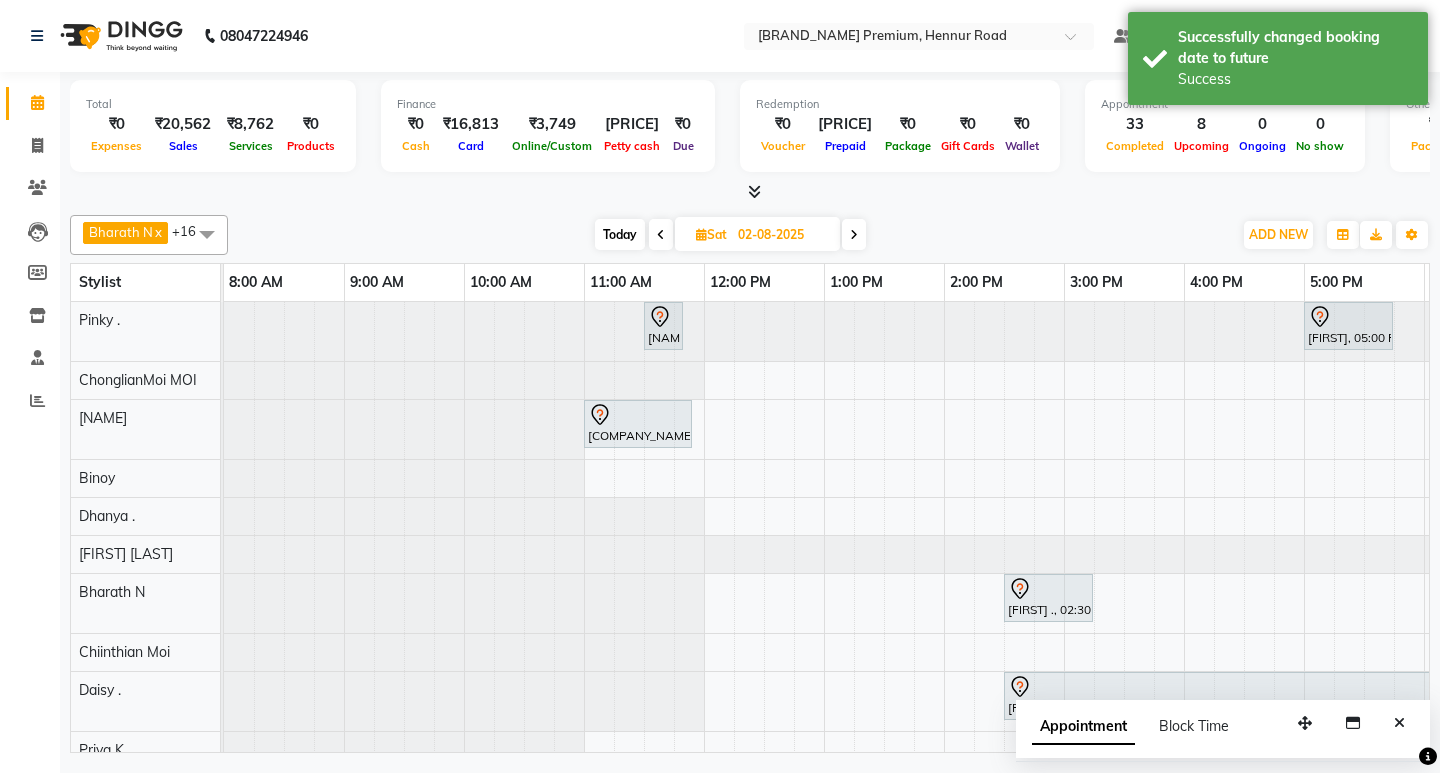 click on "Today" at bounding box center (620, 234) 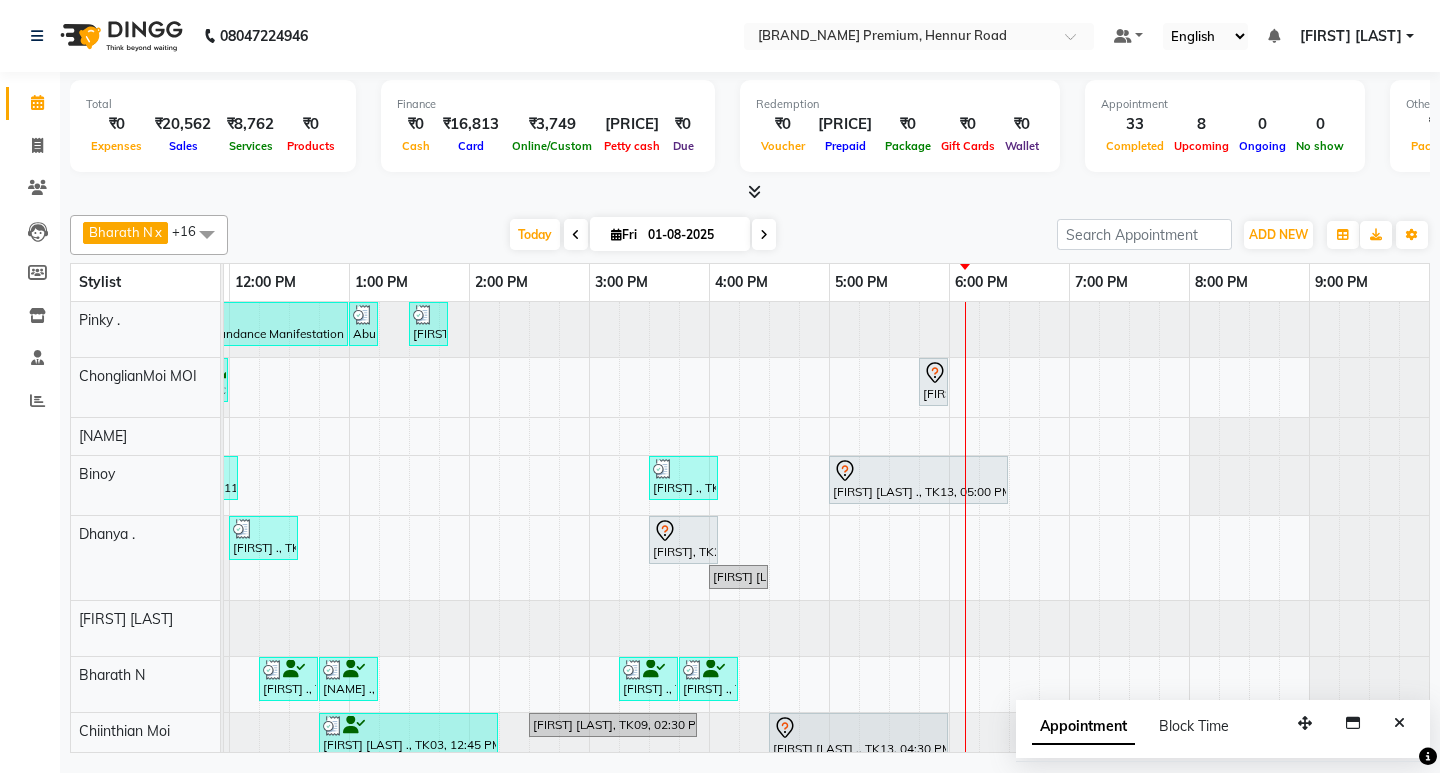 scroll, scrollTop: 29, scrollLeft: 475, axis: both 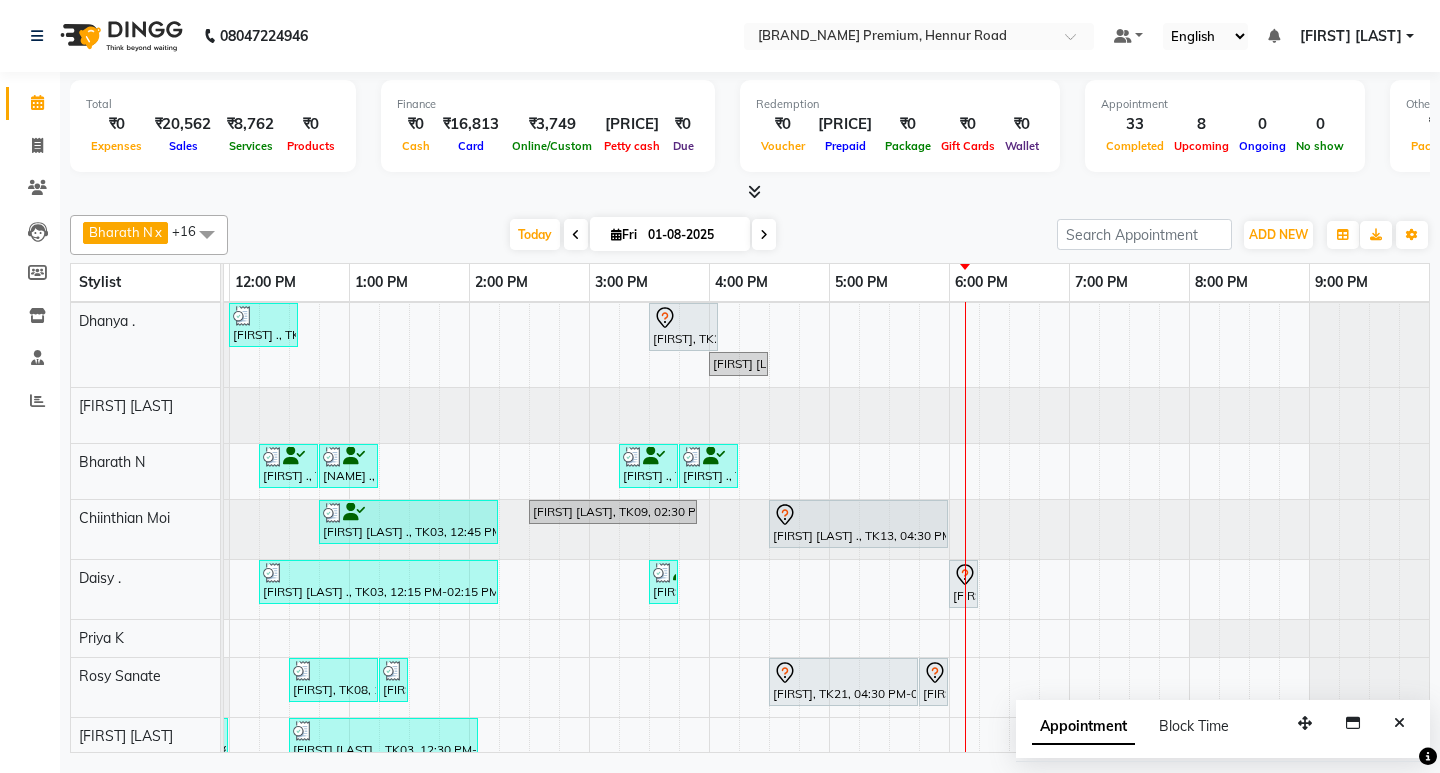click at bounding box center (764, 235) 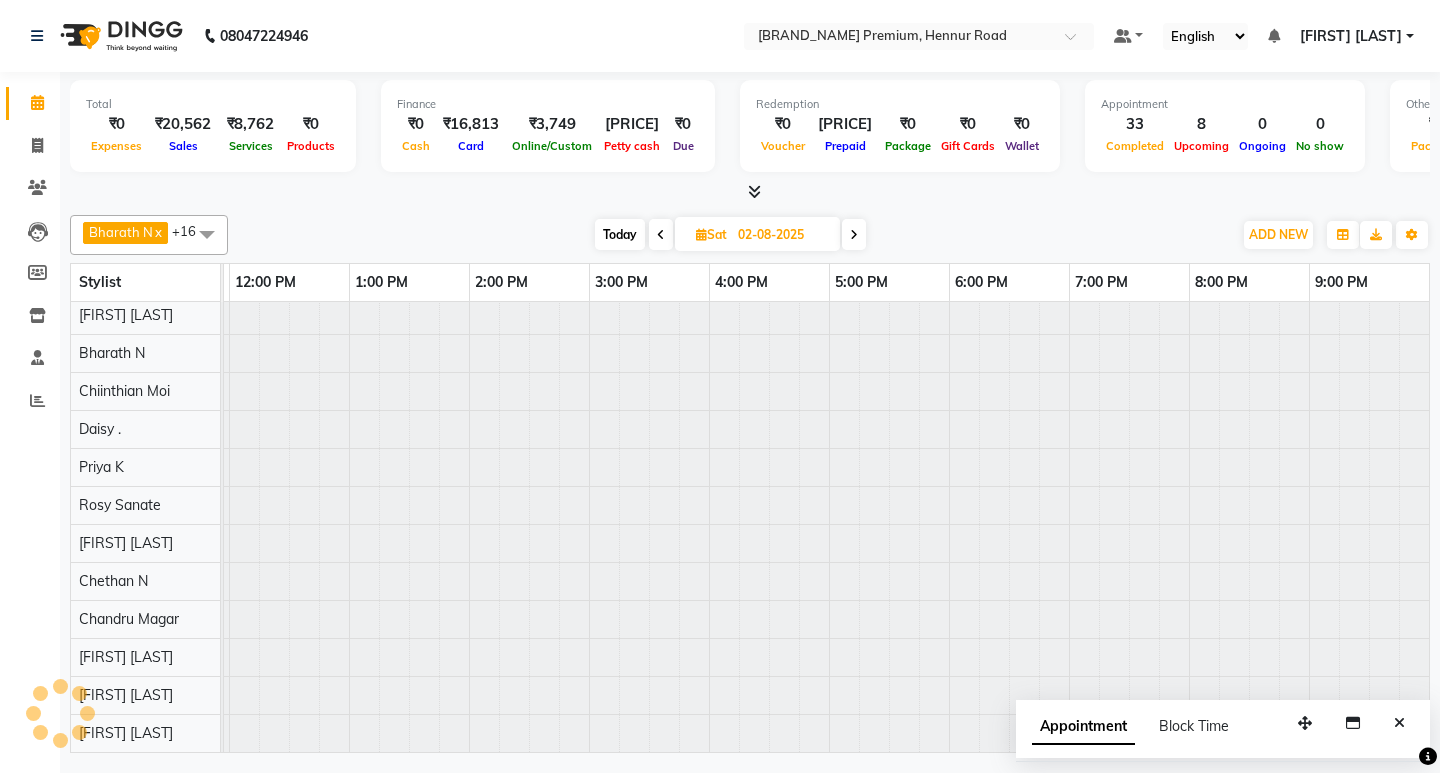 scroll, scrollTop: 0, scrollLeft: 475, axis: horizontal 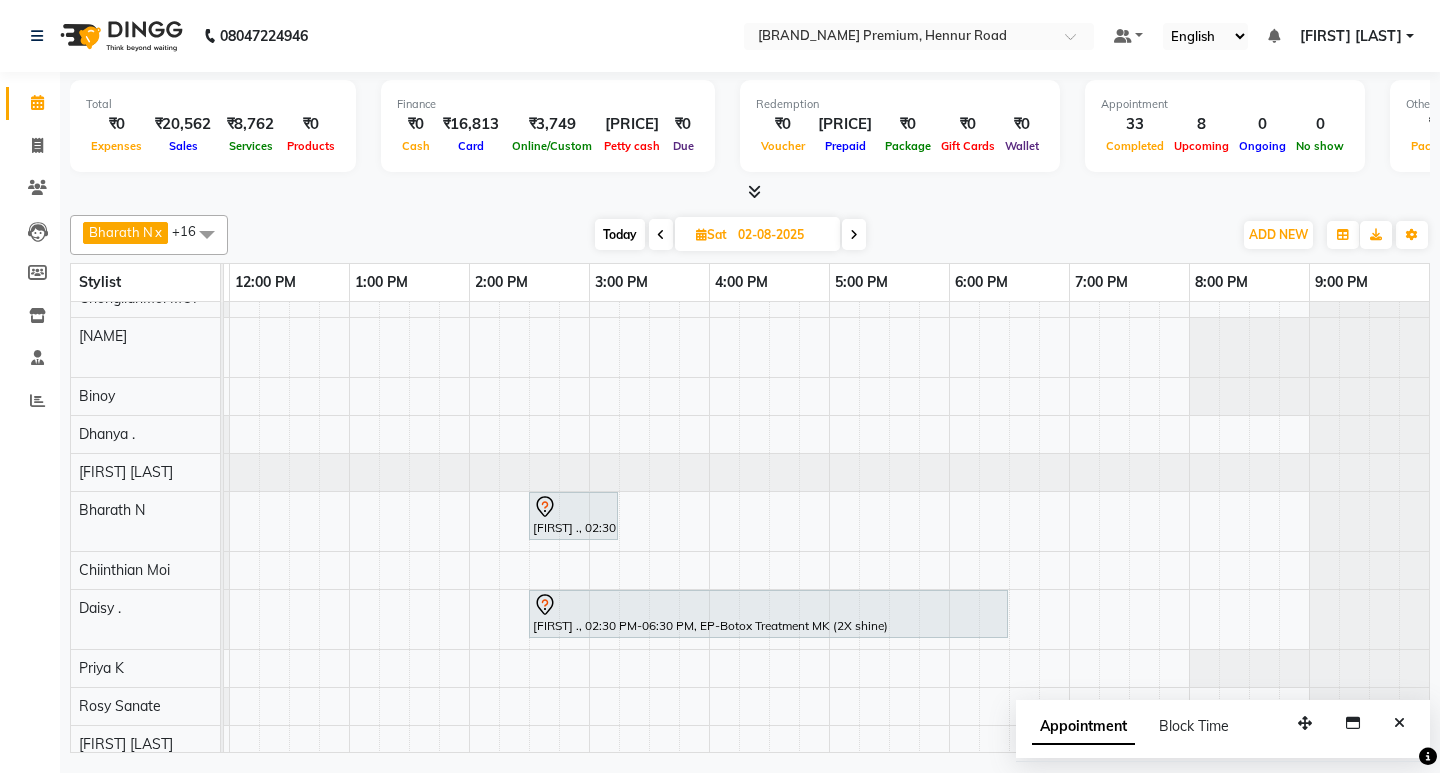 click at bounding box center (661, 235) 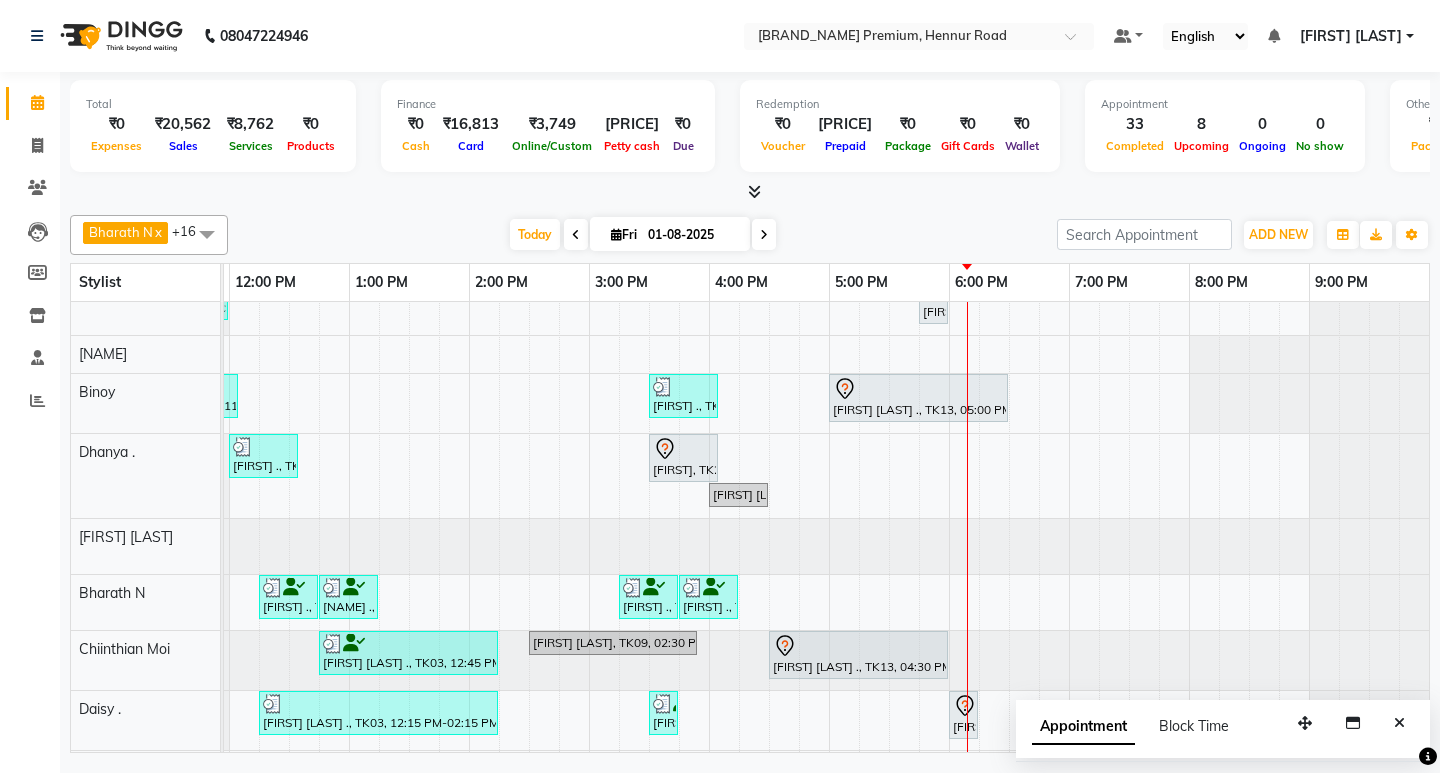 click at bounding box center (764, 235) 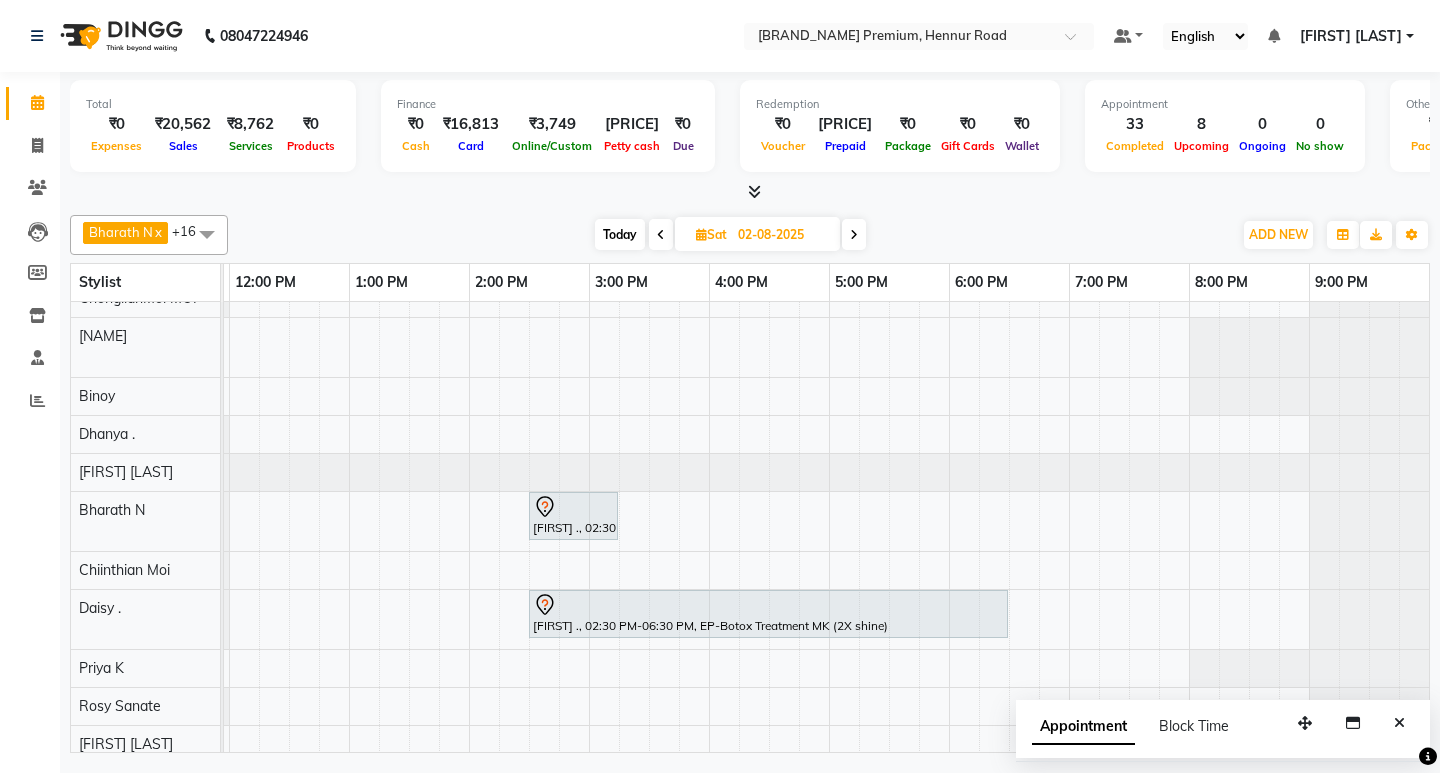 click at bounding box center (854, 235) 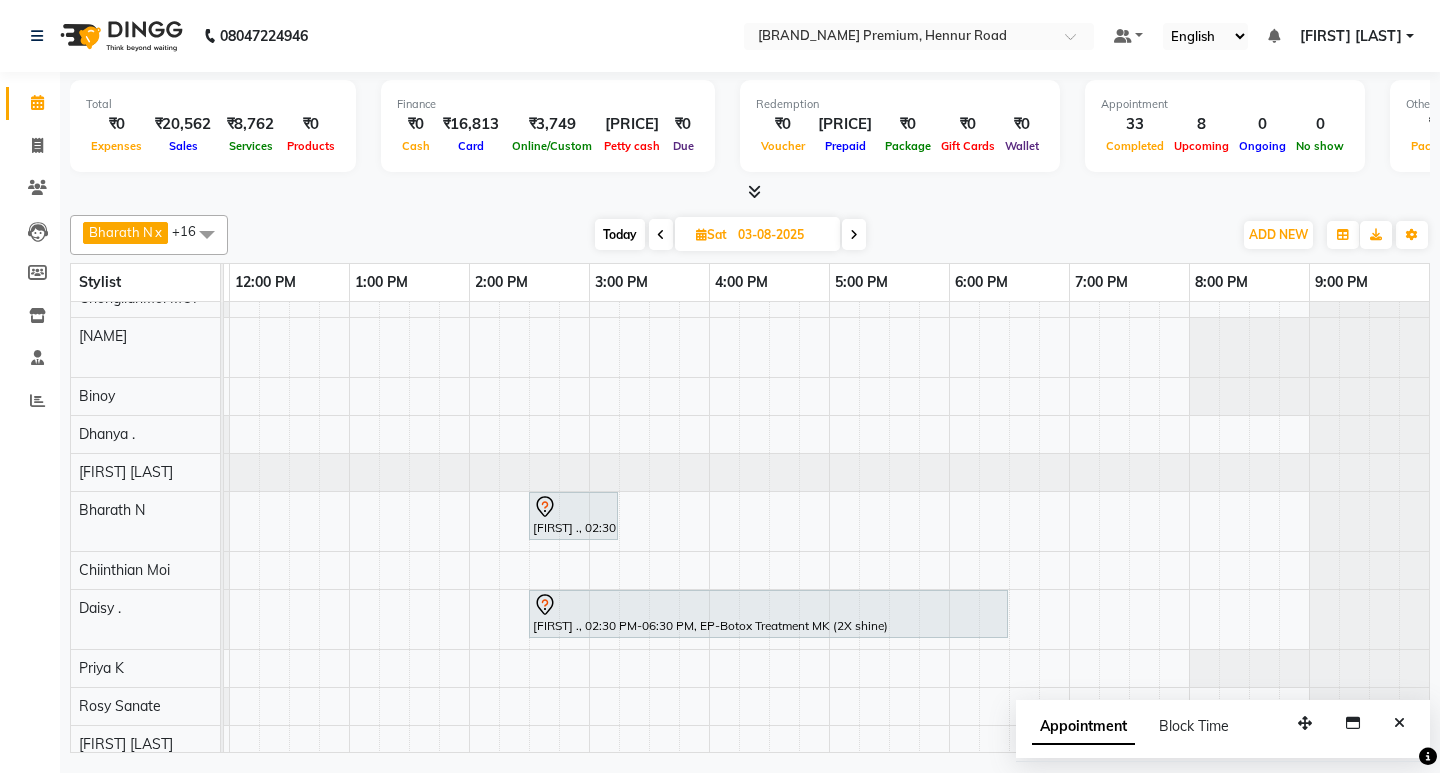 scroll, scrollTop: 0, scrollLeft: 0, axis: both 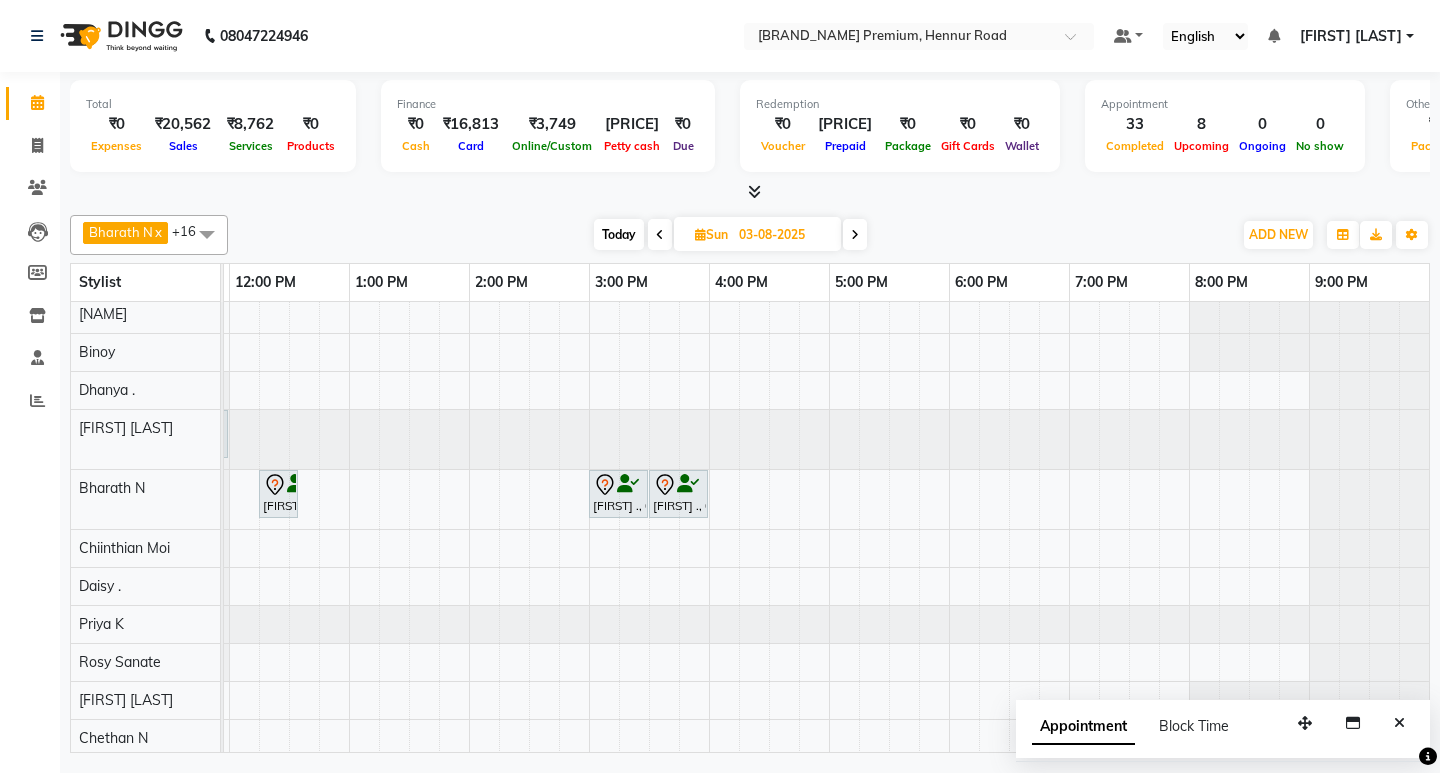click at bounding box center [660, 235] 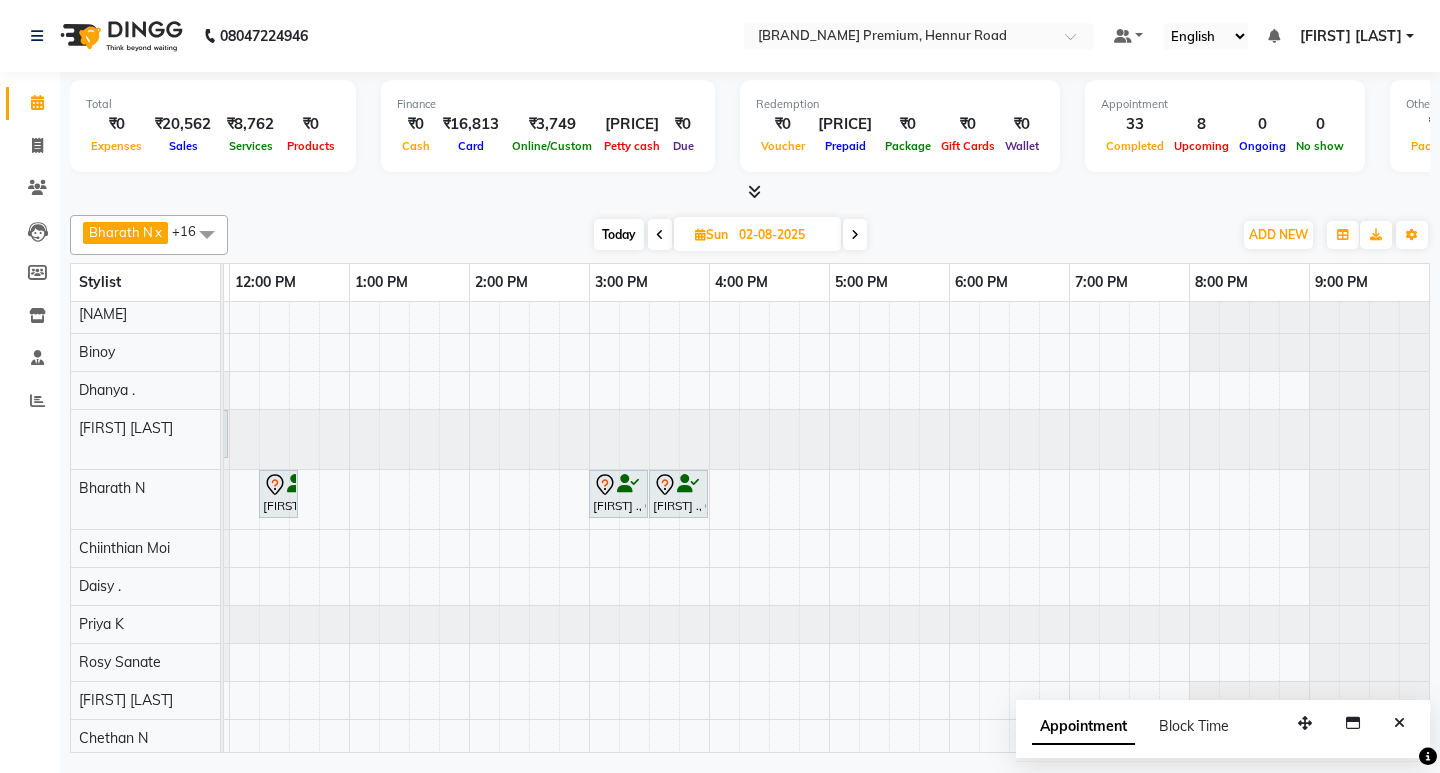scroll, scrollTop: 0, scrollLeft: 475, axis: horizontal 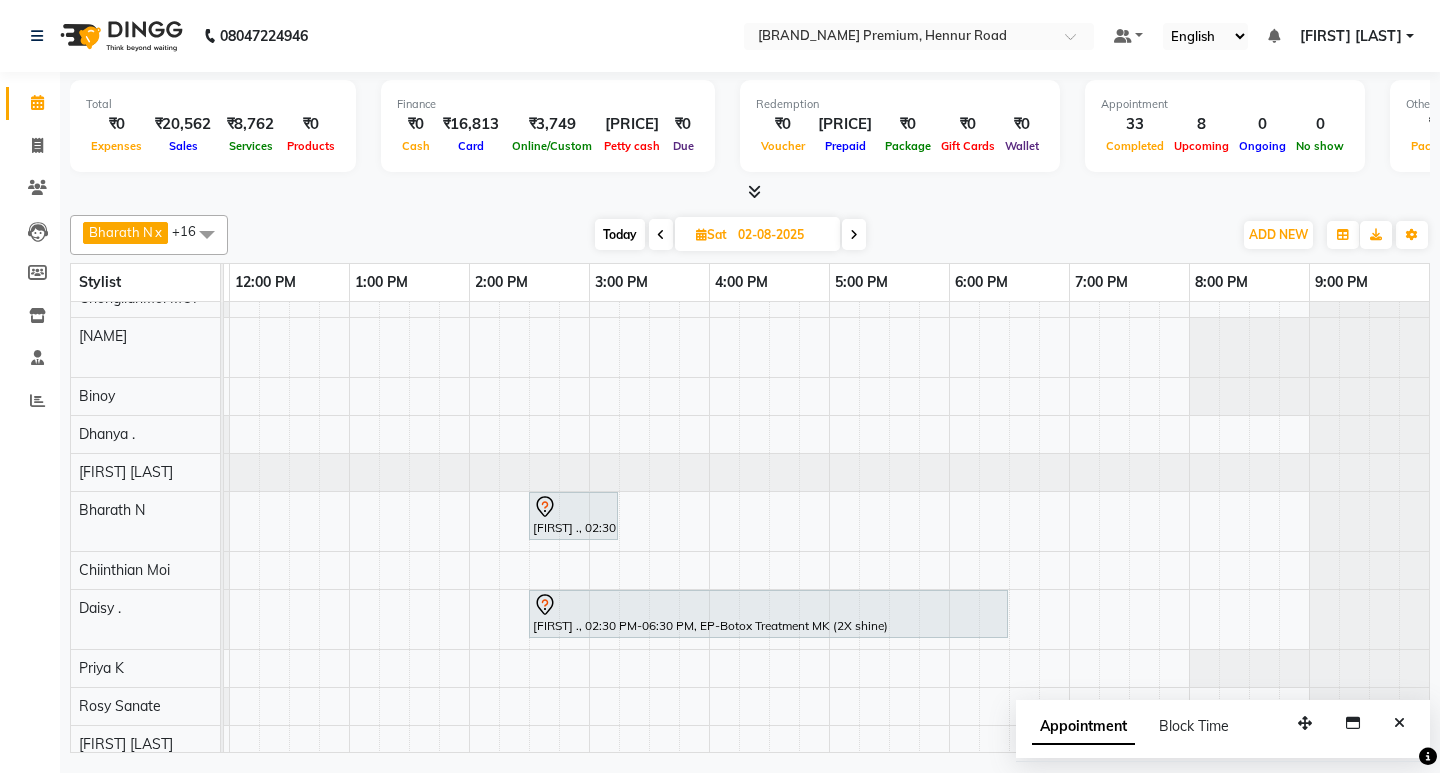 click at bounding box center (661, 235) 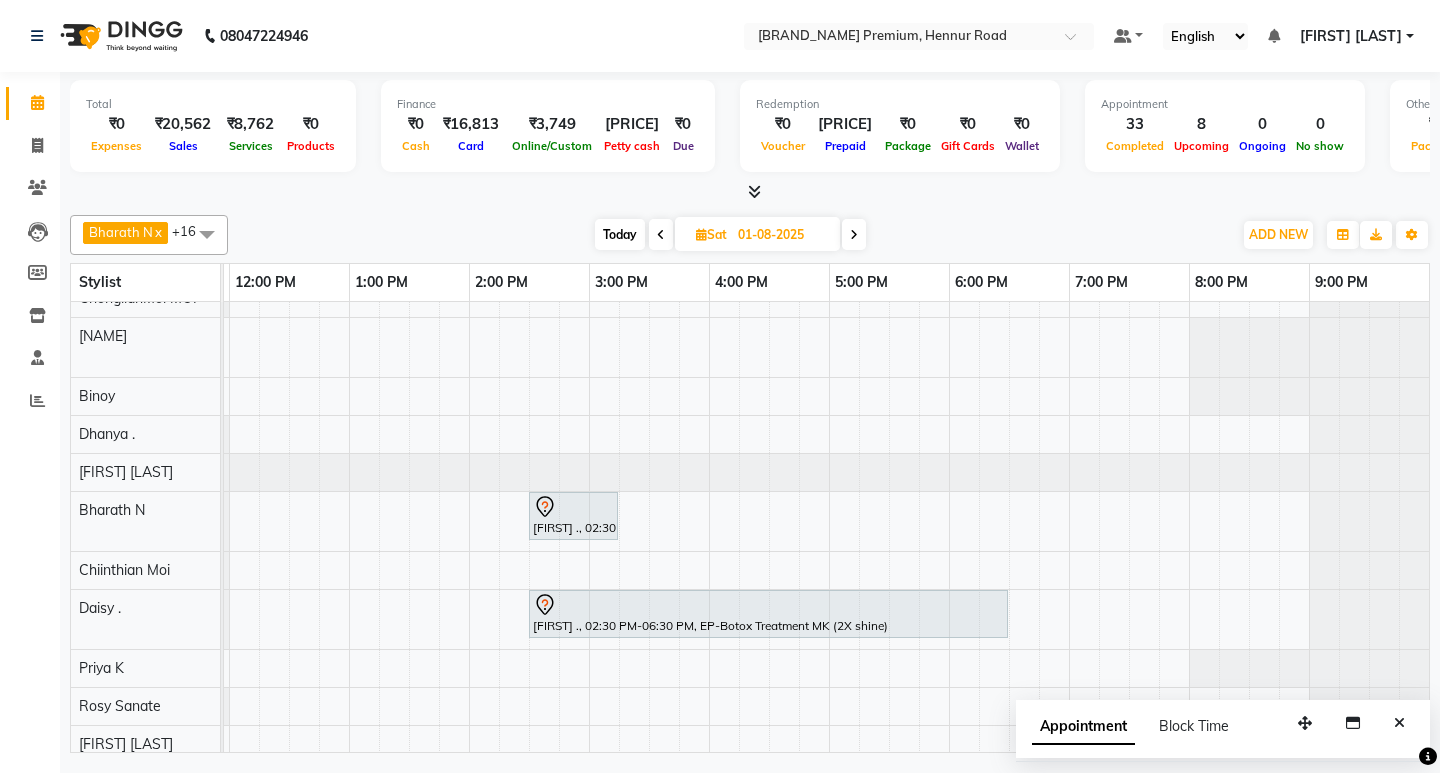 scroll, scrollTop: 0, scrollLeft: 475, axis: horizontal 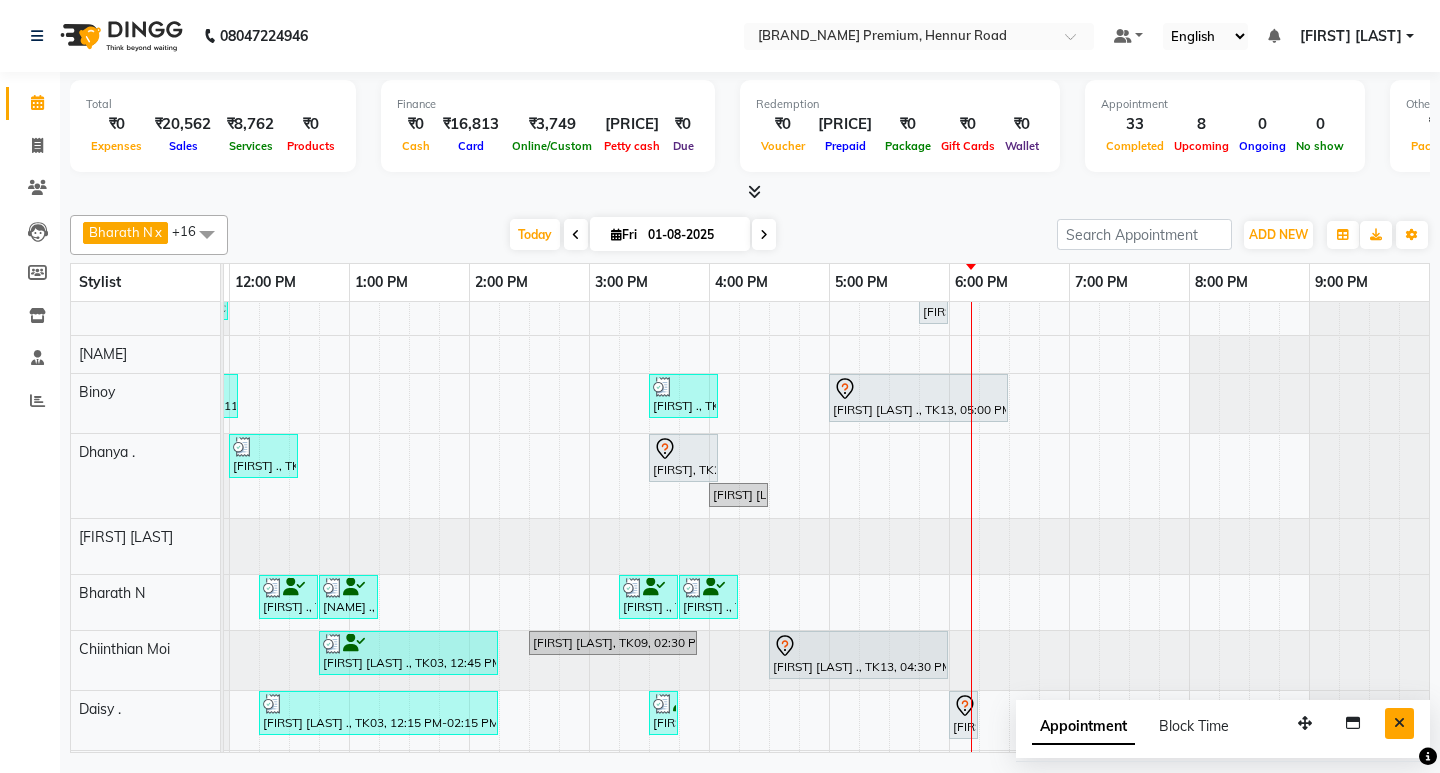 click at bounding box center [1399, 723] 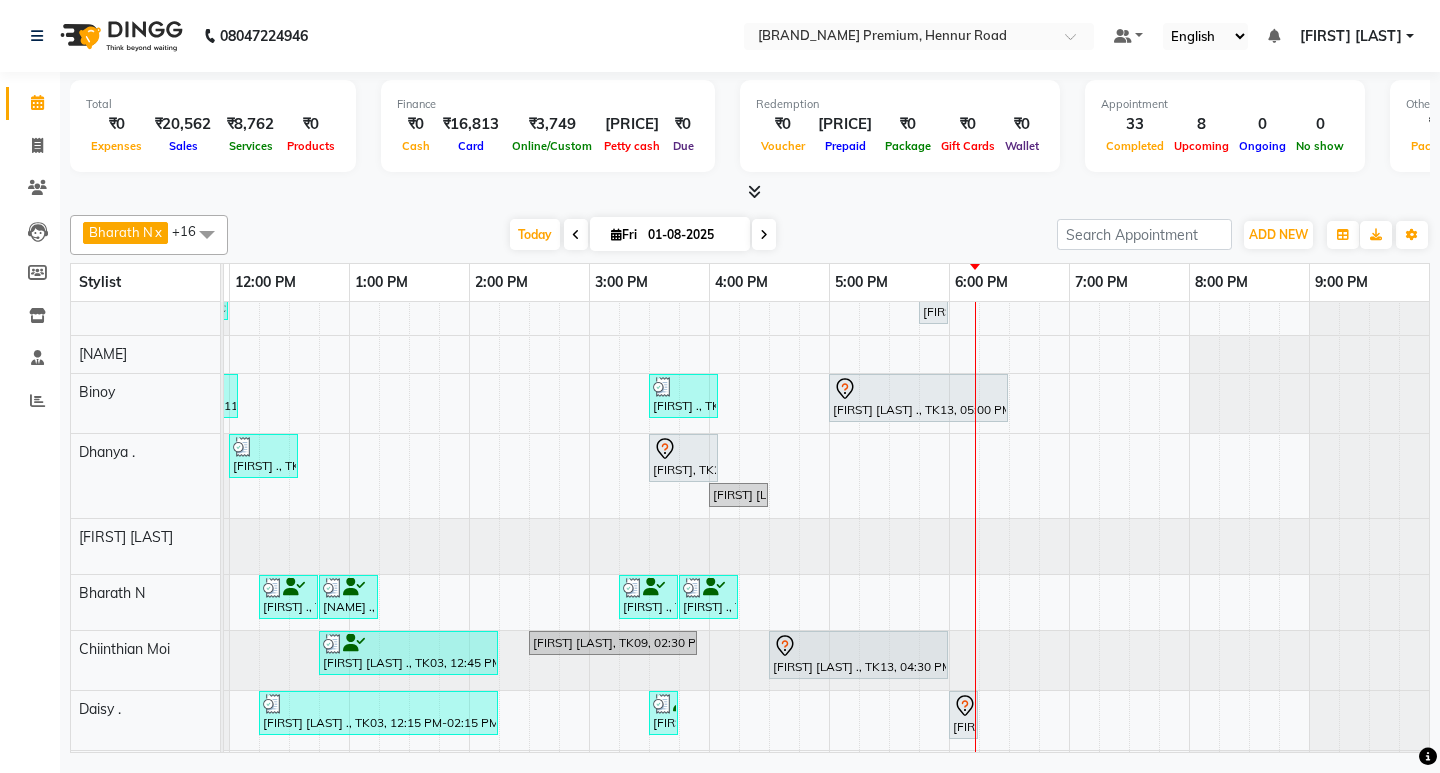 scroll, scrollTop: 266, scrollLeft: 475, axis: both 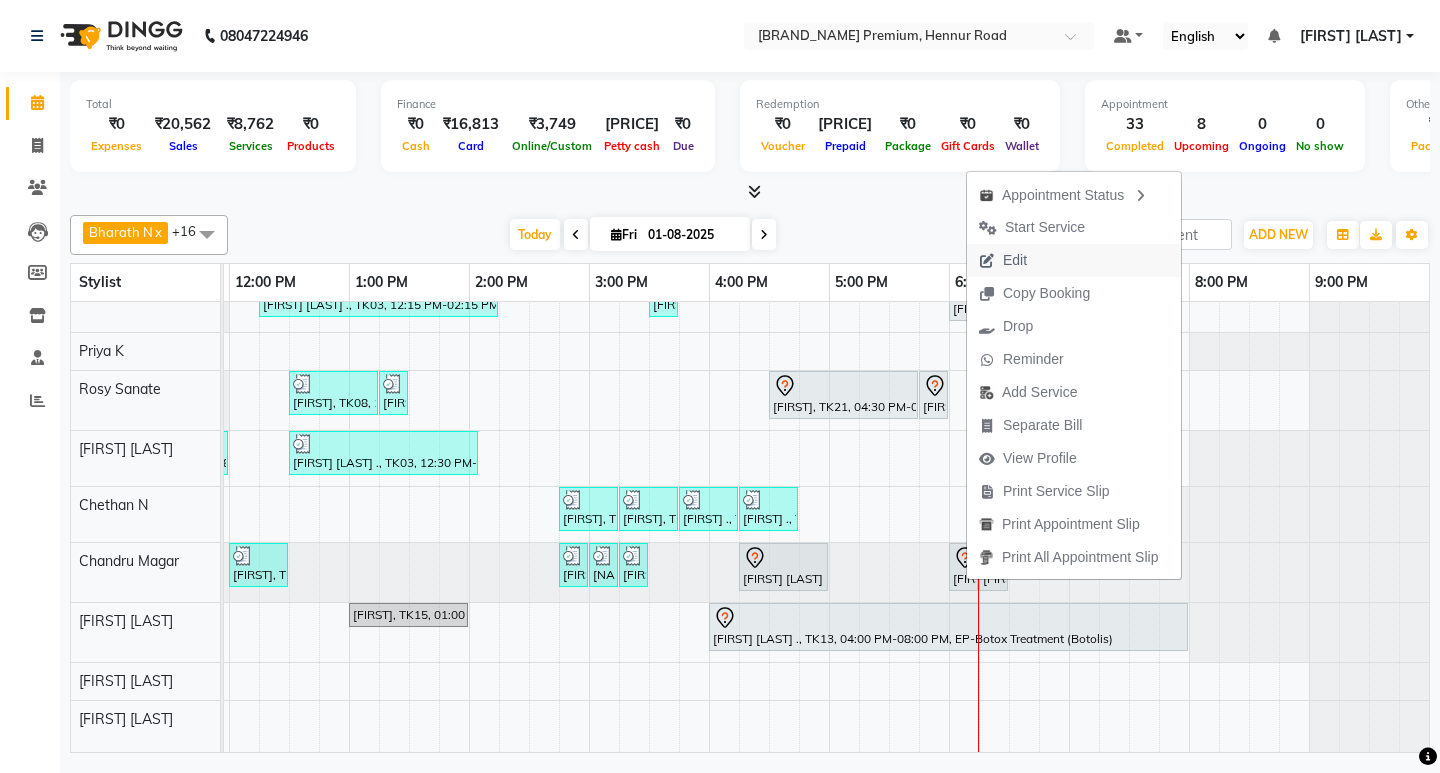 click on "Edit" at bounding box center [1015, 260] 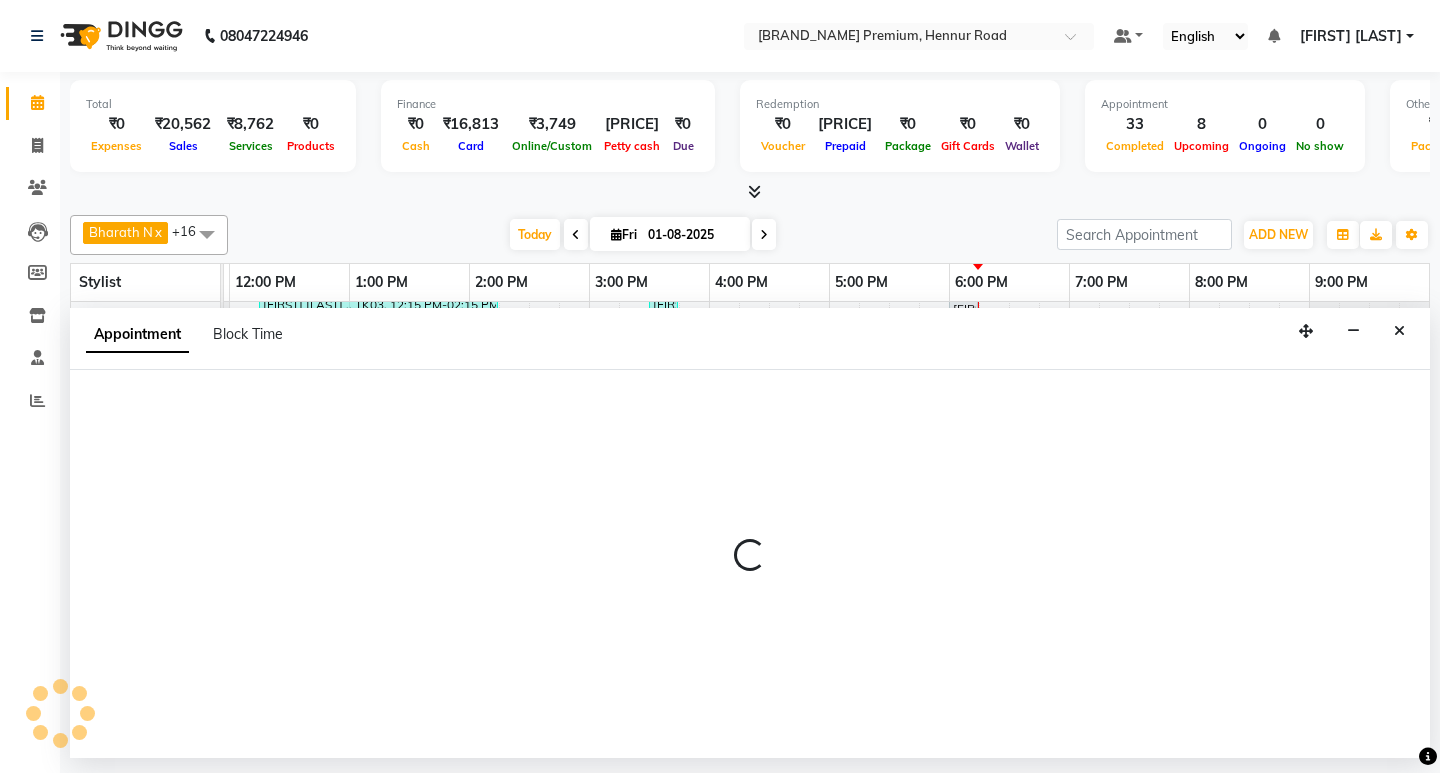 select on "tentative" 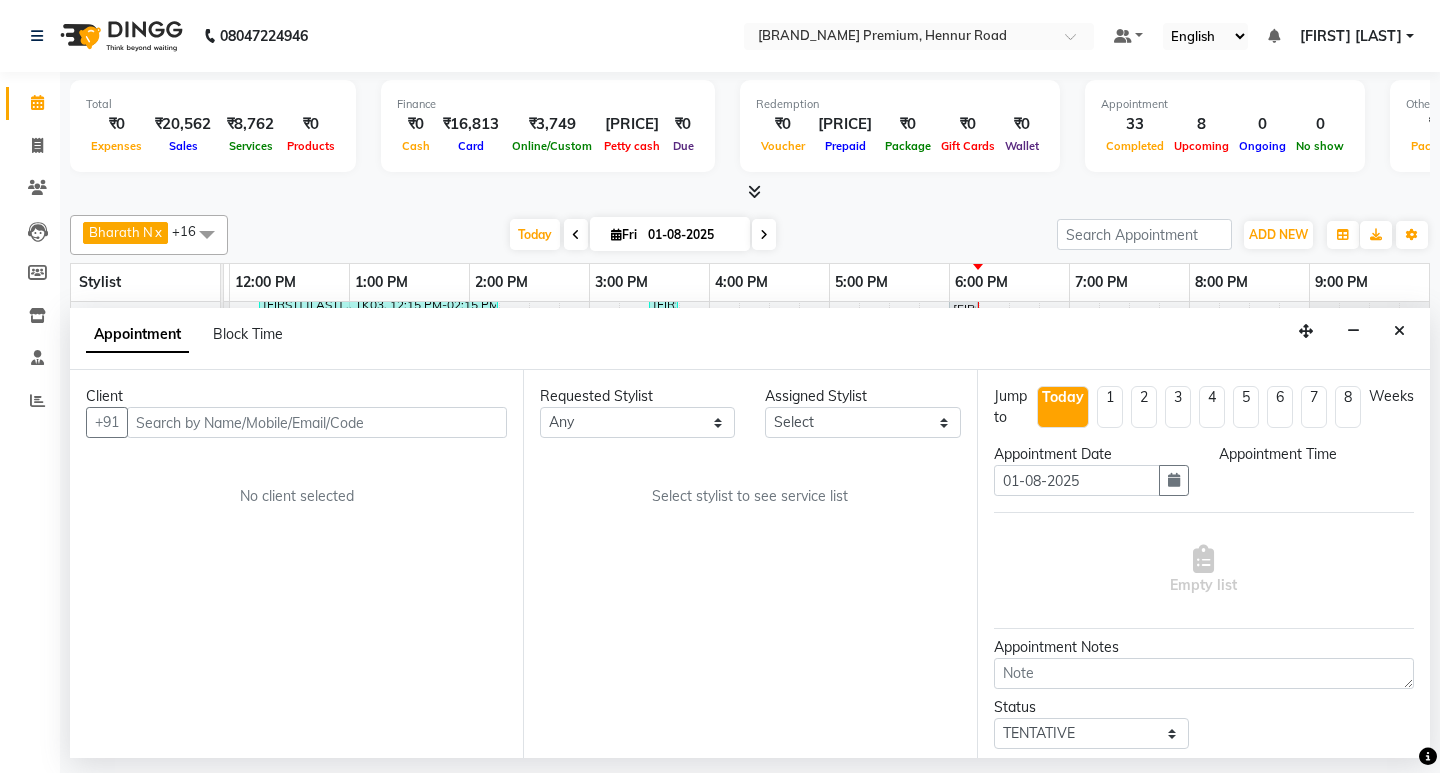 scroll, scrollTop: 0, scrollLeft: 475, axis: horizontal 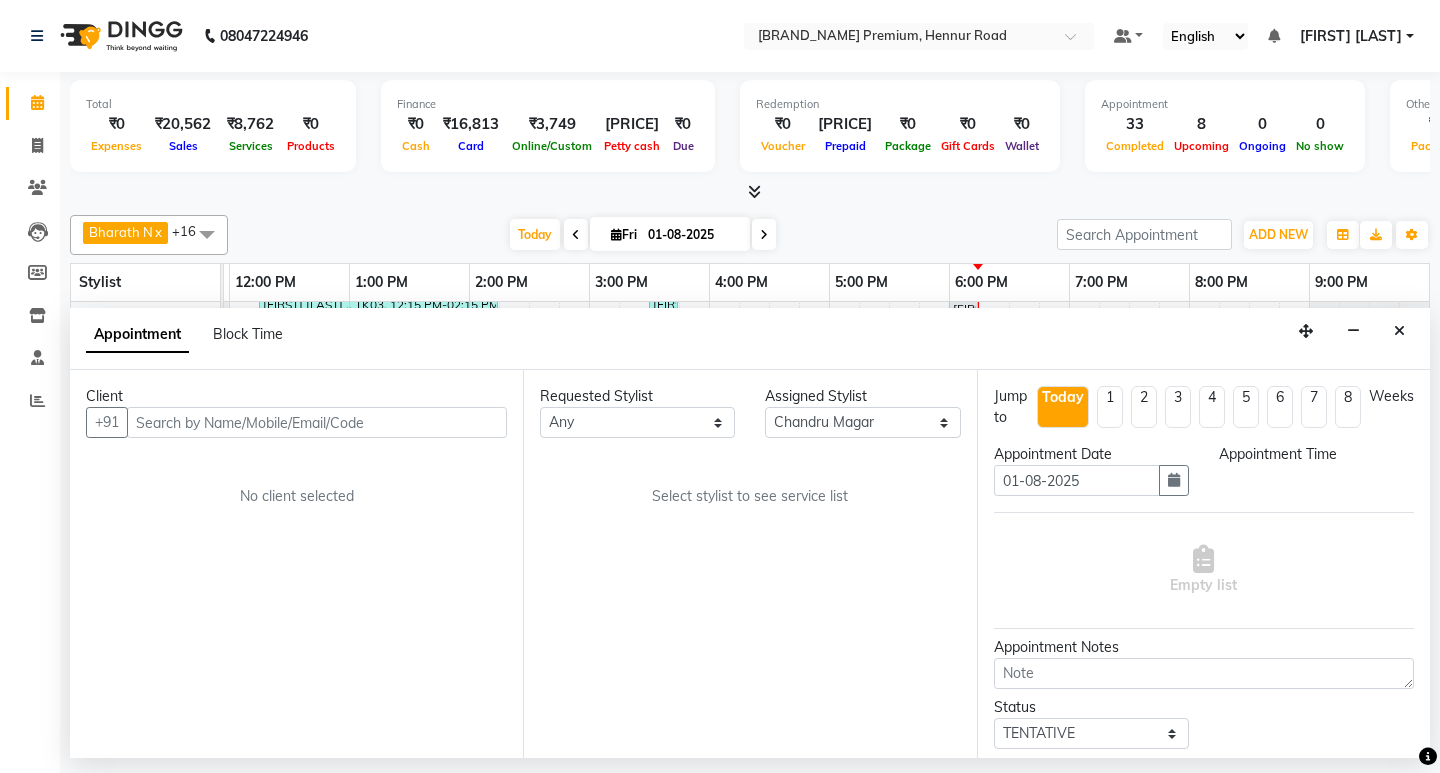 select on "930" 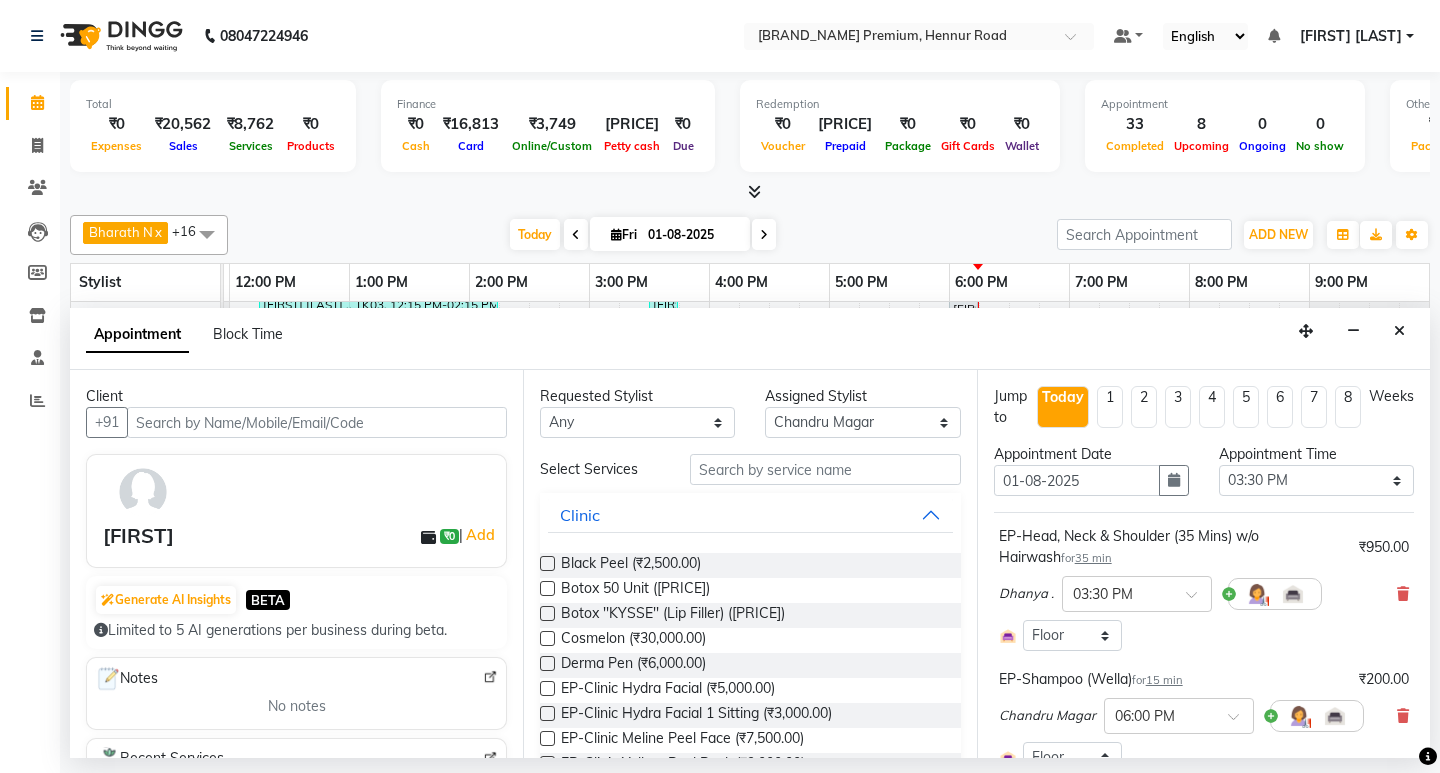 select on "4006" 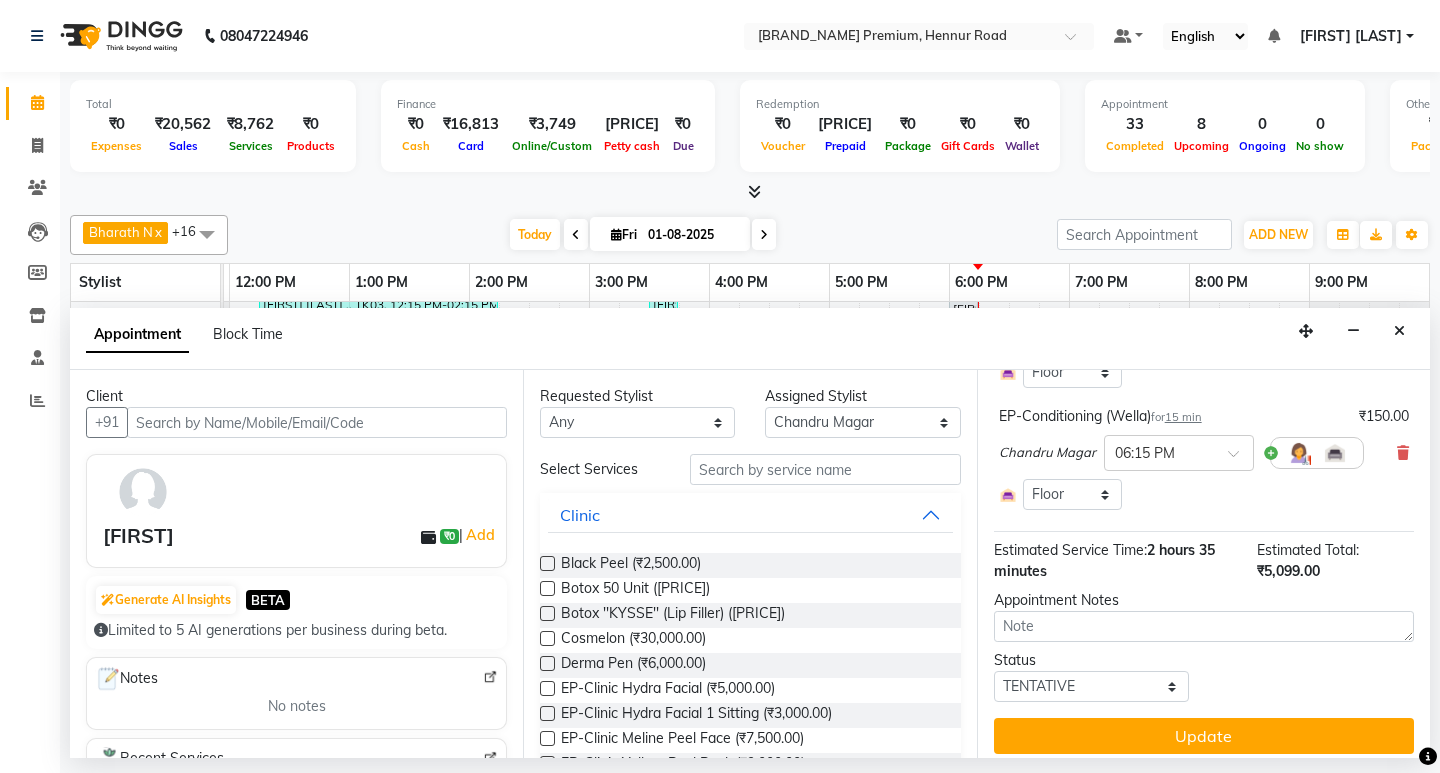scroll, scrollTop: 641, scrollLeft: 0, axis: vertical 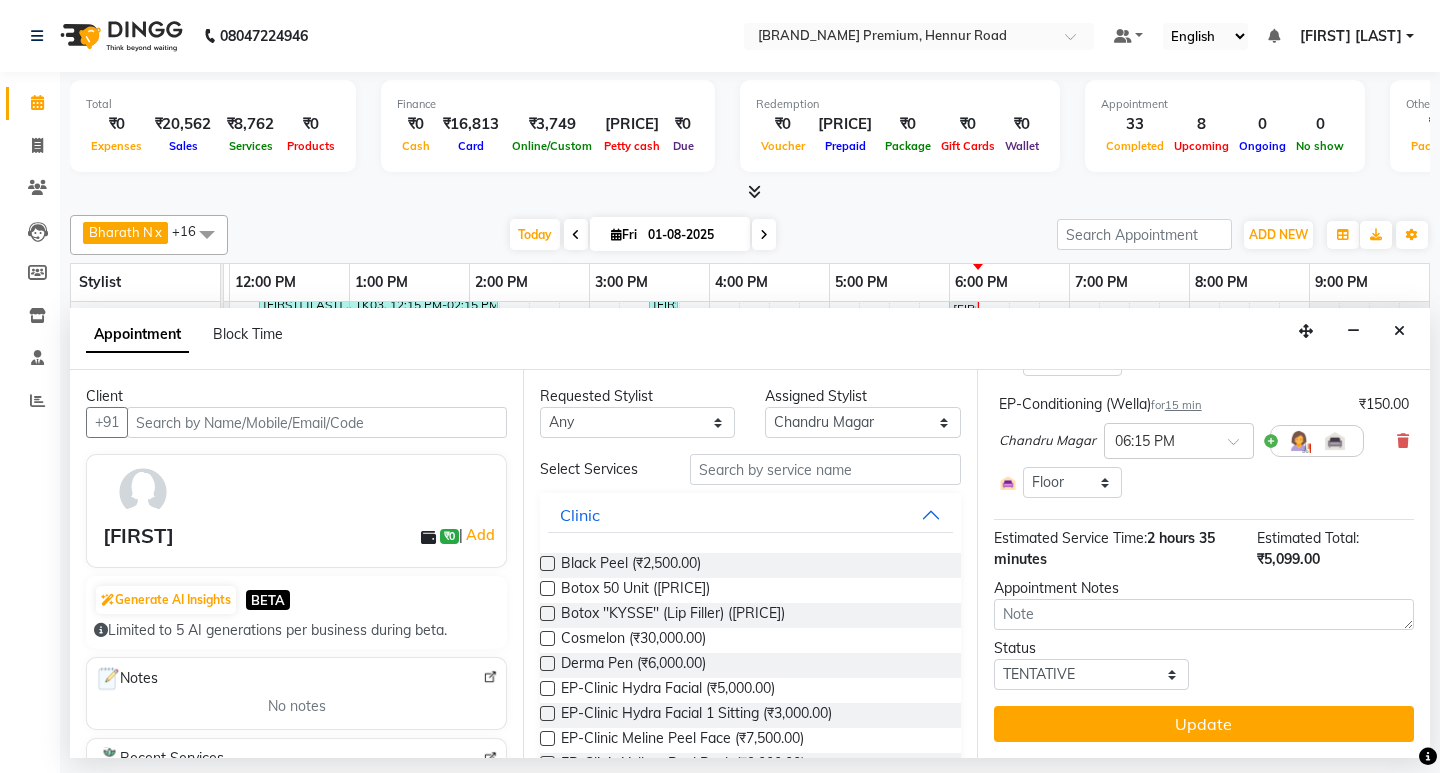 click on "Appointment Block Time" at bounding box center (750, 339) 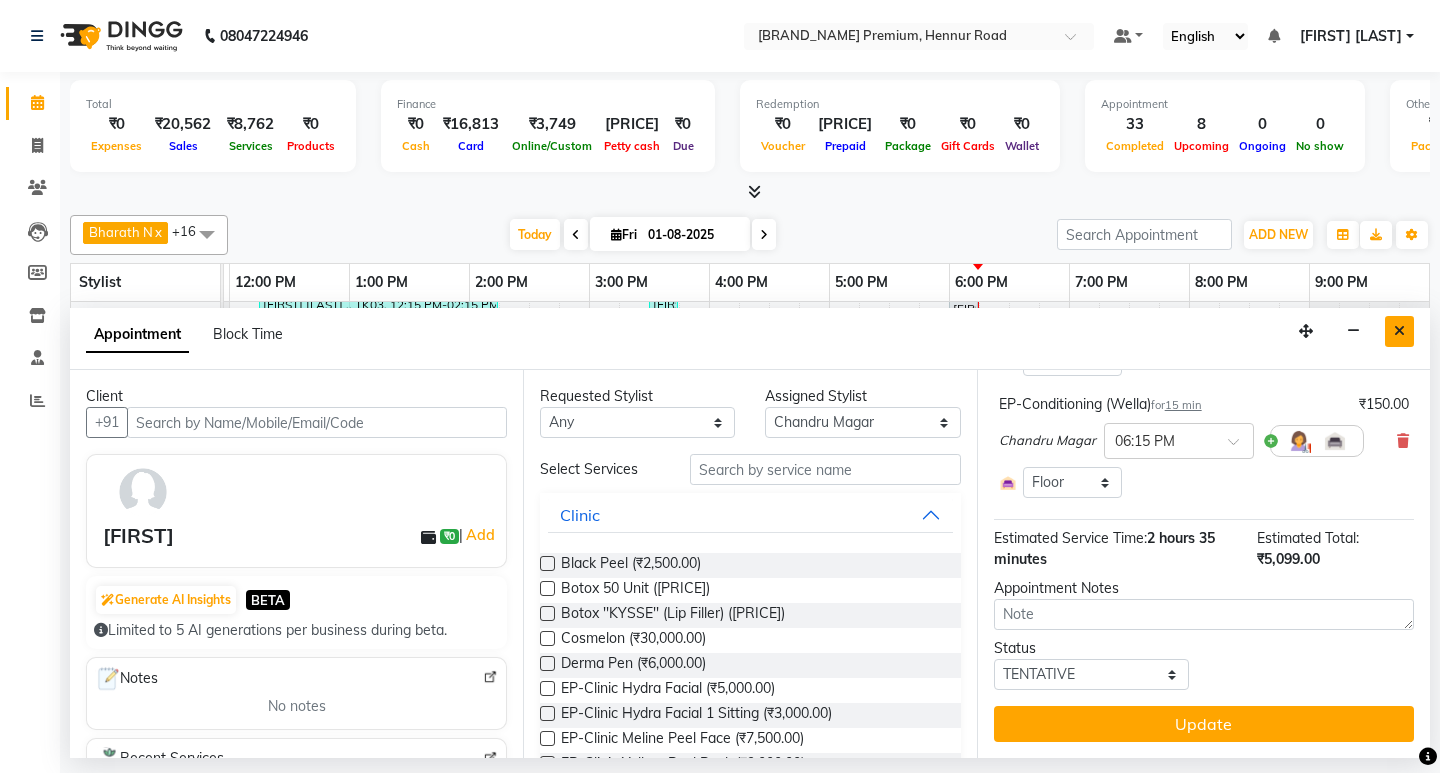 click at bounding box center [1399, 331] 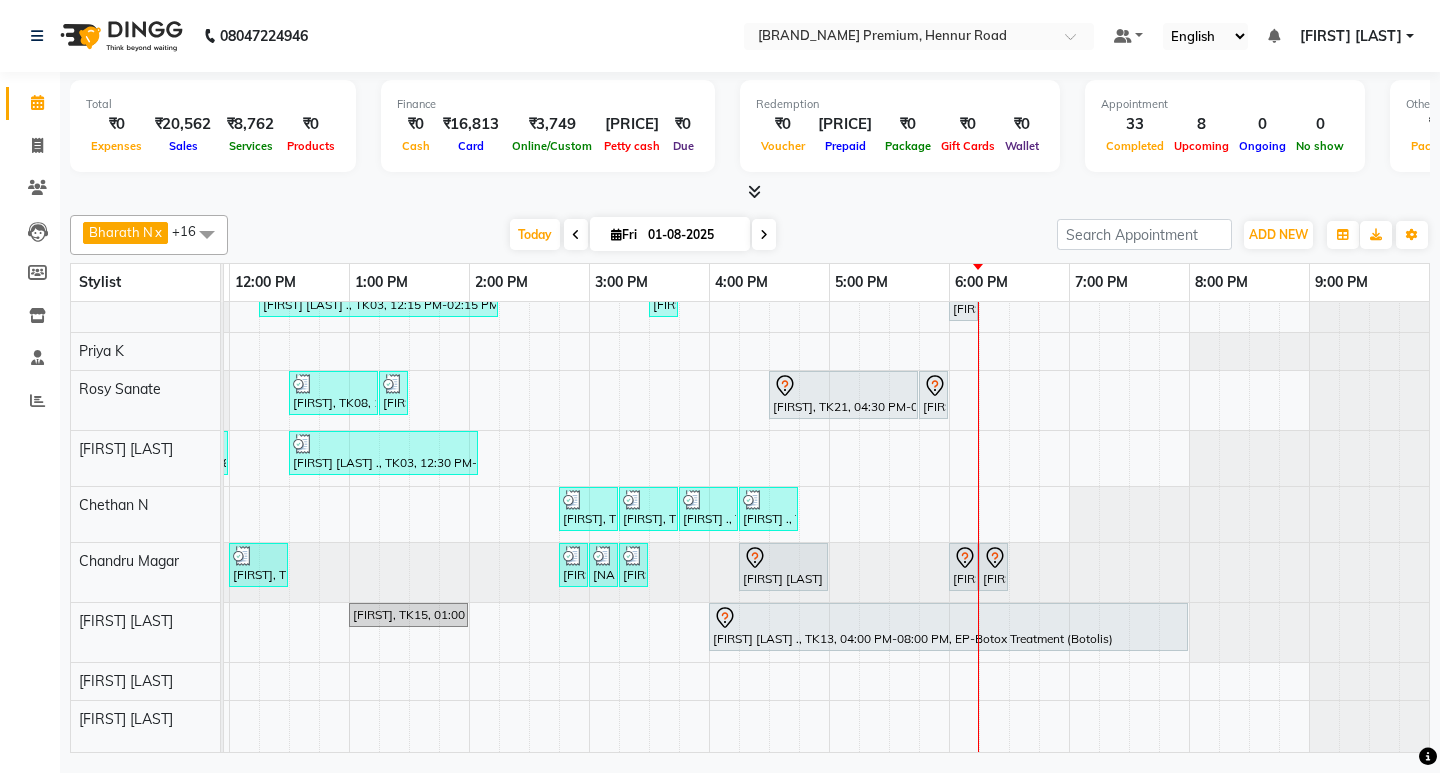 scroll, scrollTop: 300, scrollLeft: 475, axis: both 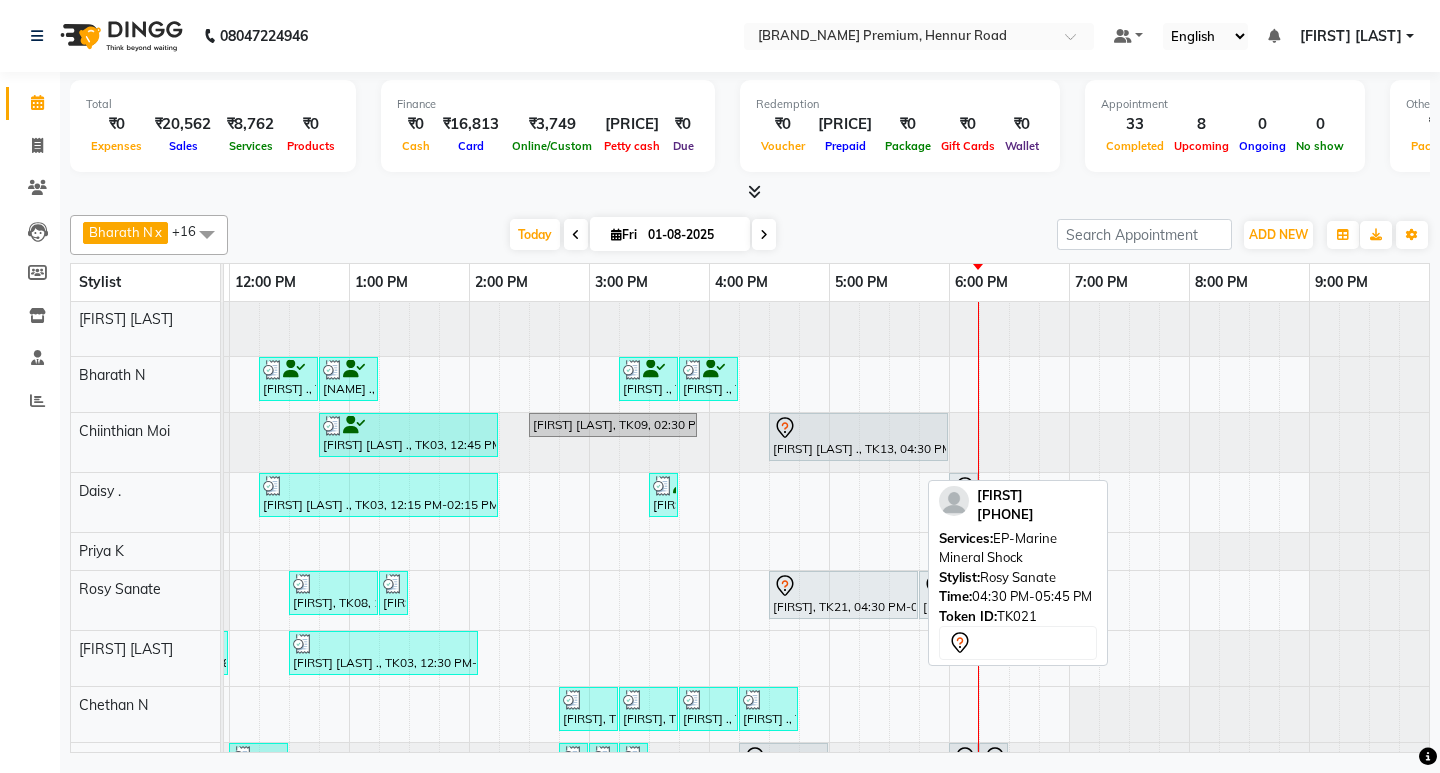 click at bounding box center (843, 586) 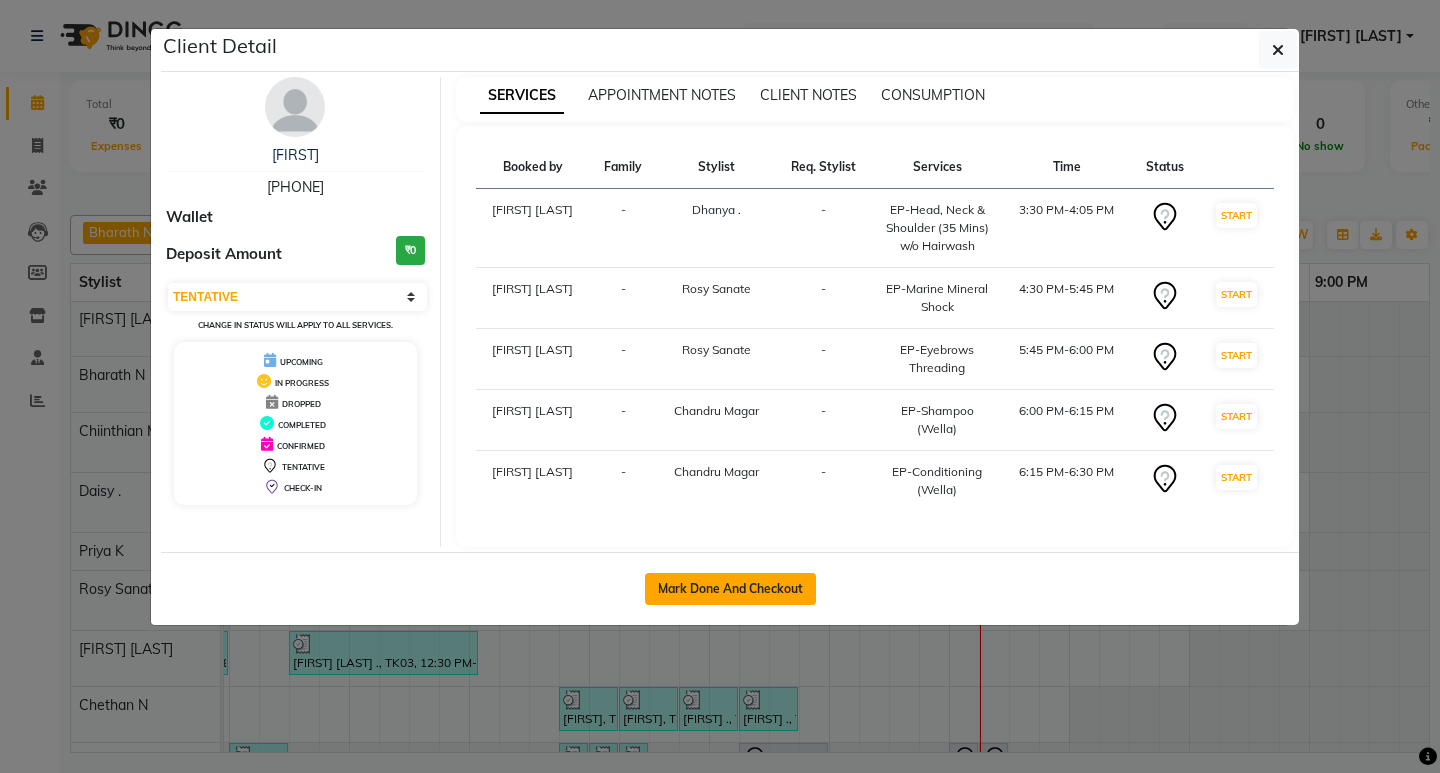 click on "Mark Done And Checkout" 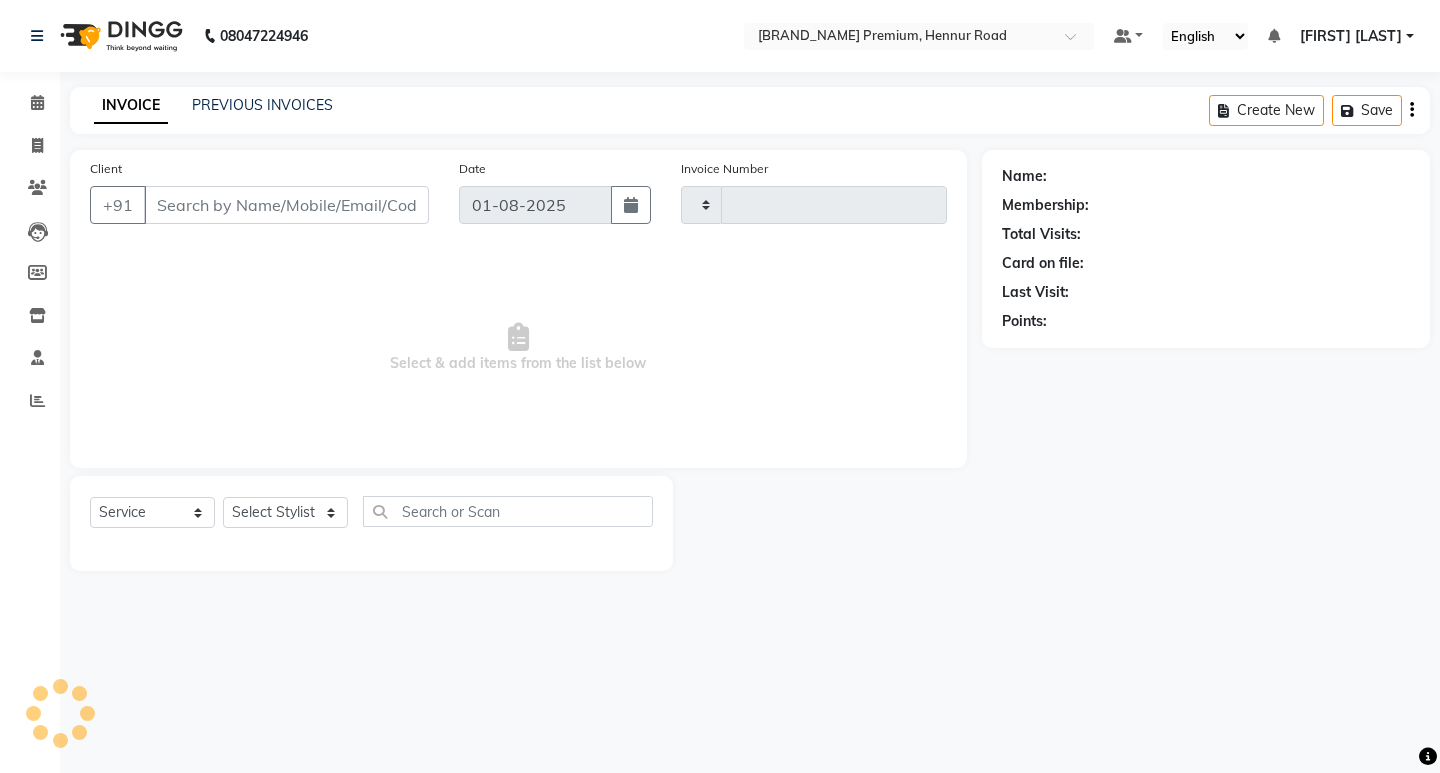 type on "2060" 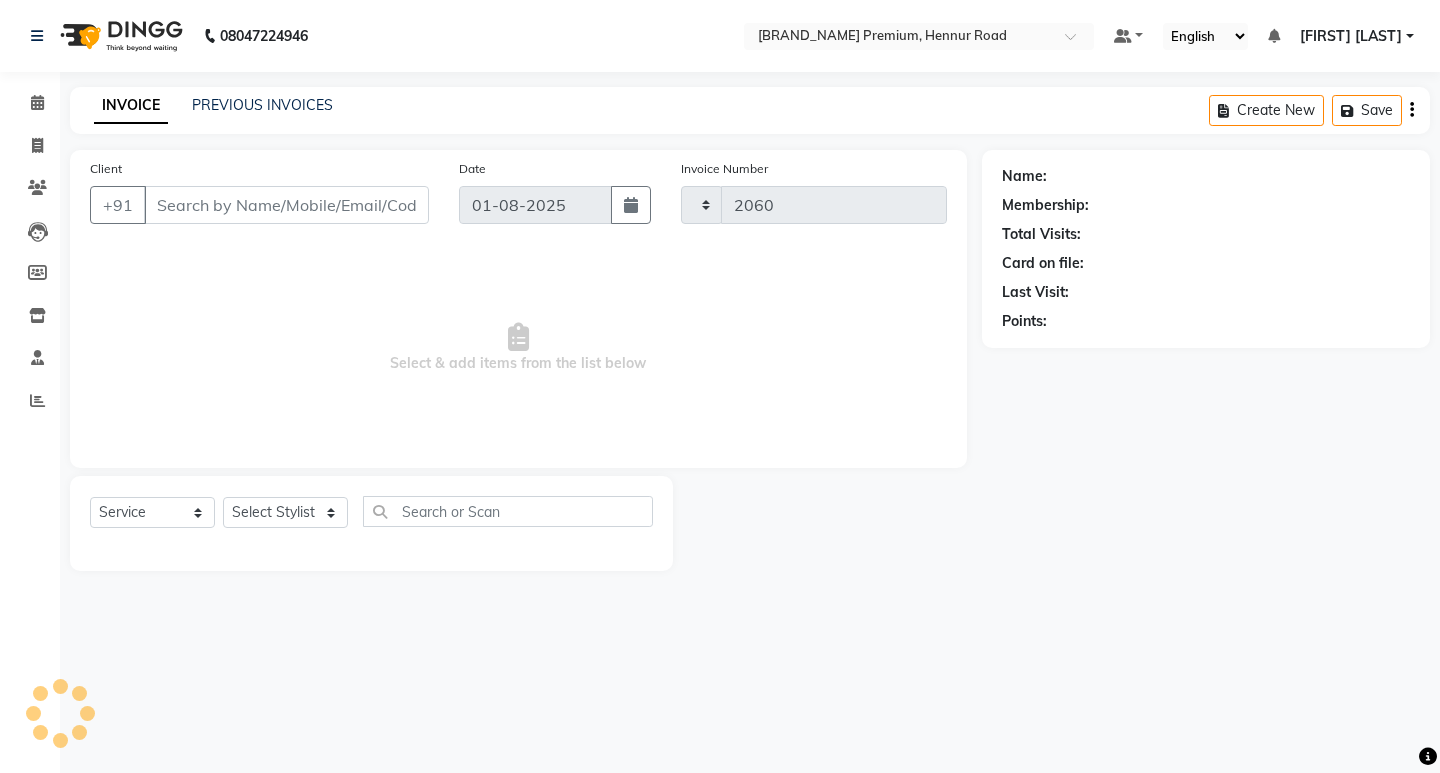 select on "7925" 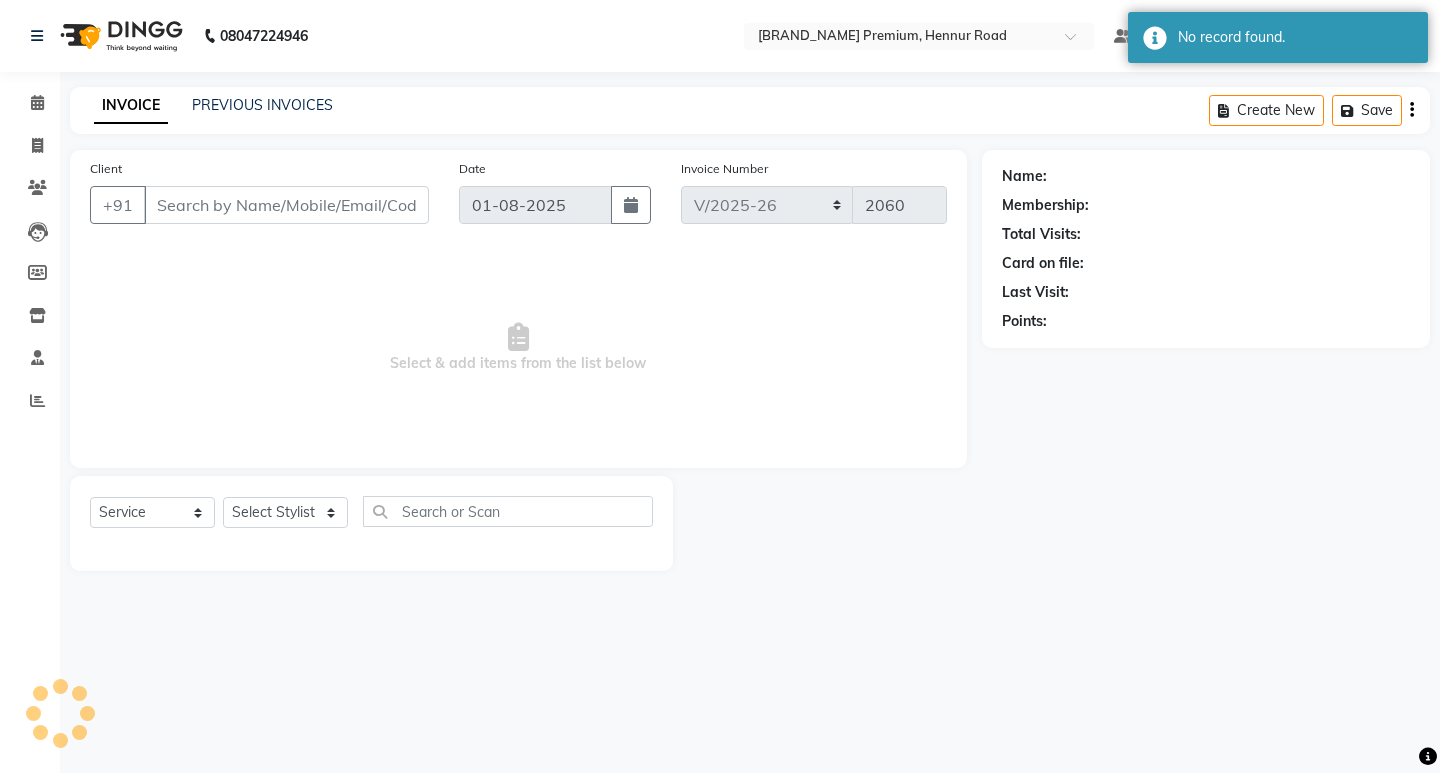 type on "82******04" 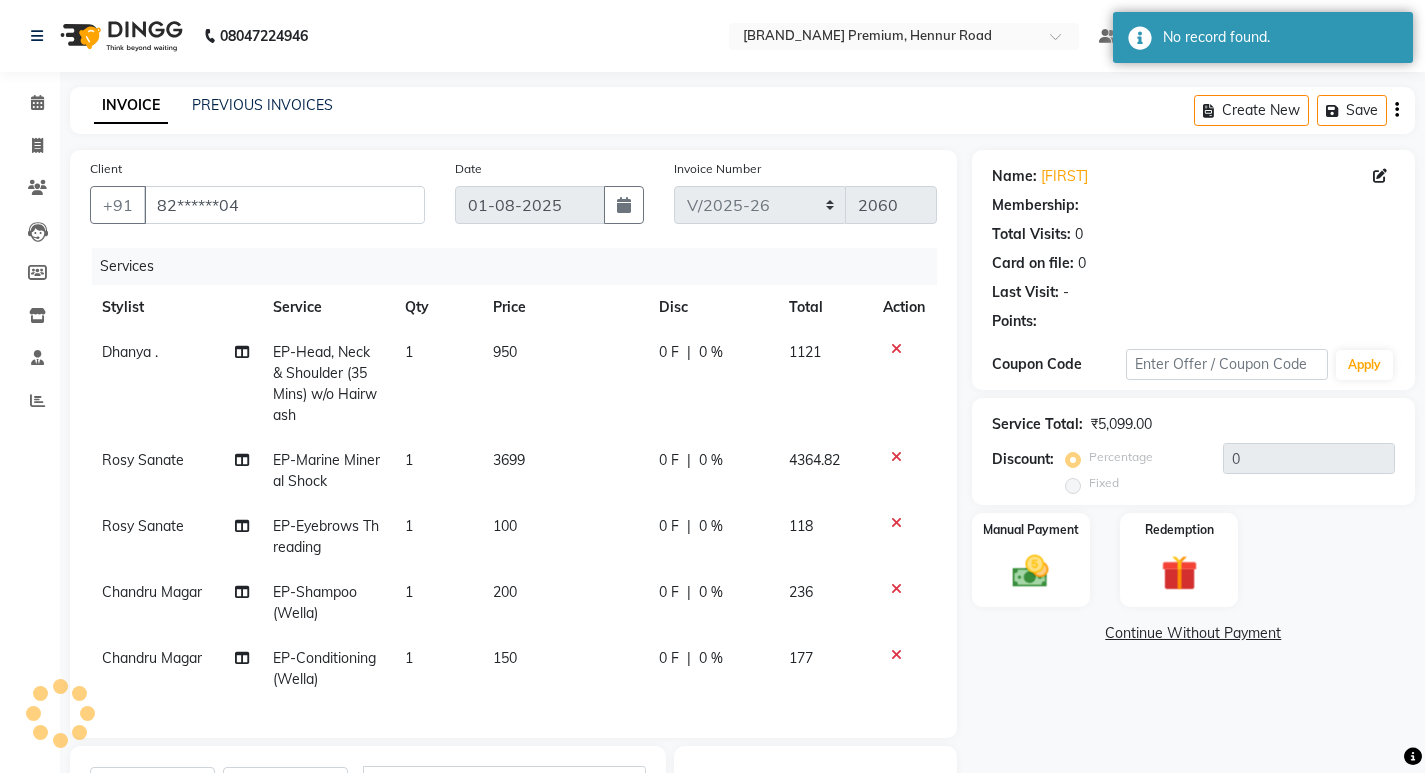 select on "1: Object" 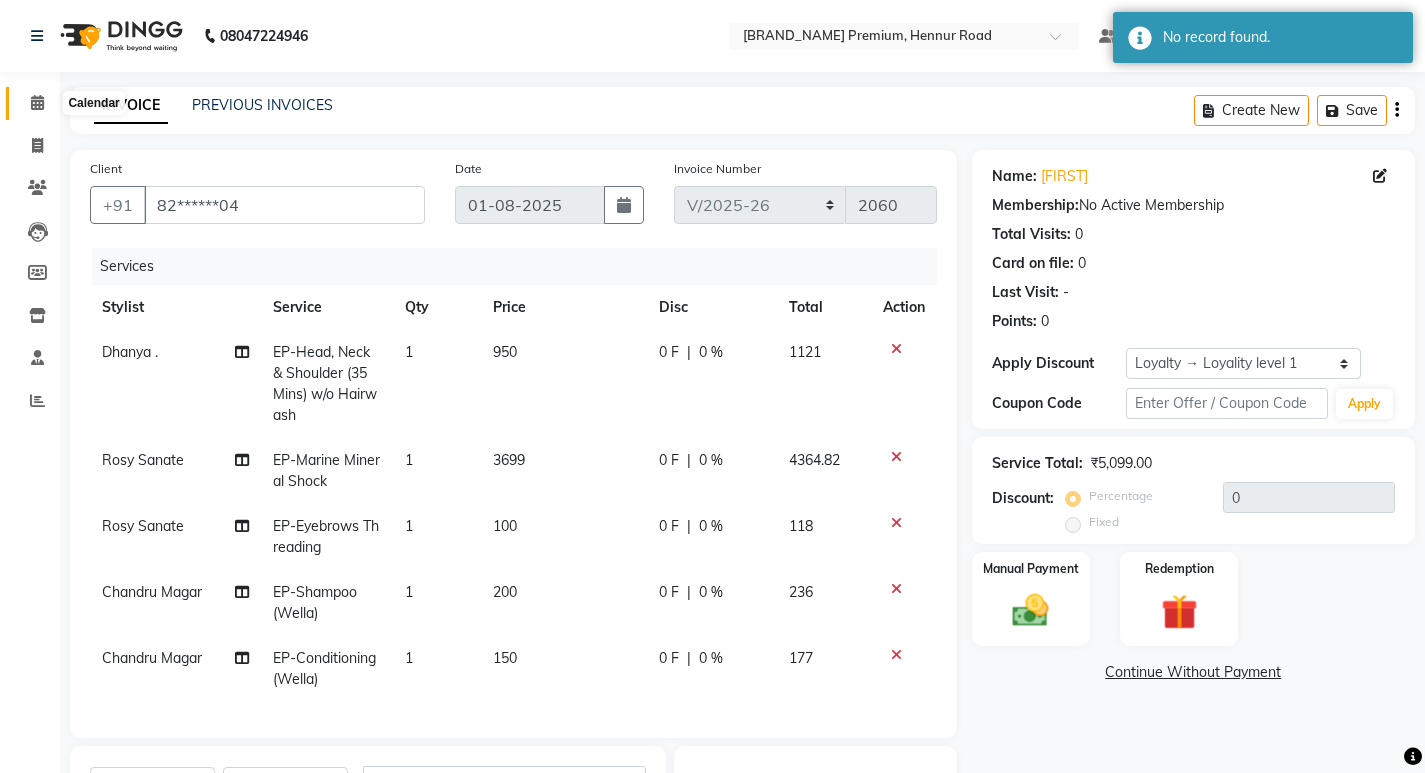 click 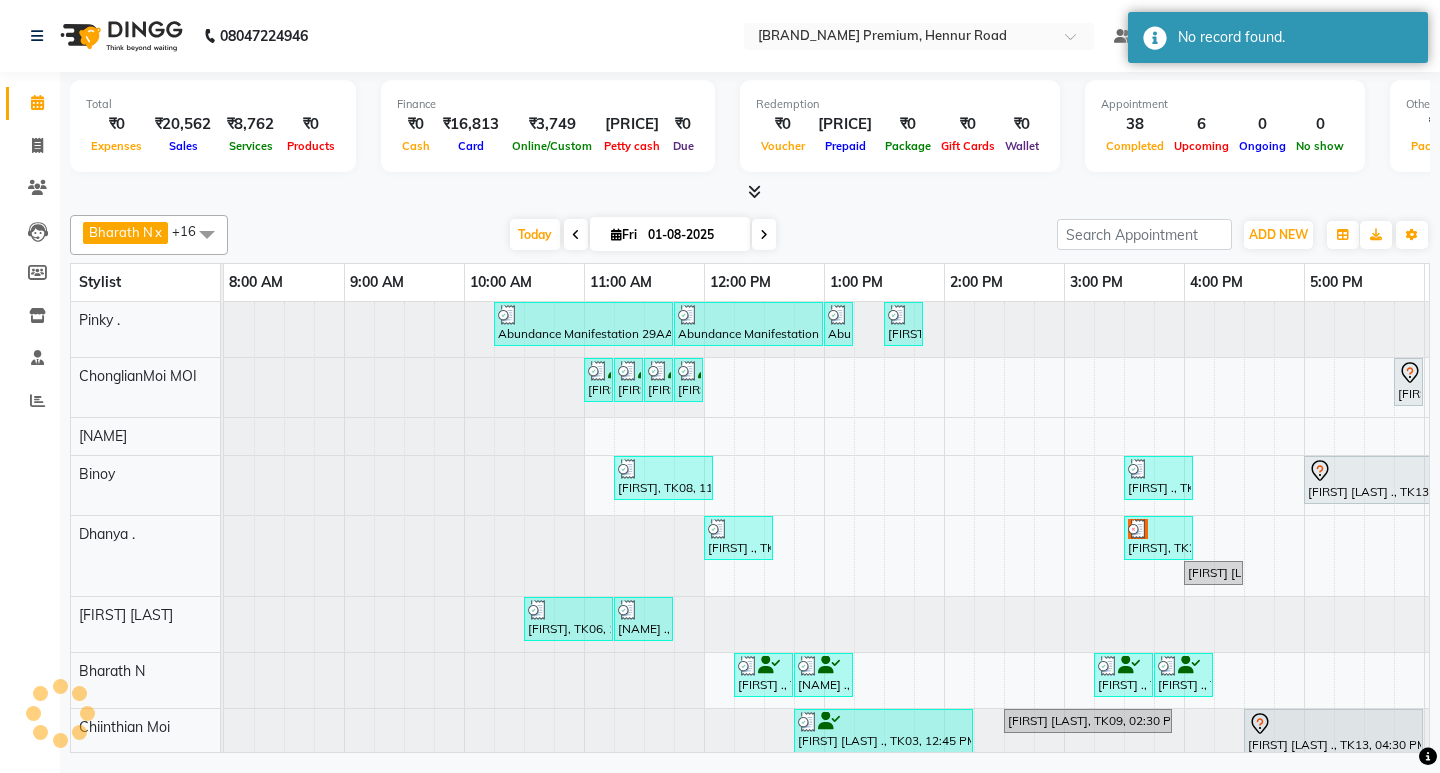 scroll, scrollTop: 0, scrollLeft: 0, axis: both 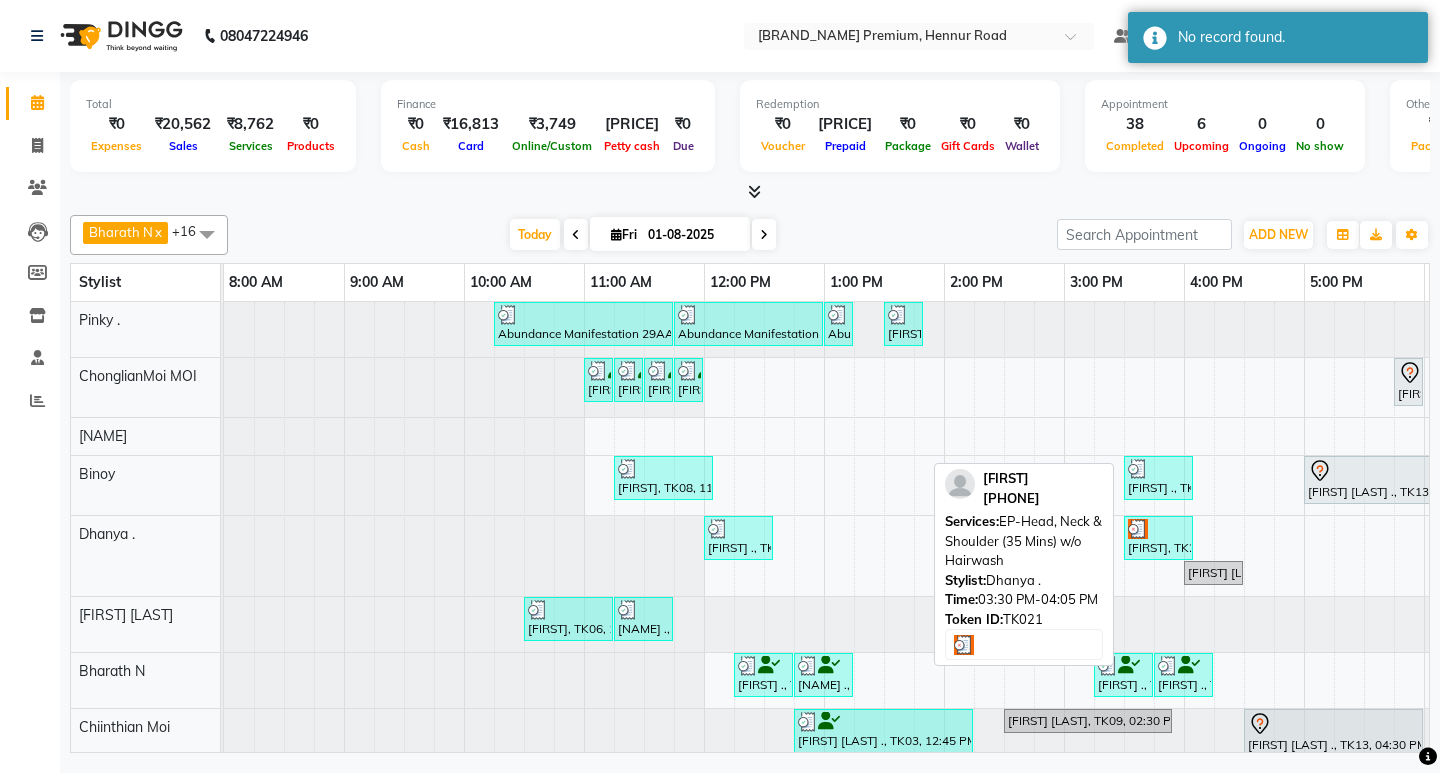 click at bounding box center (1158, 529) 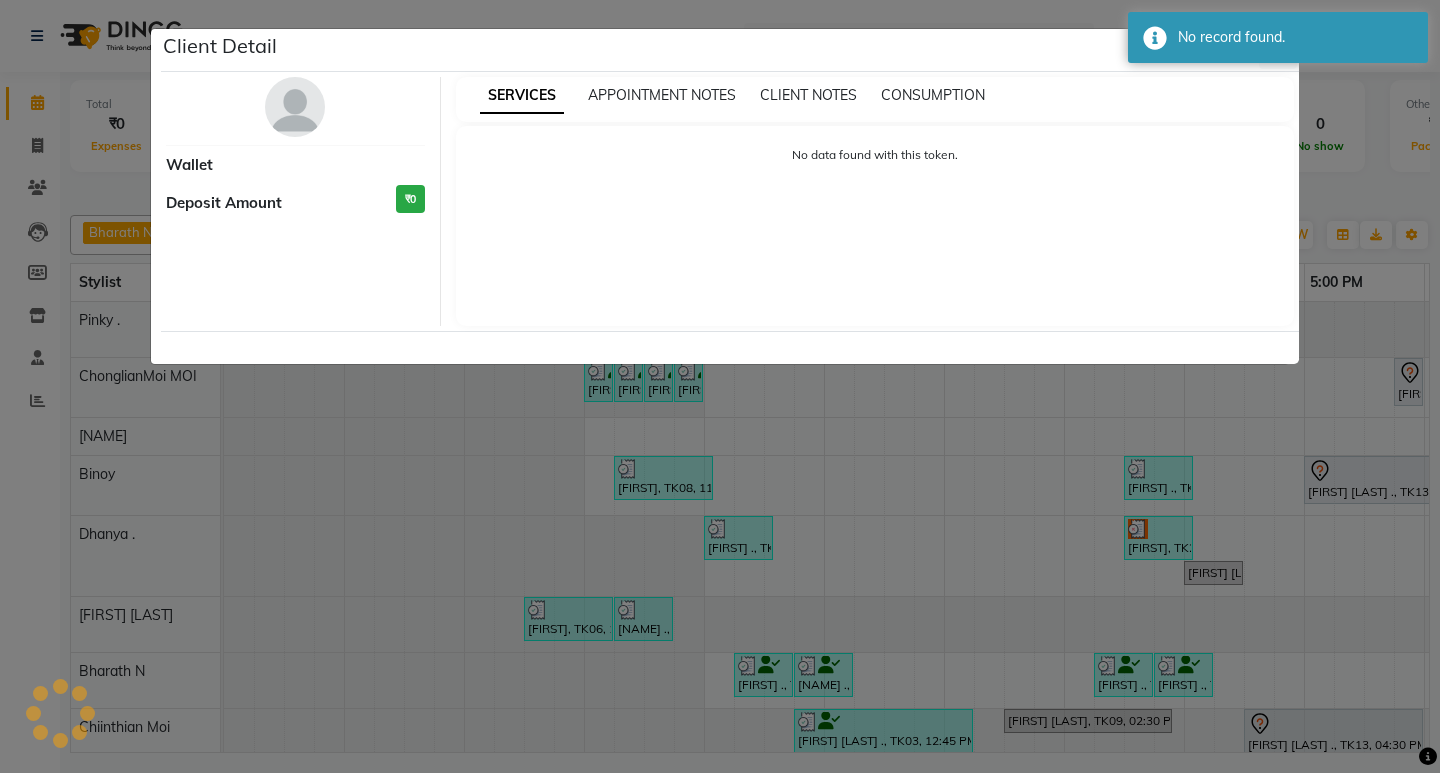 select on "3" 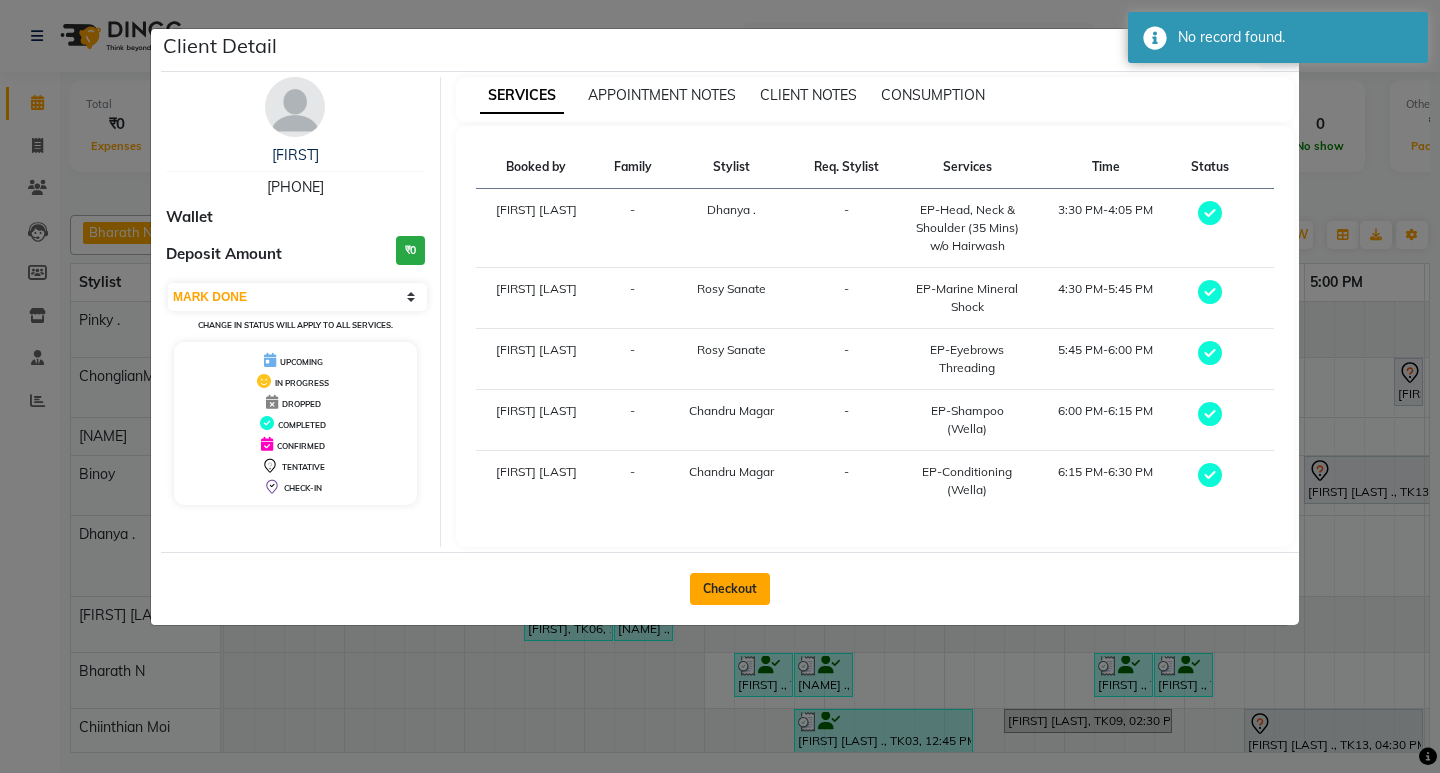 click on "Checkout" 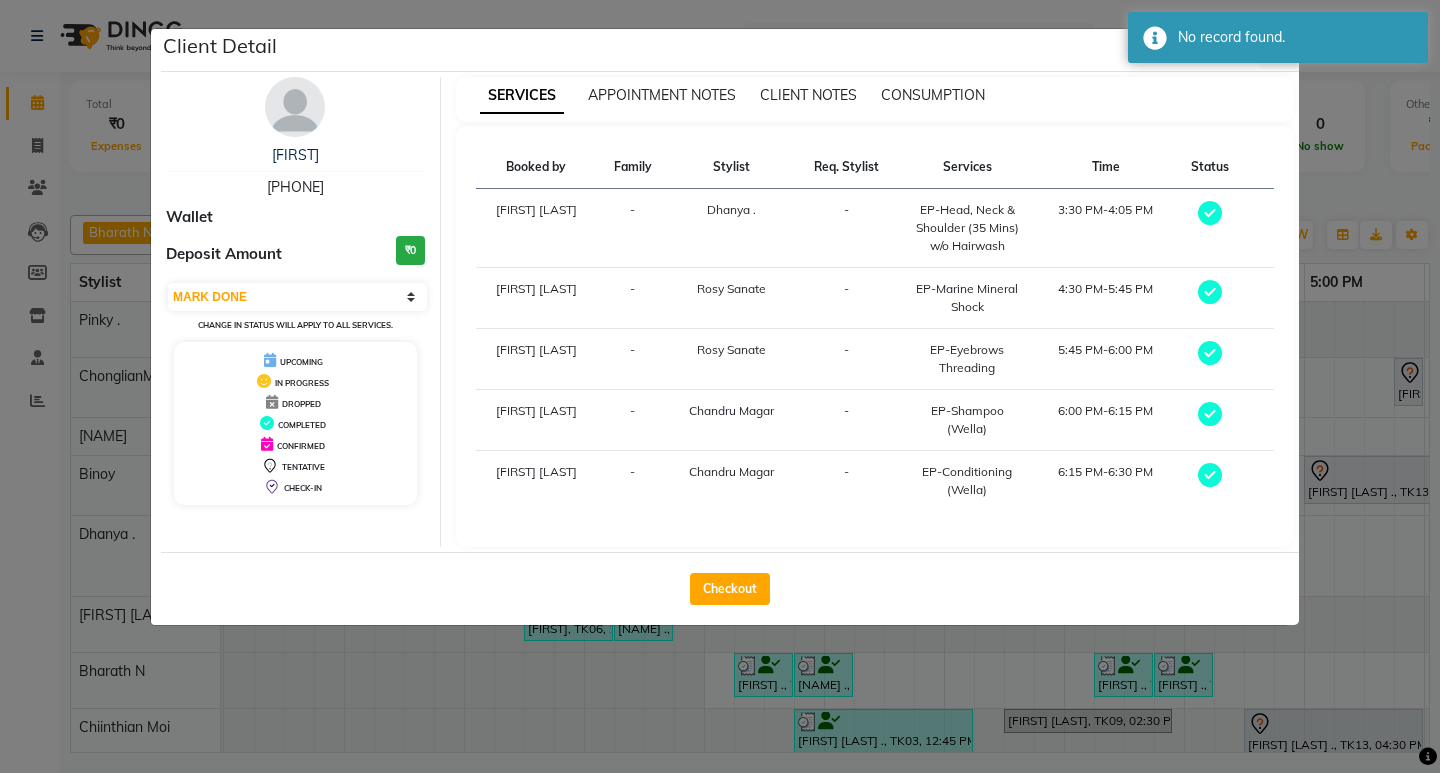 select on "7925" 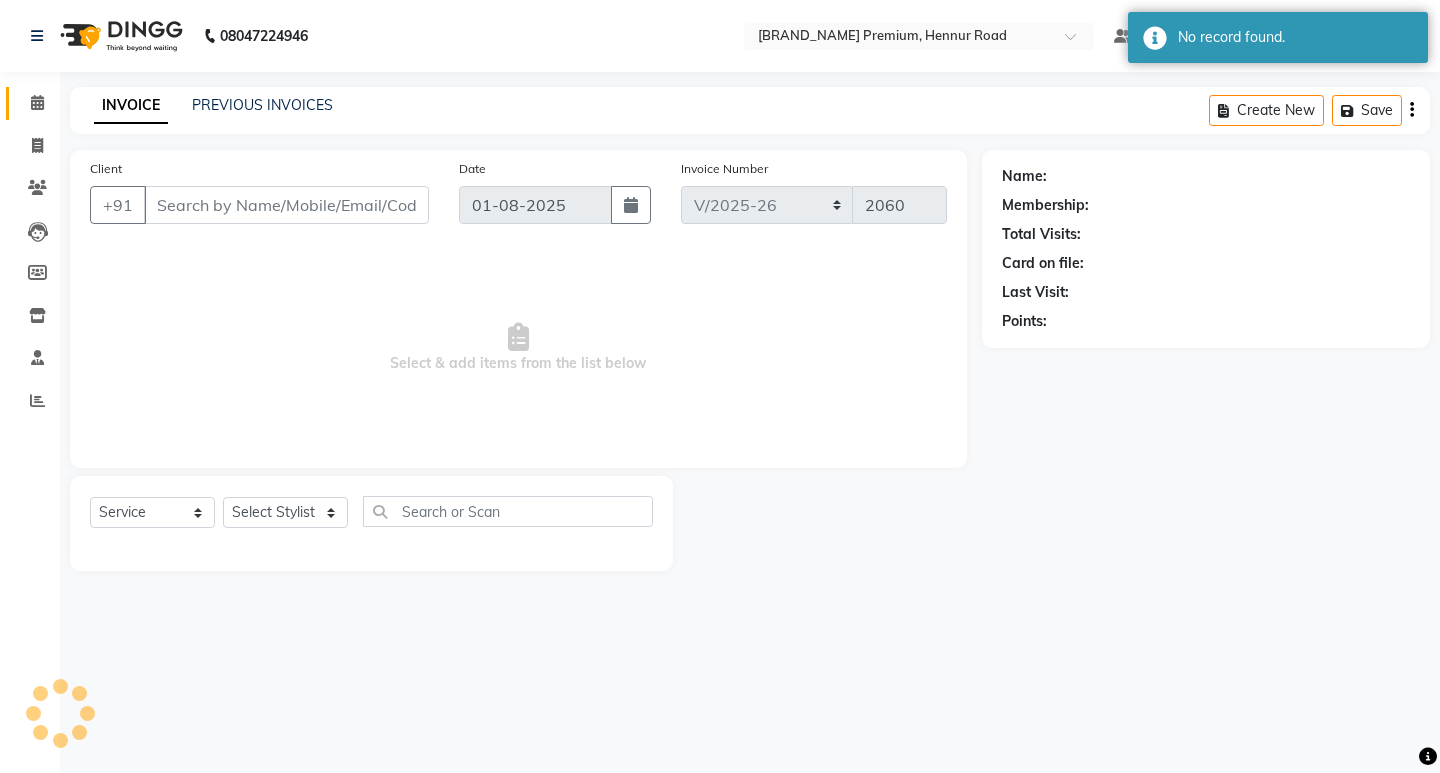 type on "82******04" 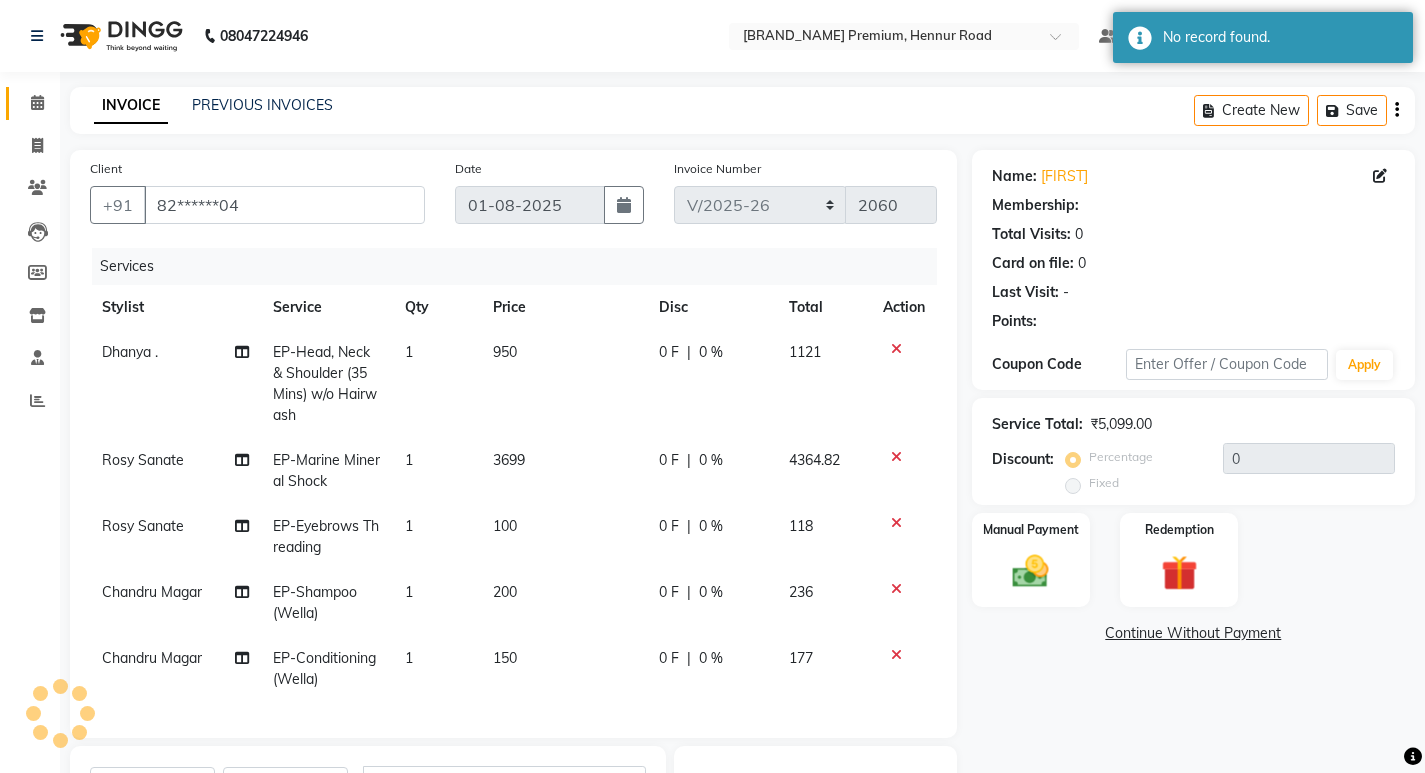 select on "1: Object" 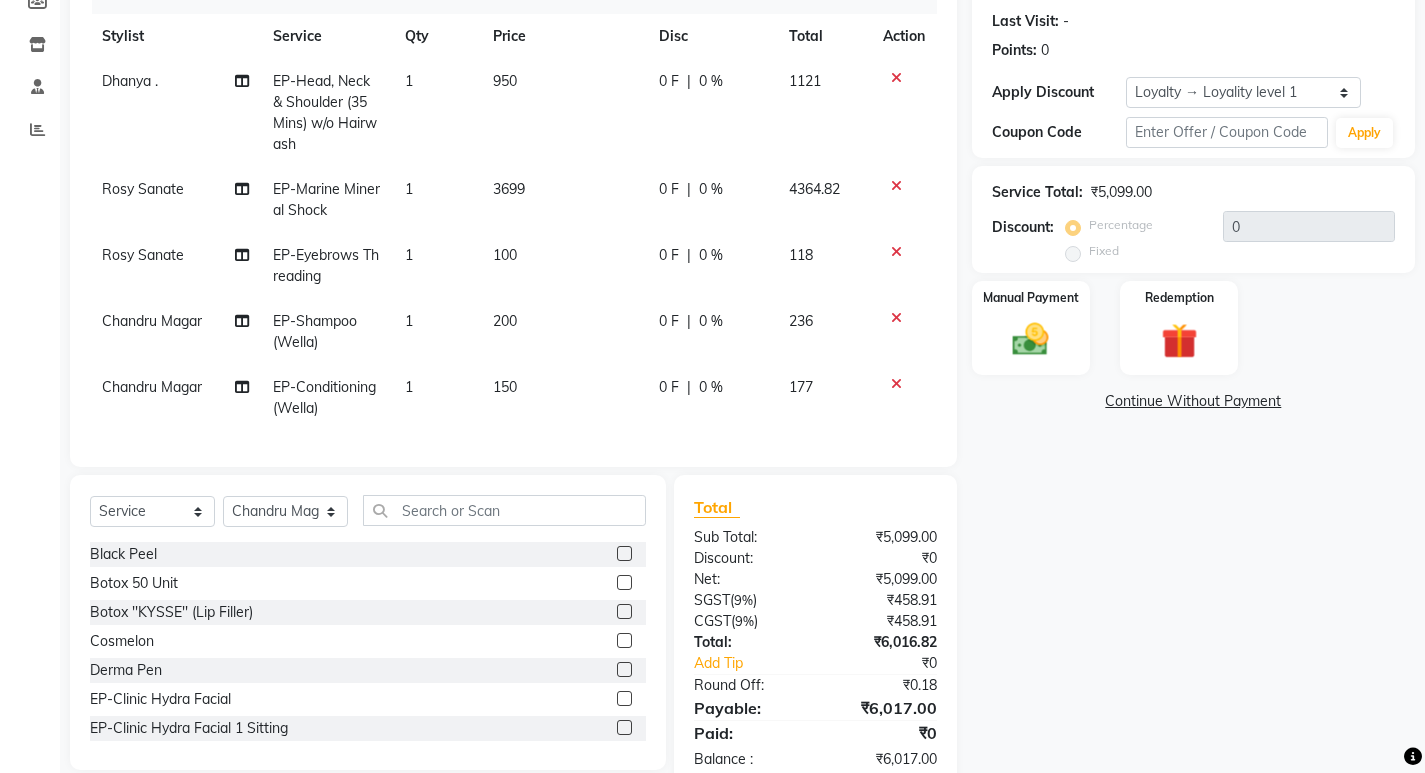 scroll, scrollTop: 333, scrollLeft: 0, axis: vertical 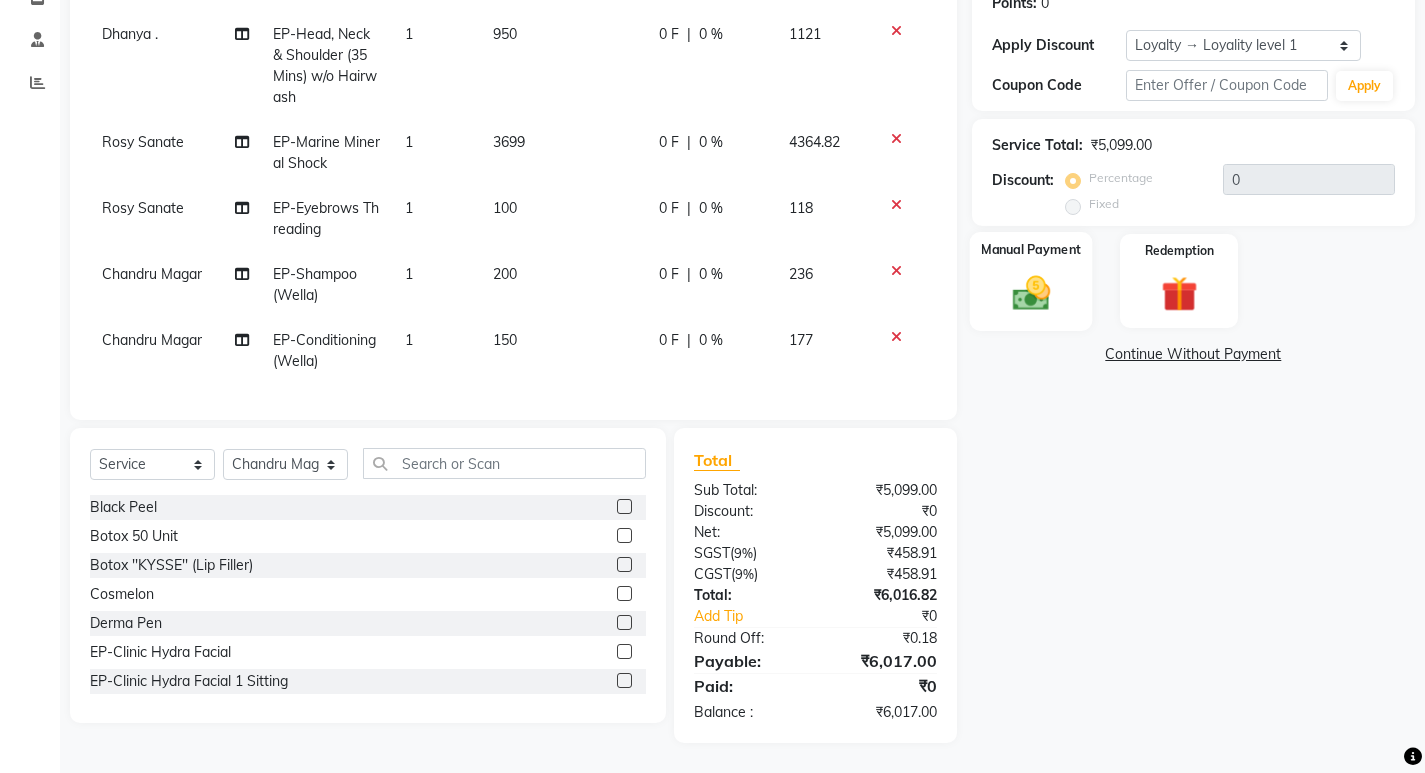 click 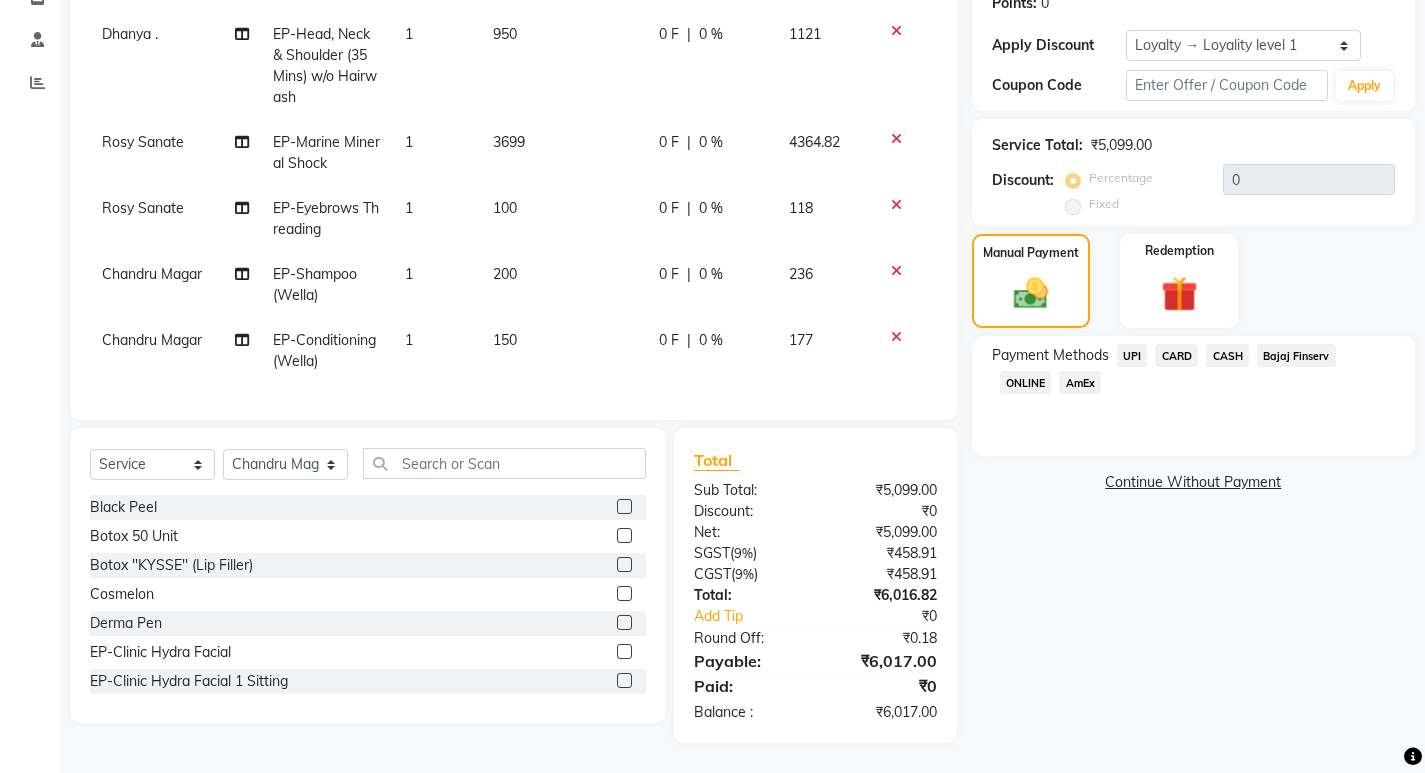click on "CARD" 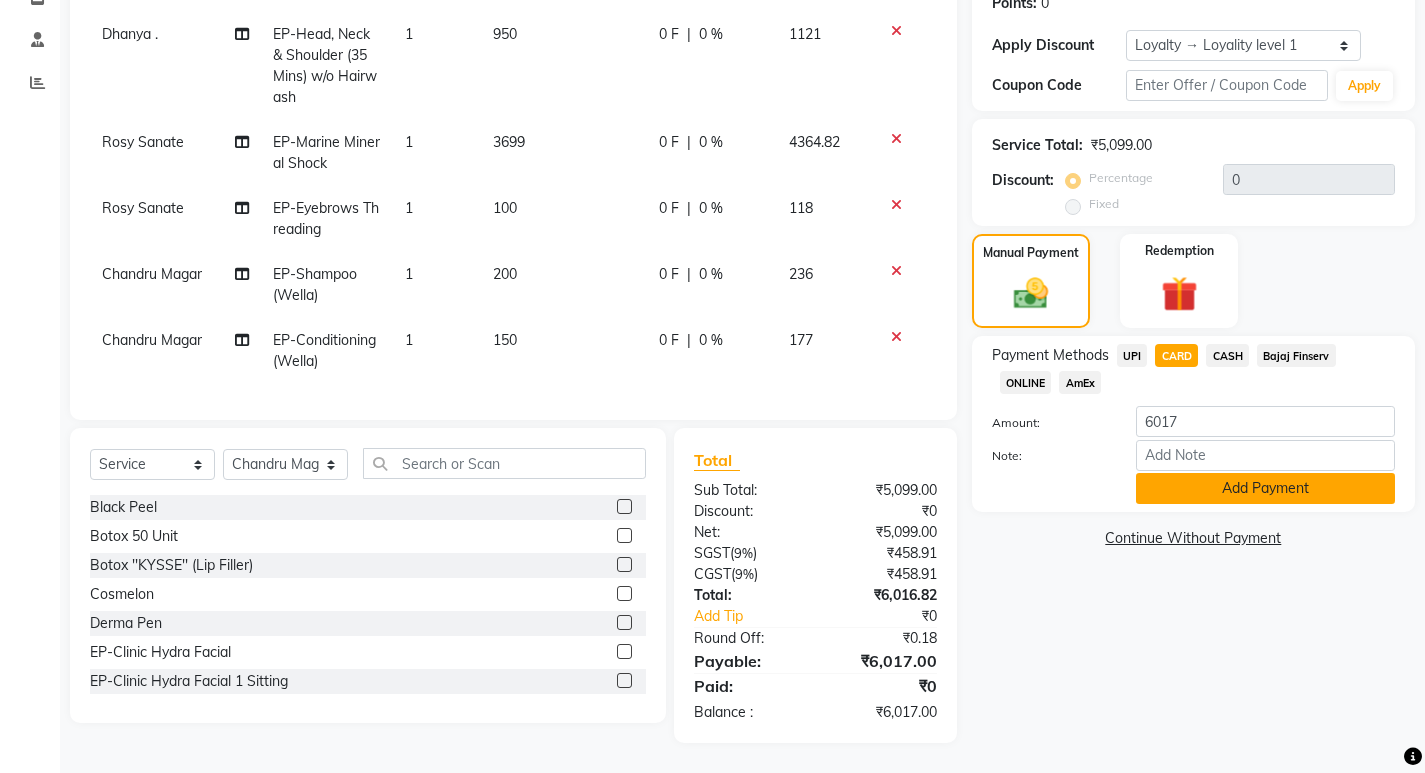 click on "Add Payment" 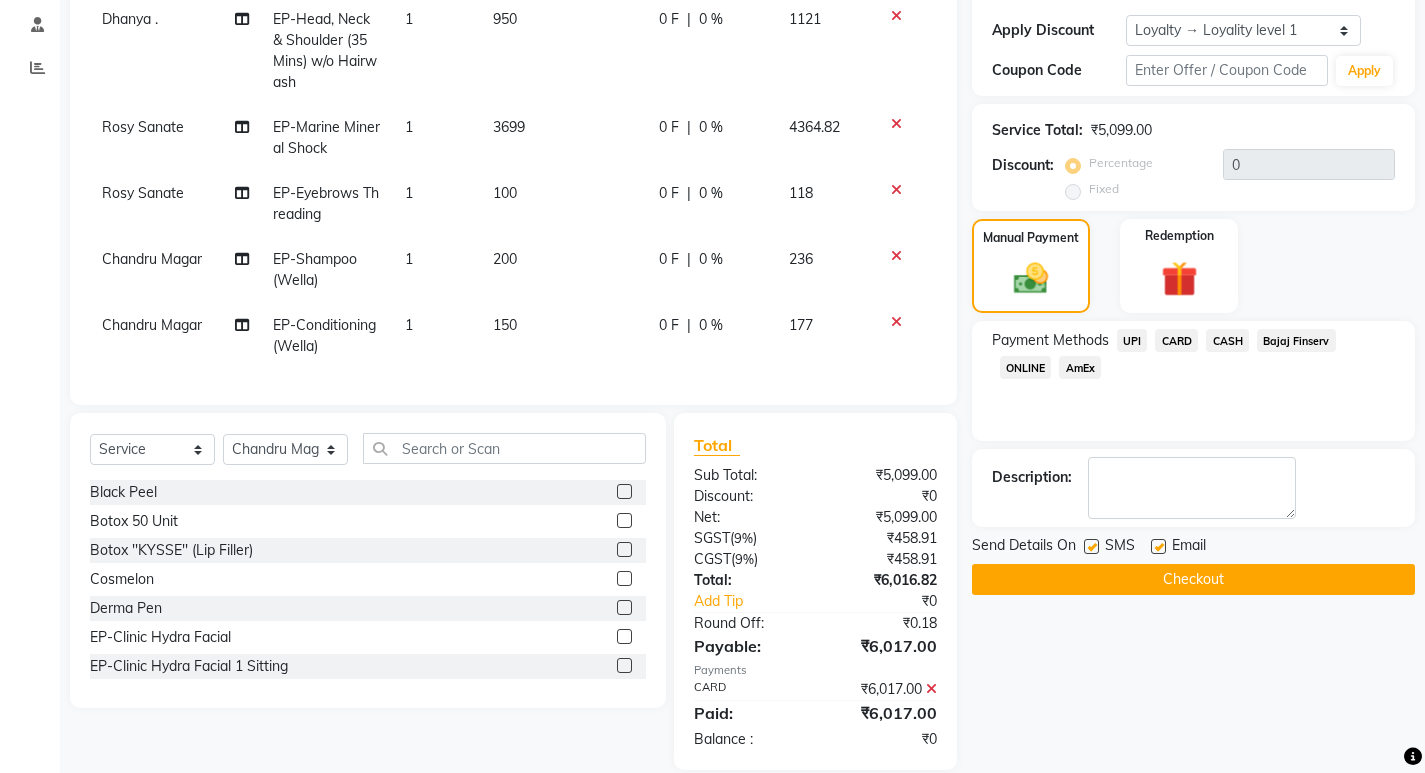 click on "Checkout" 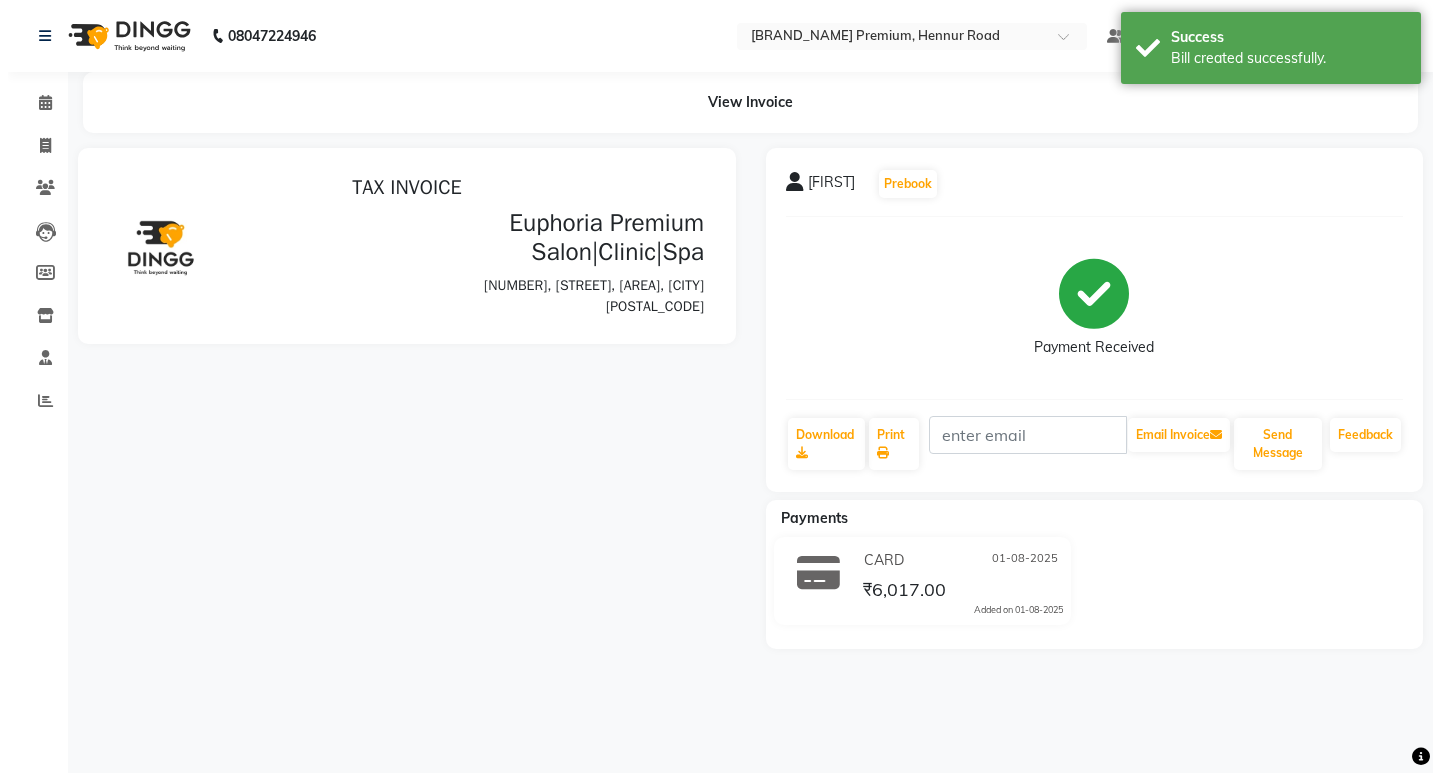 scroll, scrollTop: 0, scrollLeft: 0, axis: both 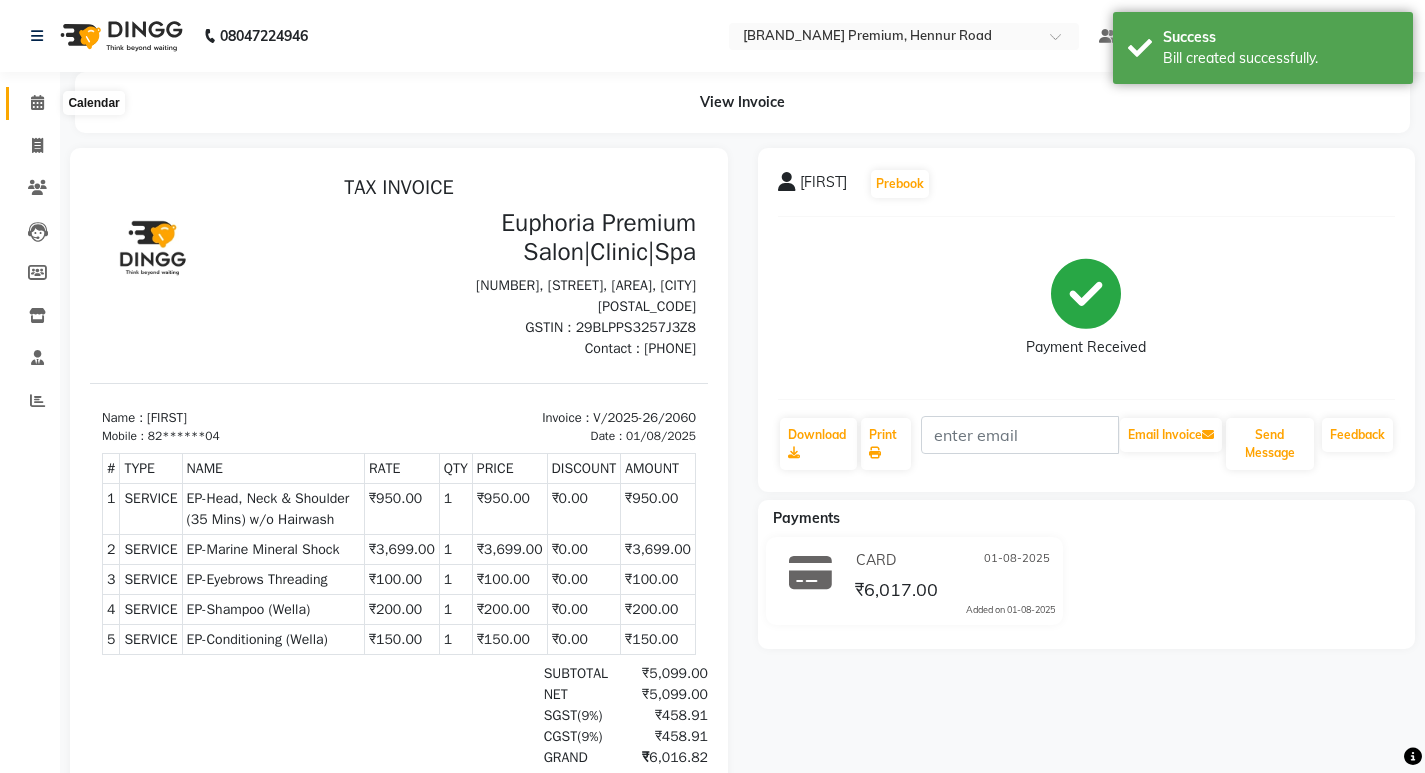 click 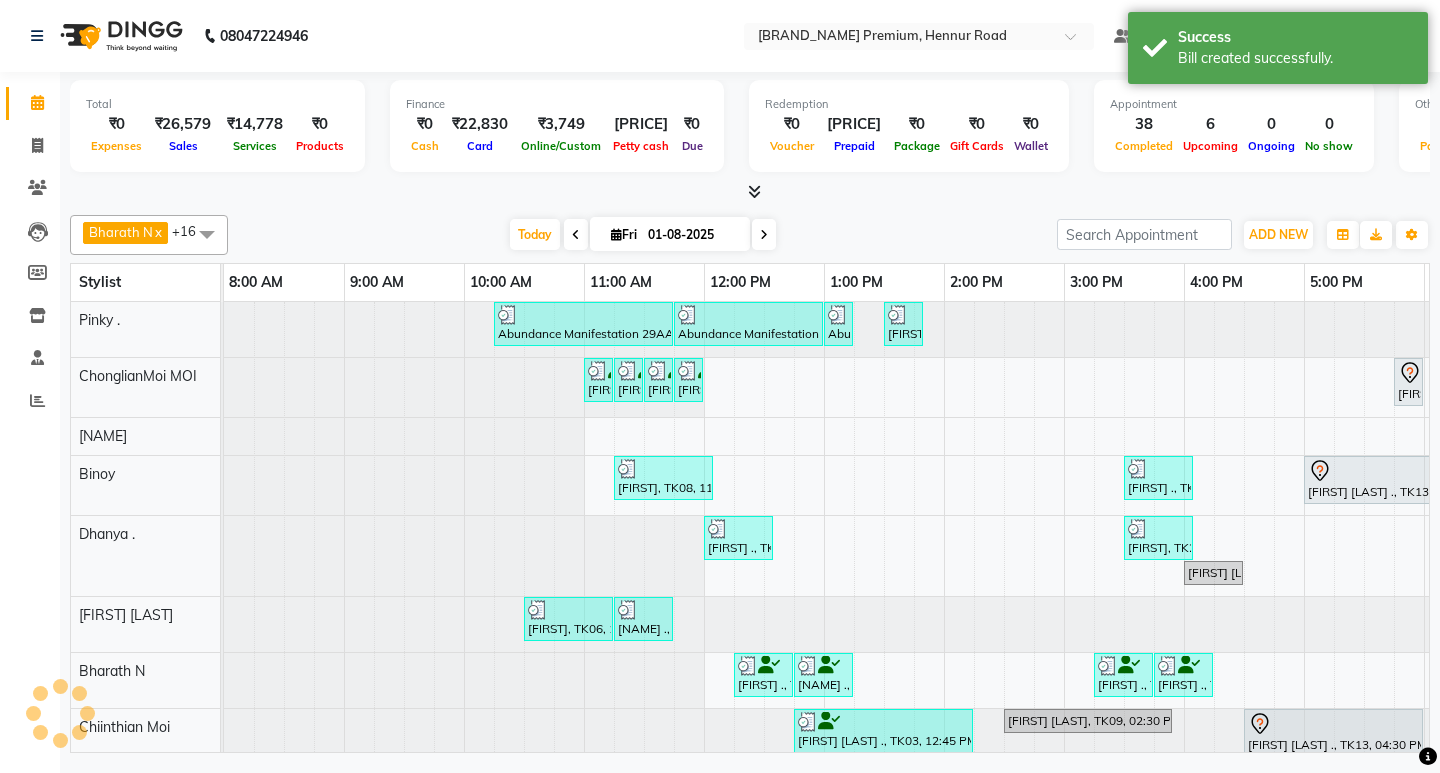 scroll, scrollTop: 0, scrollLeft: 0, axis: both 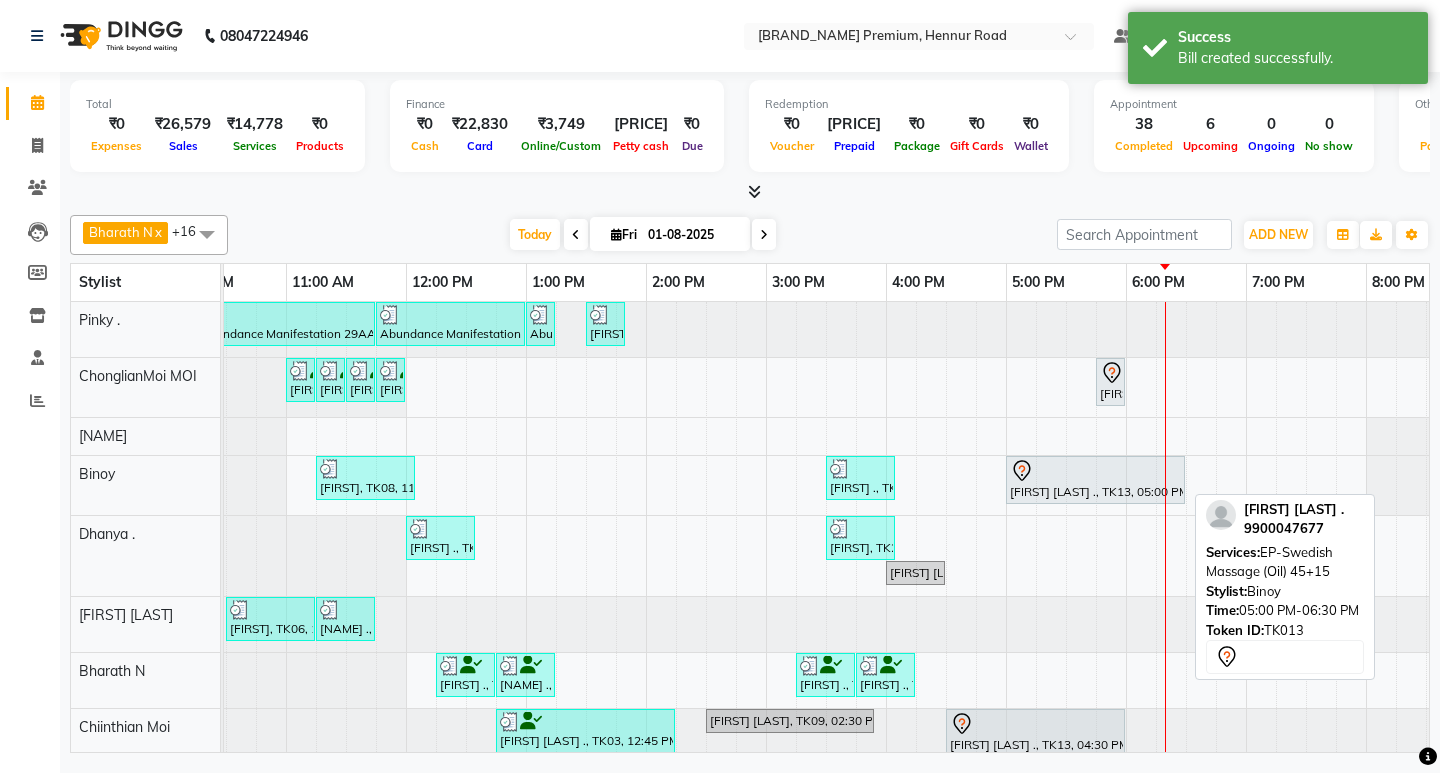 click at bounding box center (1095, 471) 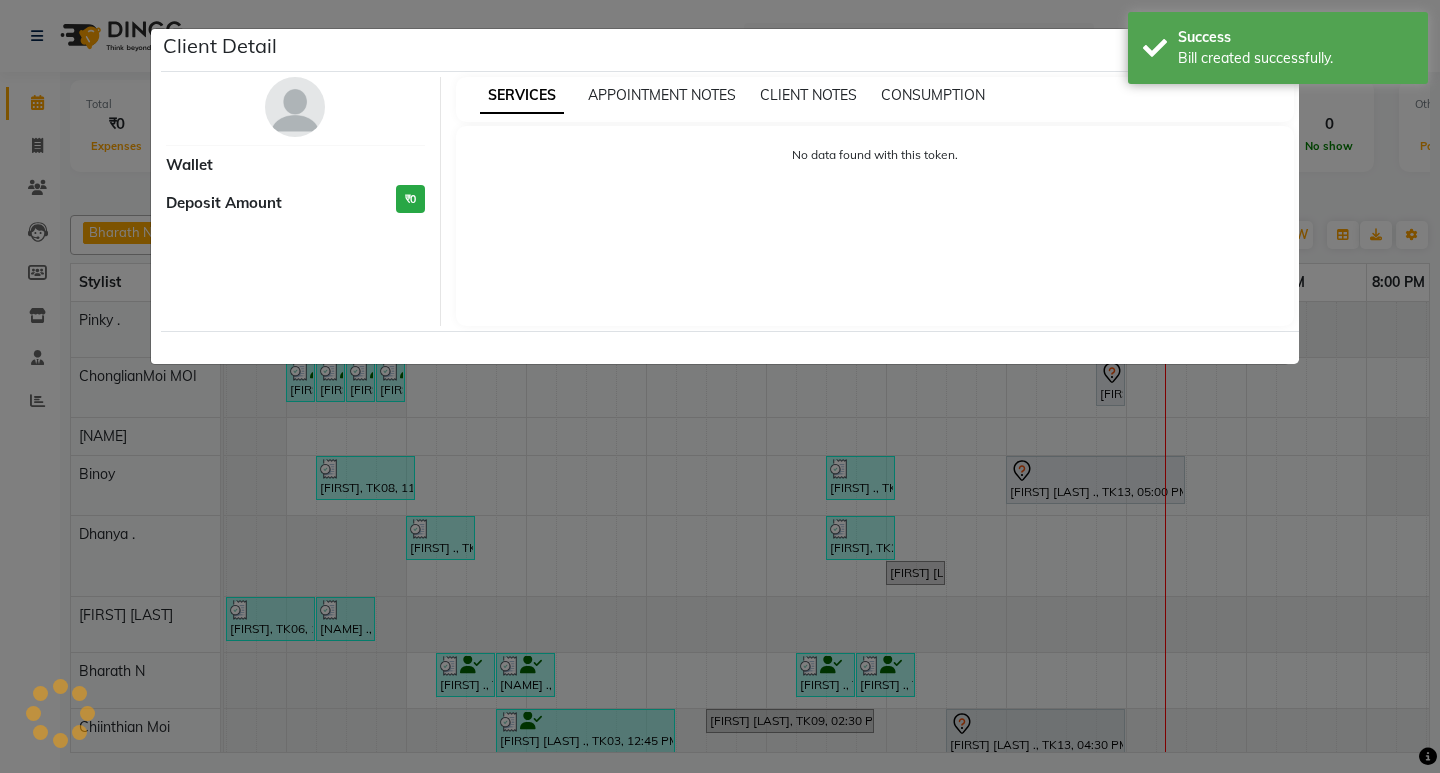 select on "7" 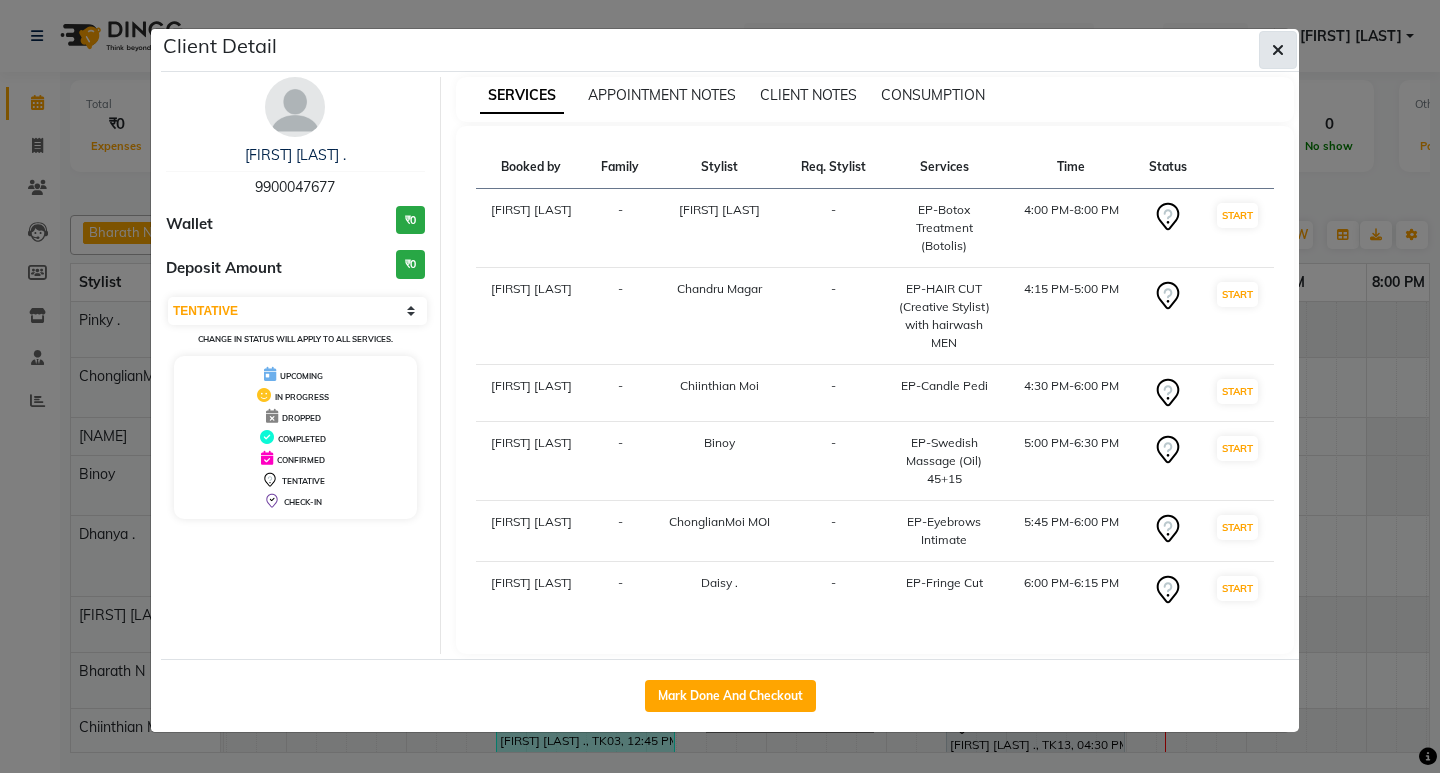 click 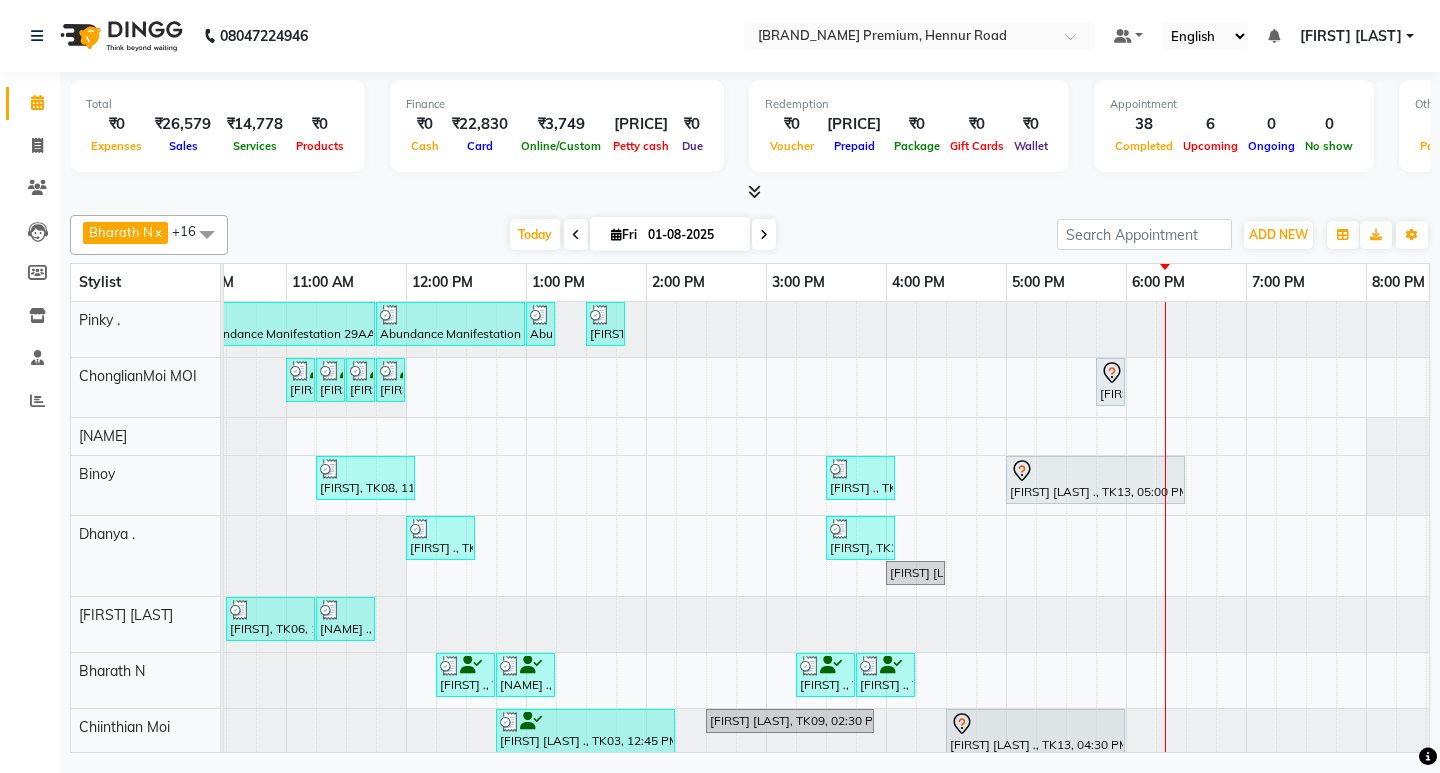 scroll, scrollTop: 142, scrollLeft: 298, axis: both 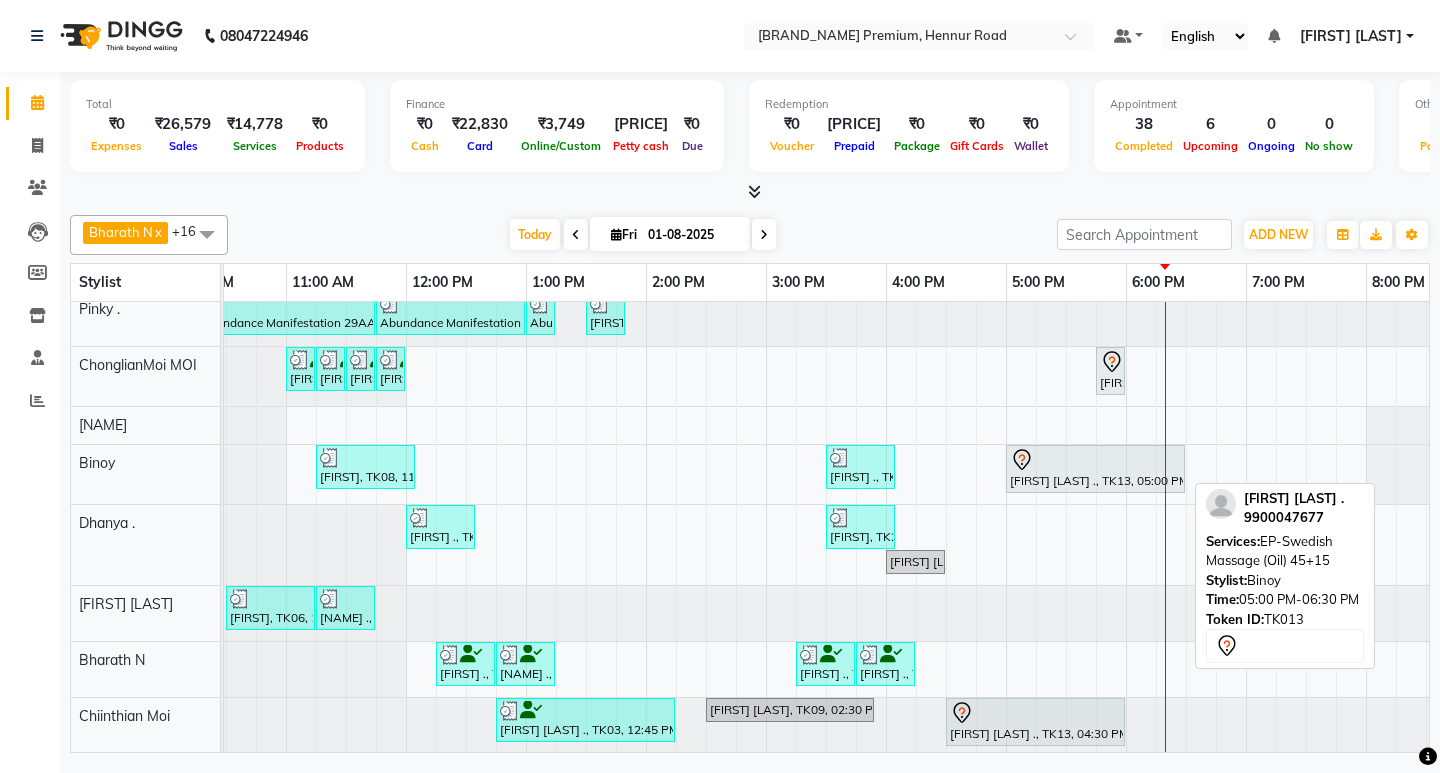 click at bounding box center (1095, 460) 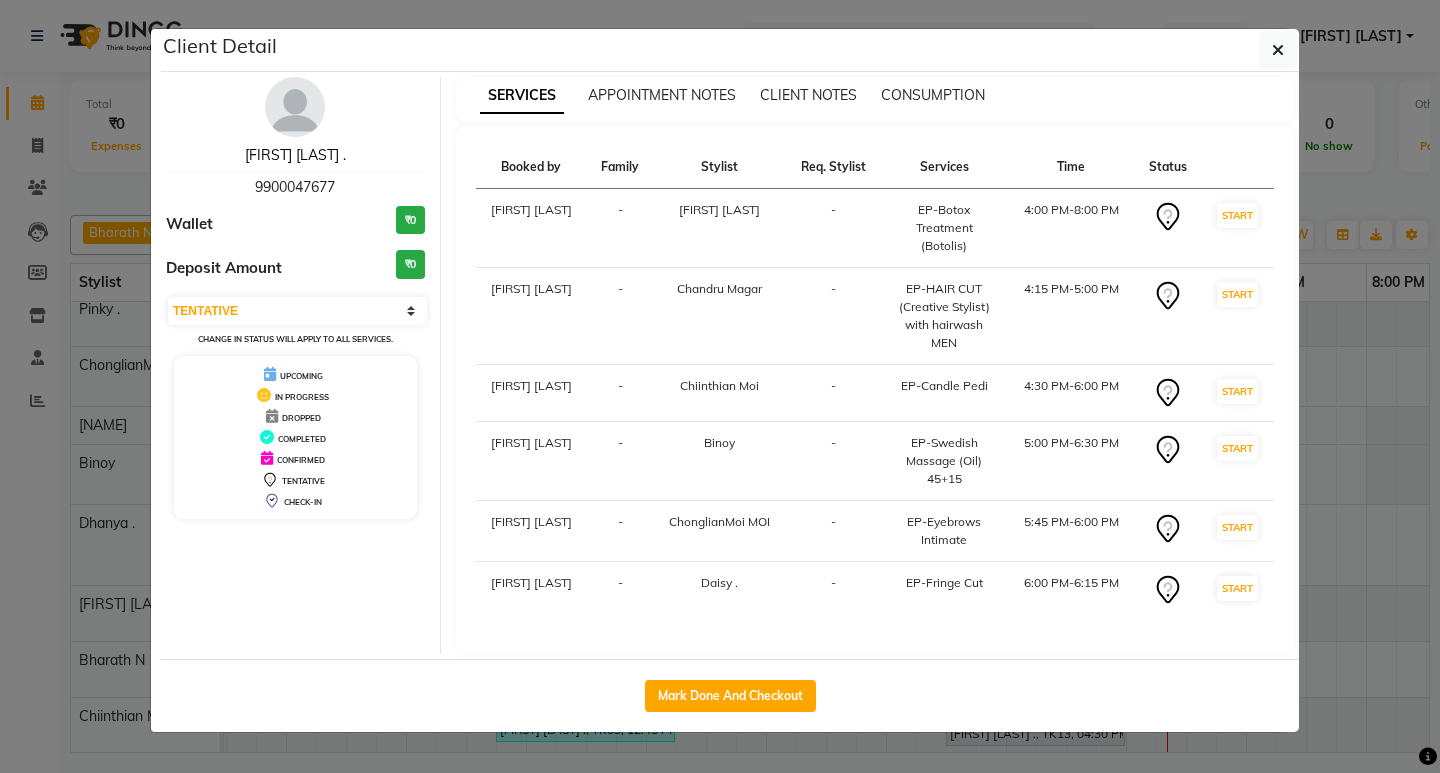click on "[FIRST] [LAST] ." at bounding box center (295, 155) 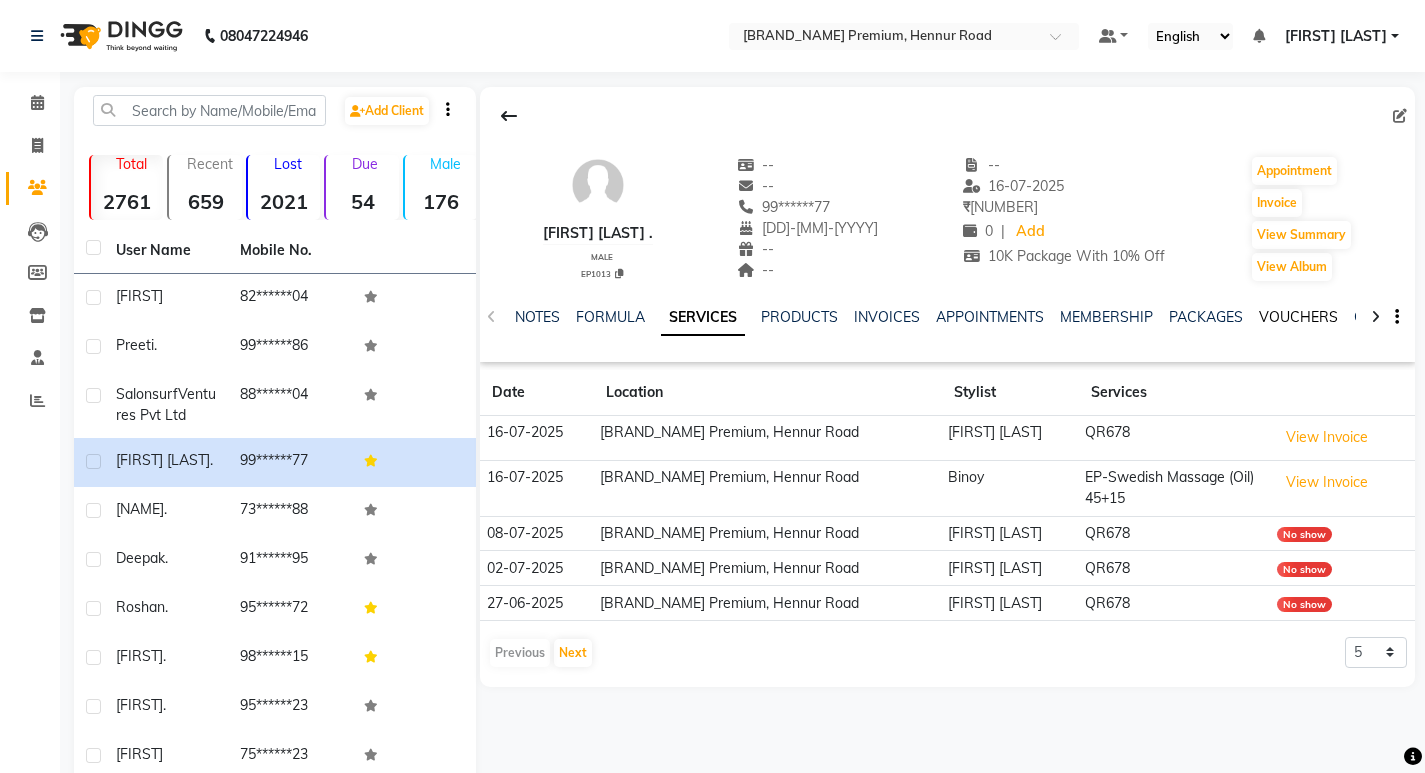 click on "VOUCHERS" 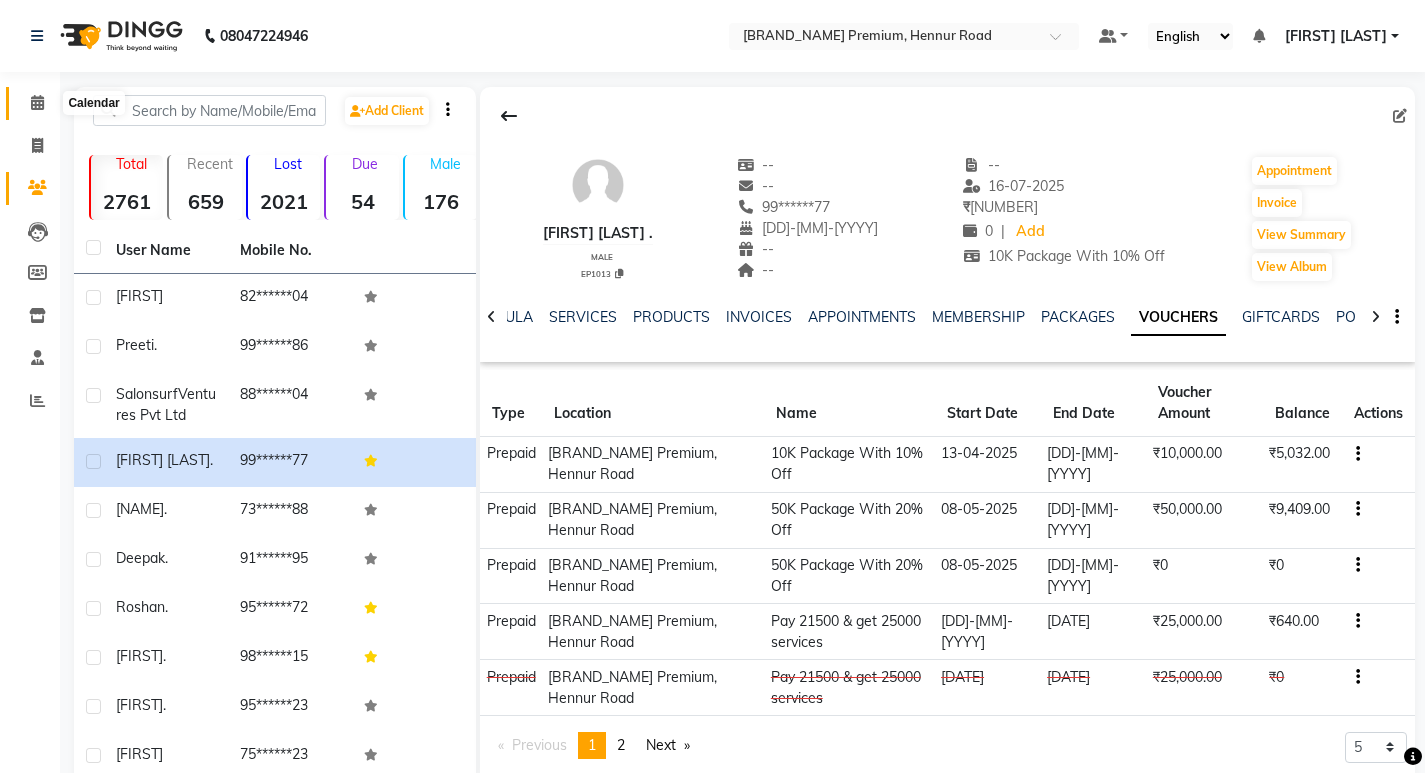 click 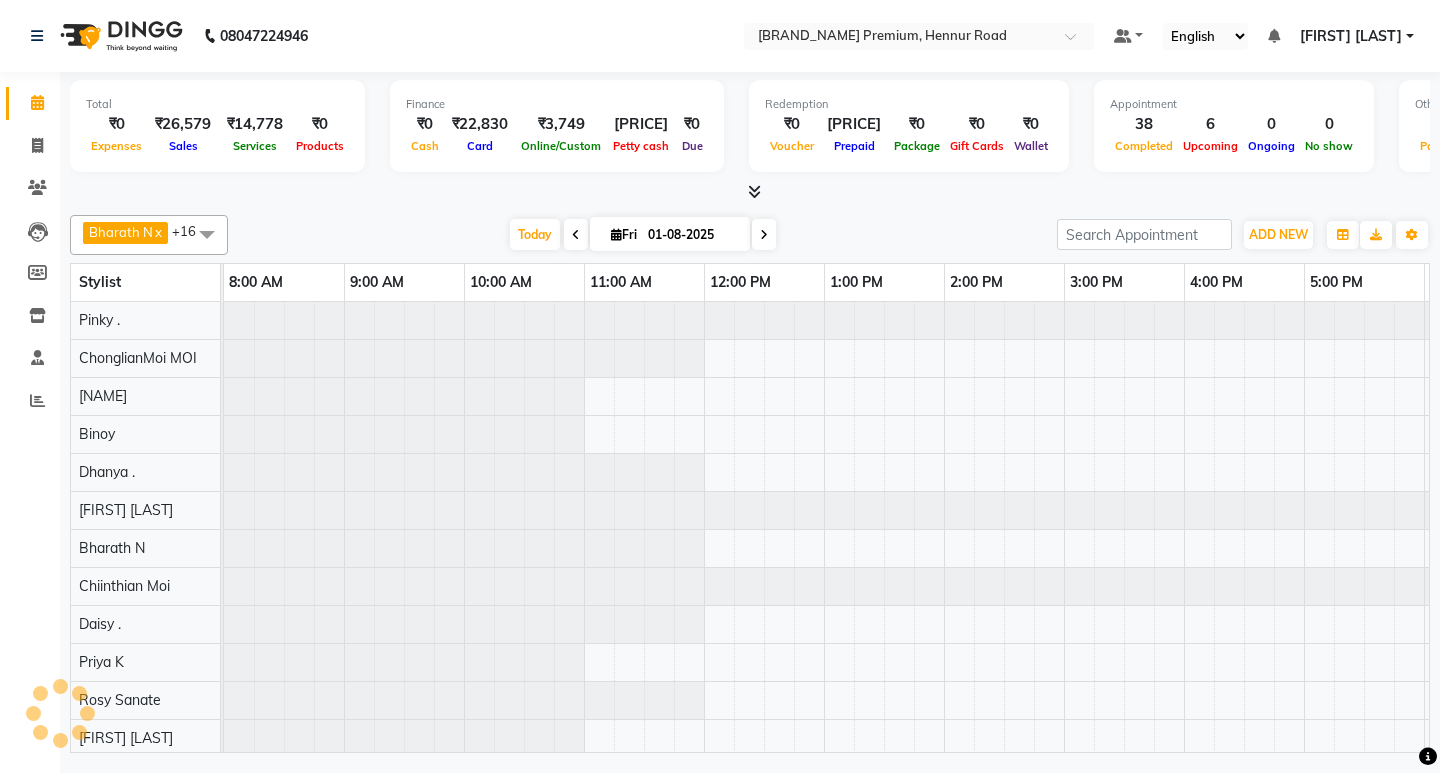 scroll, scrollTop: 0, scrollLeft: 0, axis: both 